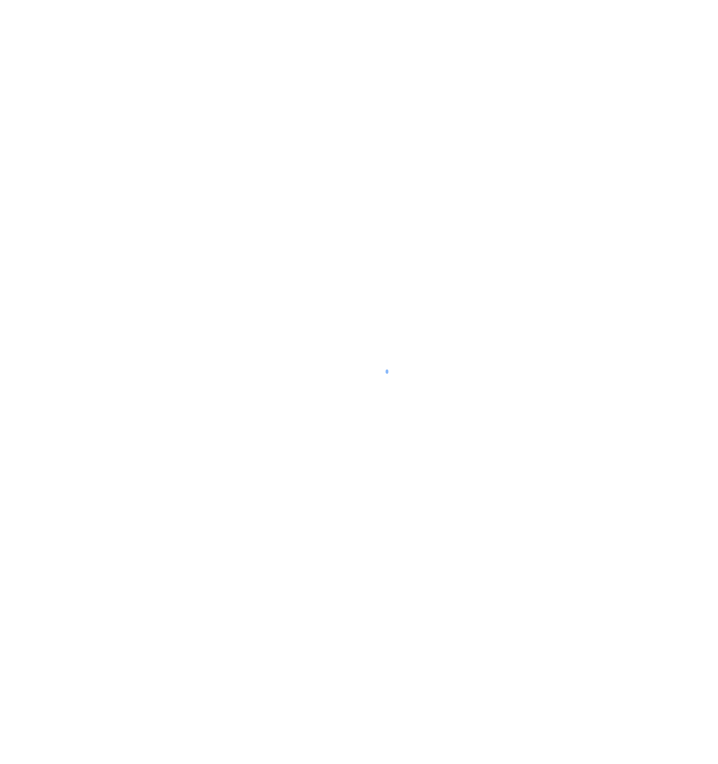 scroll, scrollTop: 0, scrollLeft: 0, axis: both 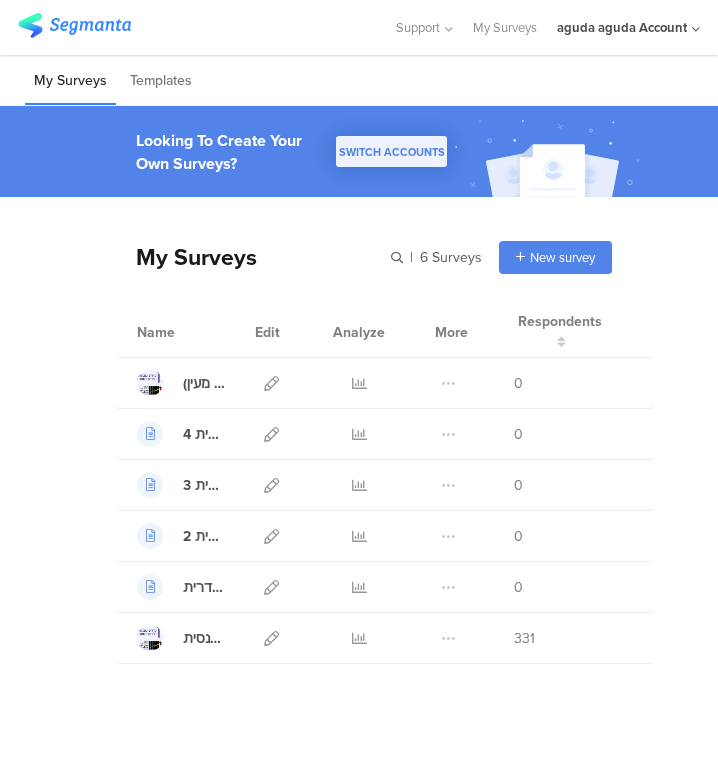 click at bounding box center [271, 587] 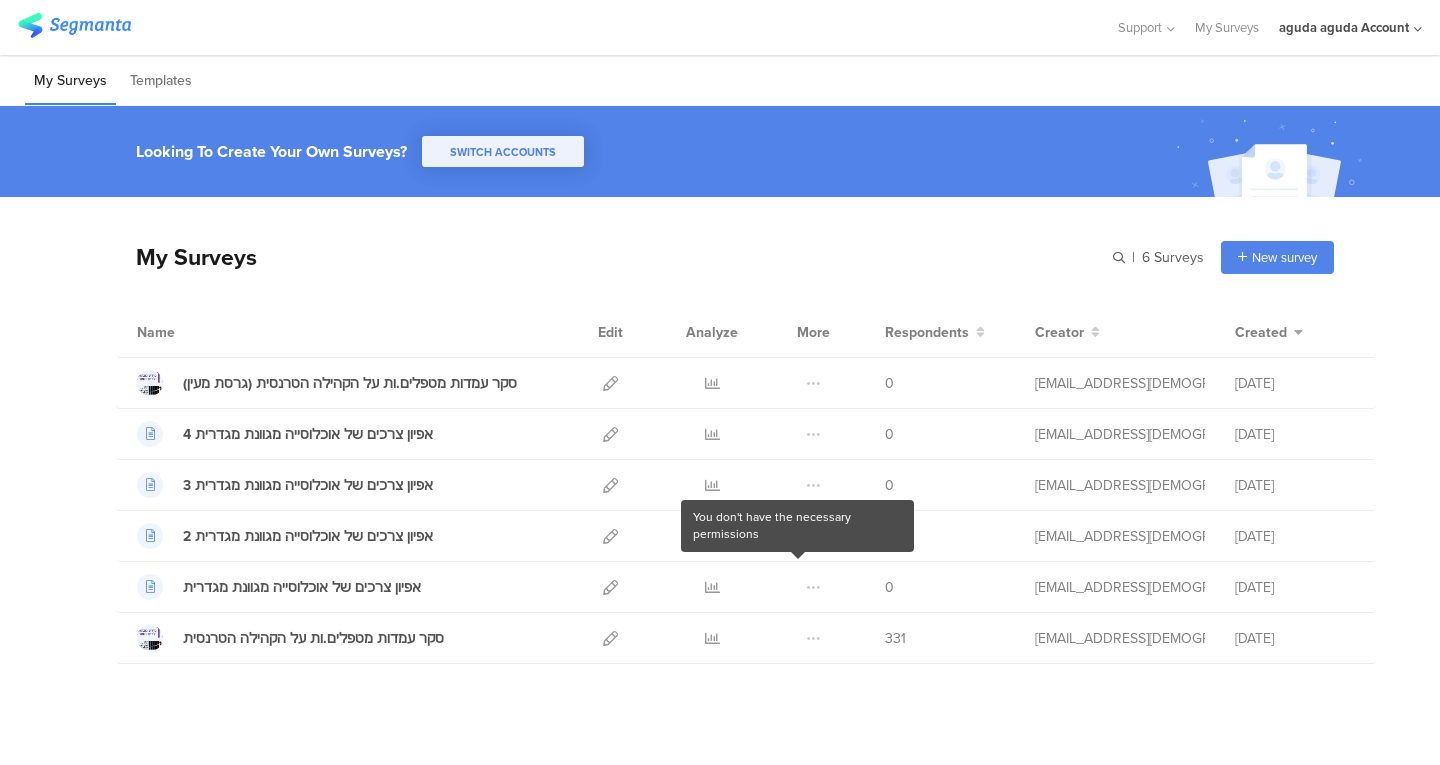click at bounding box center (813, 587) 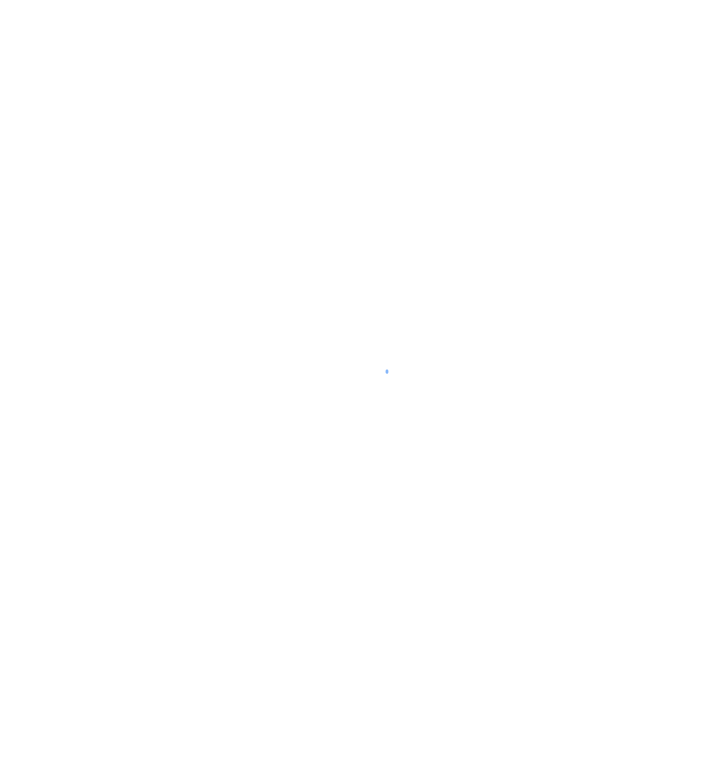 scroll, scrollTop: 0, scrollLeft: 0, axis: both 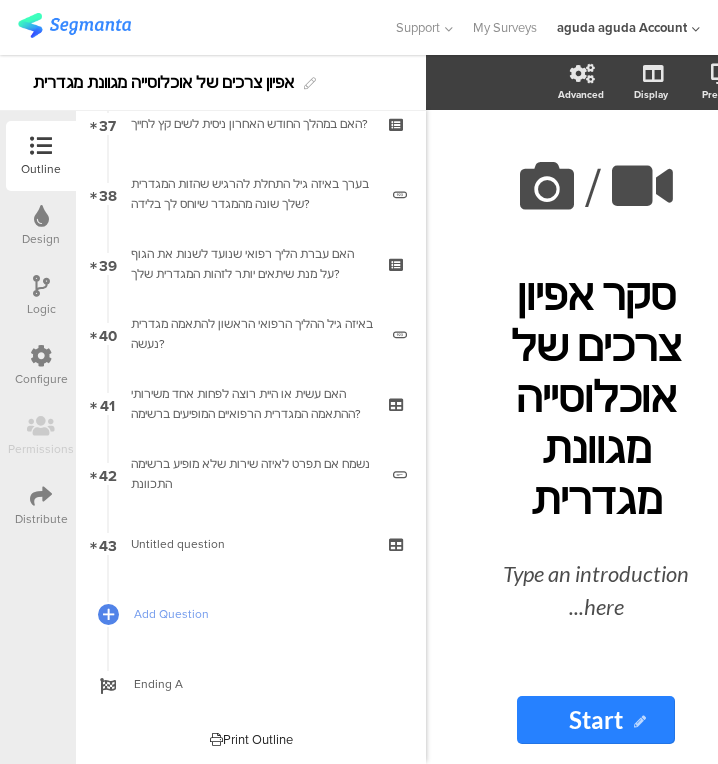 click on "43
Untitled question" at bounding box center [251, 544] 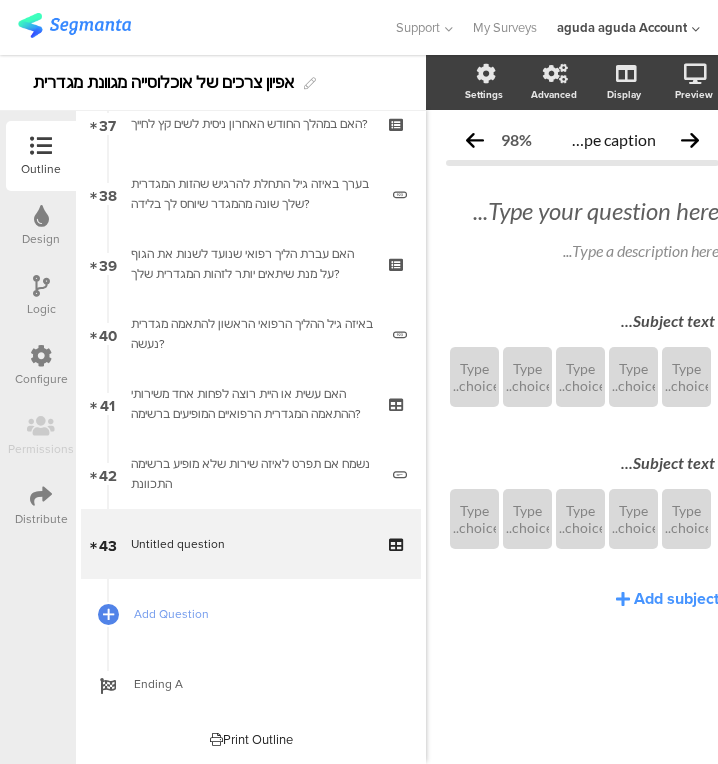 click on "נשמח אם תפרט לאיזה שירות שלא מופיע ברשימה התכוונת" at bounding box center [254, 474] 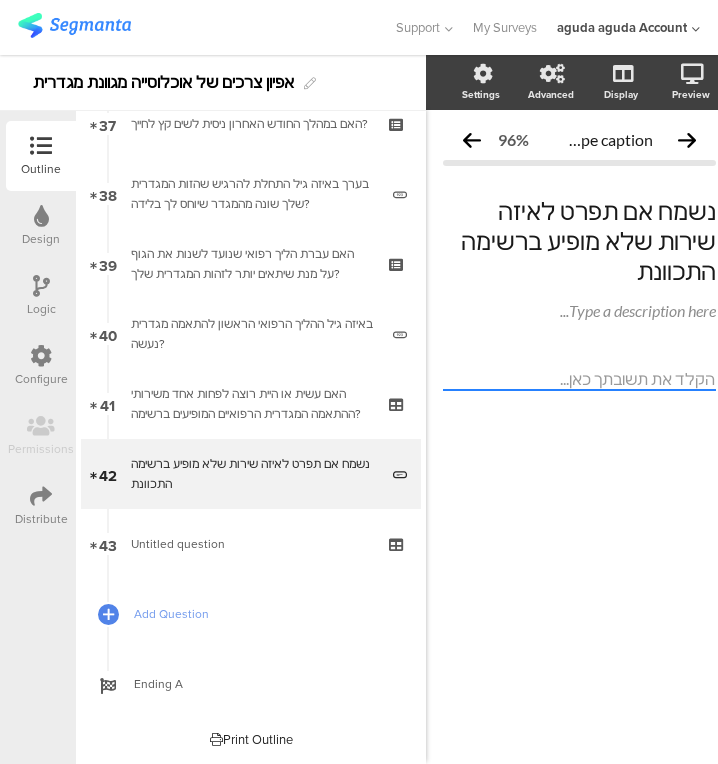 scroll, scrollTop: 0, scrollLeft: 23, axis: horizontal 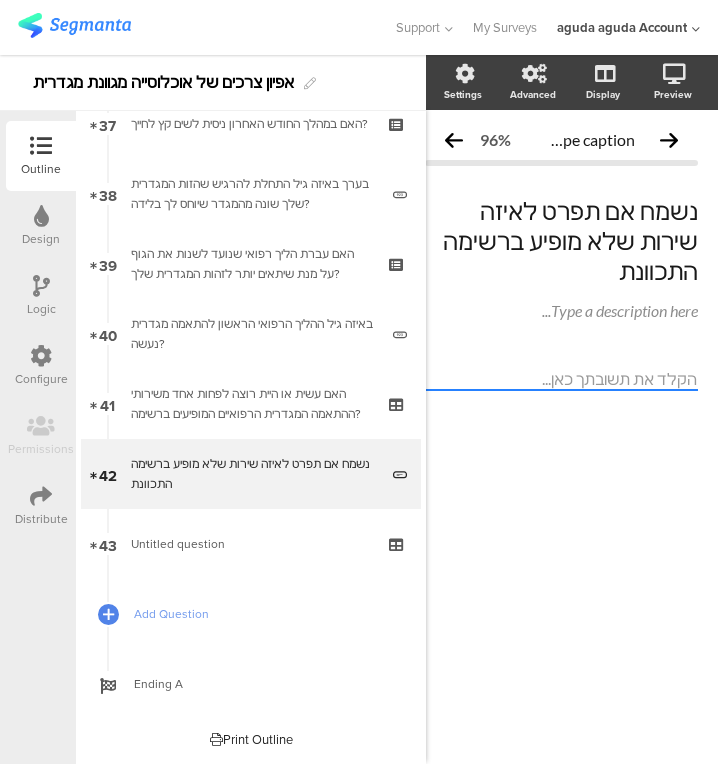 click on "האם עשית או היית רוצה לפחות אחד משירותי ההתאמה המגדרית הרפואיים המופיעים ברשימה?" at bounding box center (250, 404) 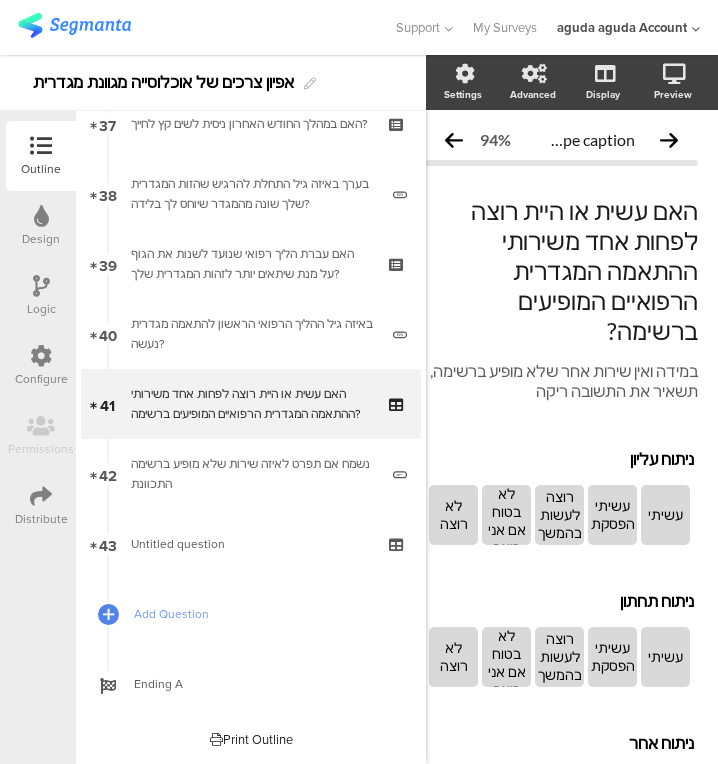 scroll, scrollTop: 0, scrollLeft: 0, axis: both 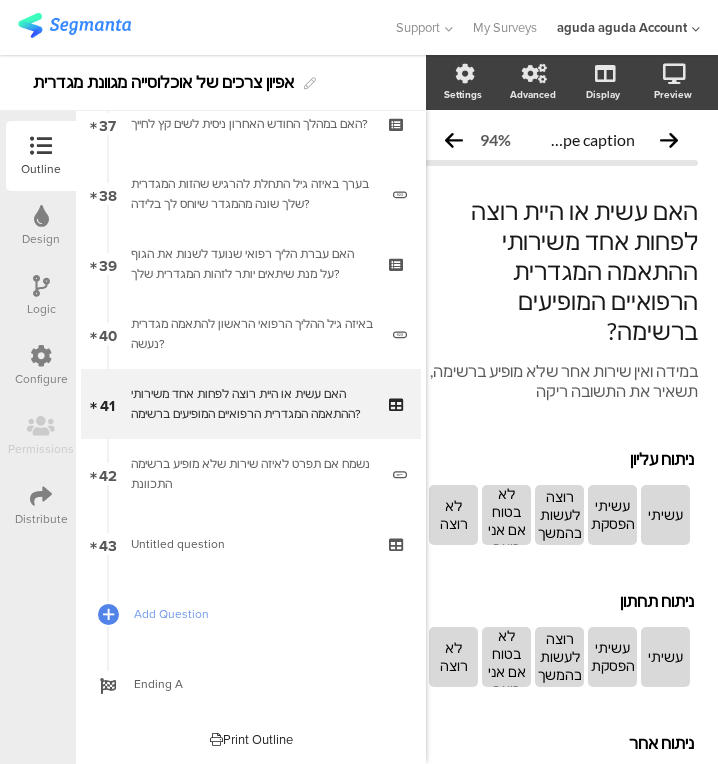 click on "43
Untitled question" at bounding box center [251, 544] 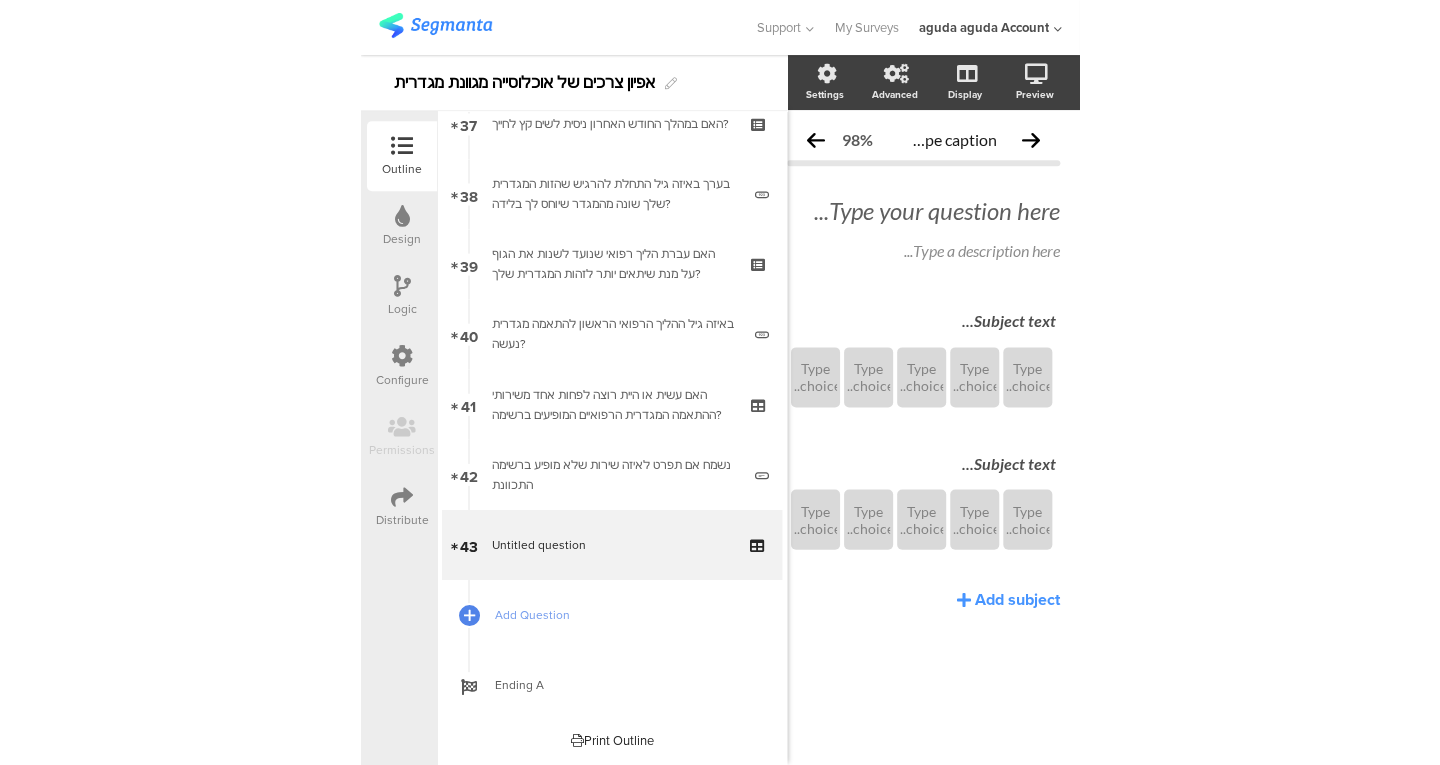 scroll, scrollTop: 0, scrollLeft: 0, axis: both 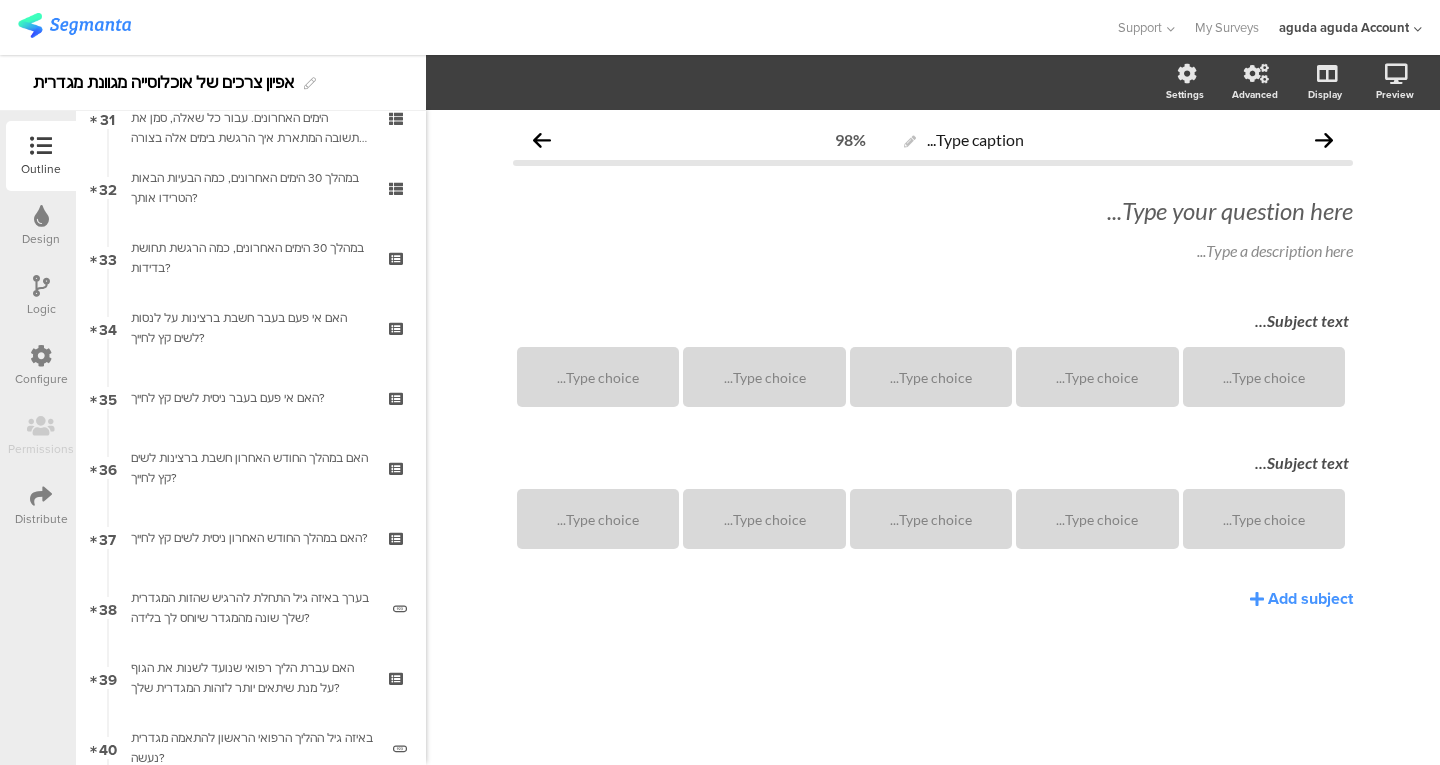 click at bounding box center [41, 356] 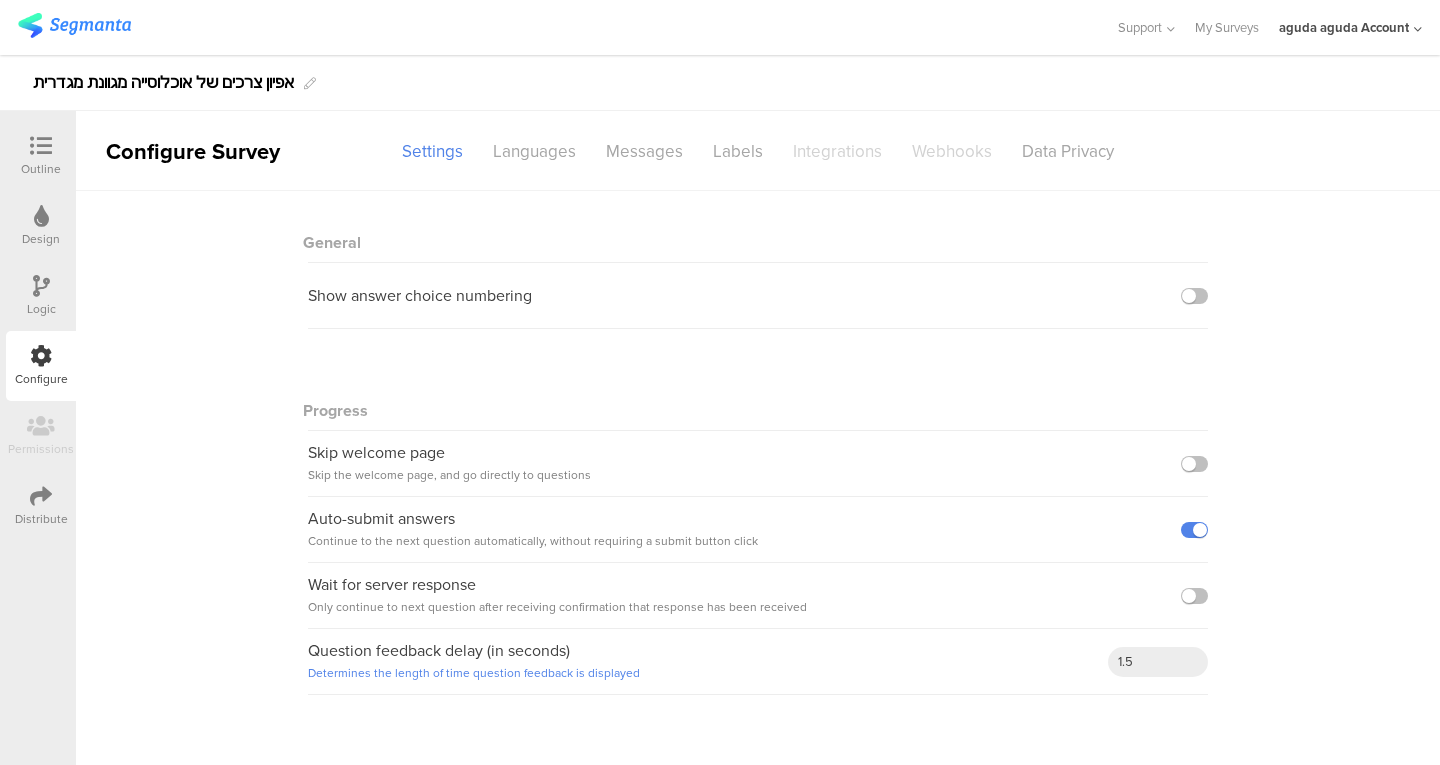 click on "Languages" at bounding box center (534, 151) 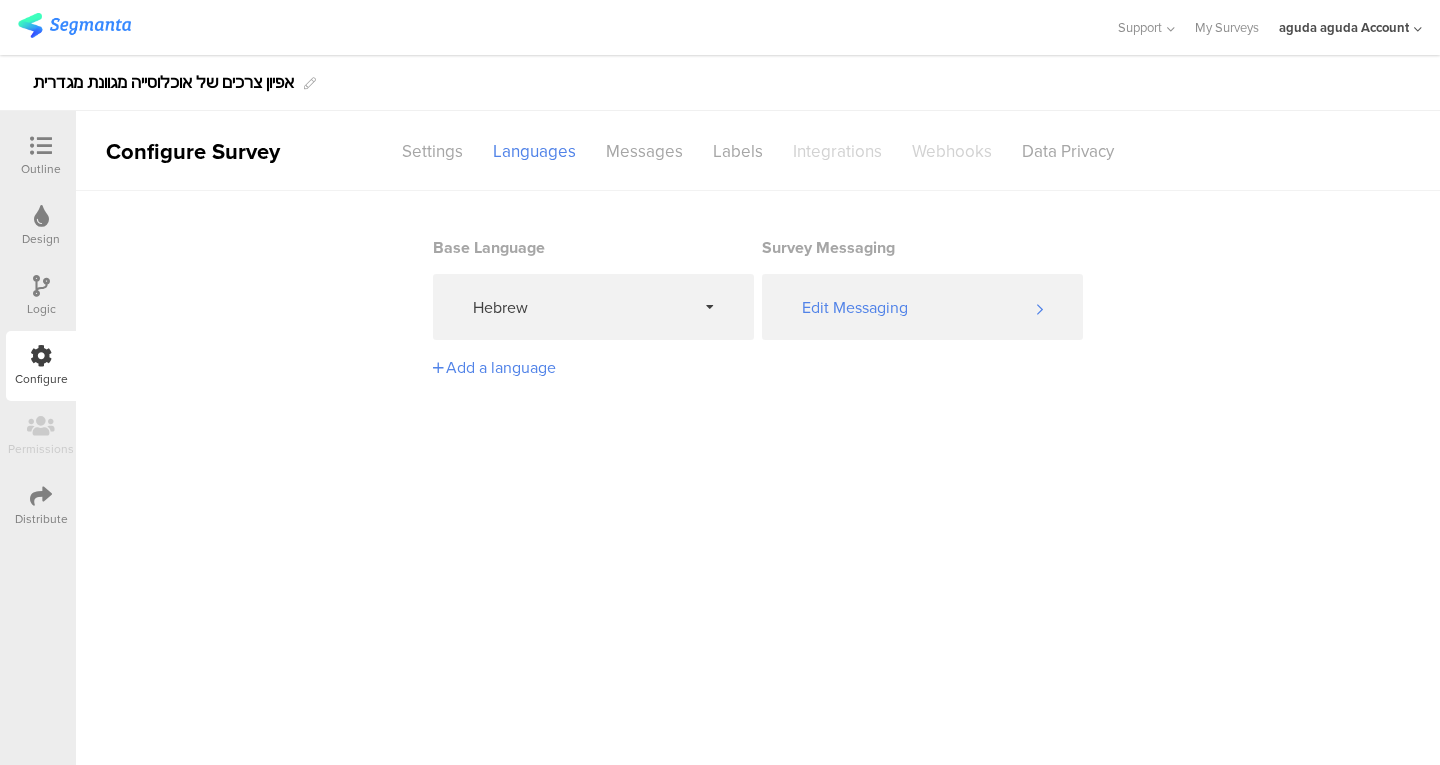 click on "Messages" at bounding box center [644, 151] 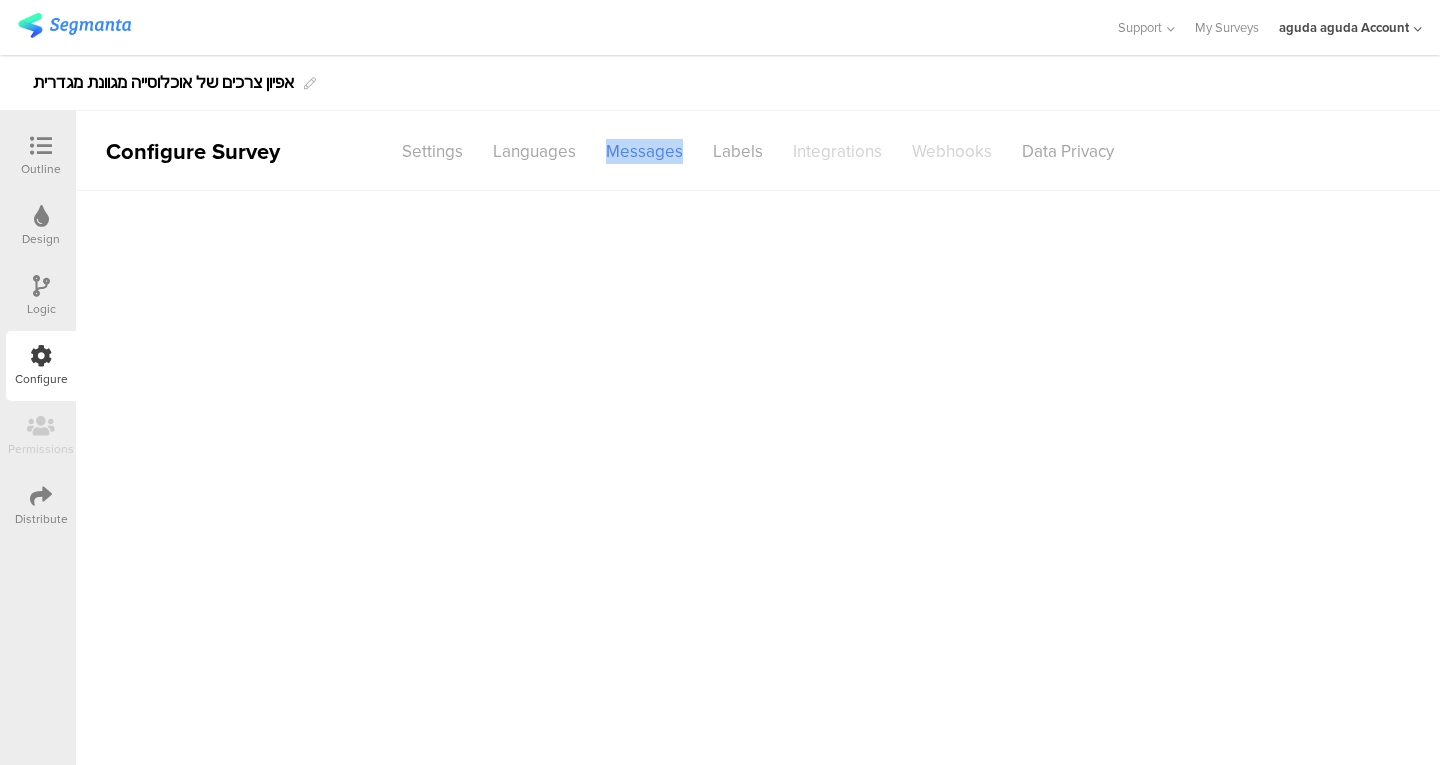 click on "Messages" at bounding box center (644, 151) 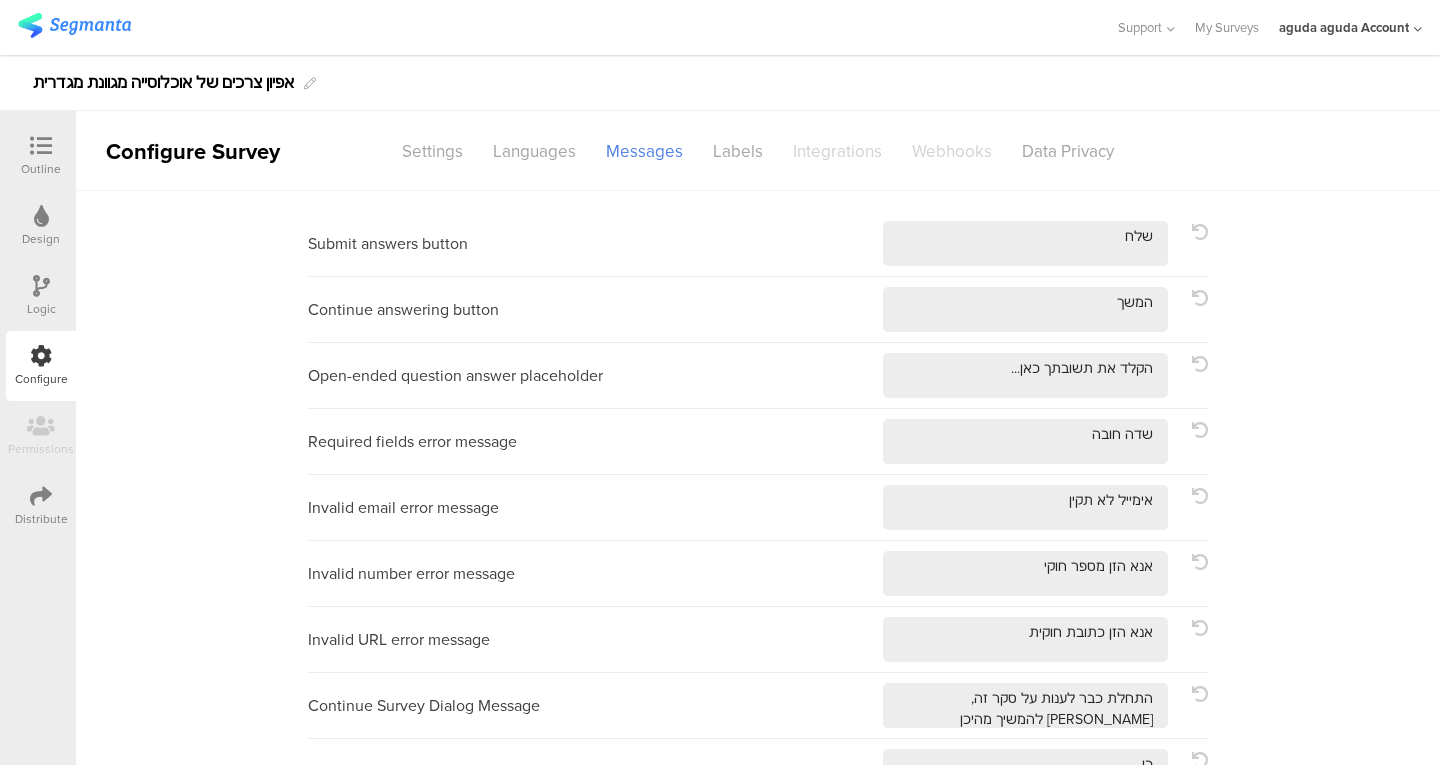 click on "Labels" at bounding box center (738, 151) 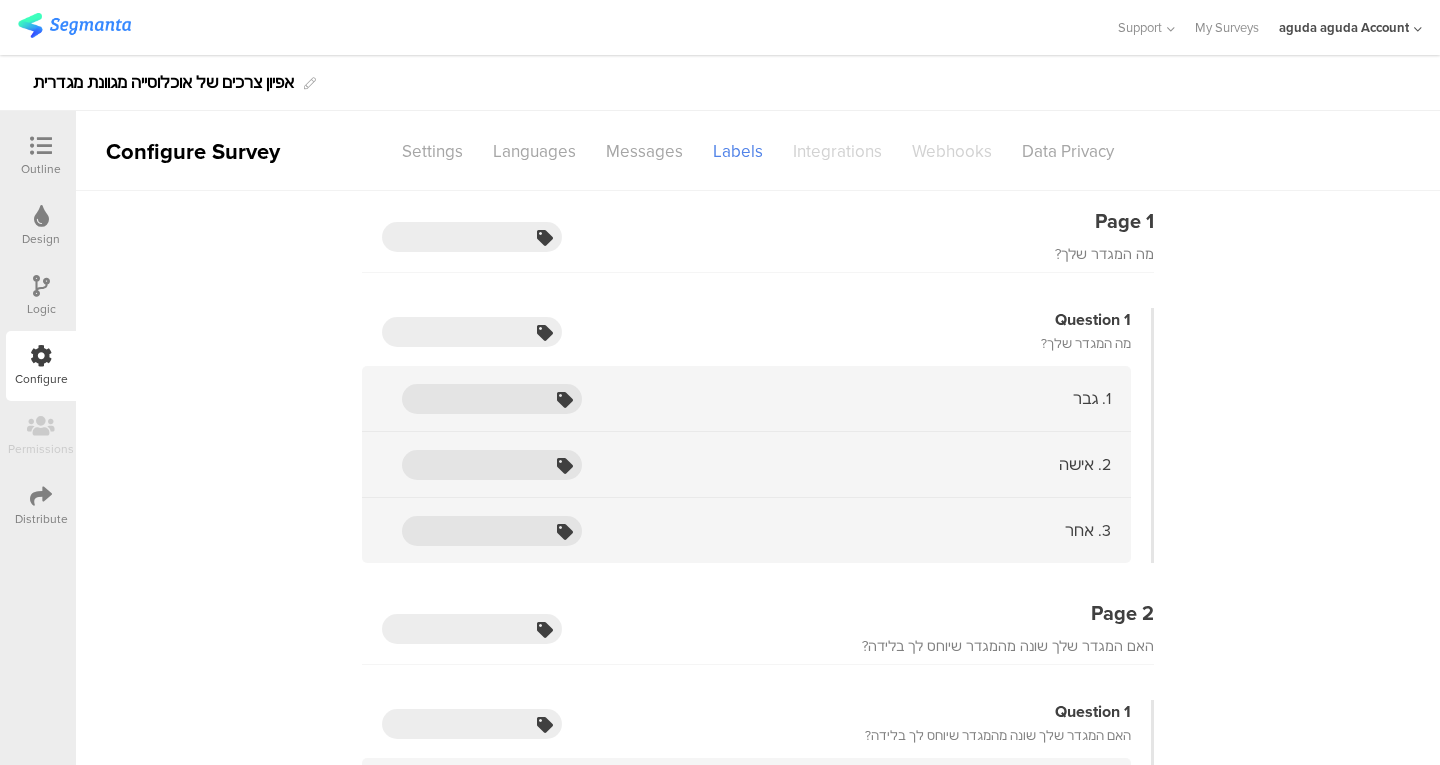click on "Data Privacy" at bounding box center [1068, 151] 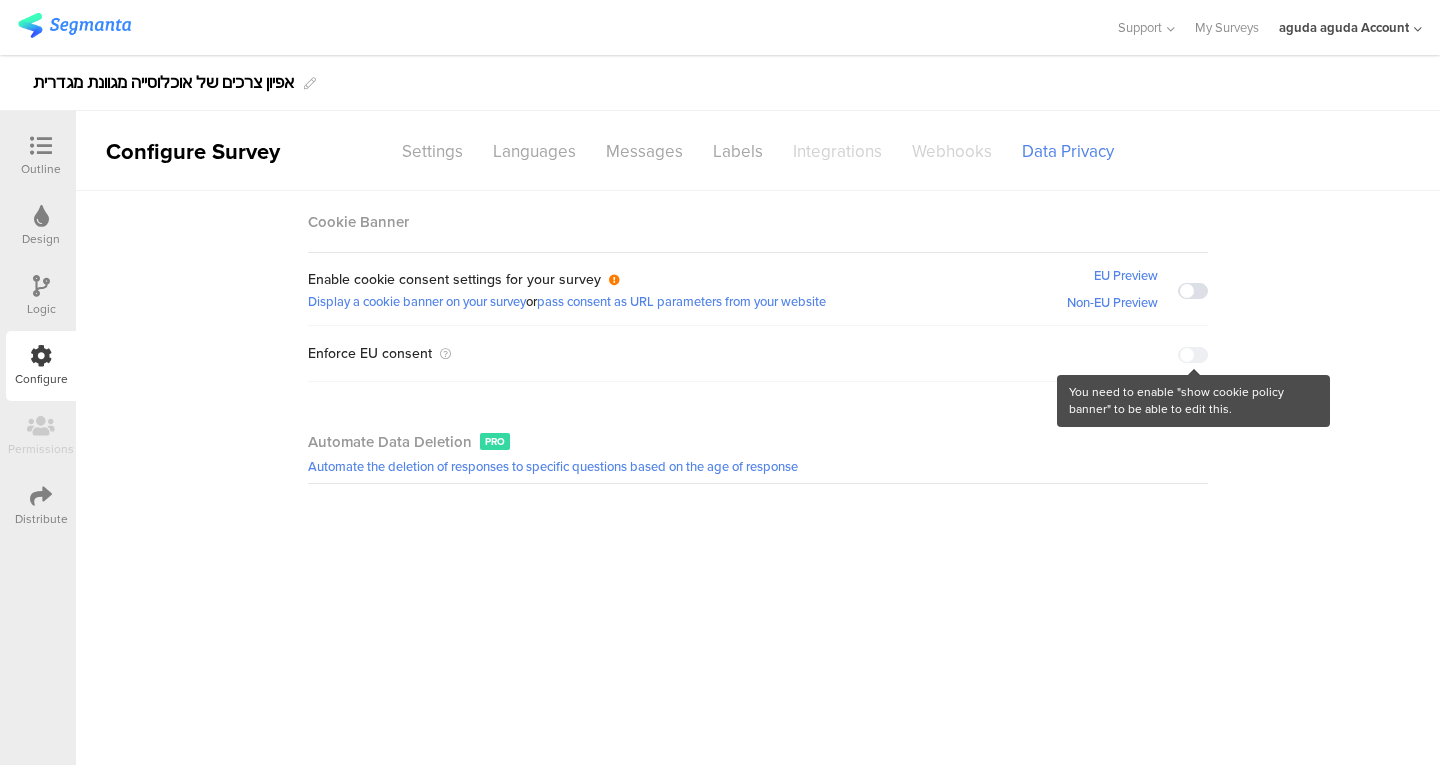 click at bounding box center [1193, 353] 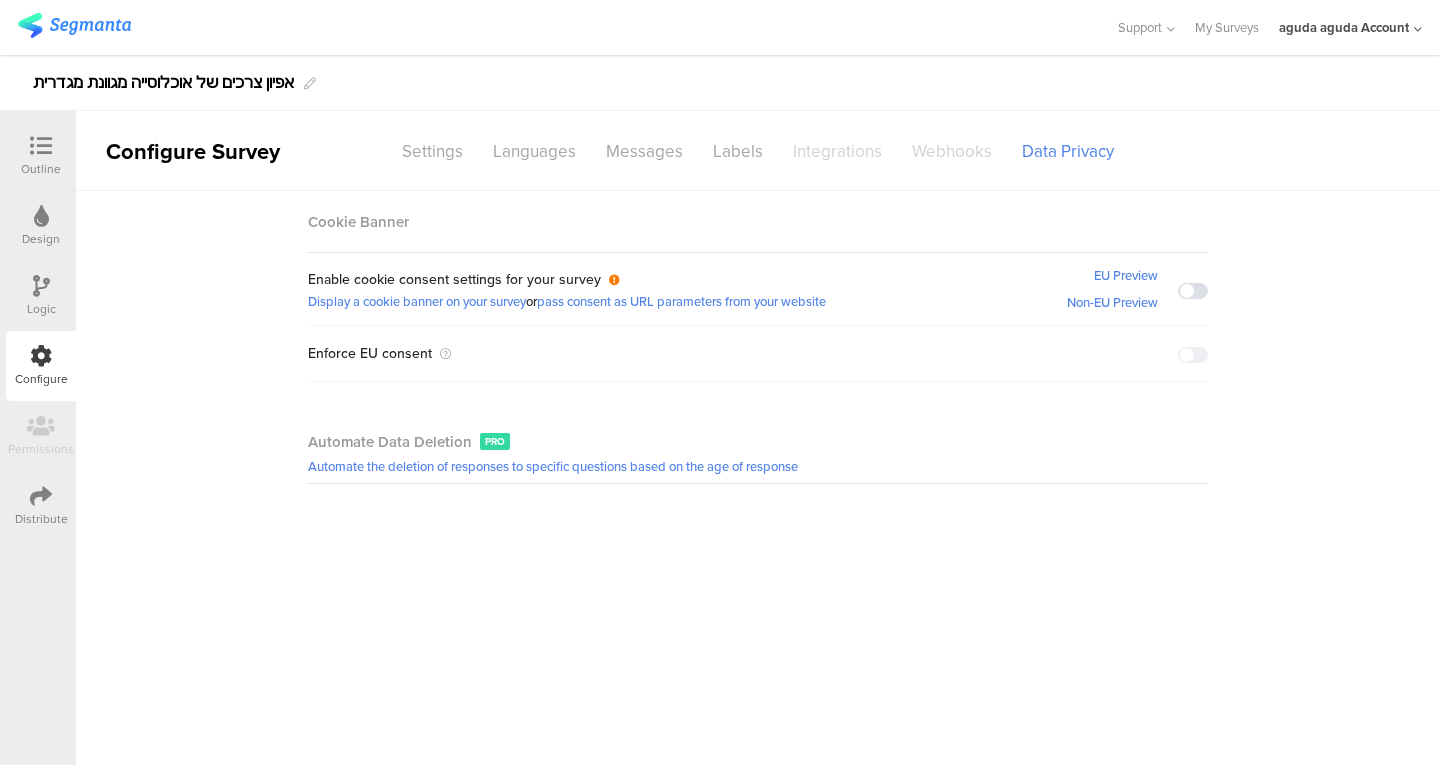 click on "Settings" at bounding box center (432, 151) 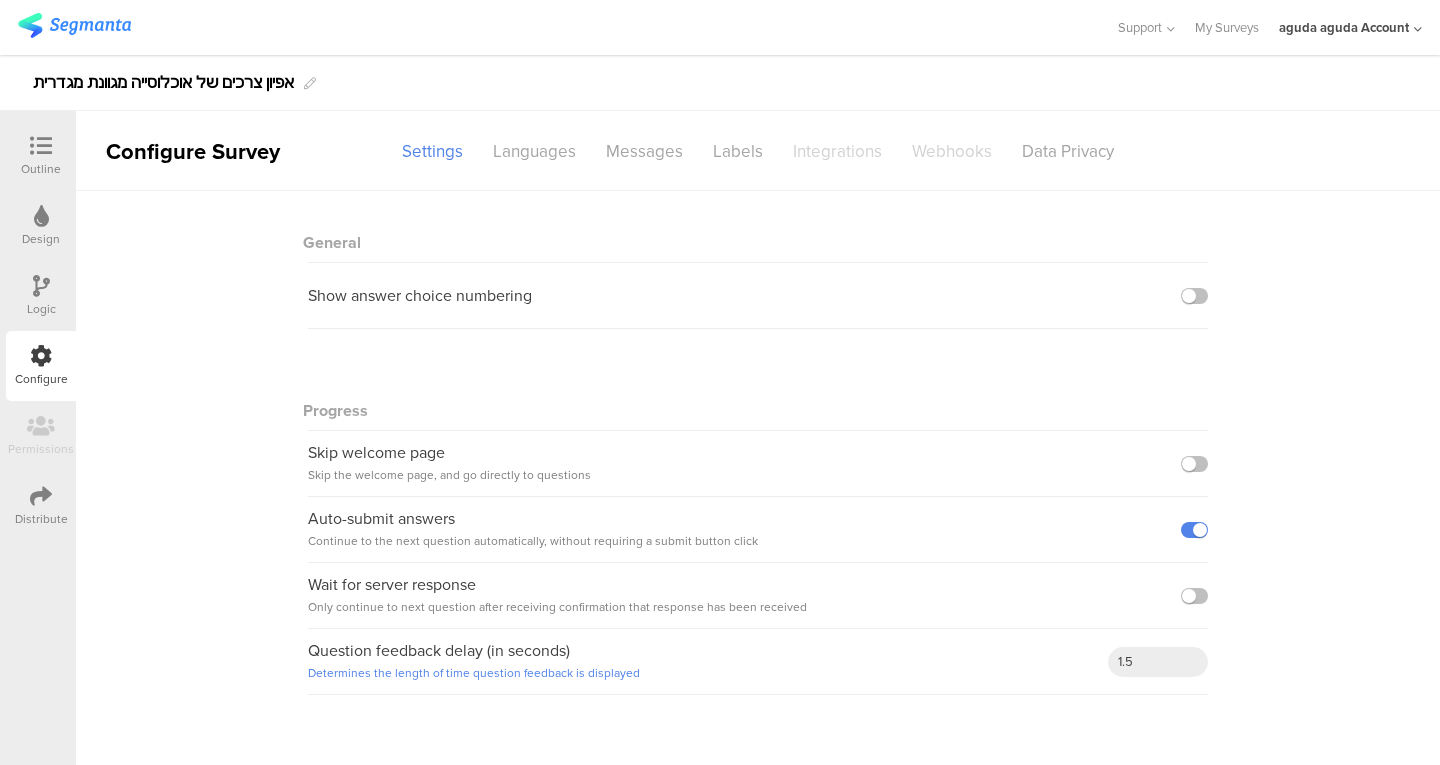 click on "Outline" at bounding box center [41, 169] 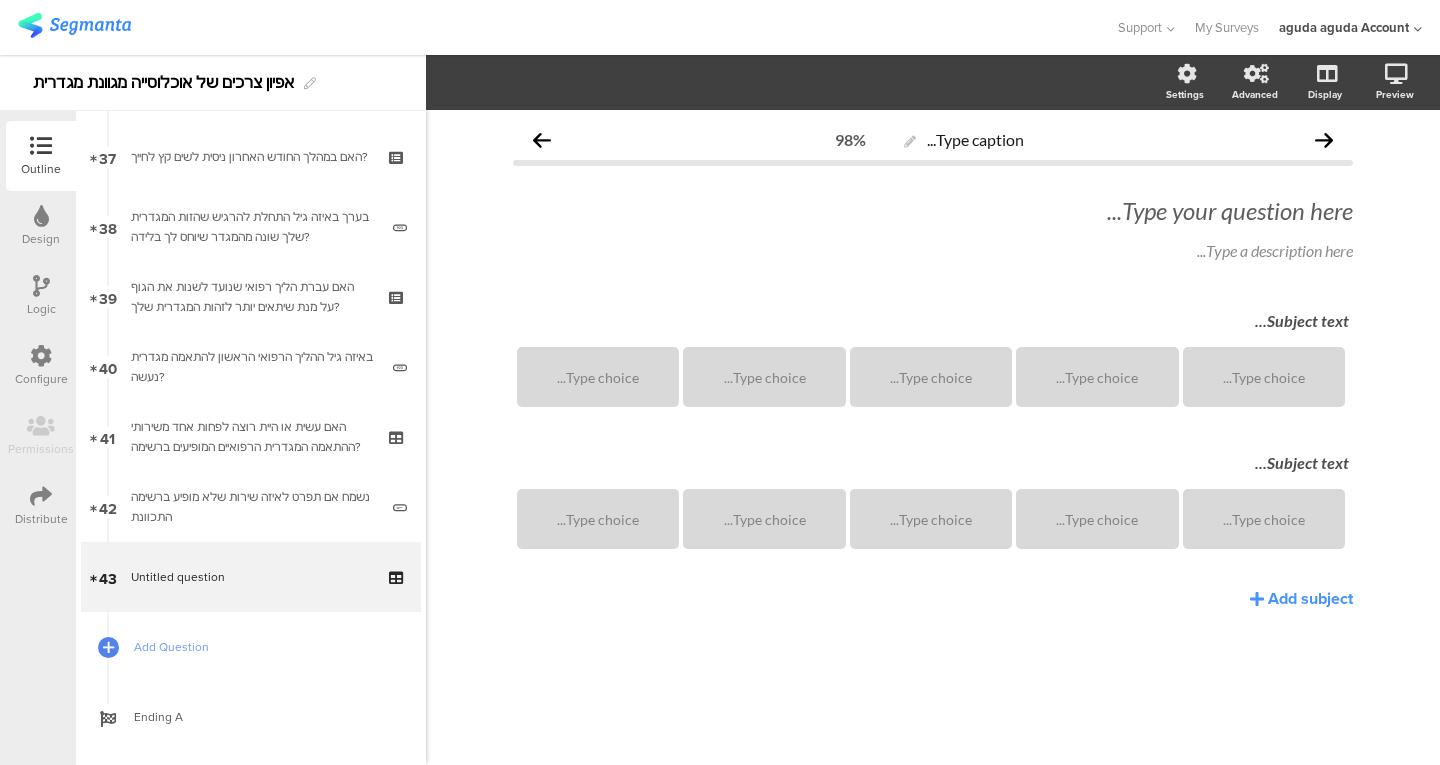 scroll, scrollTop: 2621, scrollLeft: 0, axis: vertical 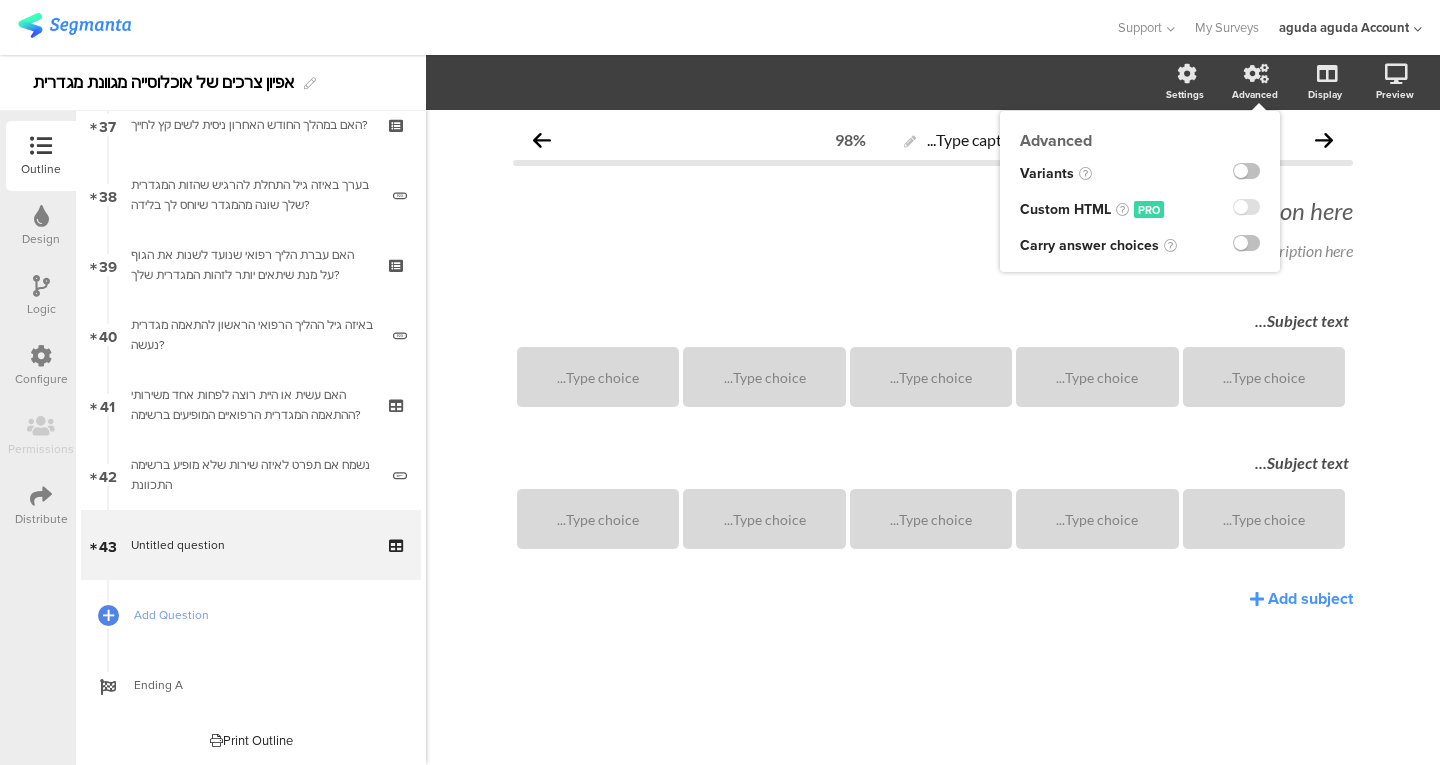 click 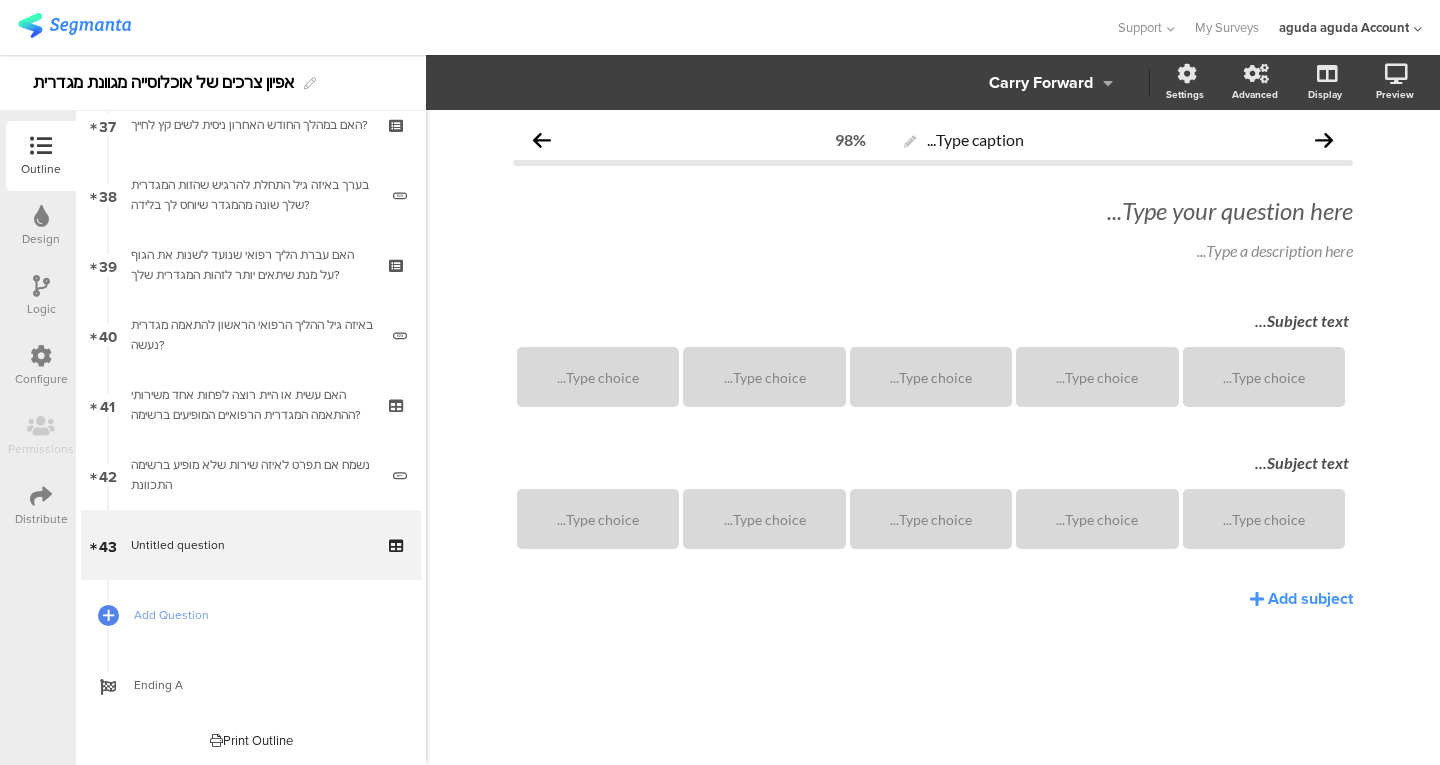 click on "Carry Forward" 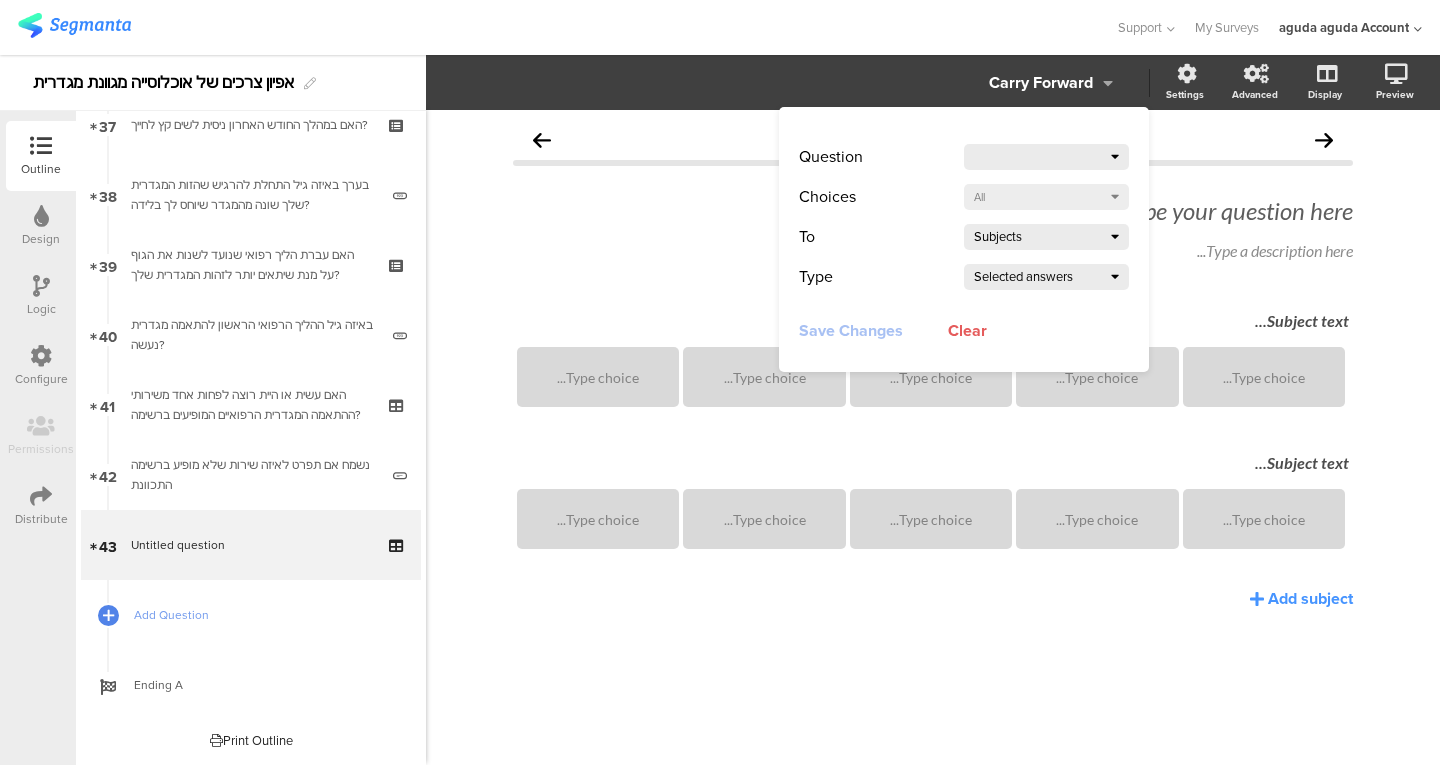 click 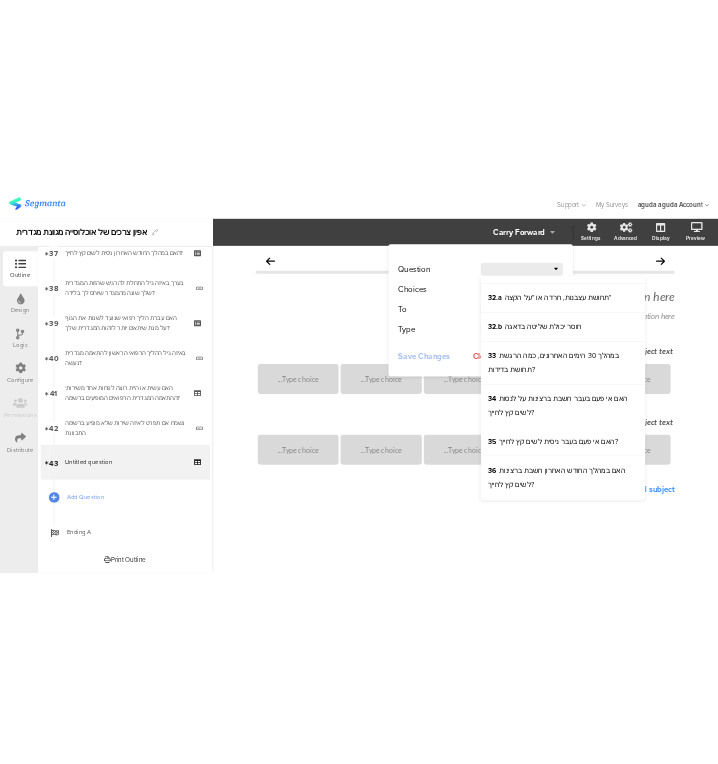 scroll, scrollTop: 3086, scrollLeft: 0, axis: vertical 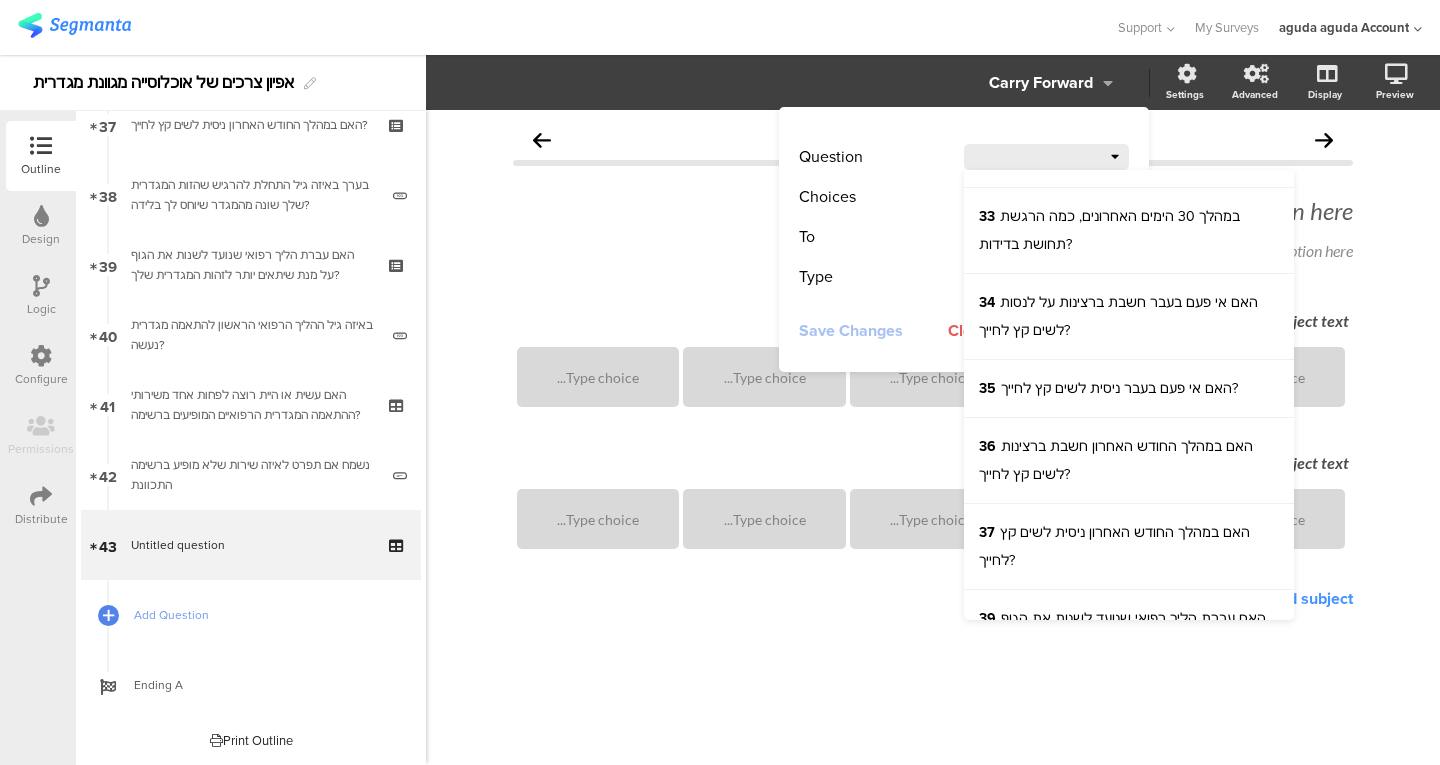 click on "Subject text...
Type choice...
Type choice...
Type choice...
Type choice...
Type choice...
Subject text...
Type choice...
Type choice...
Type choice..." 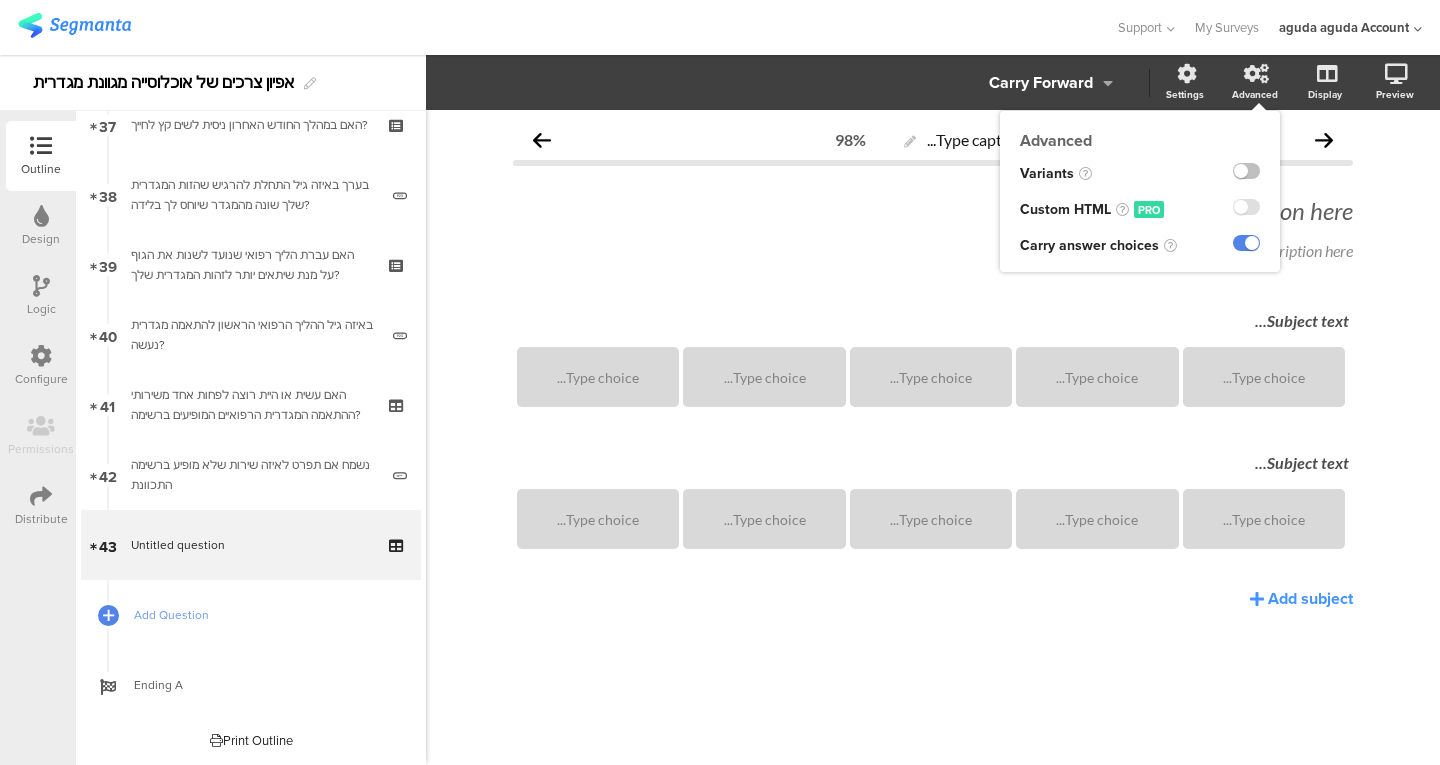 click 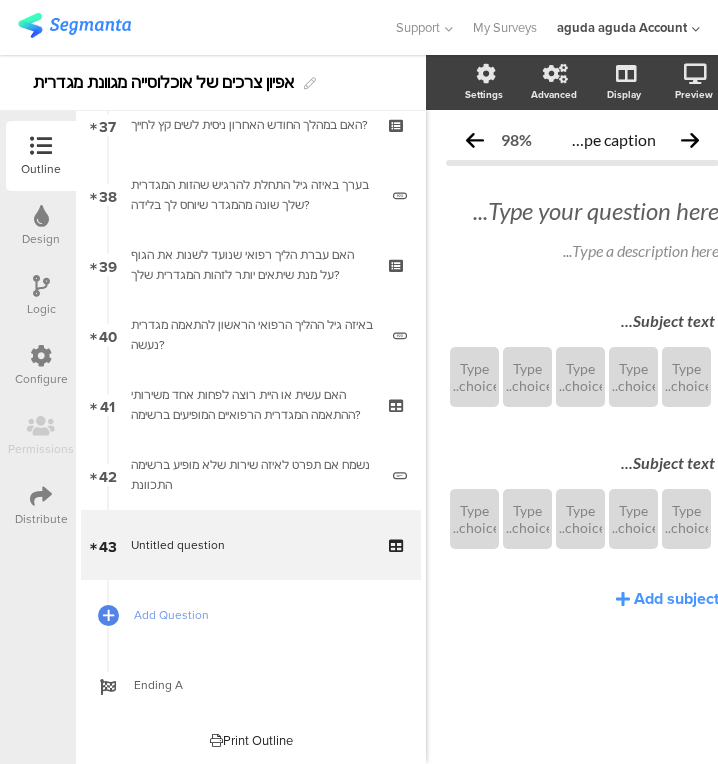 click at bounding box center (398, 558) 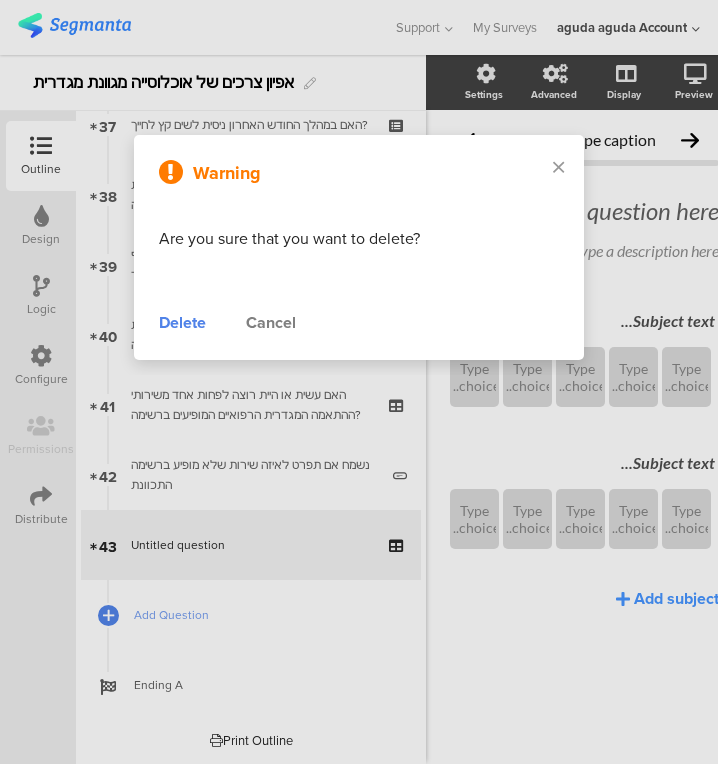 click on "Delete" at bounding box center [182, 323] 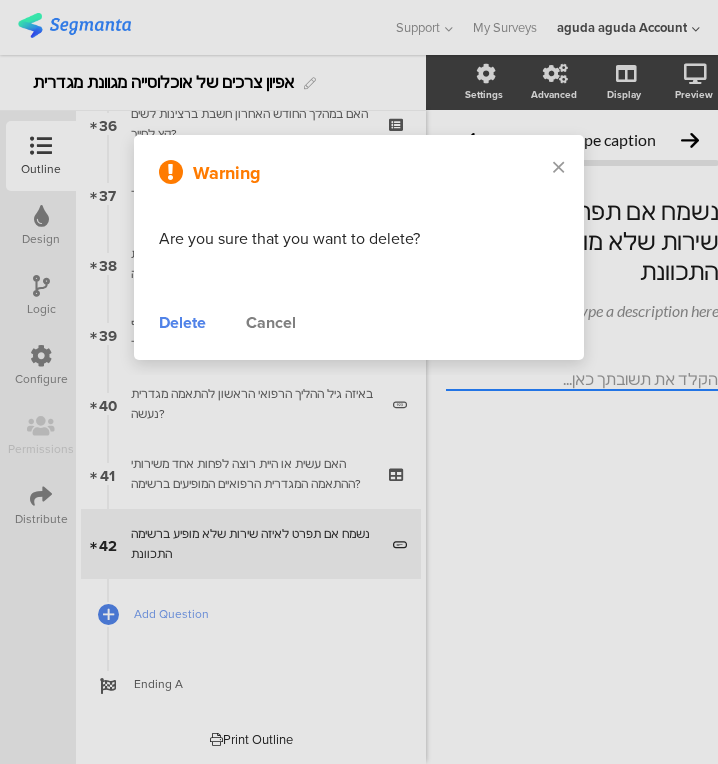 scroll, scrollTop: 2552, scrollLeft: 0, axis: vertical 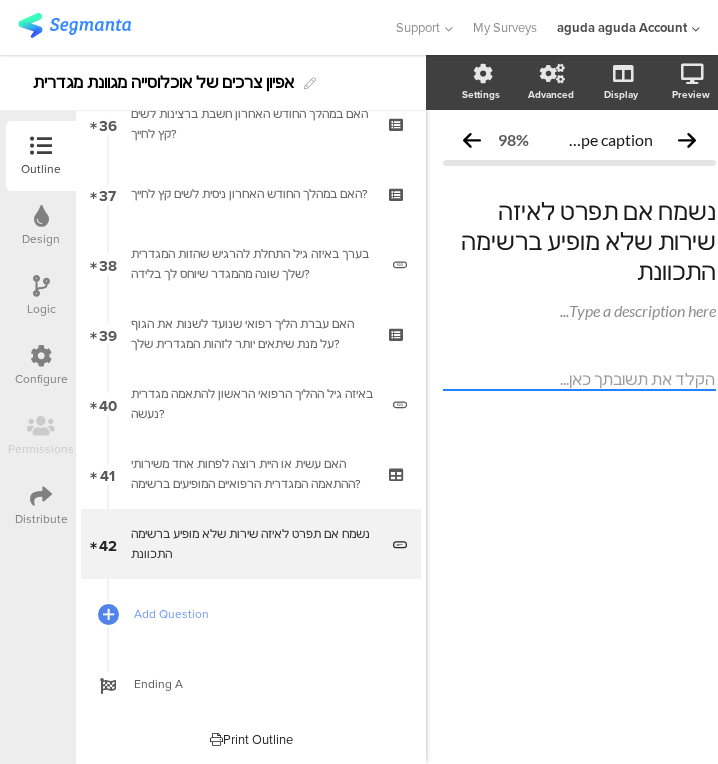 click on "Add Question" at bounding box center (251, 614) 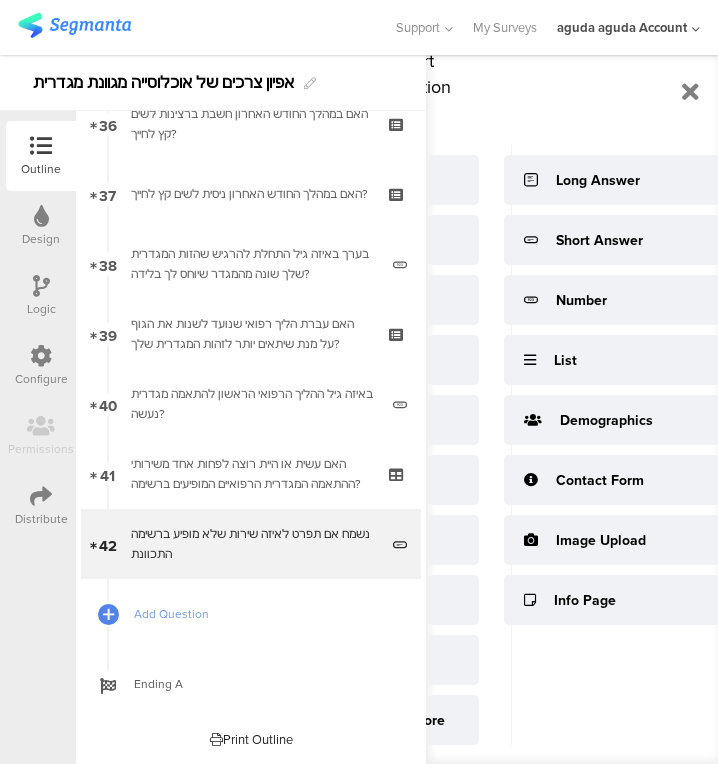 scroll, scrollTop: 52, scrollLeft: 0, axis: vertical 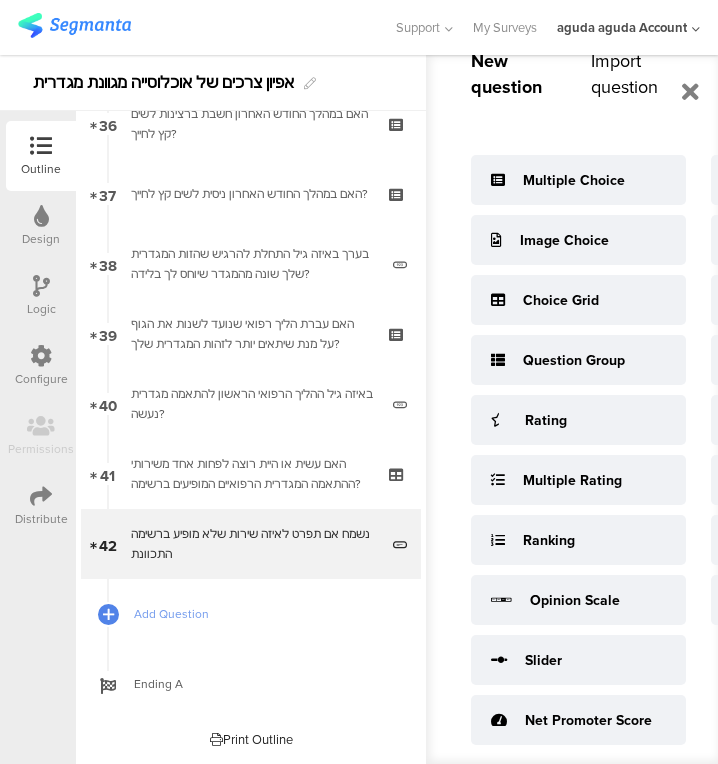 click on "Ranking" at bounding box center (549, 540) 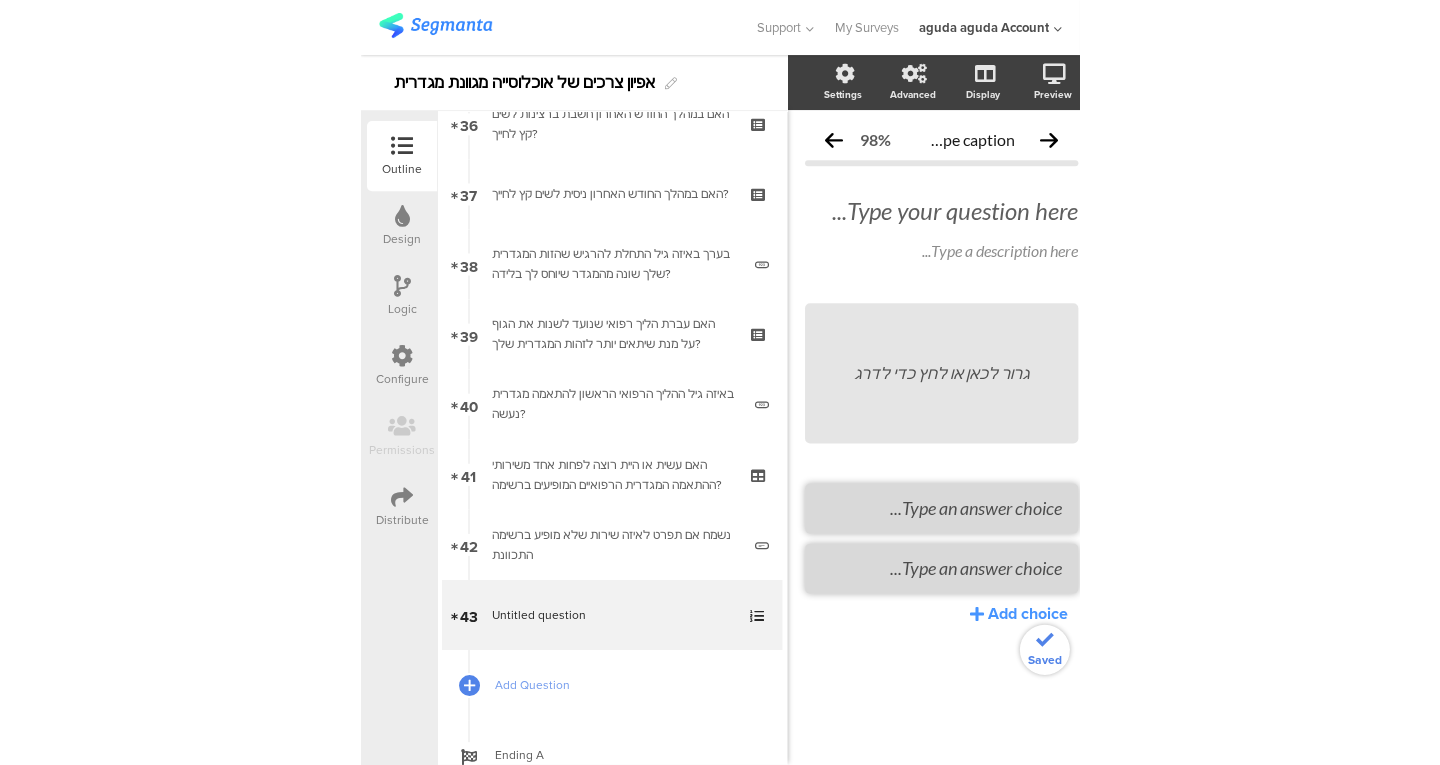 scroll, scrollTop: 2621, scrollLeft: 0, axis: vertical 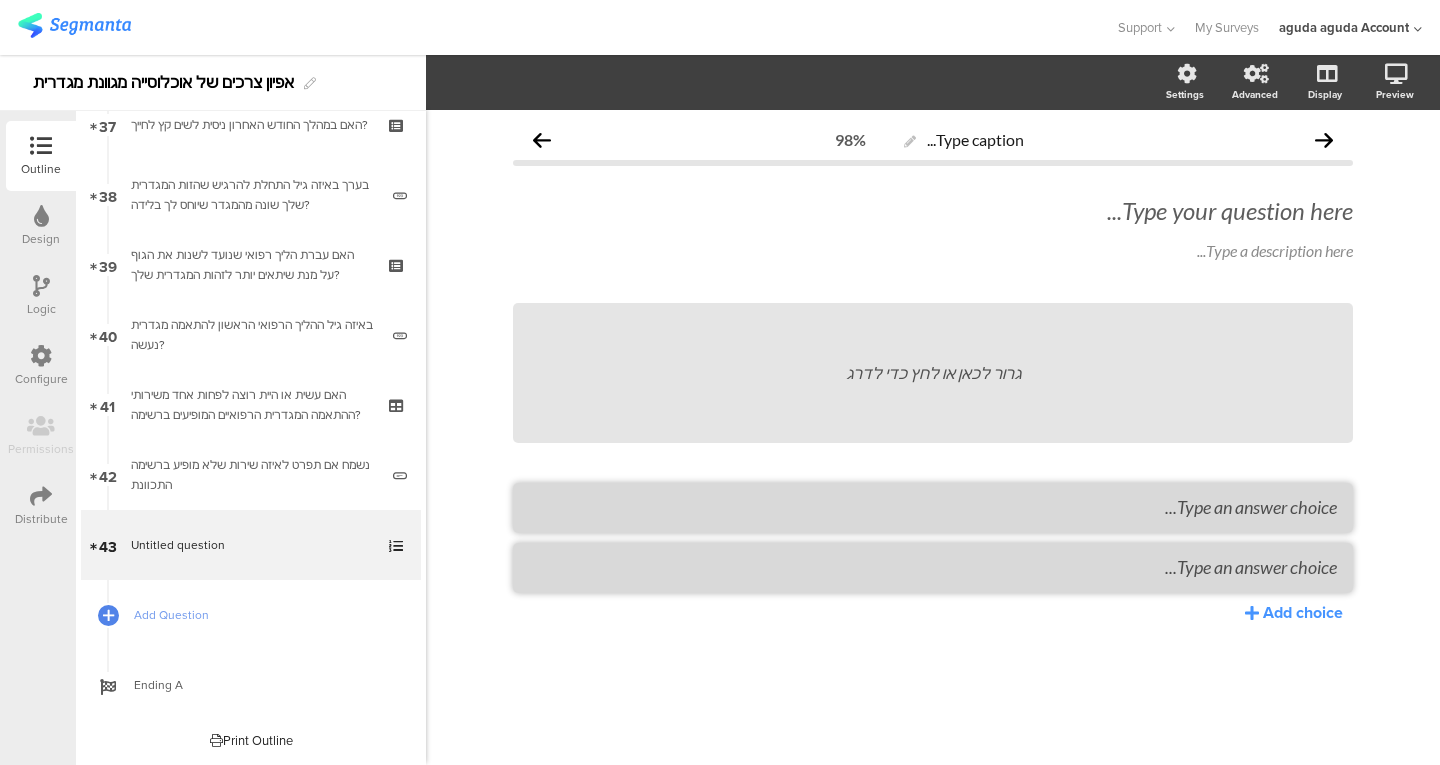 click on "43
Untitled question" at bounding box center [251, 545] 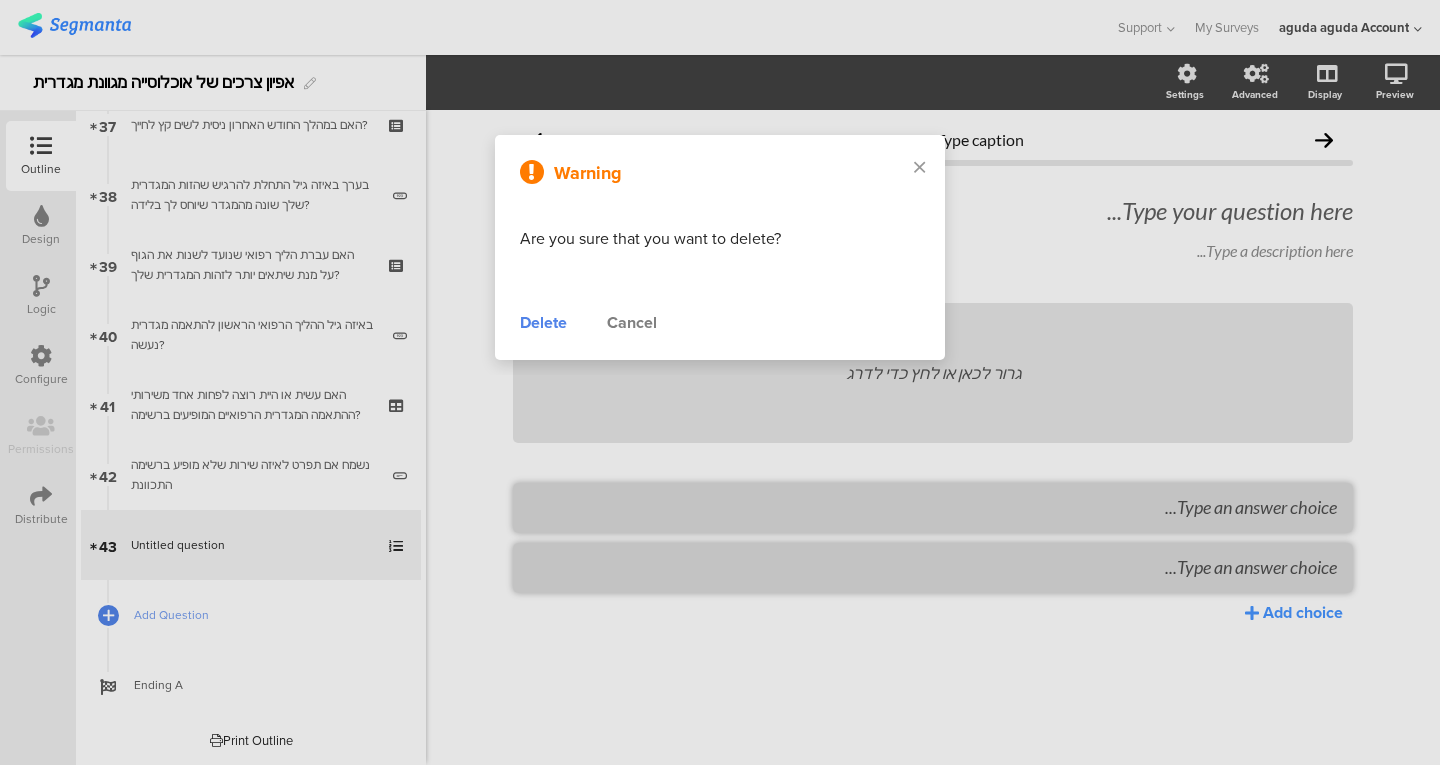click at bounding box center (720, 382) 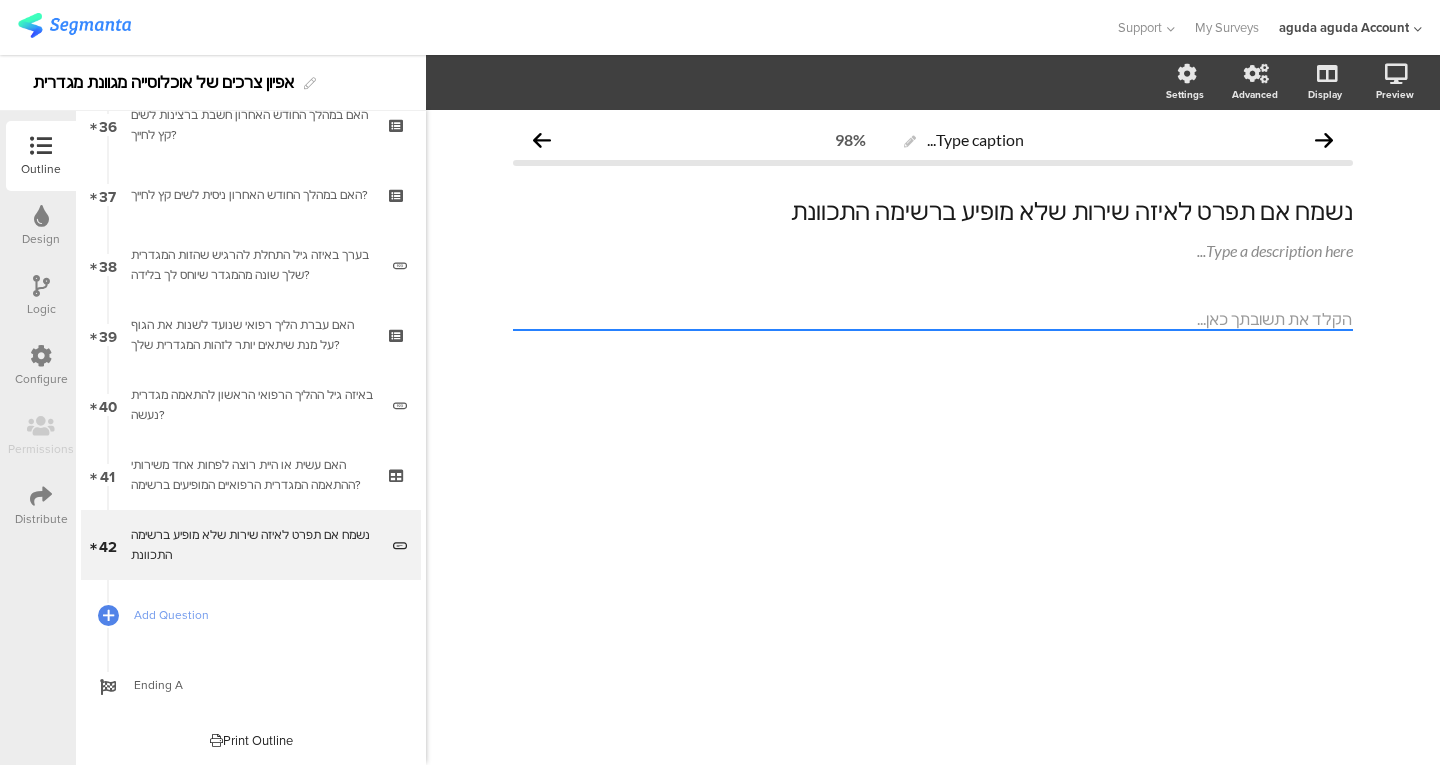 click on "Add Question" at bounding box center [262, 615] 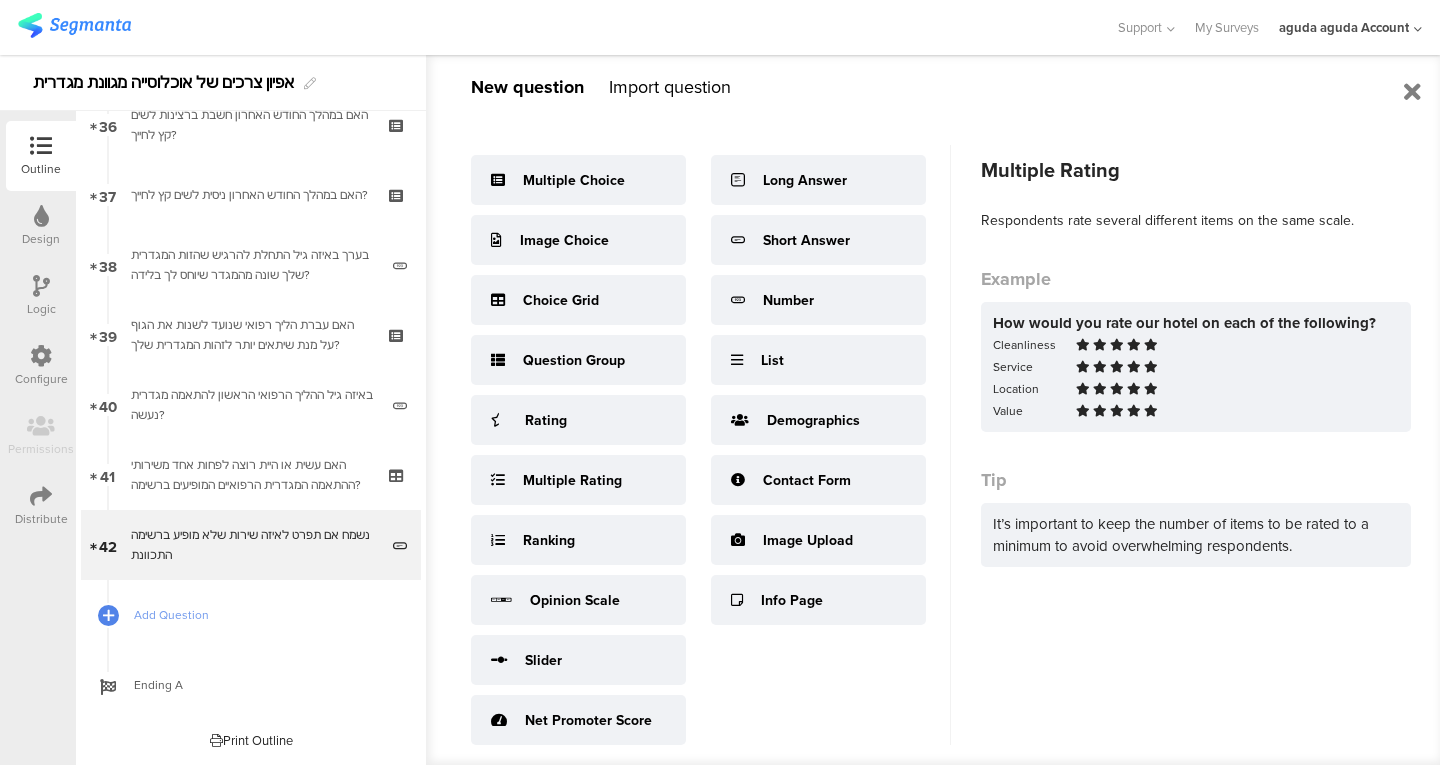 click on "Multiple Rating" at bounding box center [572, 480] 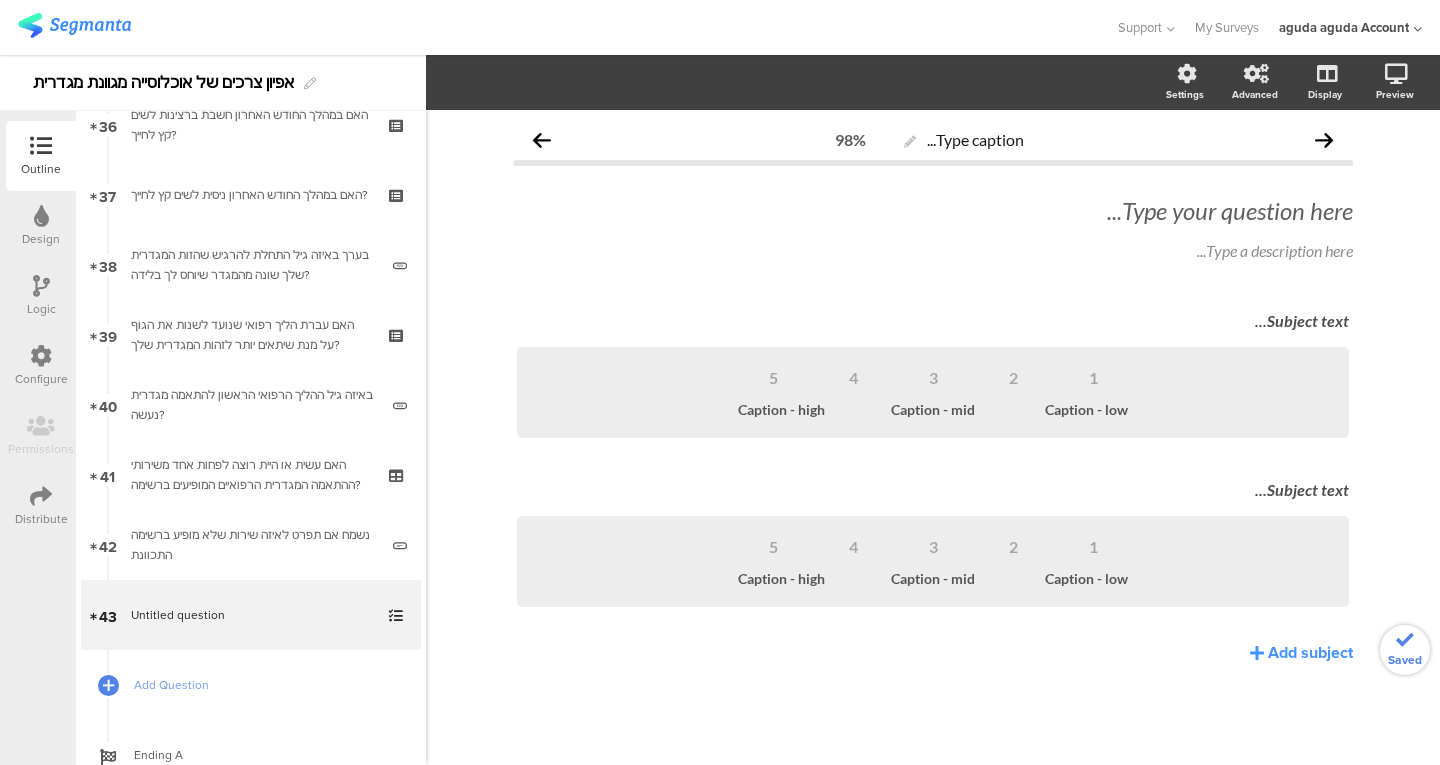 scroll, scrollTop: 2621, scrollLeft: 0, axis: vertical 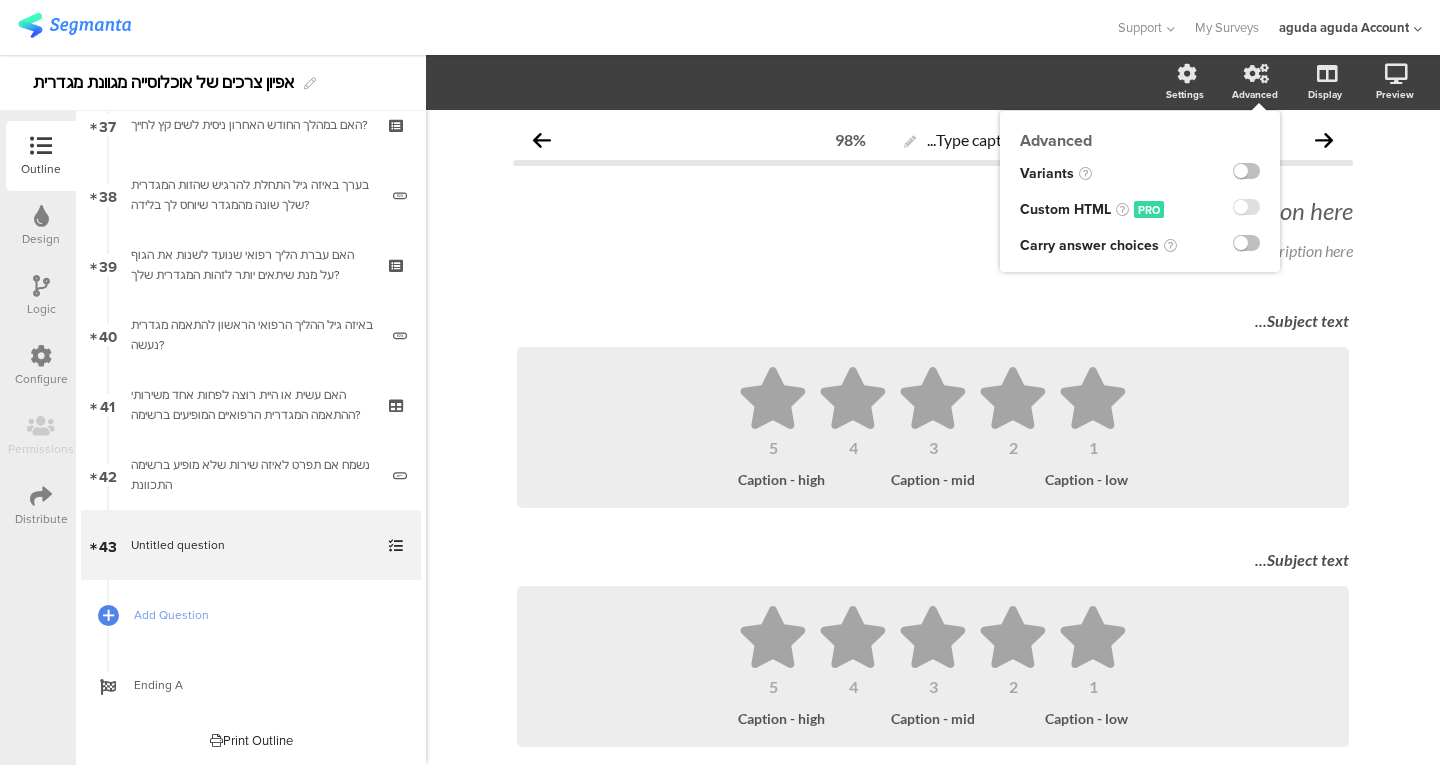 click 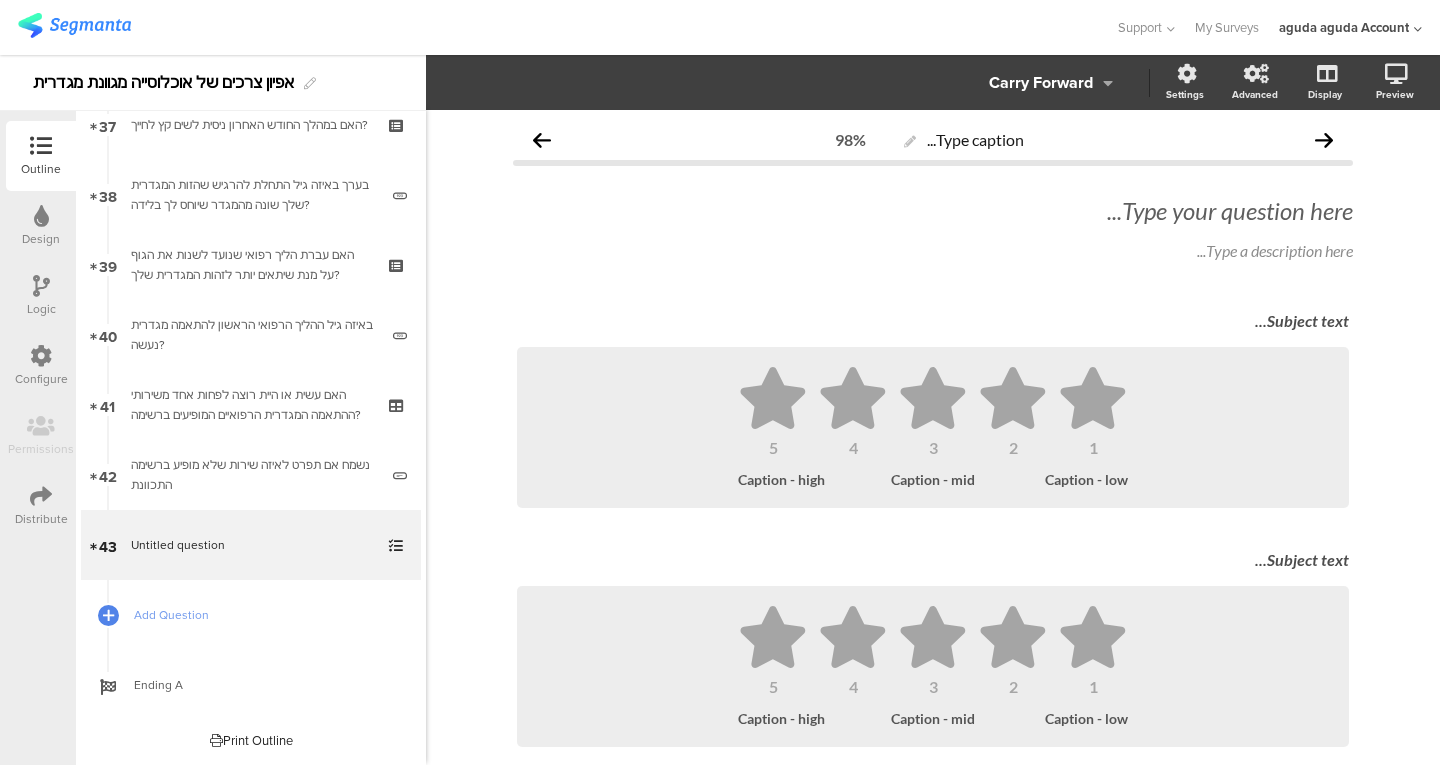 click on "Carry Forward" 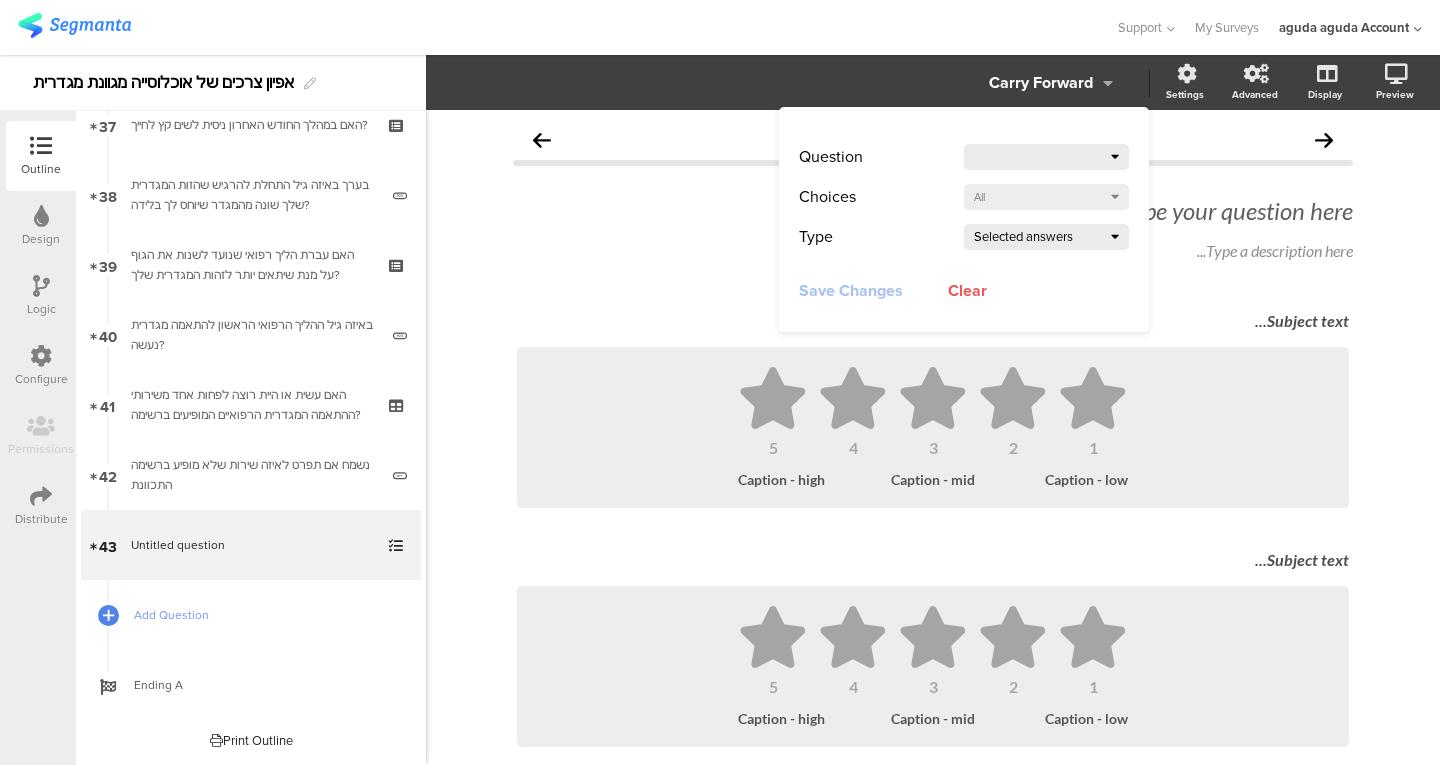click 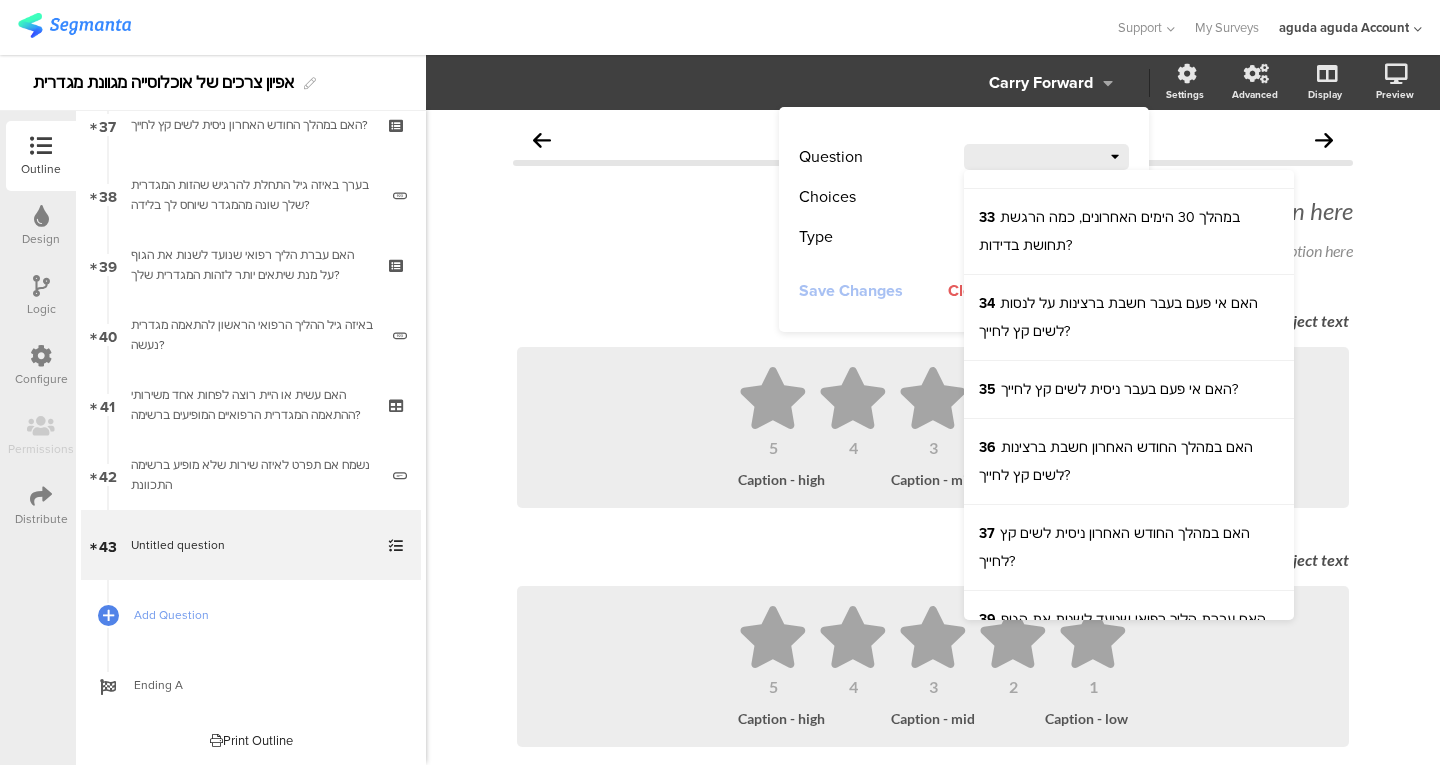 scroll, scrollTop: 3086, scrollLeft: 0, axis: vertical 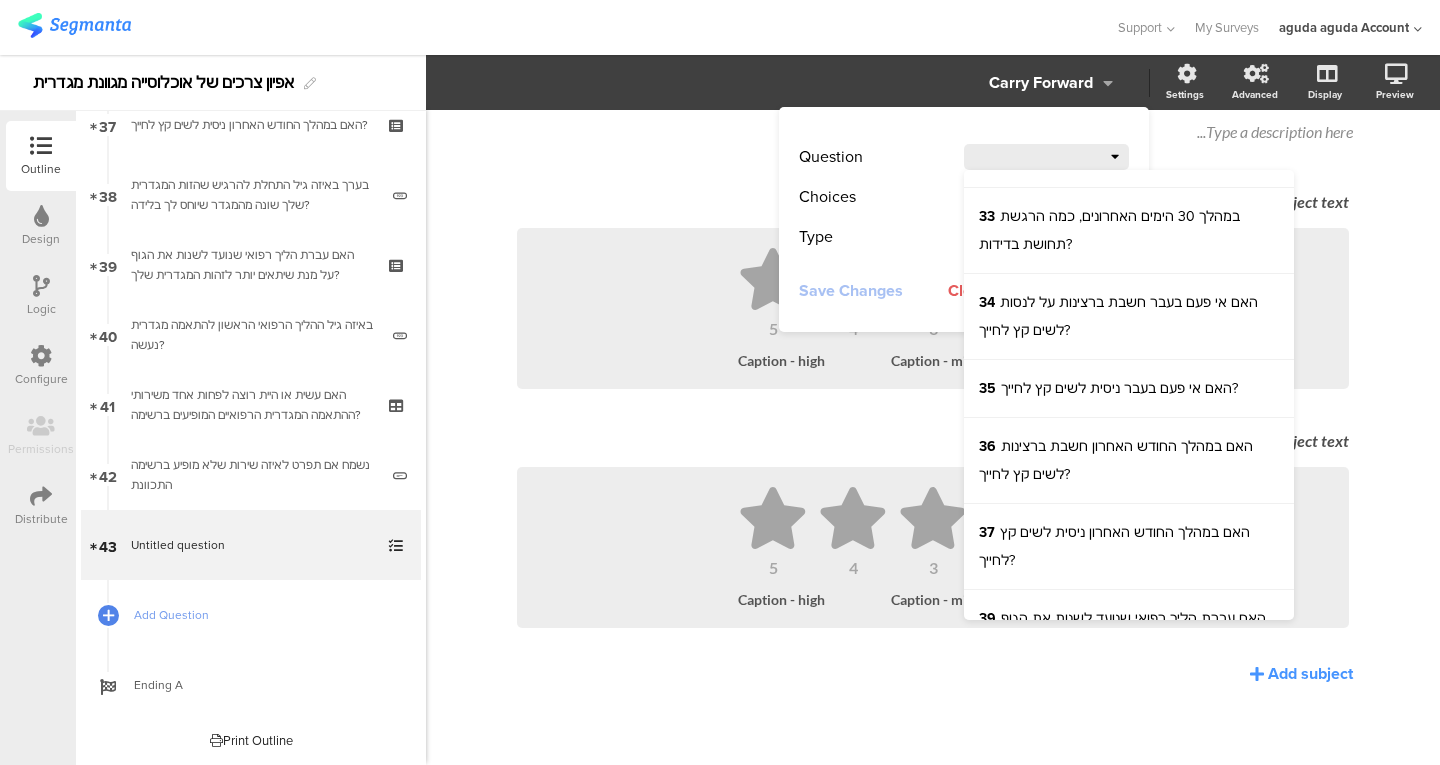 click on "39  האם עברת הליך רפואי שנועד לשנות את הגוף על מנת שיתאים יותר לזהות המגדרית שלך?" 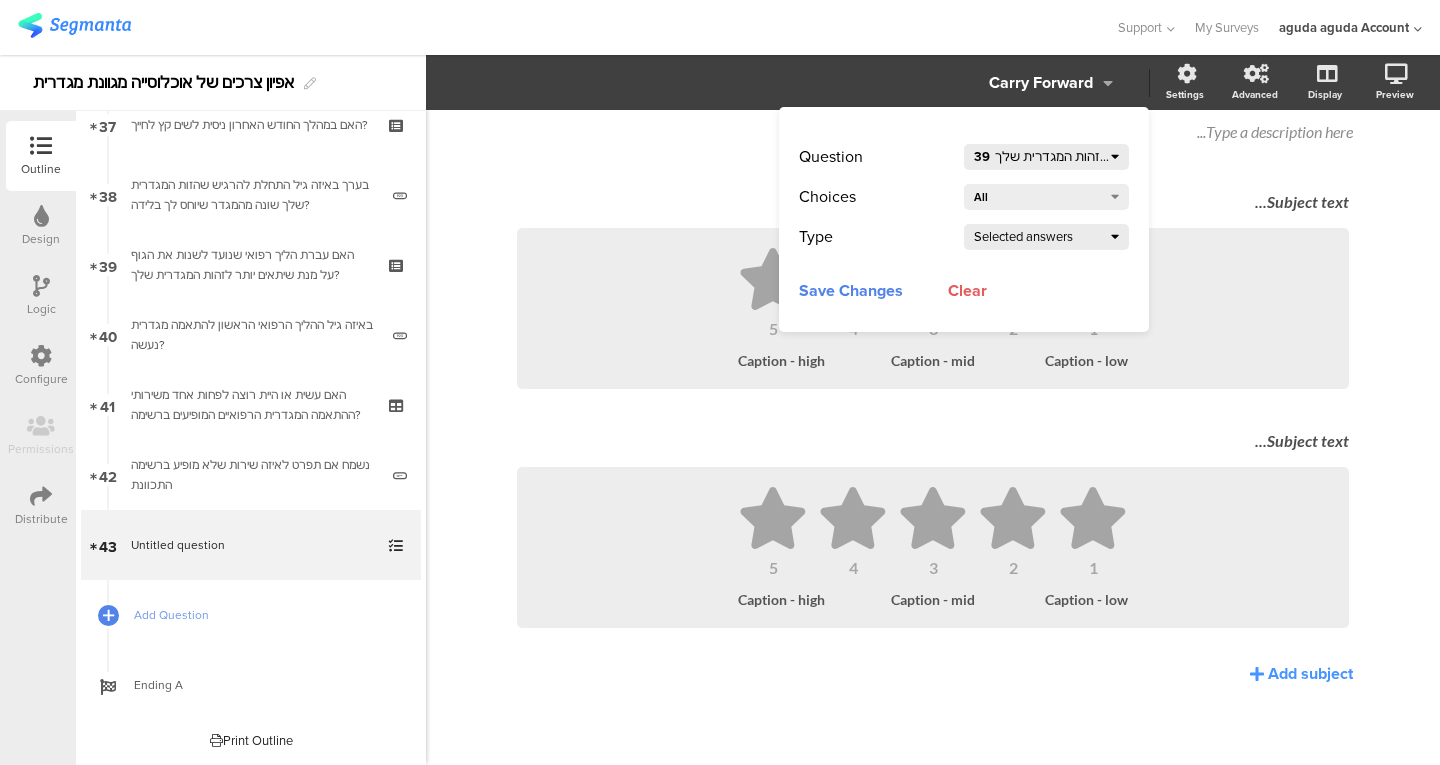 click on "Selected answers" 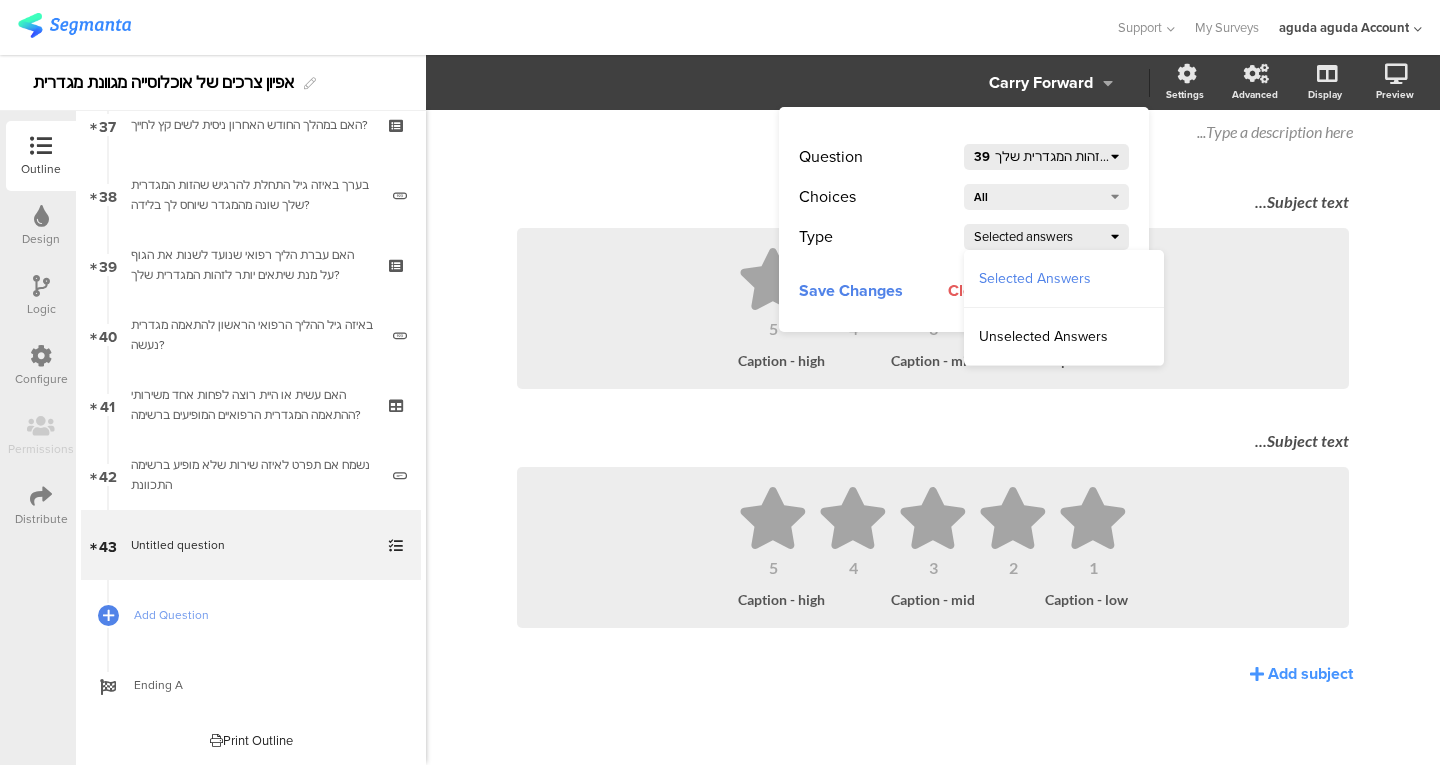 click on "Question
39  האם עברת הליך רפואי שנועד לשנות את הגוף על מנת שיתאים יותר לזהות המגדרית שלך?
Choices
All
Type
Selected answers
Selected Answers
Unselected Answers
Save Changes
Saving...
Failed
Clear
Deleting...
Failed" 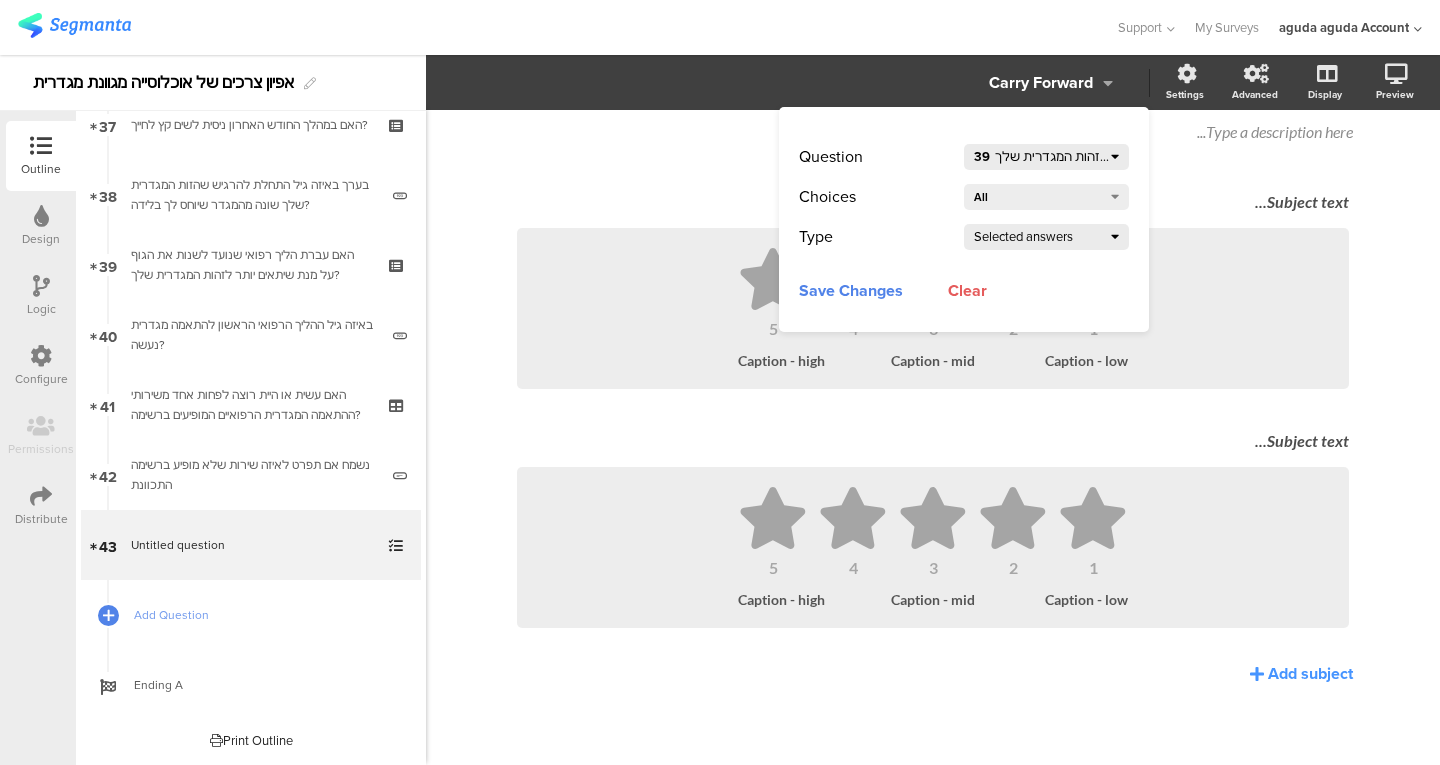 click on "Question
39  האם עברת הליך רפואי שנועד לשנות את הגוף על מנת שיתאים יותר לזהות המגדרית שלך?
Choices
All
Type
Selected answers
Save Changes
Saving...
Failed
Clear
Deleting...
Failed" 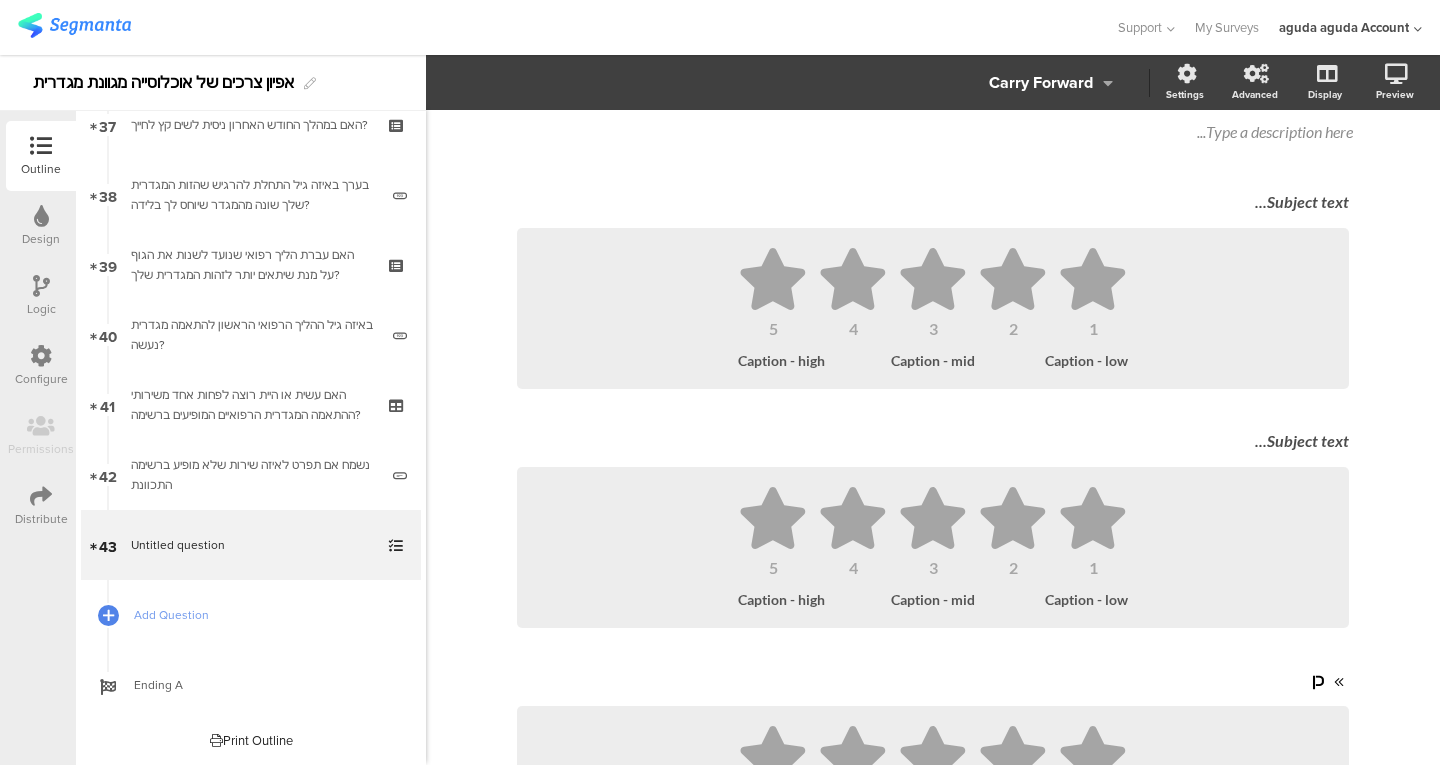scroll, scrollTop: 836, scrollLeft: 0, axis: vertical 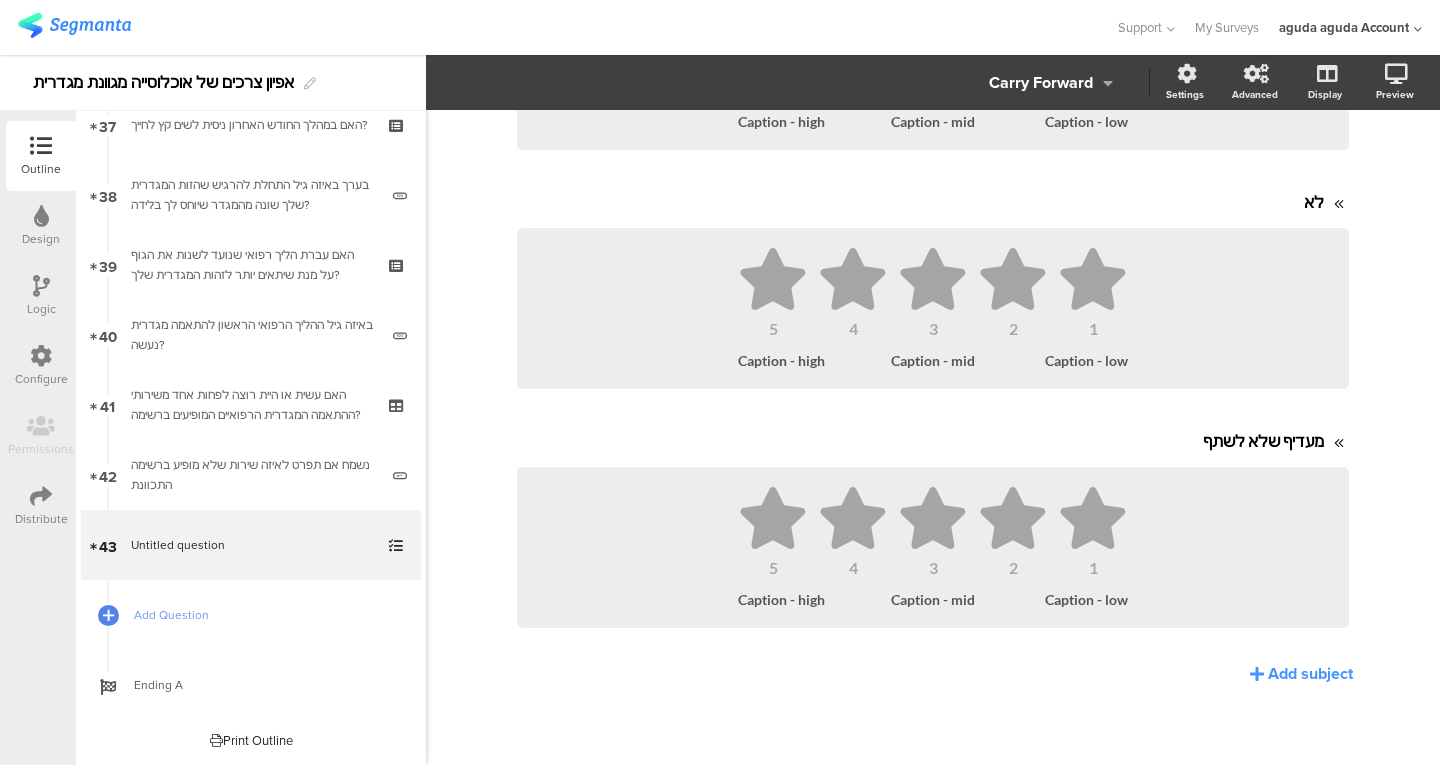 click 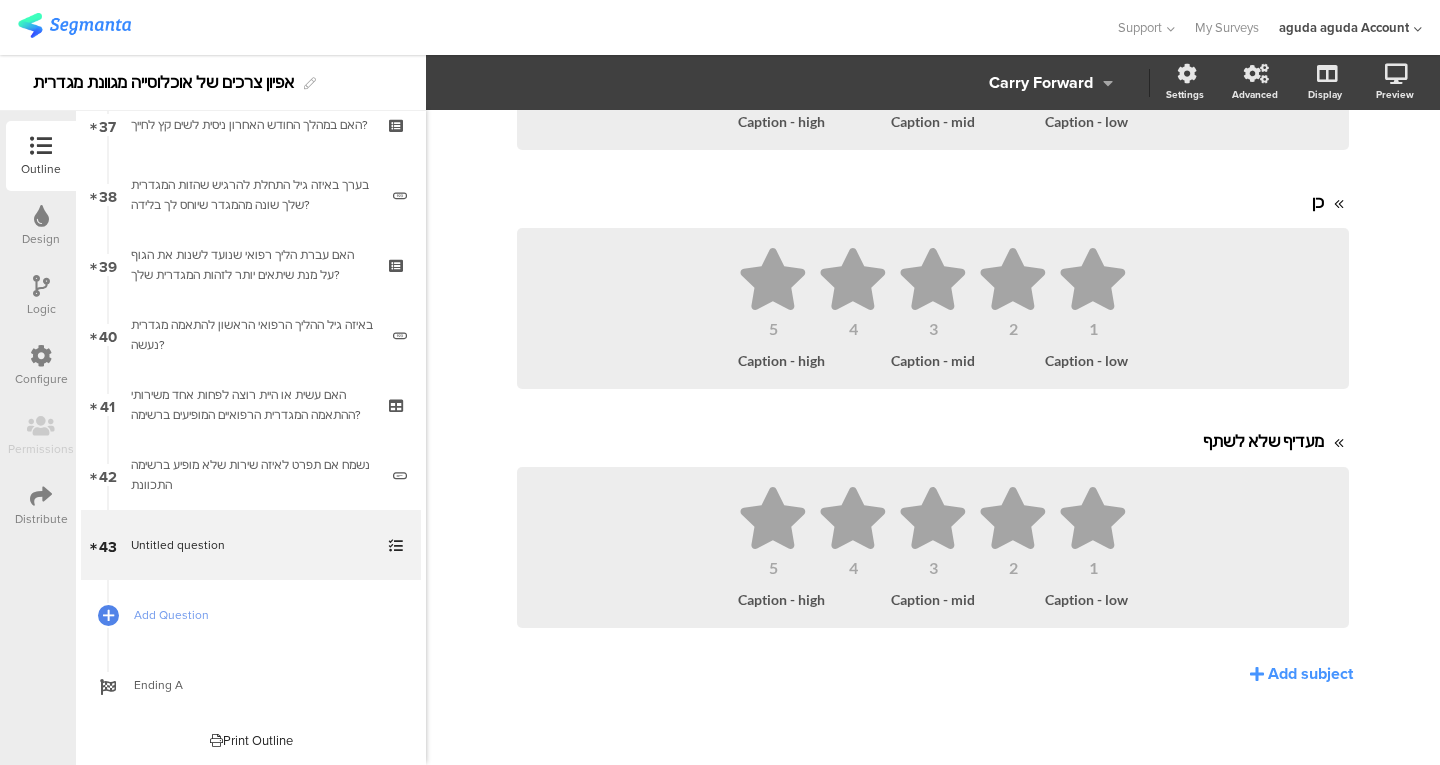 scroll, scrollTop: 597, scrollLeft: 0, axis: vertical 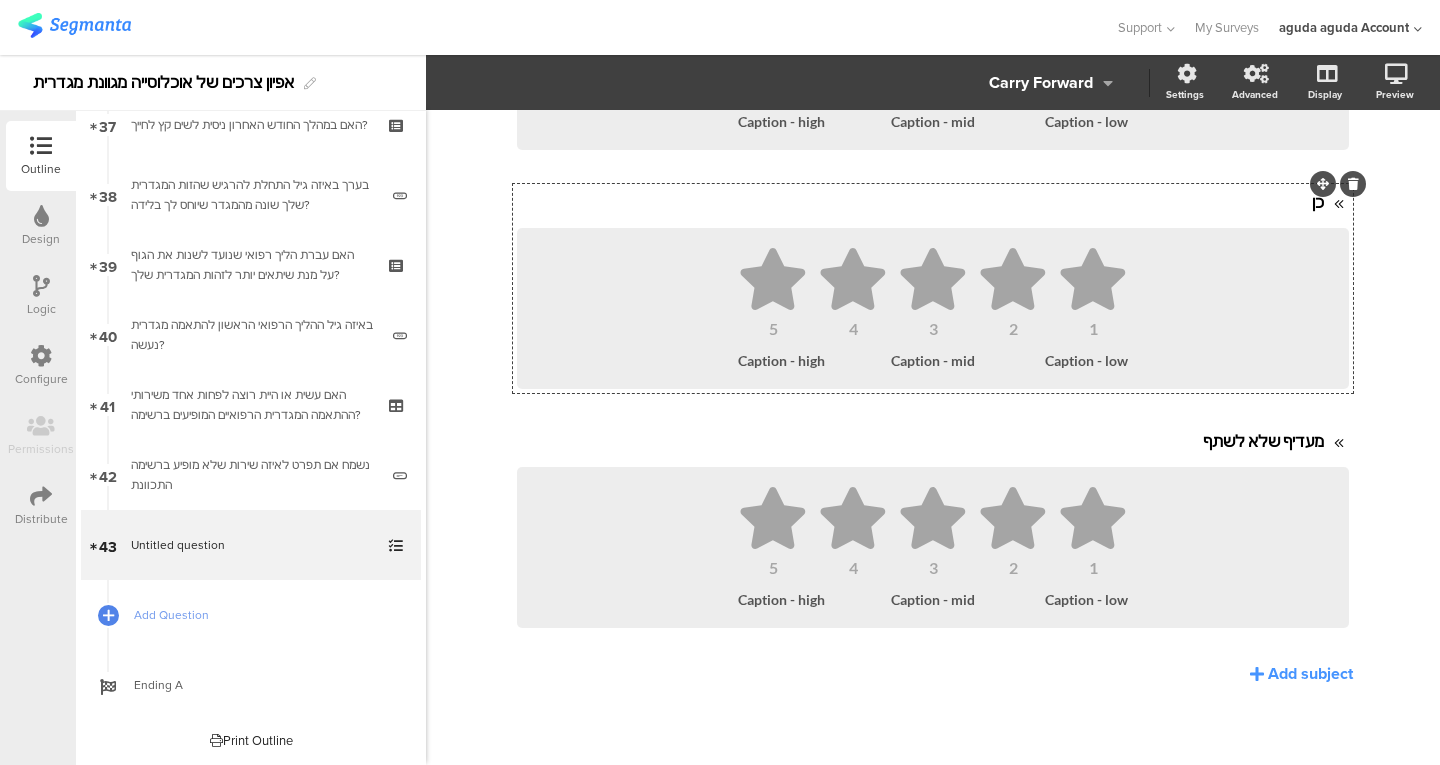 click 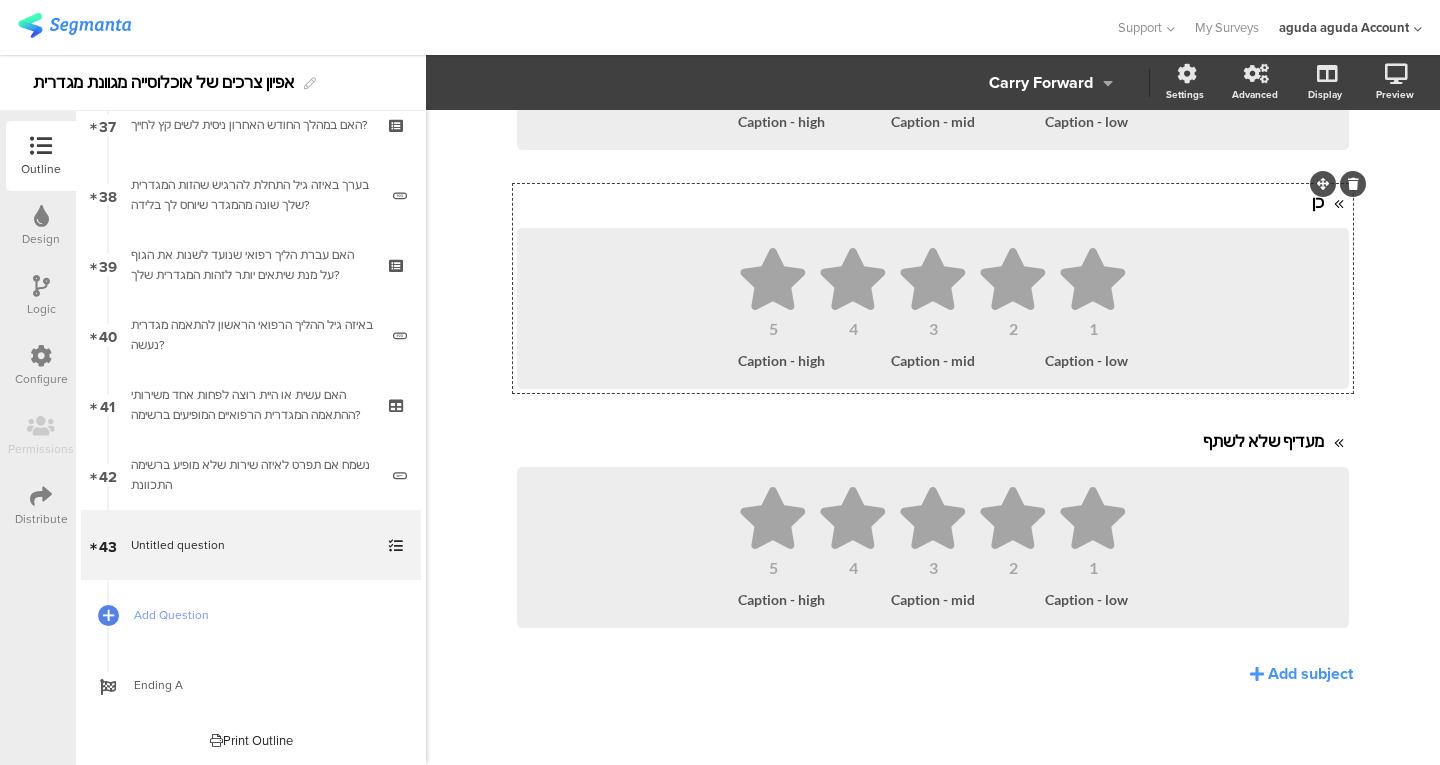 scroll, scrollTop: 358, scrollLeft: 0, axis: vertical 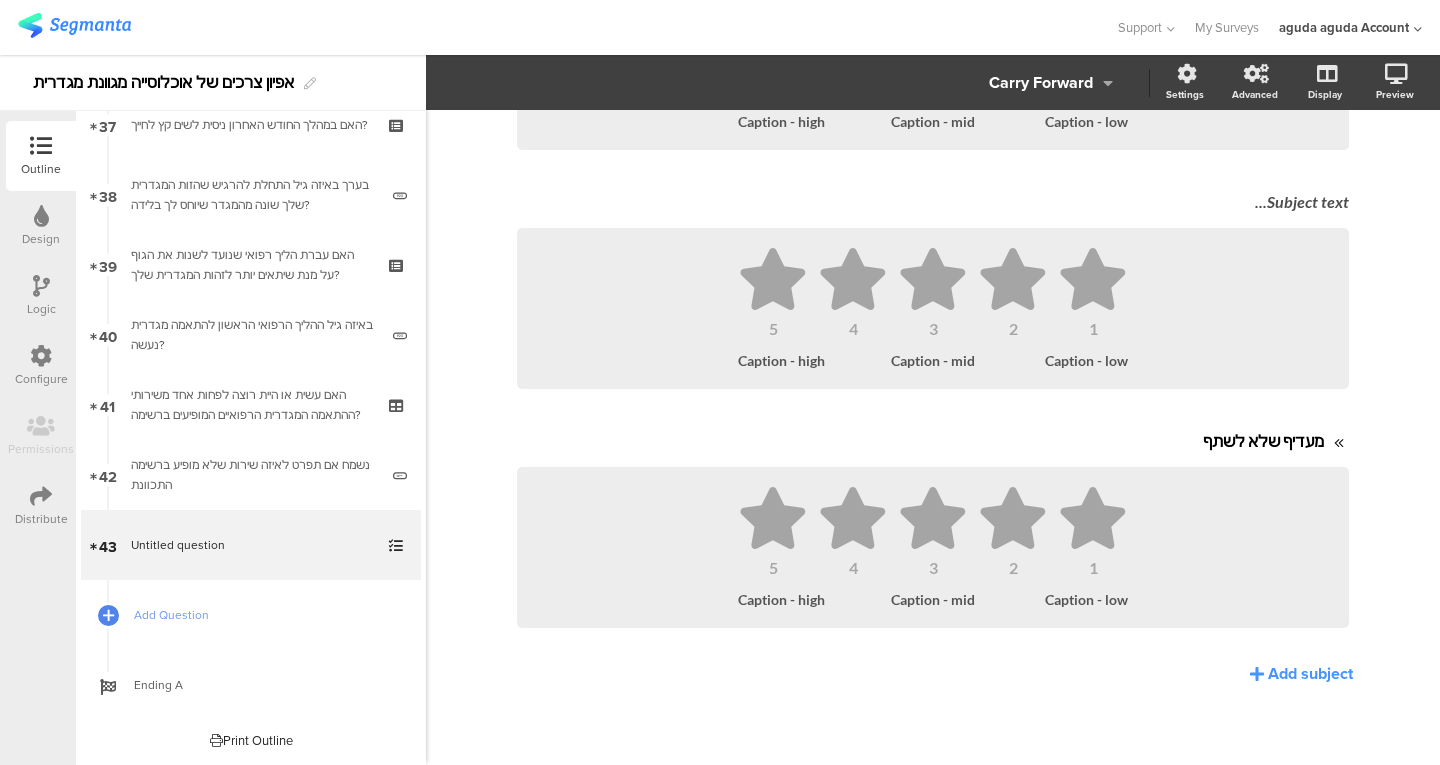 click 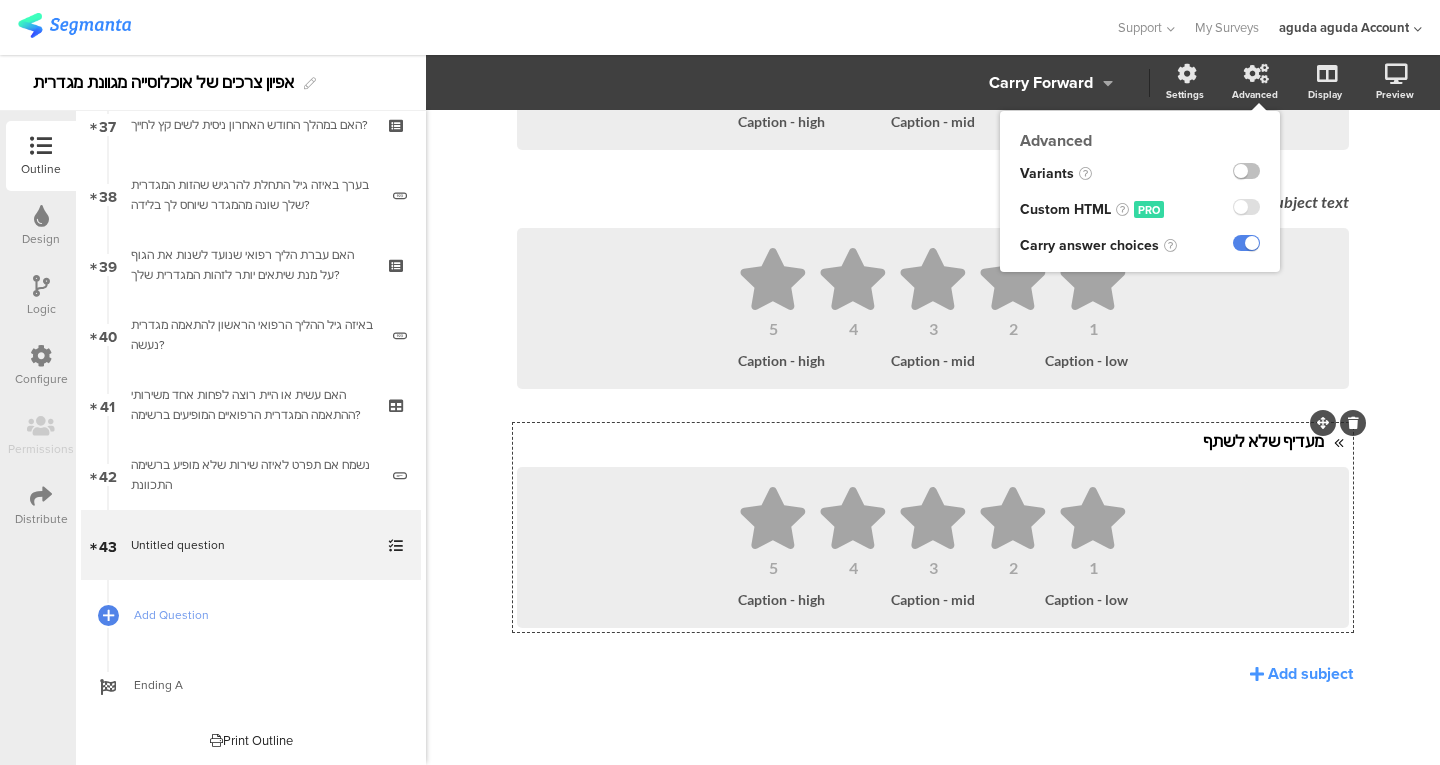 click 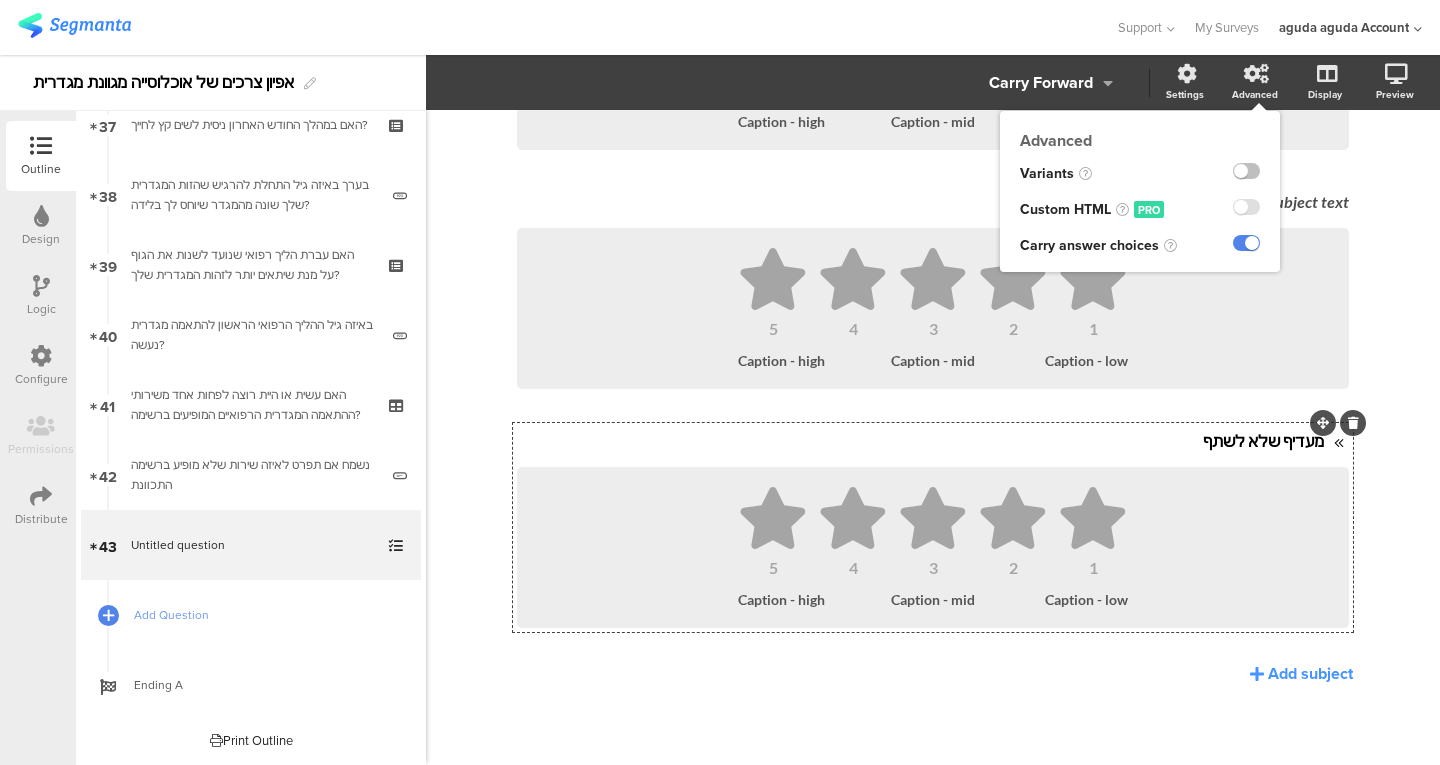 click at bounding box center (0, 0) 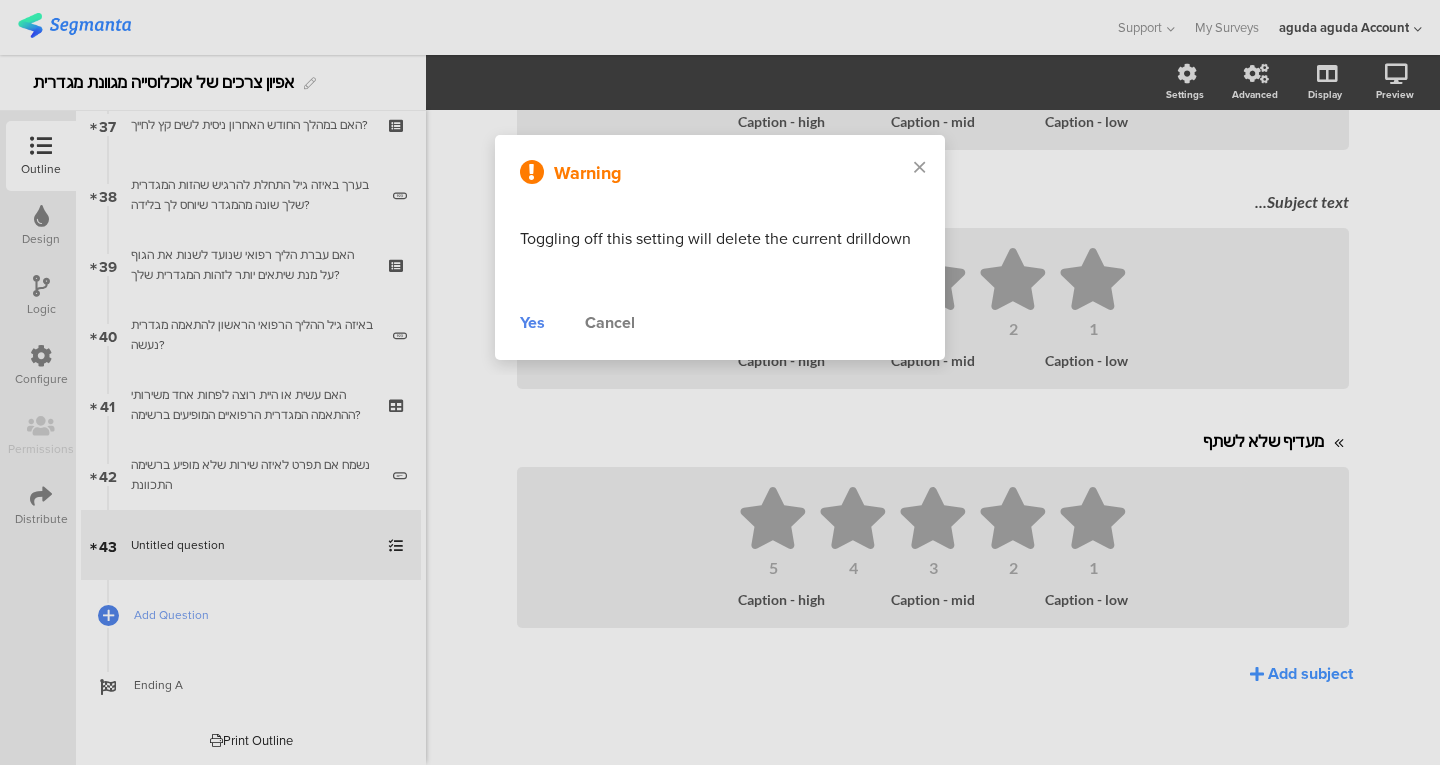 click on "Yes" at bounding box center (532, 323) 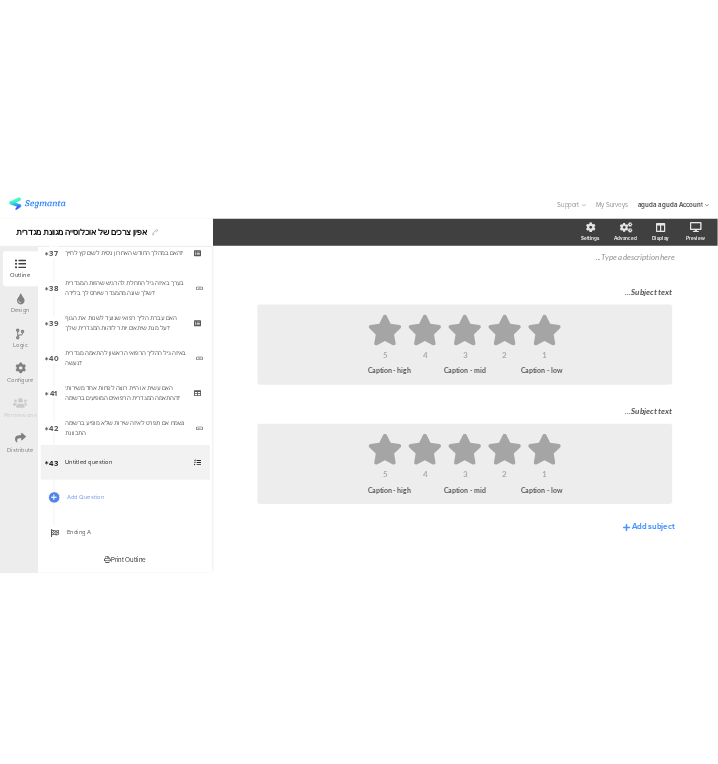 scroll, scrollTop: 0, scrollLeft: 0, axis: both 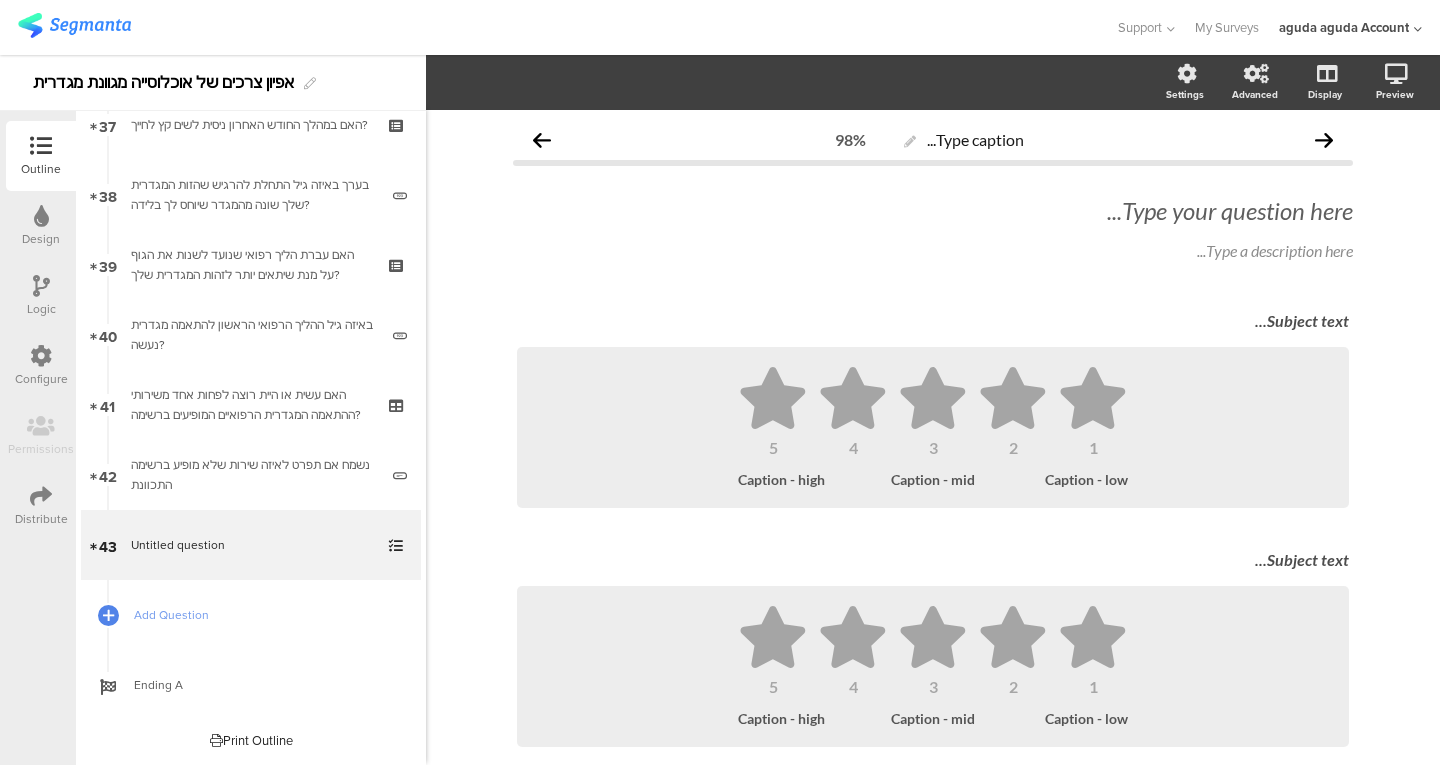 click on "1
2
3
4
5" at bounding box center [933, 411] 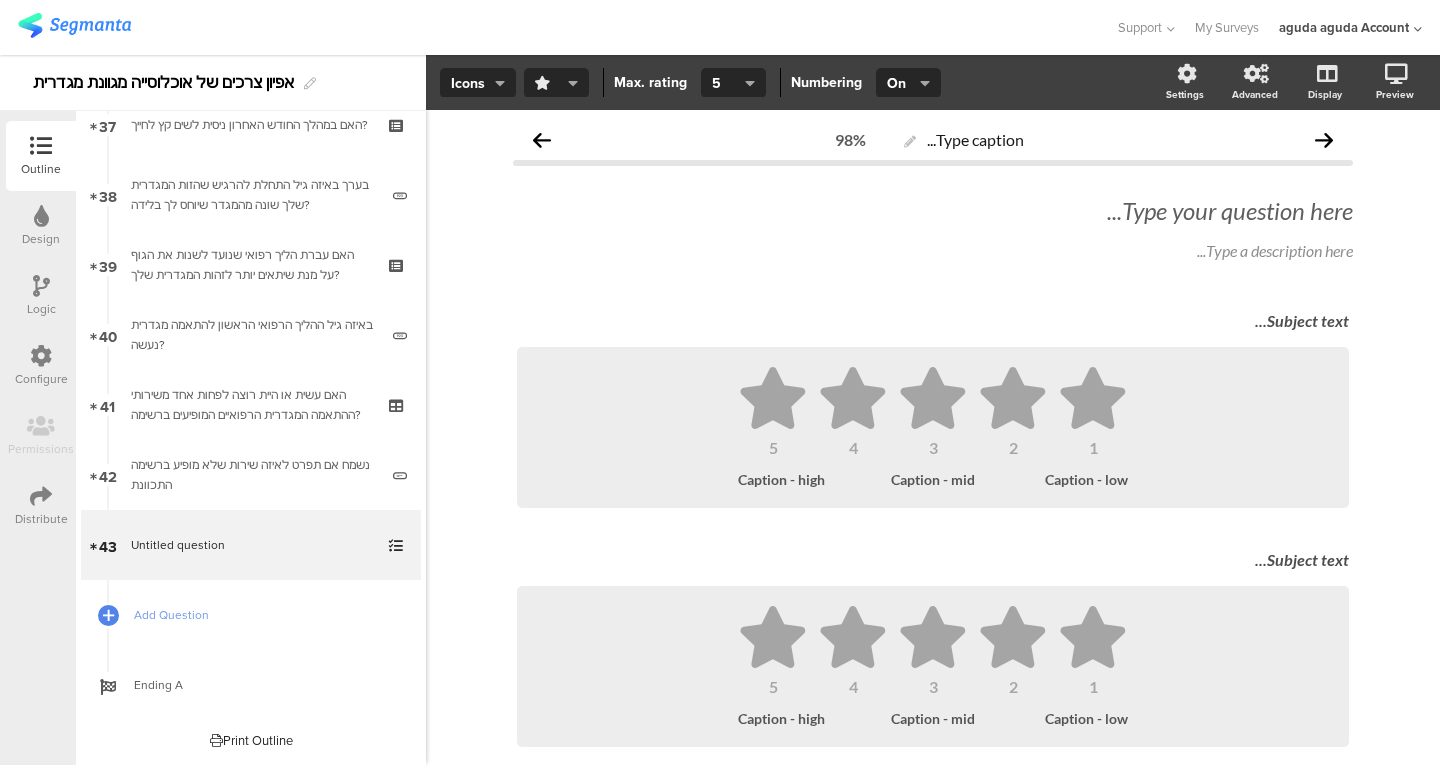click 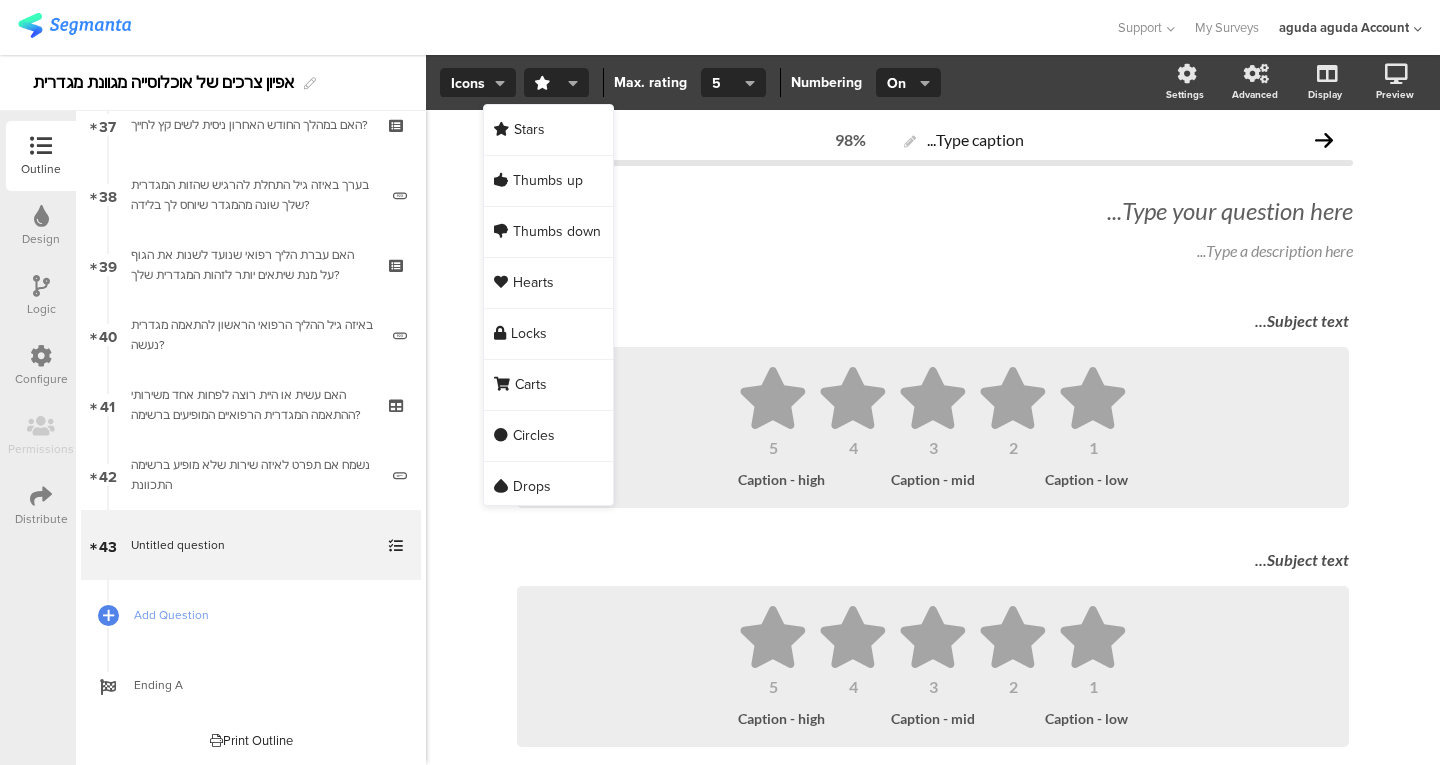 click on "Circles" at bounding box center [548, 436] 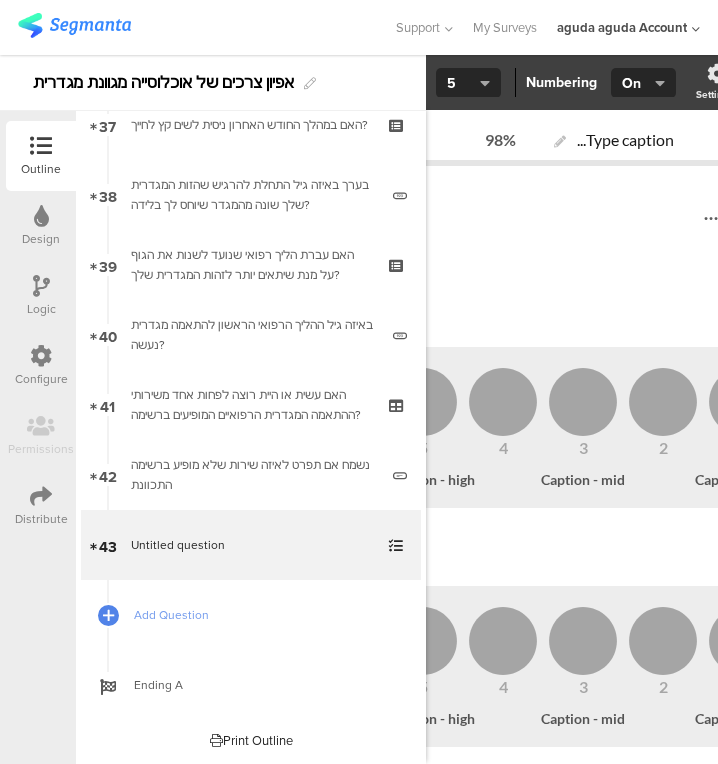 scroll, scrollTop: 0, scrollLeft: 253, axis: horizontal 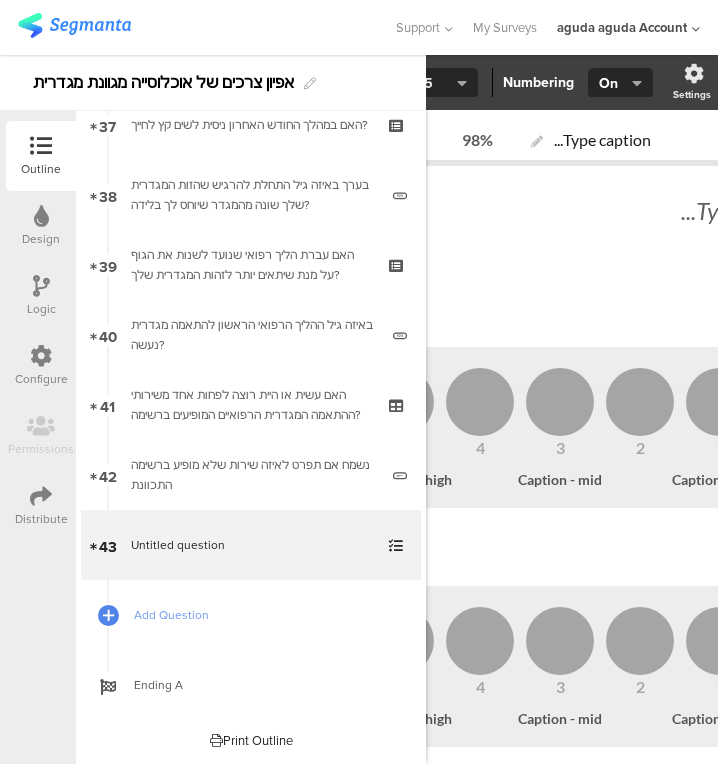 click on "5" 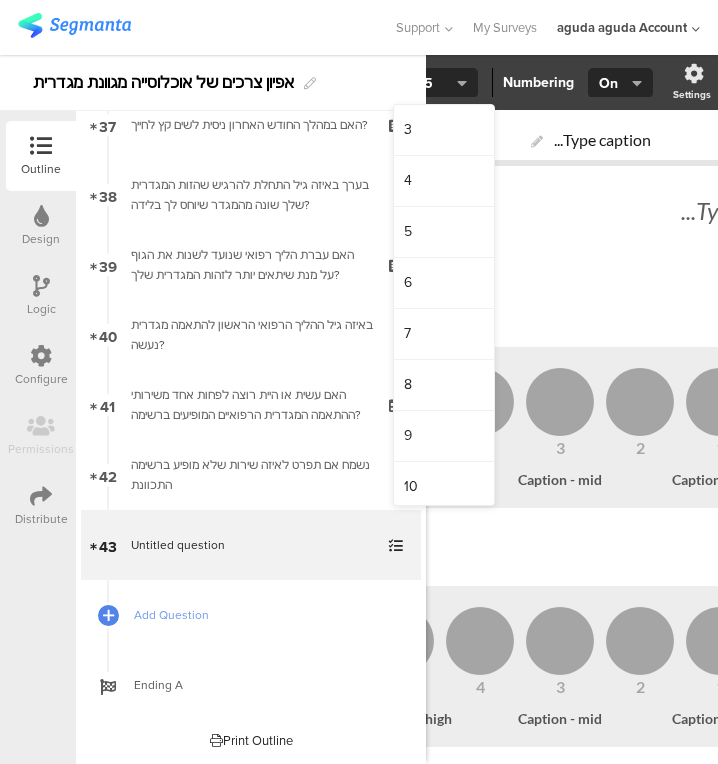 click on "7" at bounding box center (444, 334) 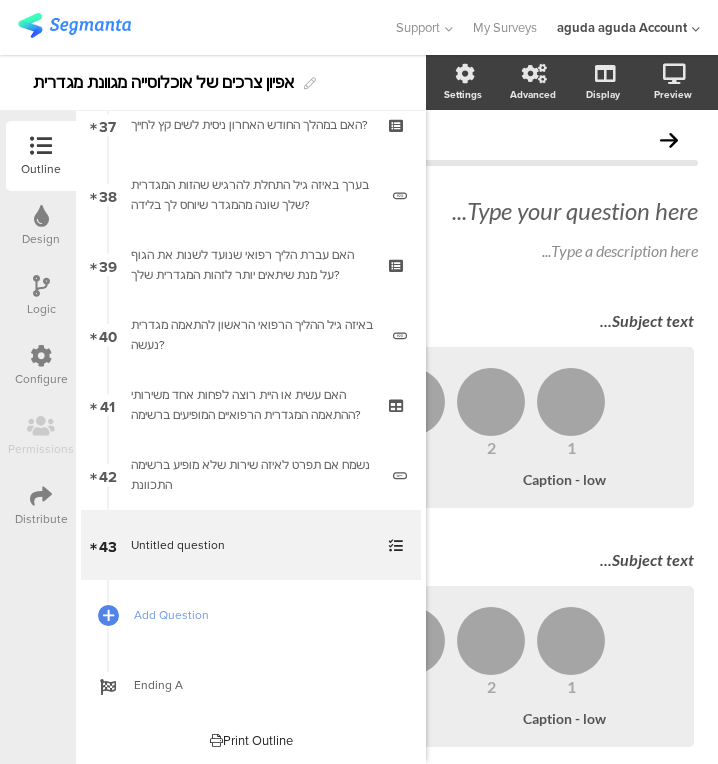 scroll, scrollTop: 0, scrollLeft: 496, axis: horizontal 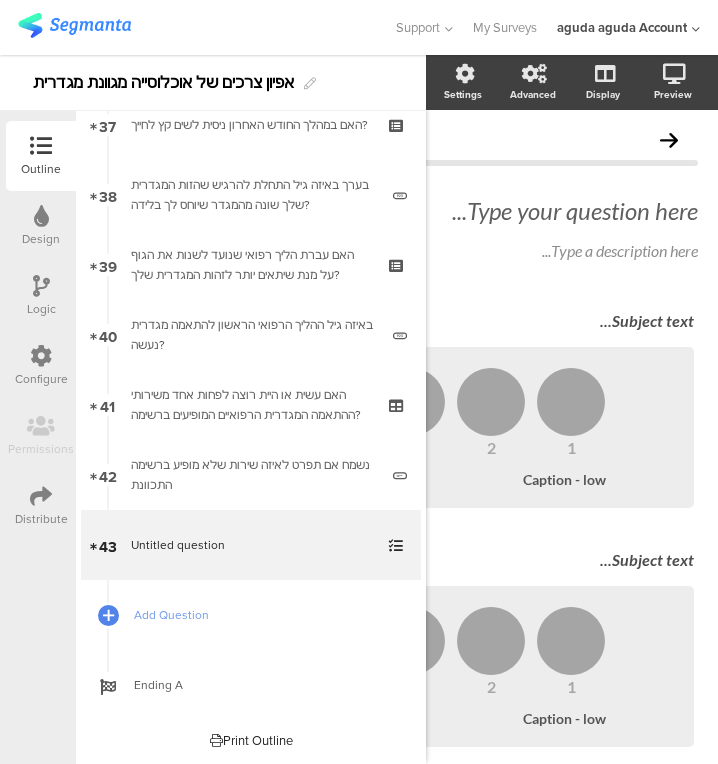 click on "Type your question here..." 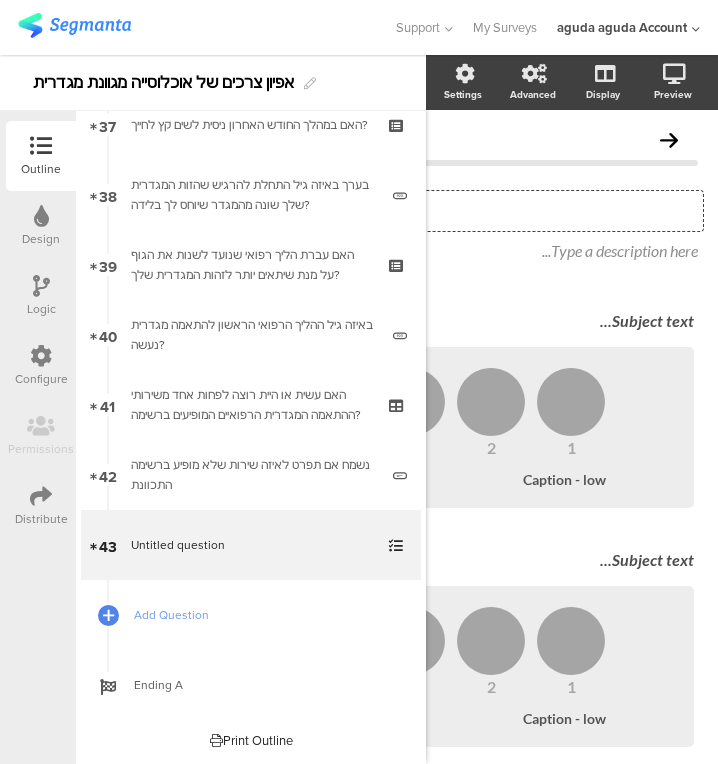 scroll, scrollTop: 0, scrollLeft: 361, axis: horizontal 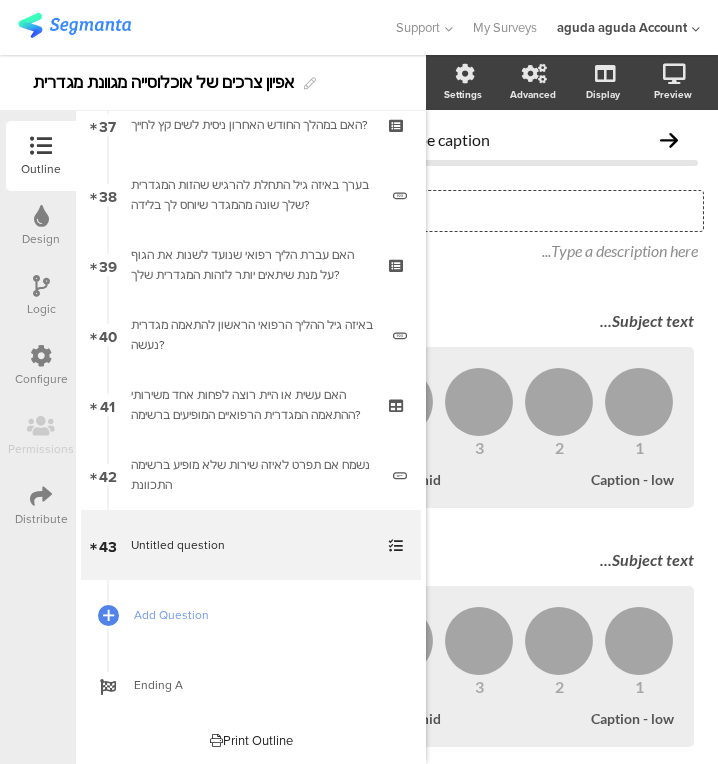 type 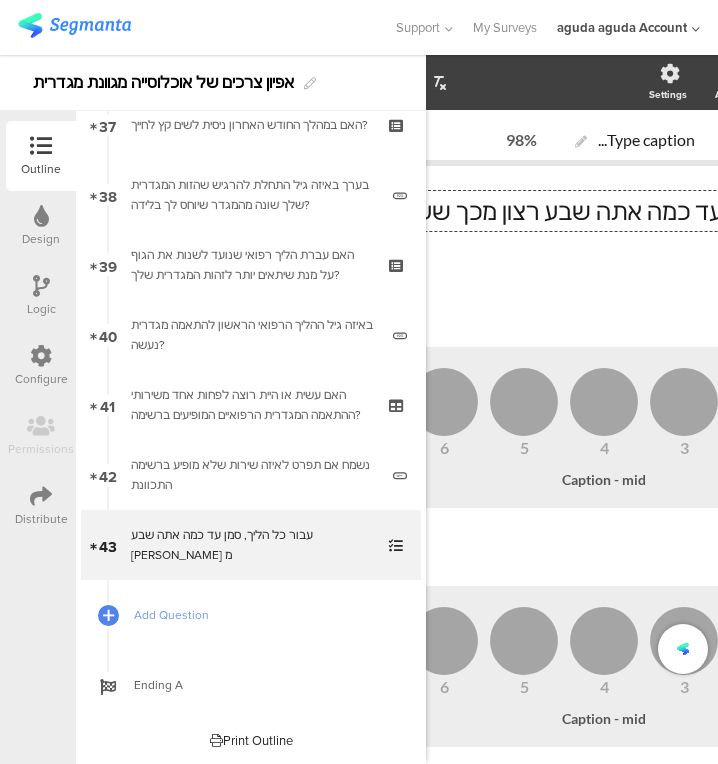 scroll, scrollTop: 0, scrollLeft: 361, axis: horizontal 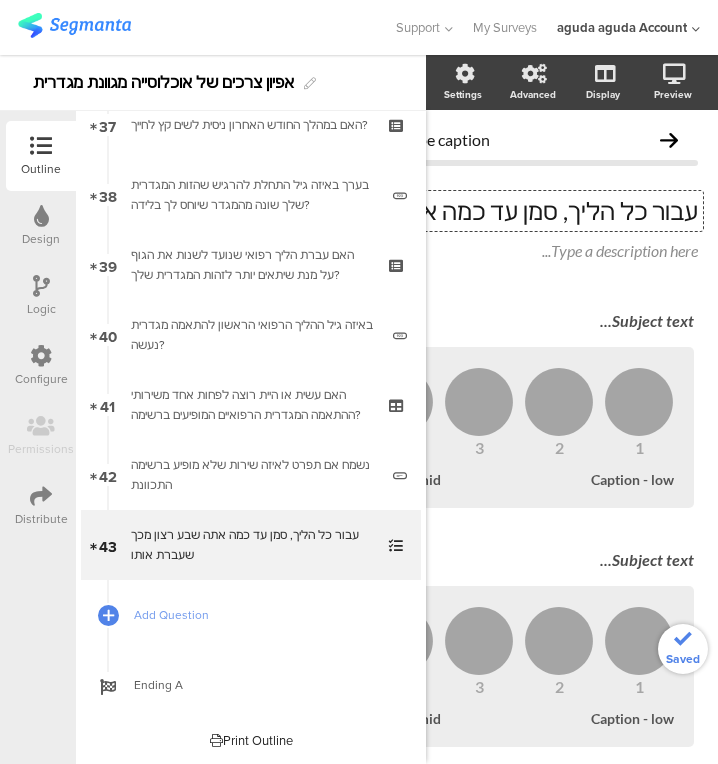 click on "Type caption...
98%
עבור כל הליך, סמן עד כמה אתה שבע רצון מכך שעברת אותו
עבור כל הליך, סמן עד כמה אתה שבע רצון מכך שעברת אותו
עבור כל הליך, סמן עד כמה אתה שבע רצון מכך שעברת אותו
Type a description here..." 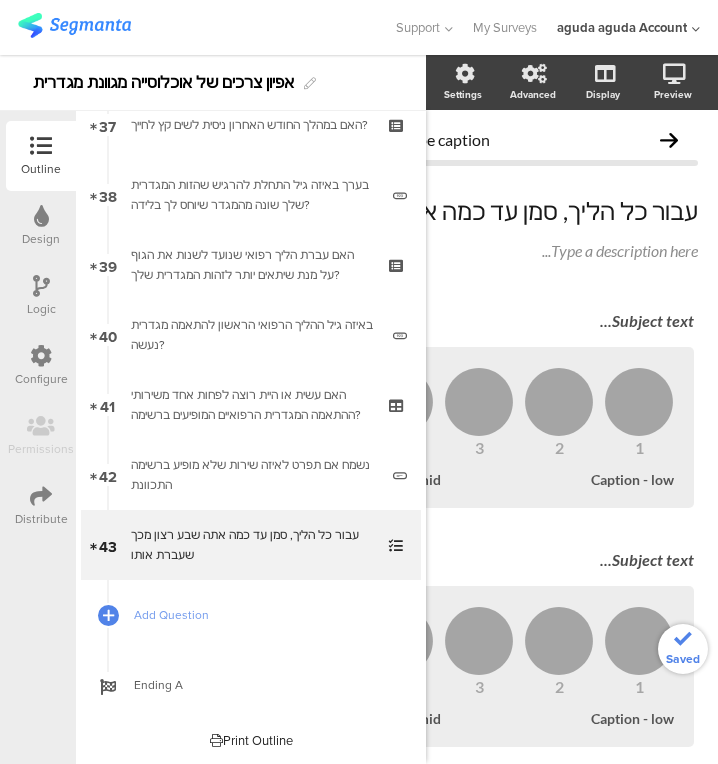 click on "עבור כל הליך, סמן עד כמה אתה שבע רצון מכך שעברת אותו
עבור כל הליך, סמן עד כמה אתה שבע רצון מכך שעברת אותו
Type a description here..." 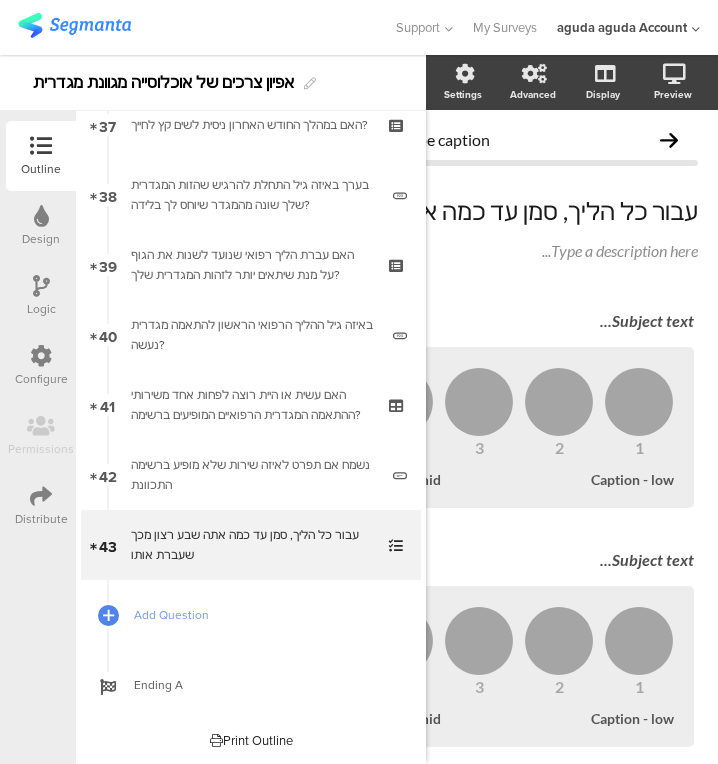 click on "Type a description here..." 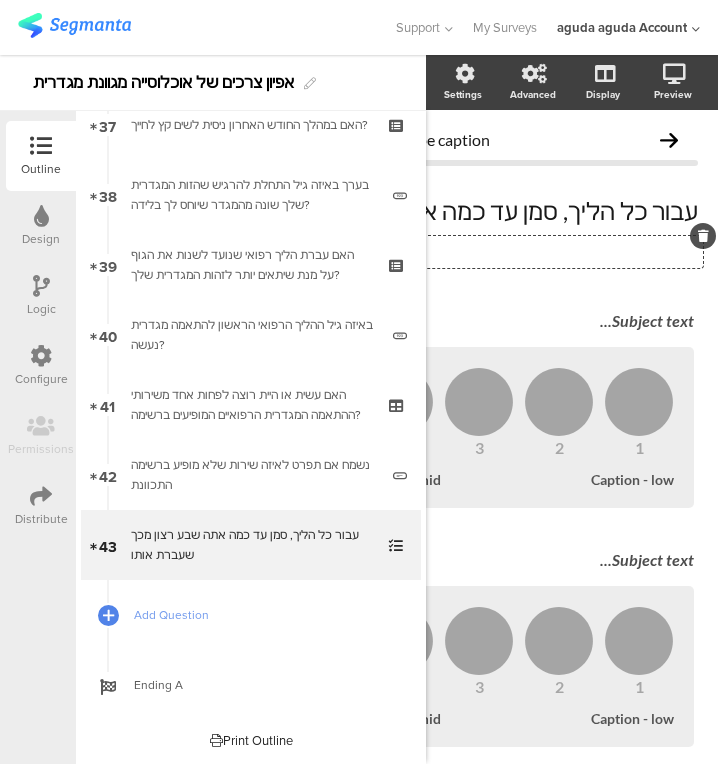 type 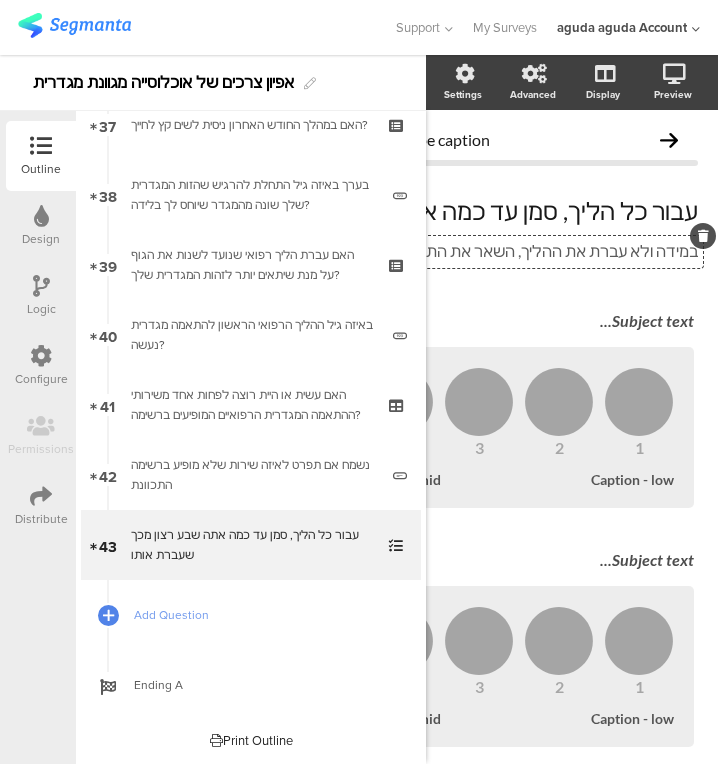 scroll, scrollTop: 0, scrollLeft: 338, axis: horizontal 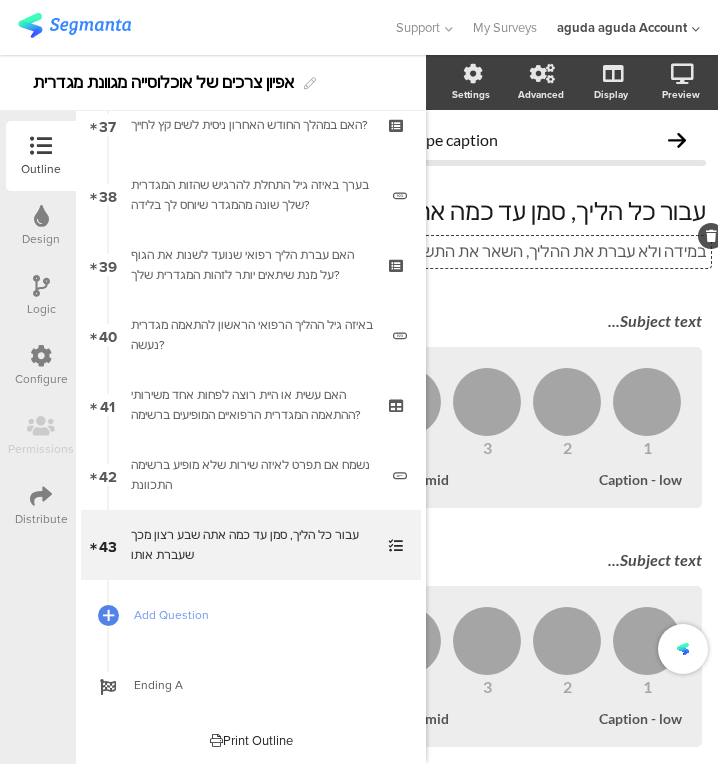 click on "Subject text..." at bounding box center (407, 322) 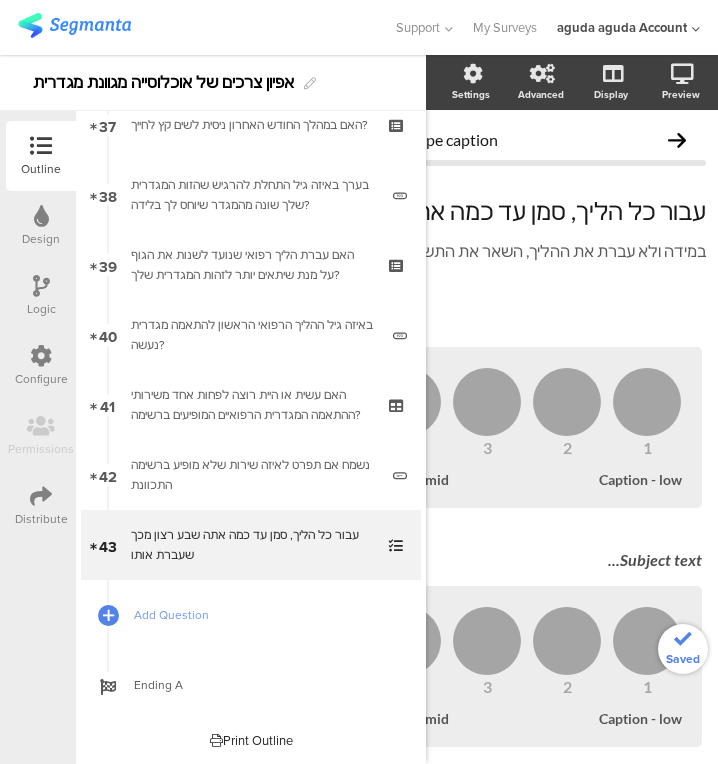 type 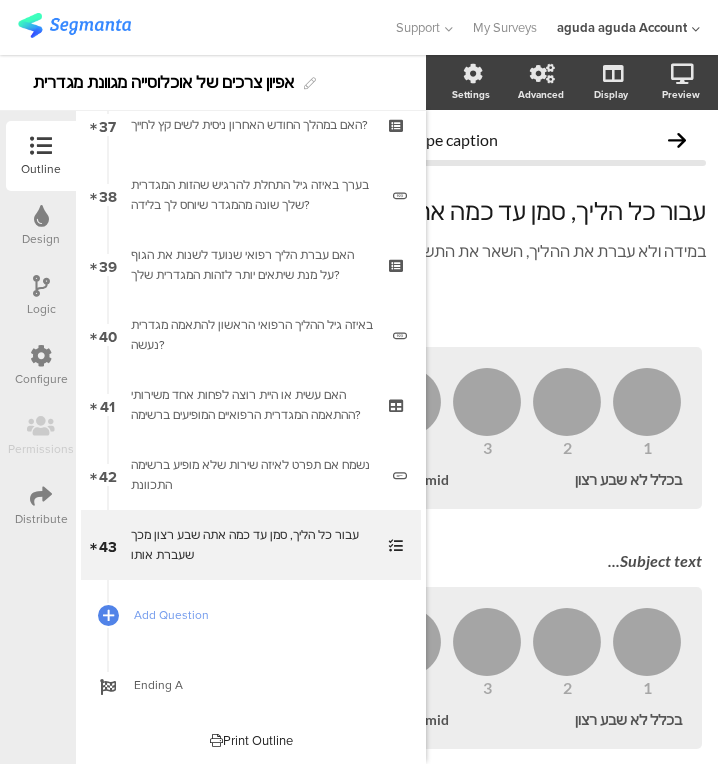 scroll, scrollTop: 0, scrollLeft: 0, axis: both 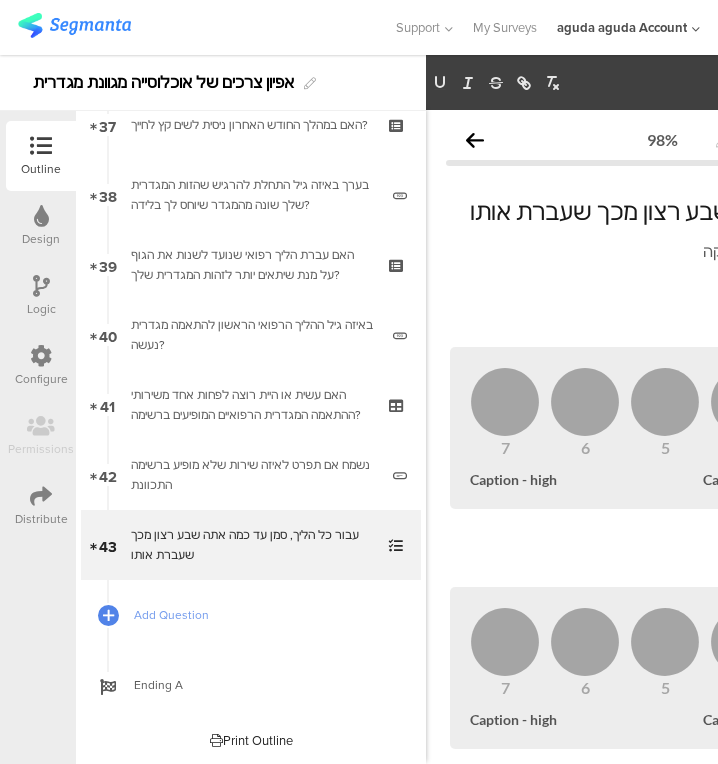type 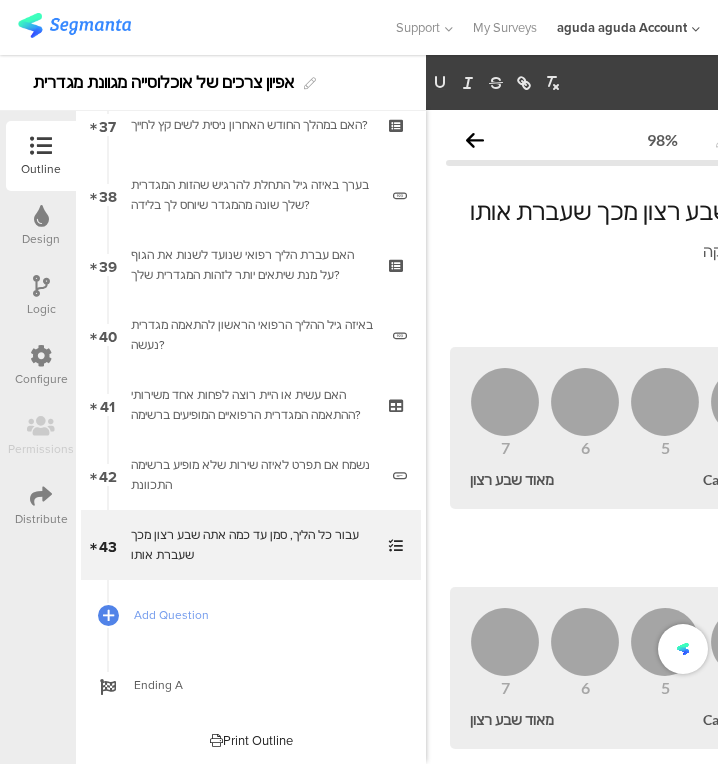 scroll, scrollTop: 0, scrollLeft: 361, axis: horizontal 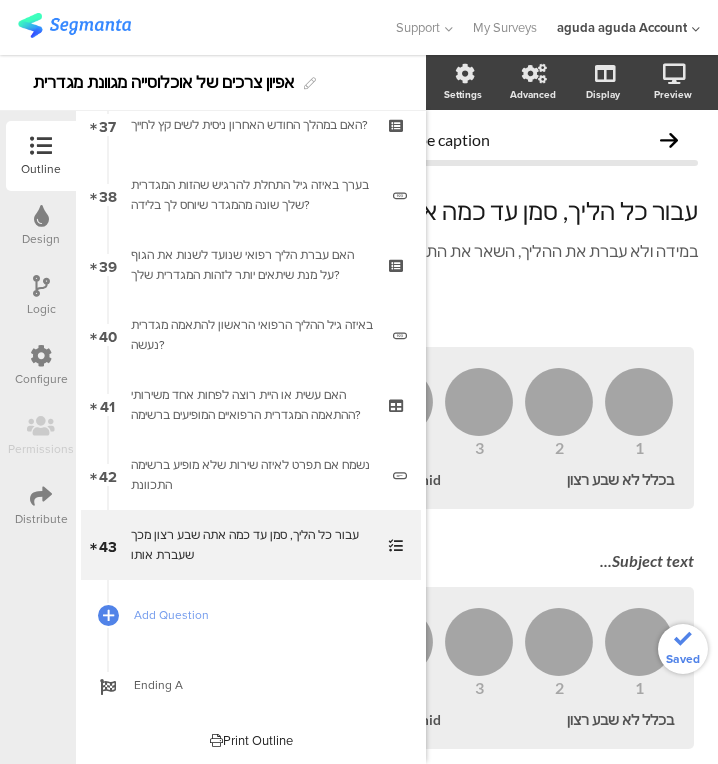 click at bounding box center [399, 320] 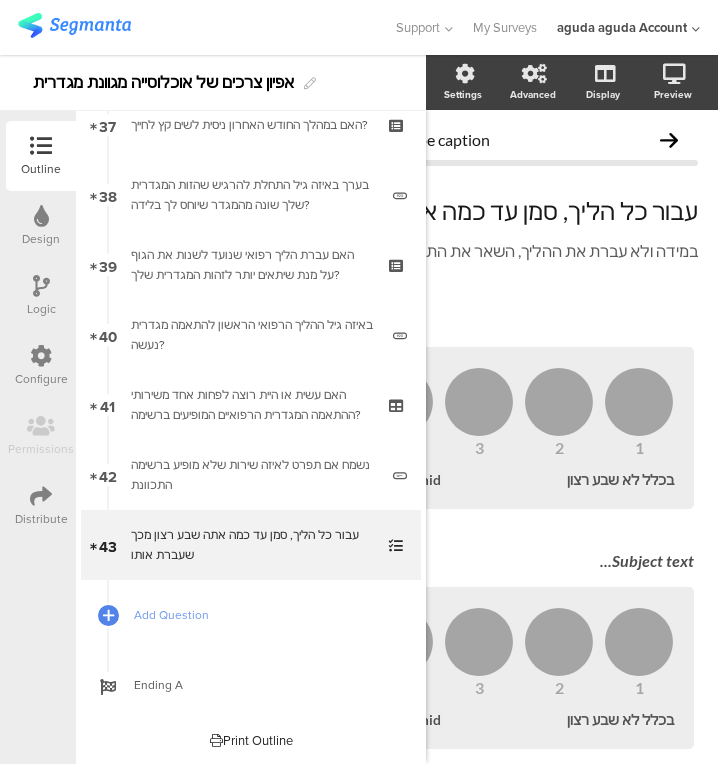 type 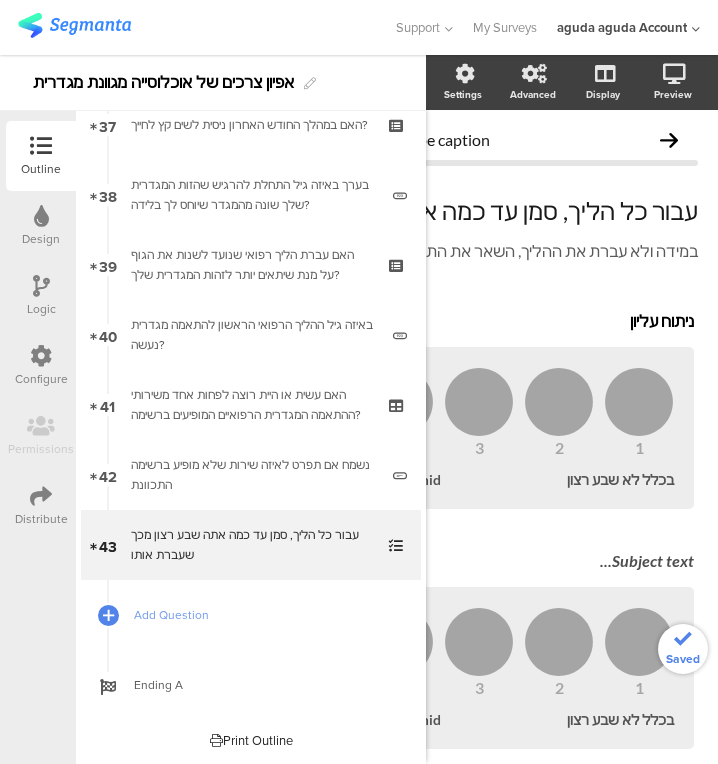 click on "Subject text..." at bounding box center [399, 562] 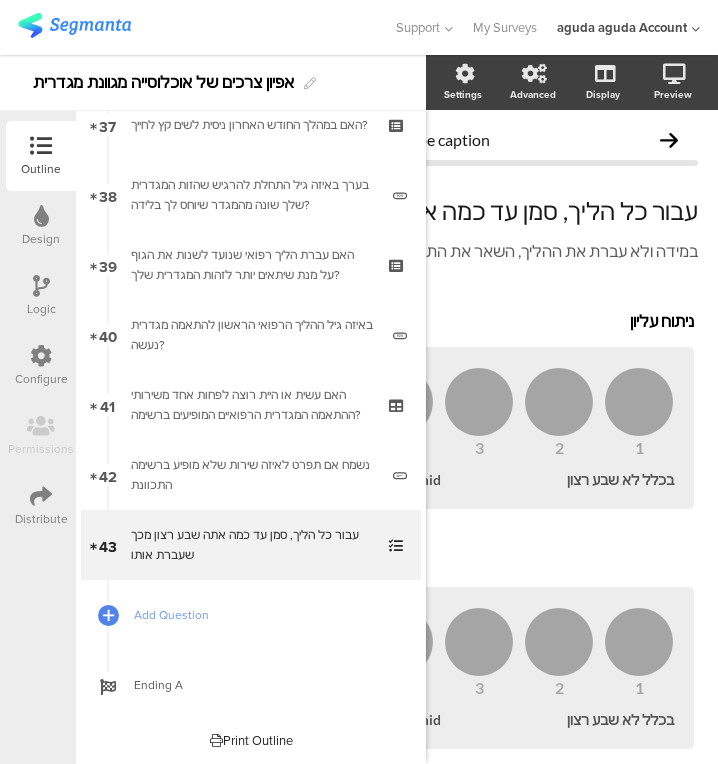 type 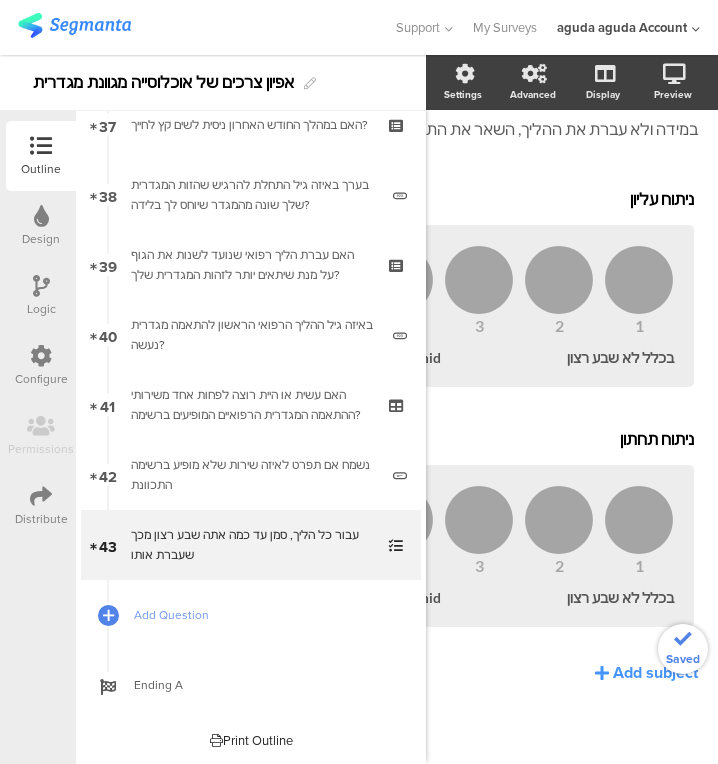 scroll, scrollTop: 136, scrollLeft: 361, axis: both 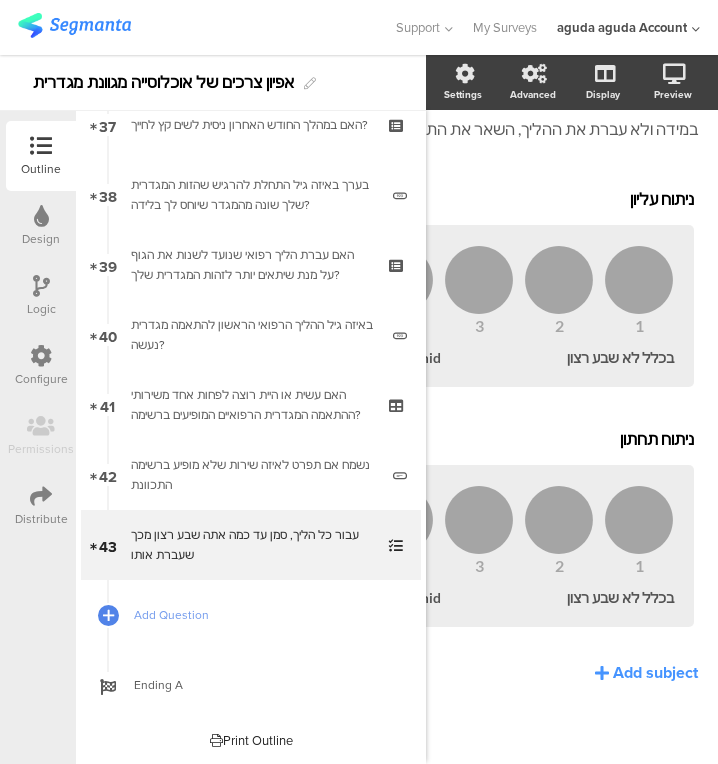 click 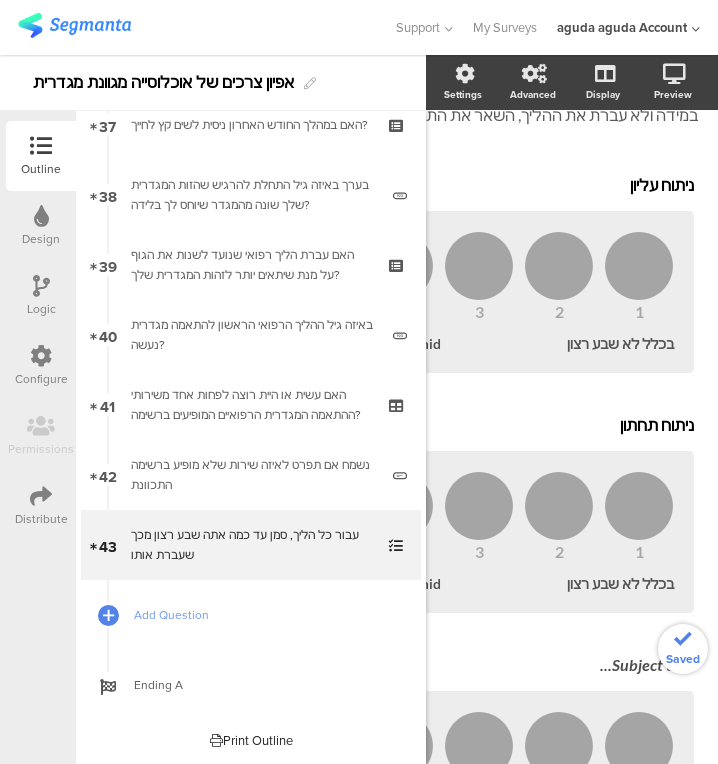 click on "ניתוח עליון
ניתוח עליון
1
2
3
4
5
6
7
בכלל לא שבע רצון
Caption - mid
מאוד שבע רצון
ניתוח תחתון
ניתוח תחתון
1
2
3
4
5
6" 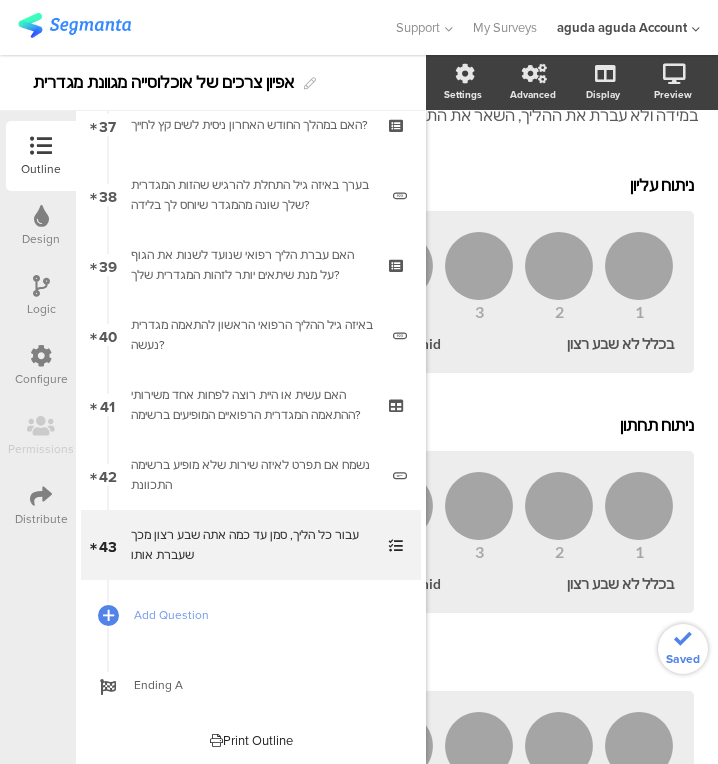 scroll, scrollTop: 121, scrollLeft: 361, axis: both 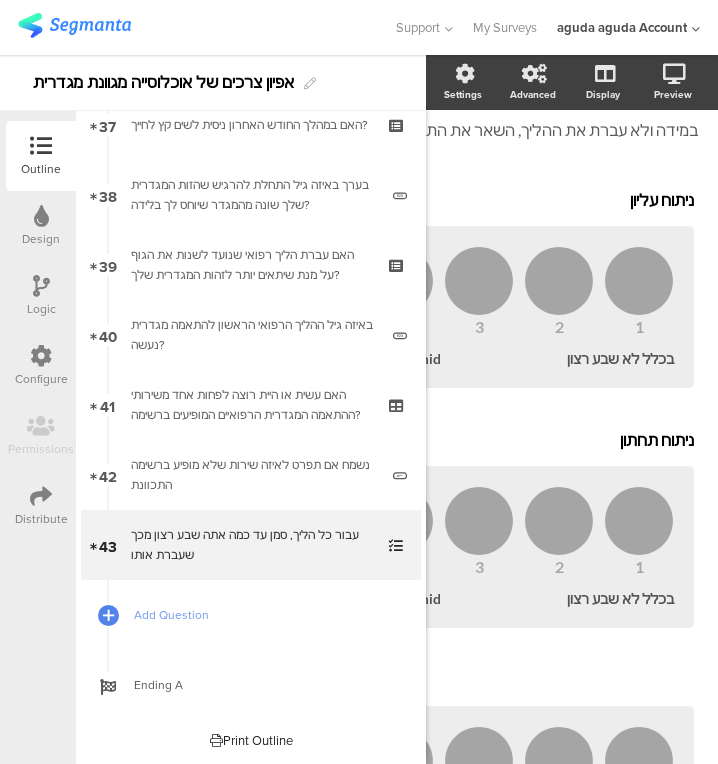 type 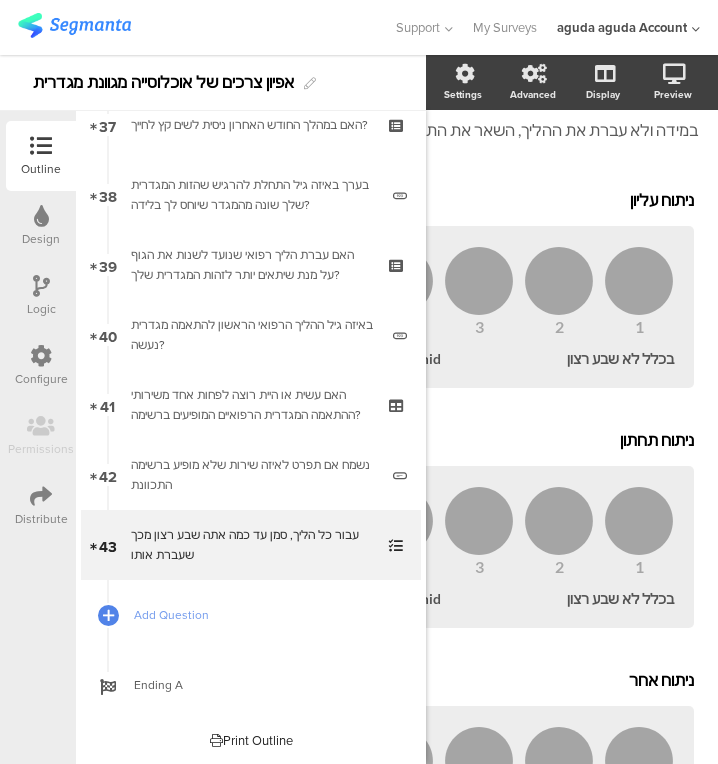scroll, scrollTop: 376, scrollLeft: 361, axis: both 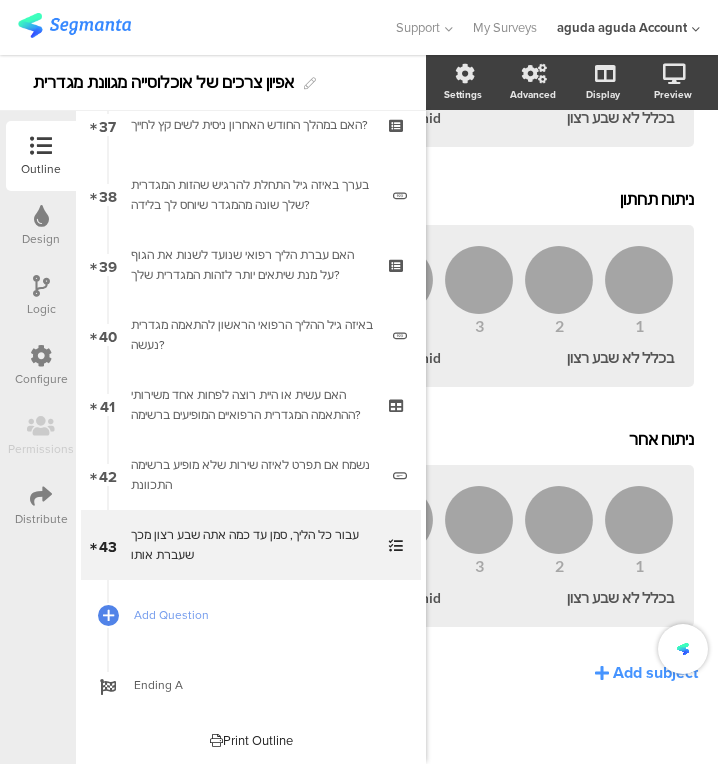 click on "Add subject" 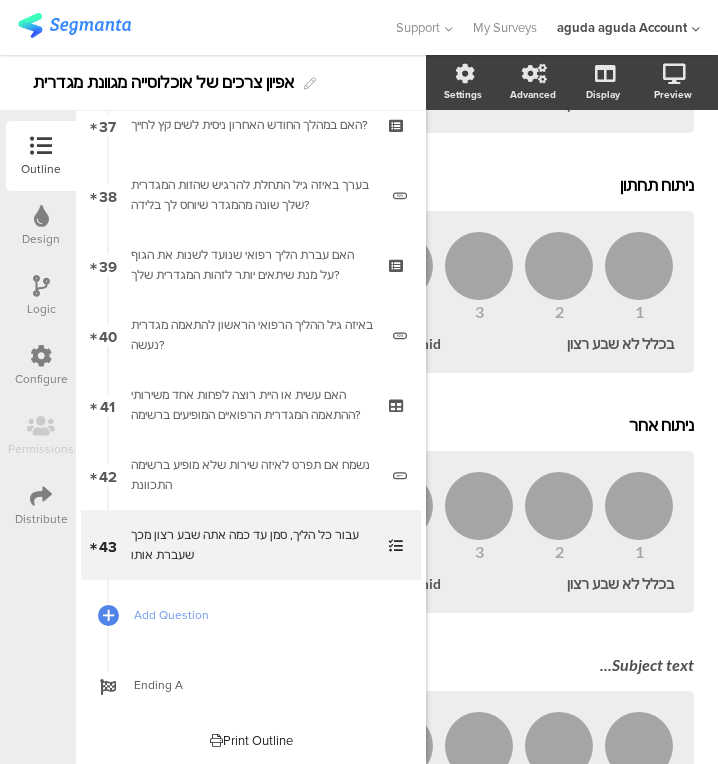 click on "Subject text..." at bounding box center (399, 666) 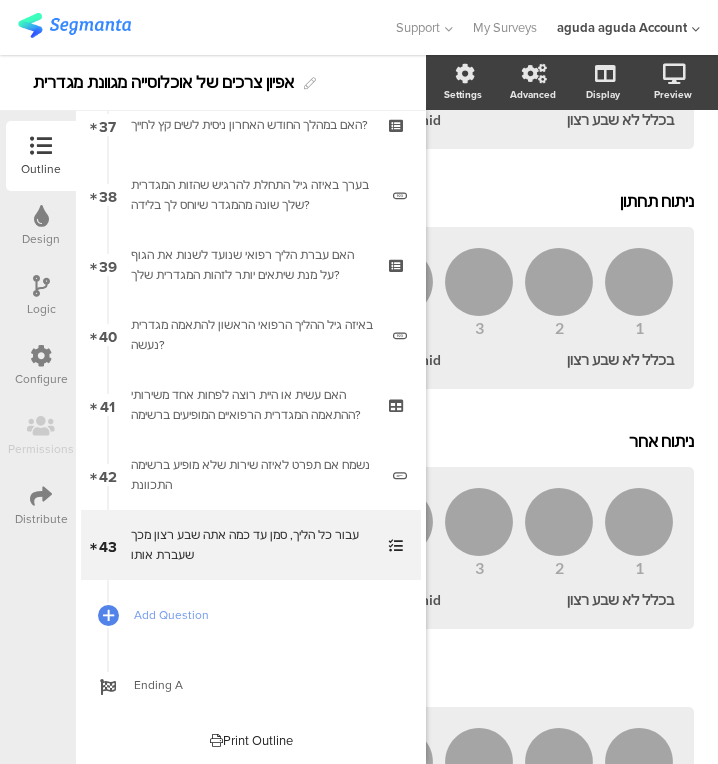 scroll, scrollTop: 615, scrollLeft: 361, axis: both 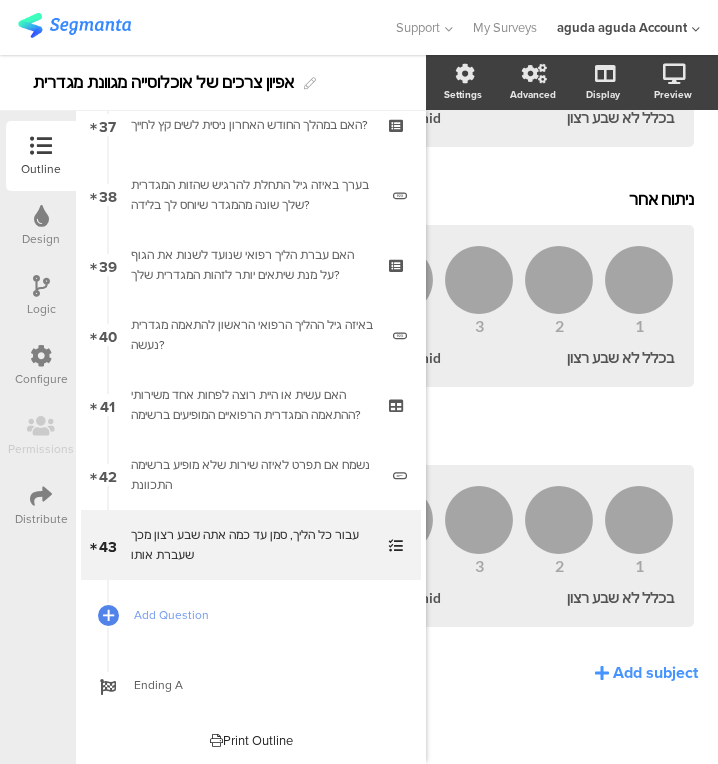 type 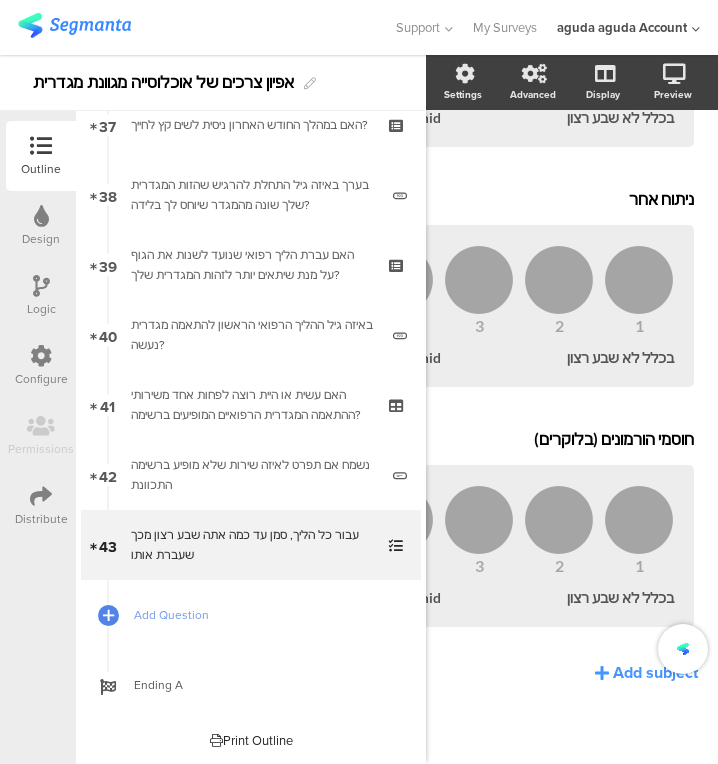 click on "Add subject" 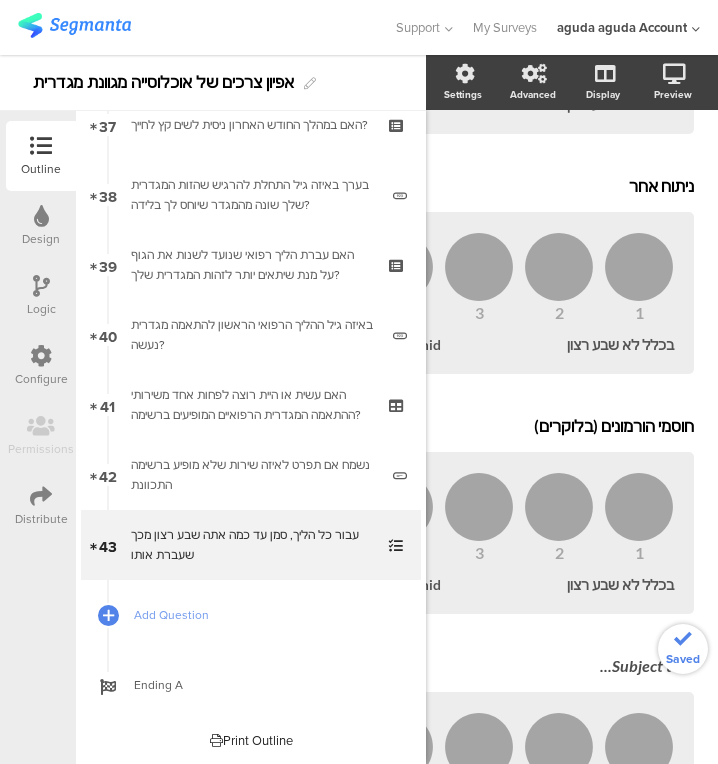 click on "ניתוח עליון
ניתוח עליון
1
2
3
4
5
6
7
בכלל לא שבע רצון
Caption - mid
מאוד שבע רצון
ניתוח תחתון
ניתוח תחתון
1
2
3
4
5
6" 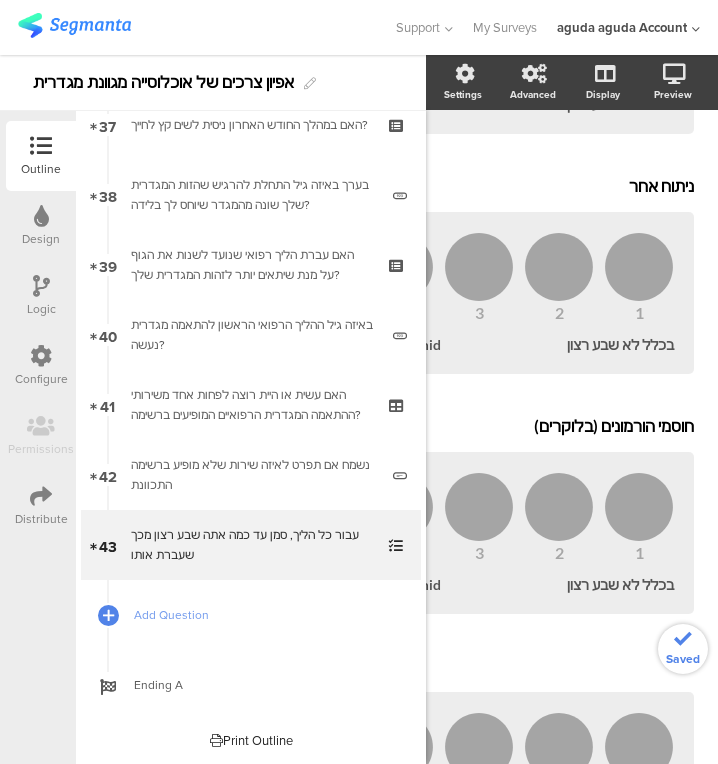 scroll, scrollTop: 600, scrollLeft: 361, axis: both 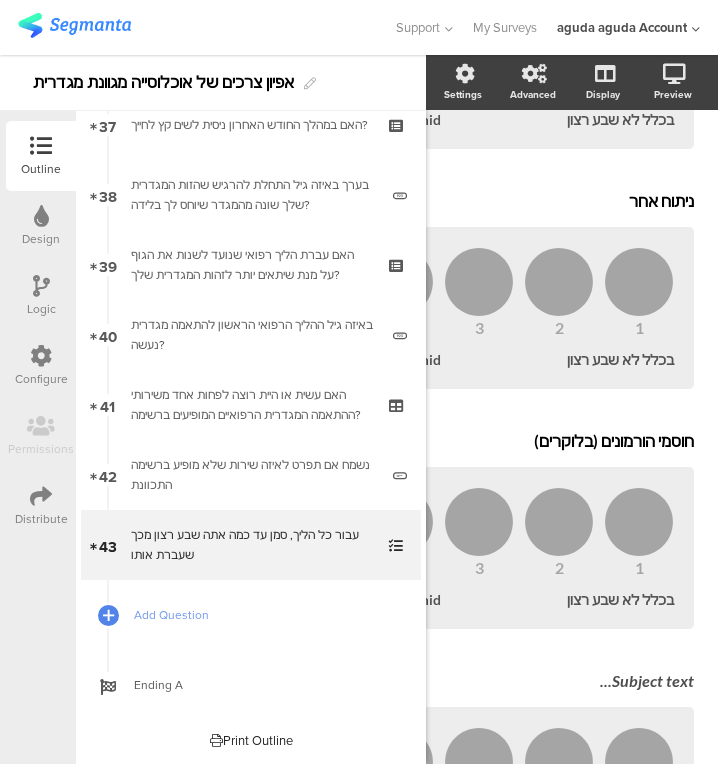 click on "נשמח אם תפרט לאיזה שירות שלא מופיע ברשימה התכוונת" at bounding box center [254, 475] 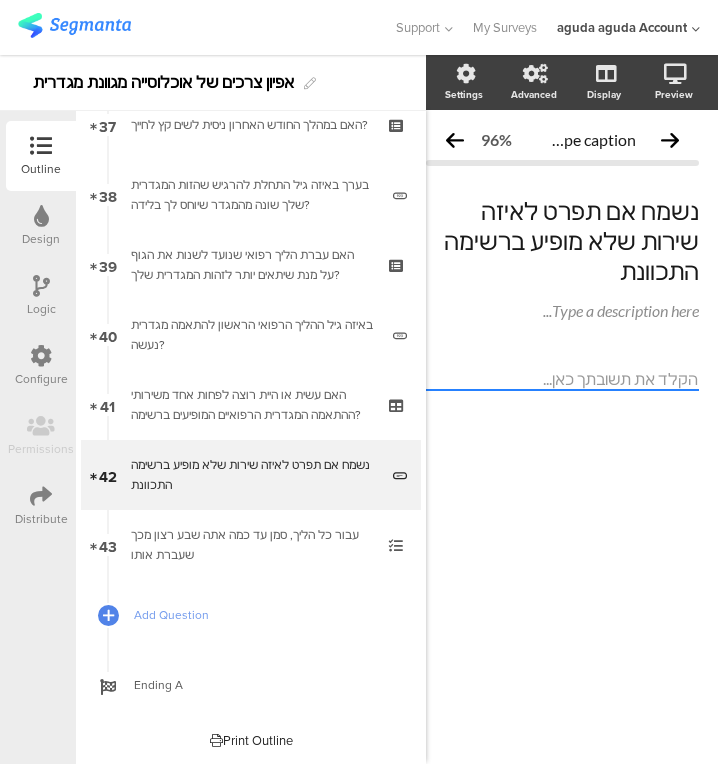 scroll, scrollTop: 0, scrollLeft: 0, axis: both 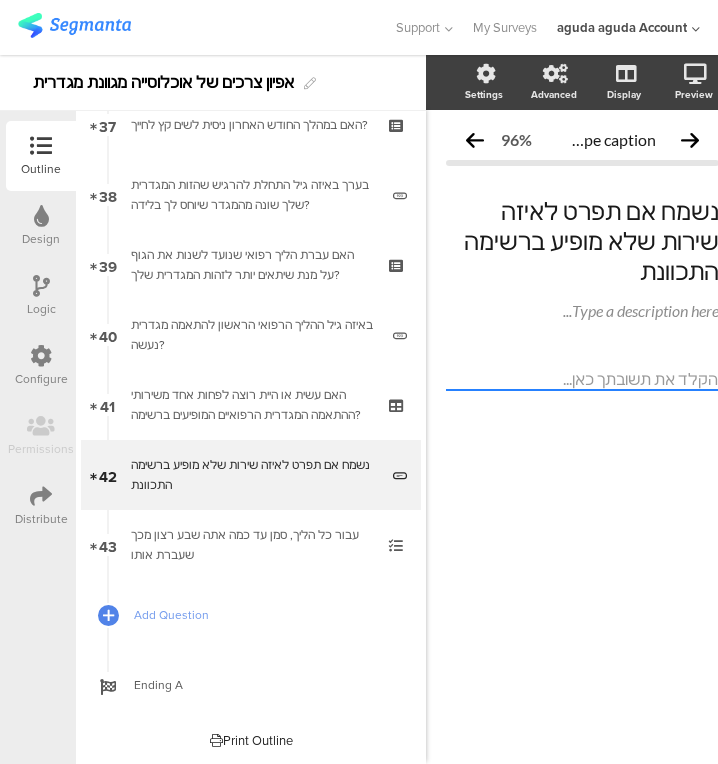 click on "האם עשית או היית רוצה לפחות אחד משירותי ההתאמה המגדרית הרפואיים המופיעים ברשימה?" at bounding box center [250, 405] 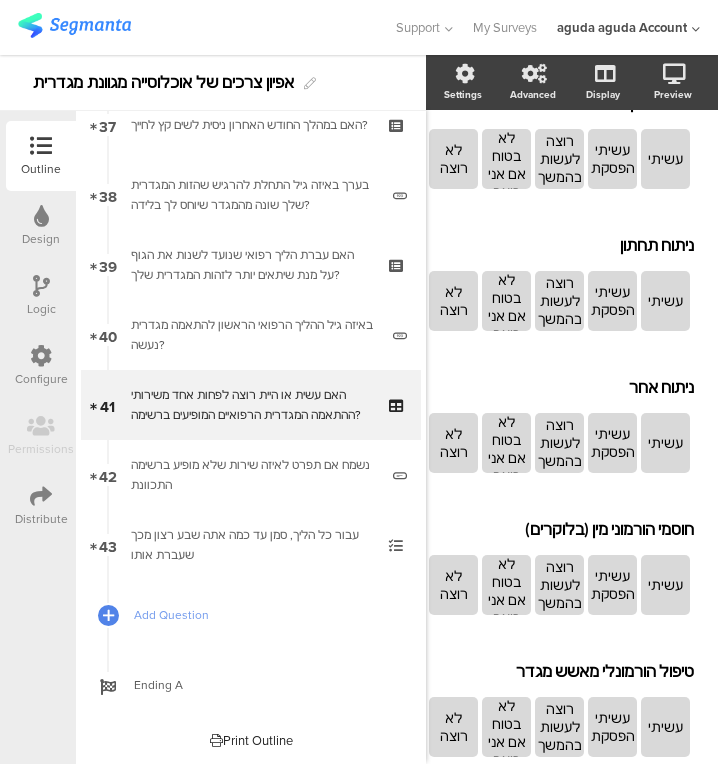 click on "חוסמי הורמוני מין (בלוקרים)
חוסמי הורמוני מין (בלוקרים)
עשיתי
עשיתי והפסקתי
רוצה לעשות בהמשך
לא בטוח אם אני רוצה
לא רוצה" at bounding box center [561, 567] 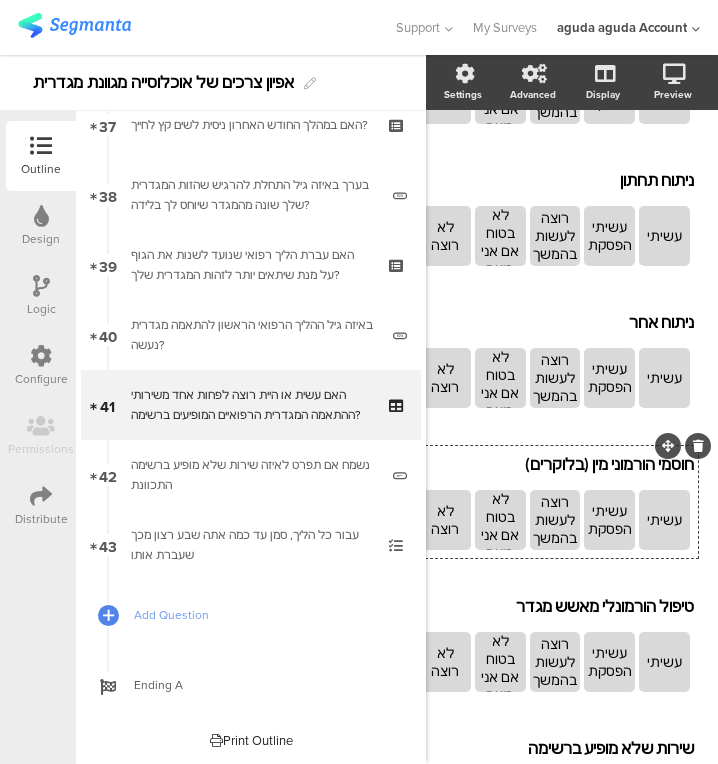 scroll, scrollTop: 391, scrollLeft: 38, axis: both 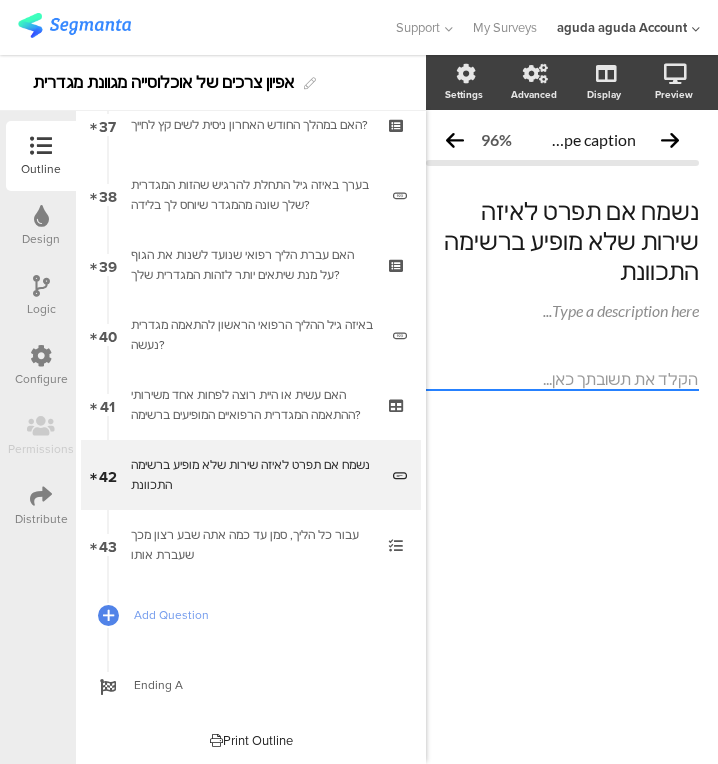 click on "עבור כל הליך, סמן עד כמה אתה שבע רצון מכך שעברת אותו" at bounding box center [250, 545] 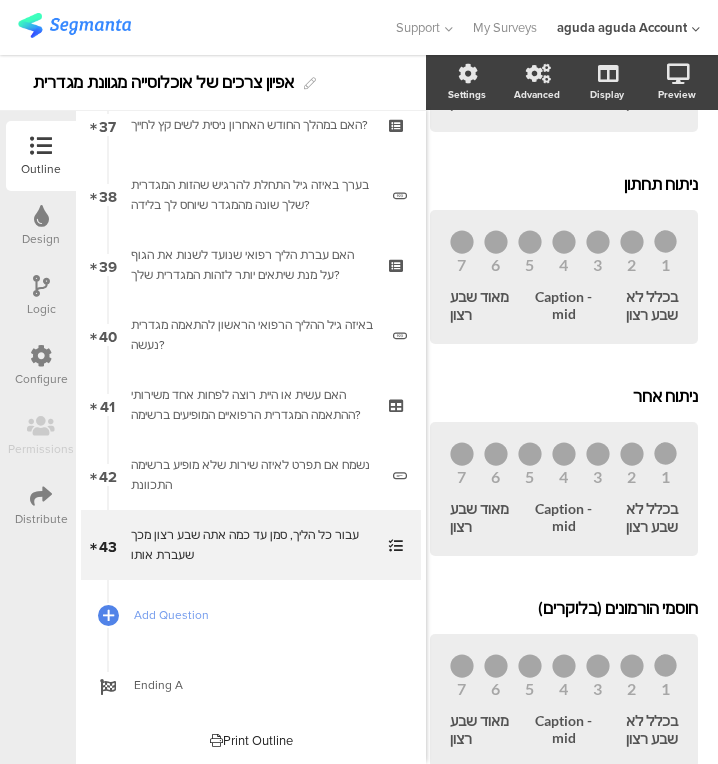 scroll, scrollTop: 427, scrollLeft: 20, axis: both 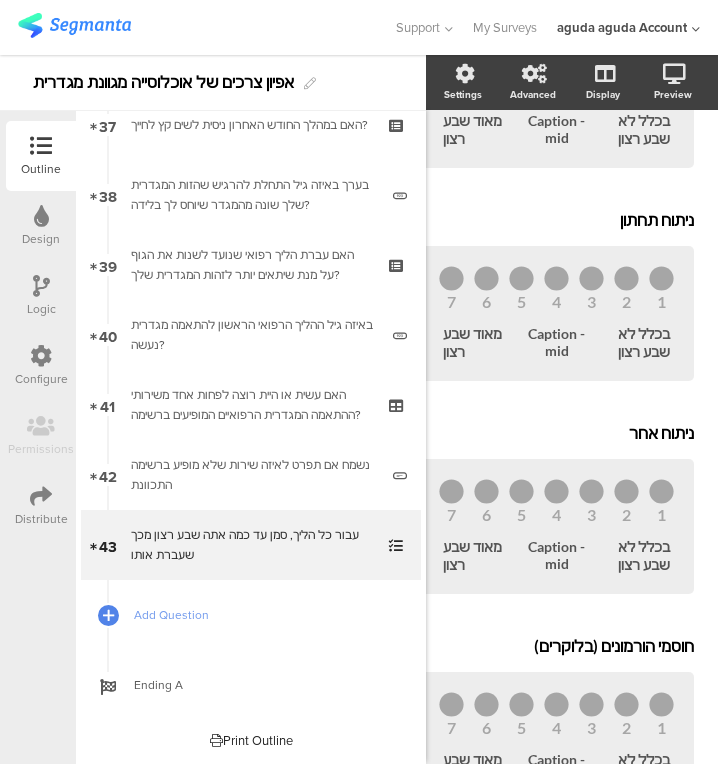 type 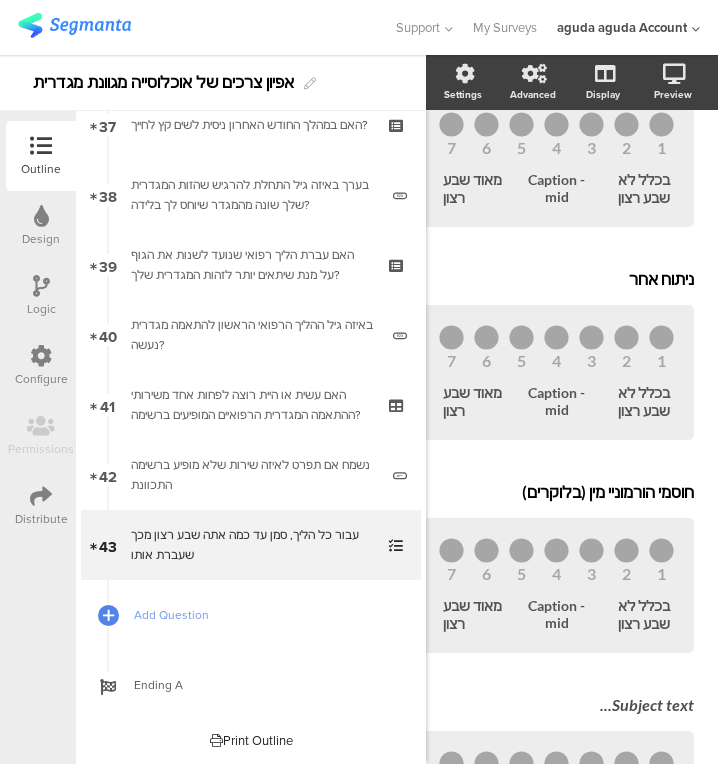 scroll, scrollTop: 553, scrollLeft: 46, axis: both 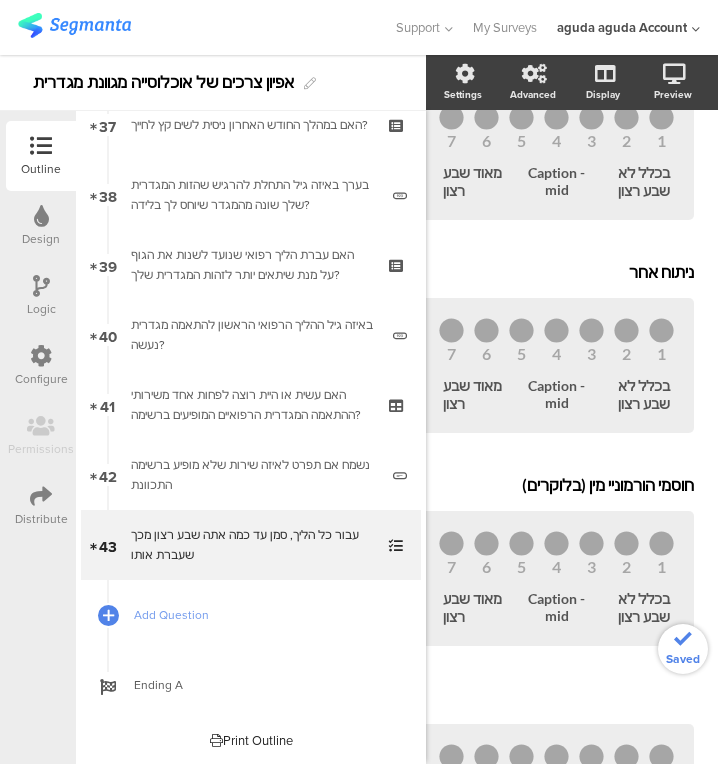 click on "Subject text..." at bounding box center [556, 699] 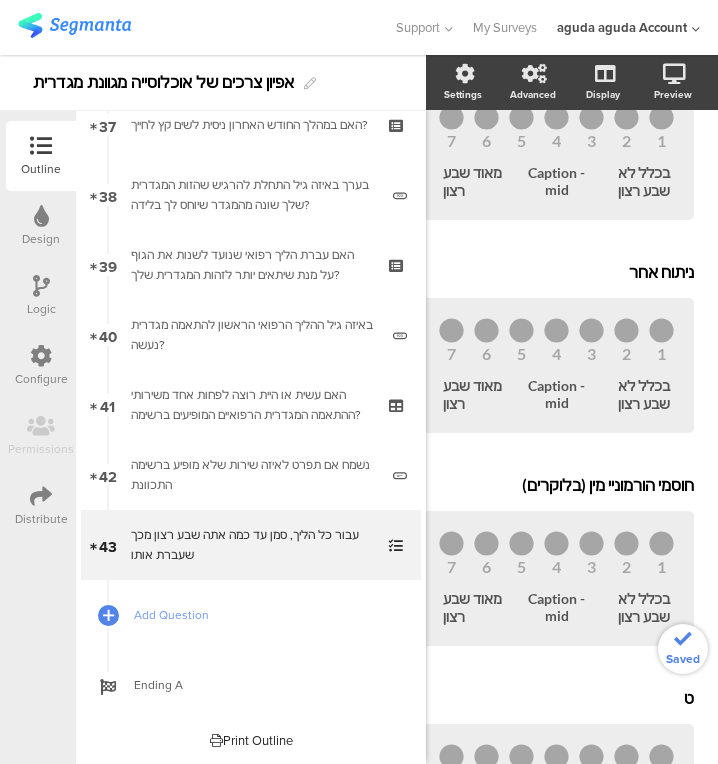 type 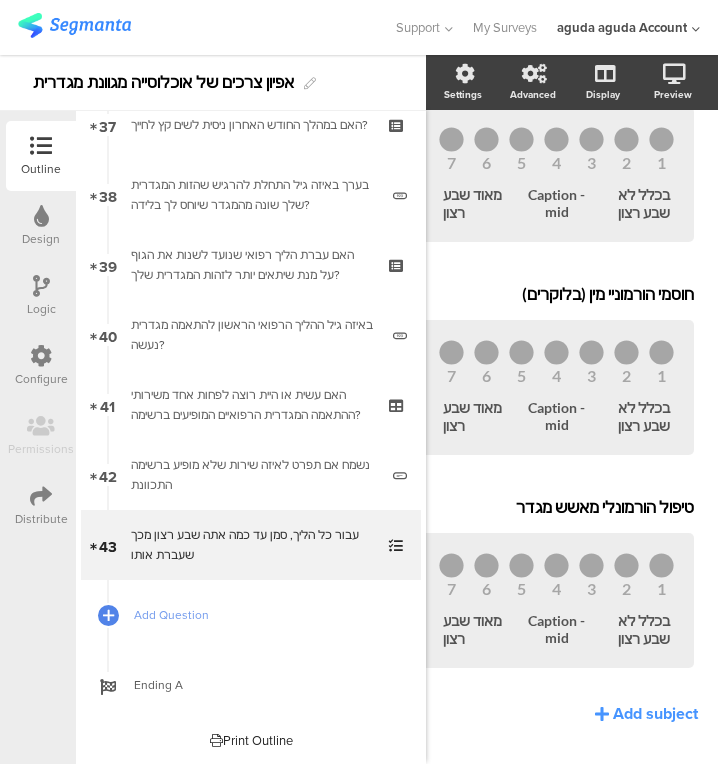 scroll, scrollTop: 747, scrollLeft: 46, axis: both 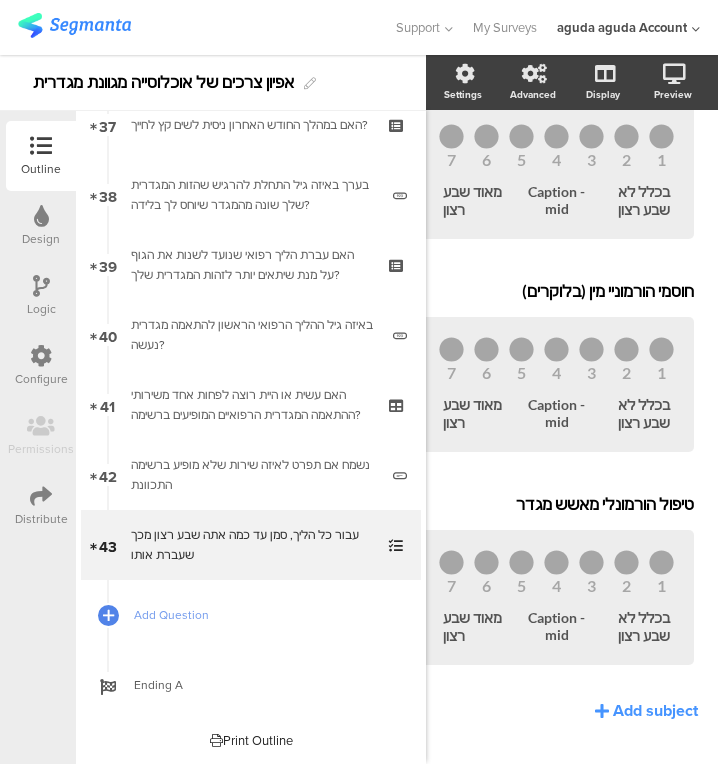 click on "ניתוח עליון
ניתוח עליון
1
2
3
4
5
6
7
בכלל לא שבע רצון
Caption - mid
מאוד שבע רצון
ניתוח תחתון
ניתוח תחתון
1
2
3
4
5" 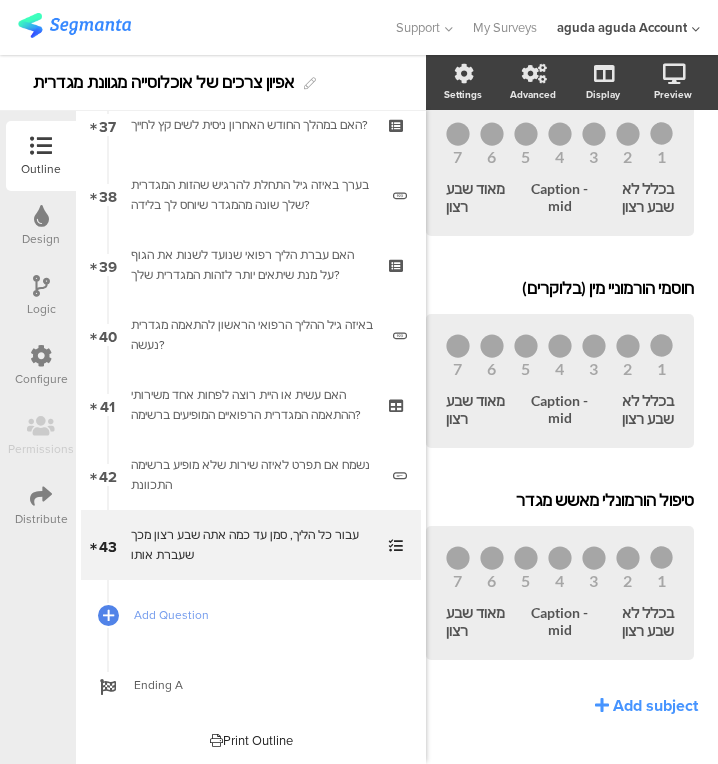 scroll, scrollTop: 760, scrollLeft: 38, axis: both 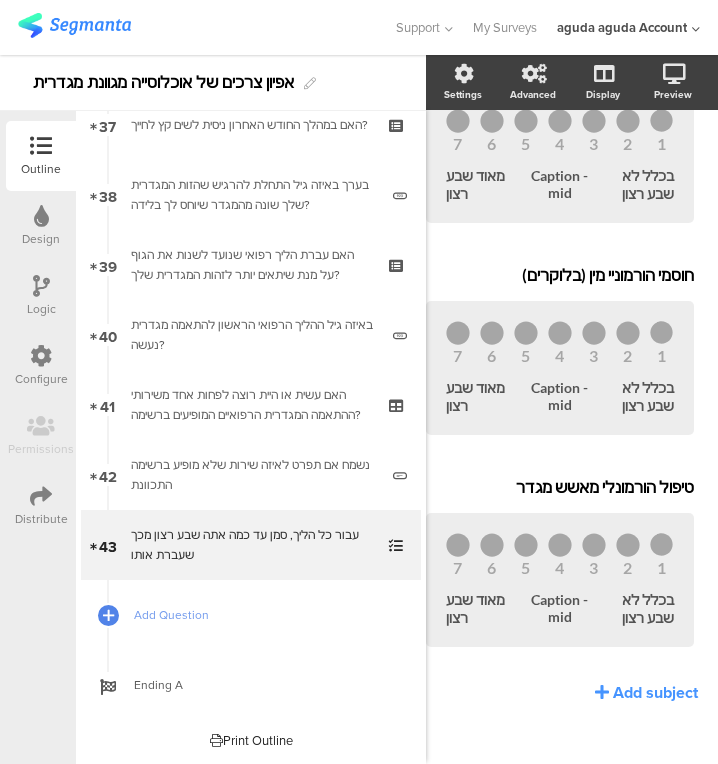 click 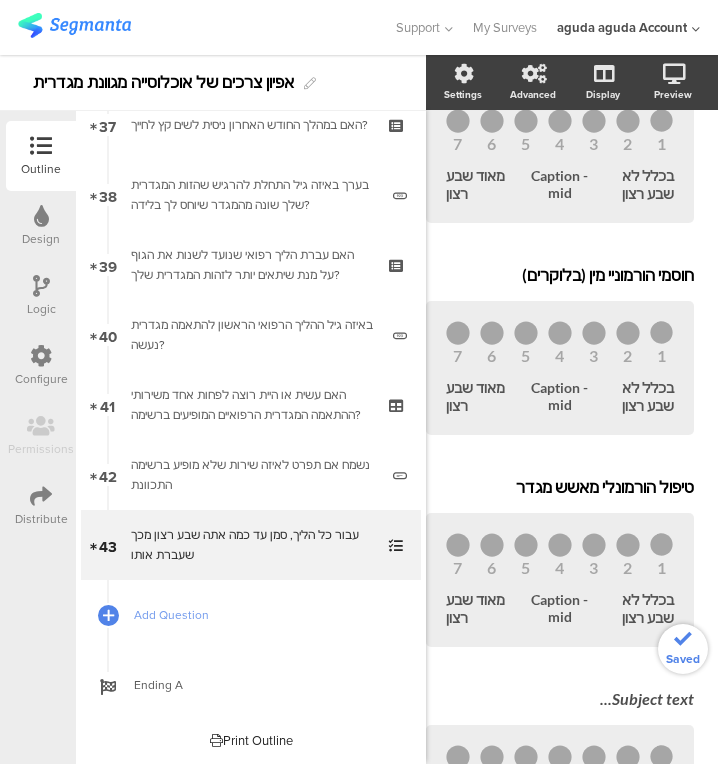 click on "Subject text..." at bounding box center (560, 700) 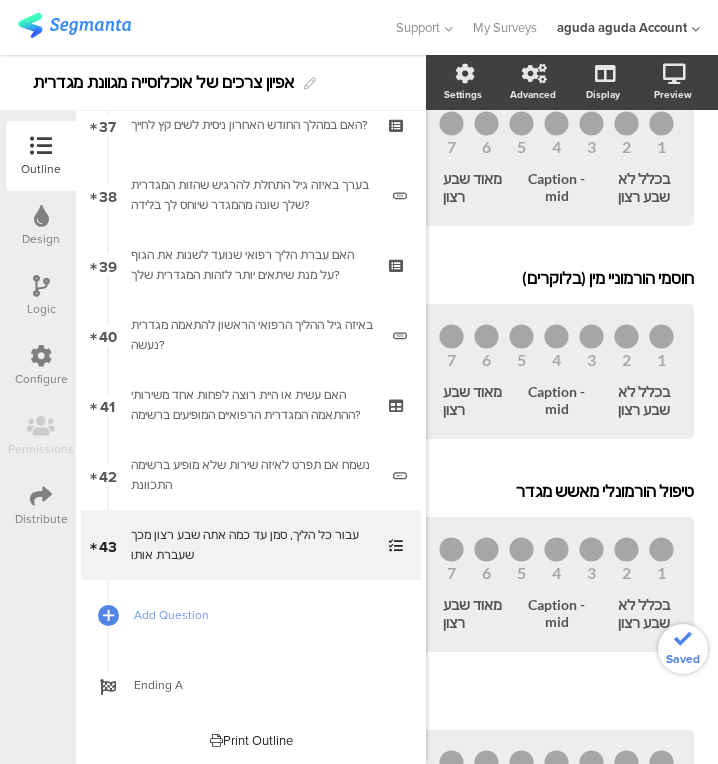 scroll, scrollTop: 728, scrollLeft: 38, axis: both 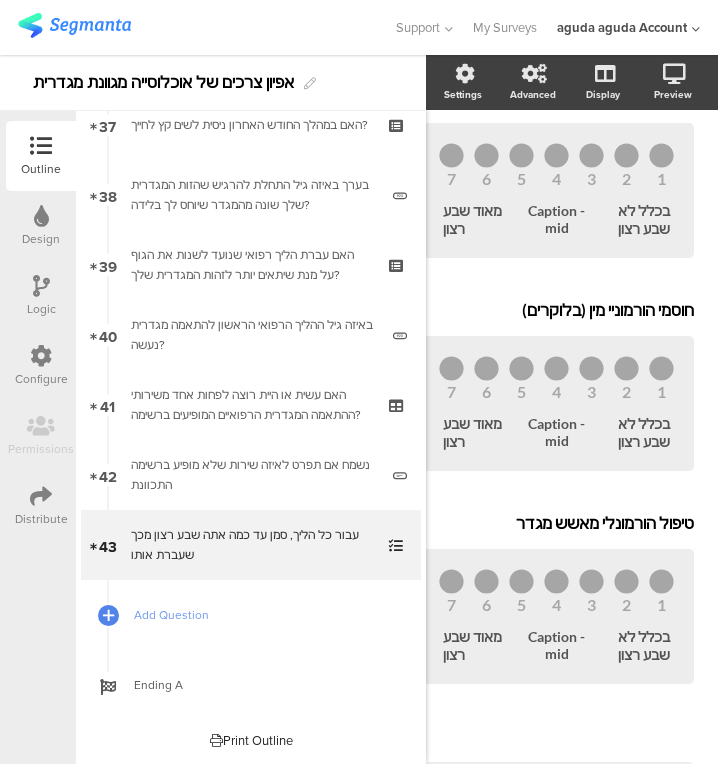 type 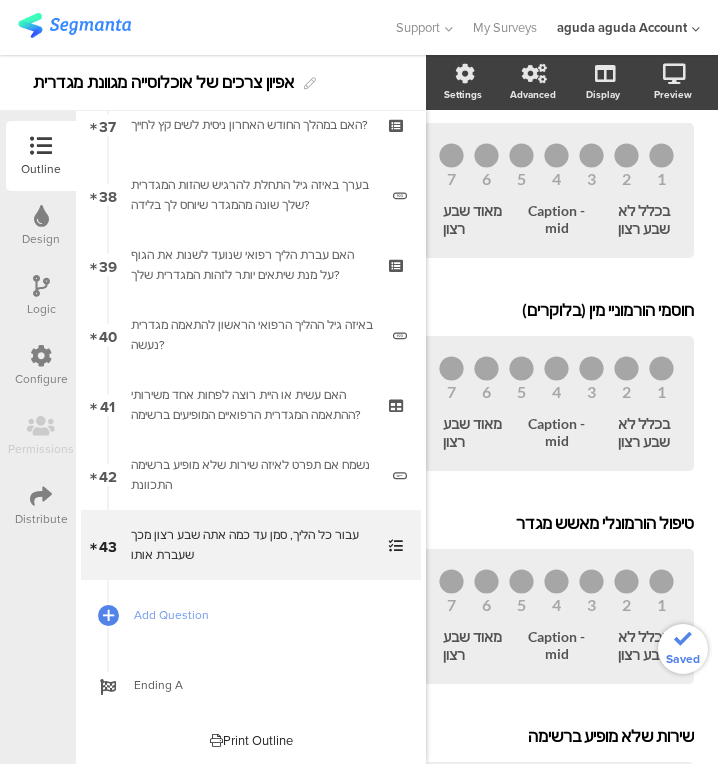 click on "נשמח אם תפרט לאיזה שירות שלא מופיע ברשימה התכוונת" at bounding box center [254, 475] 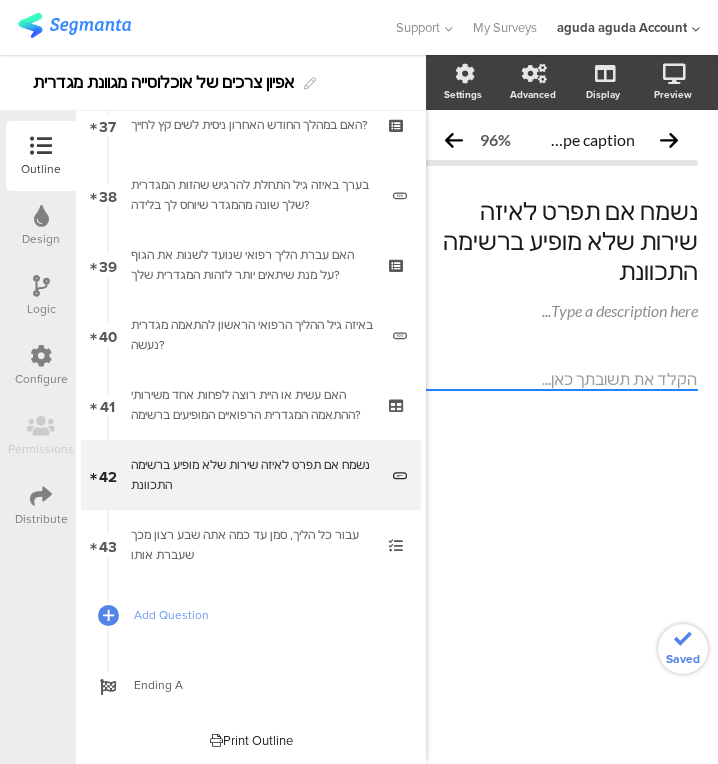 scroll, scrollTop: 0, scrollLeft: 20, axis: horizontal 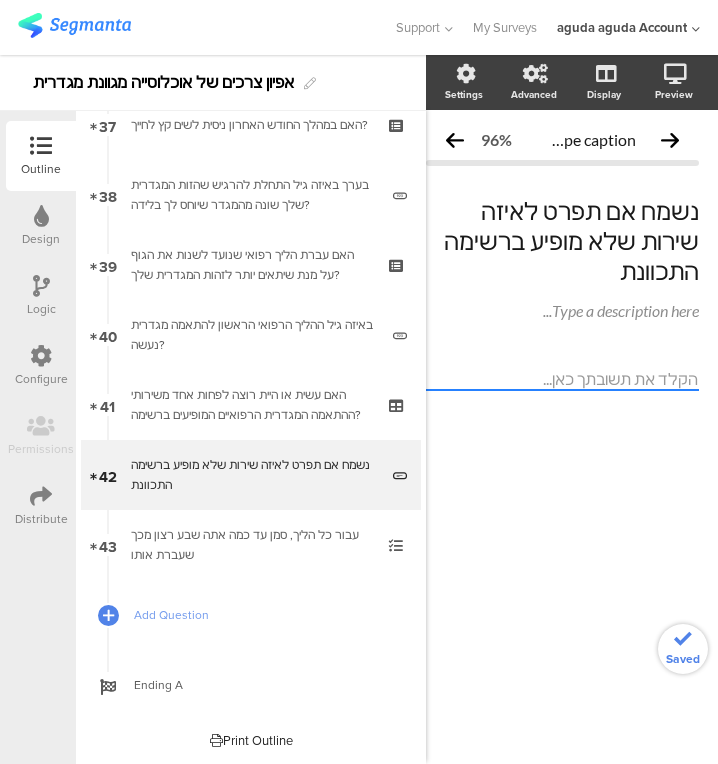 click on "האם עשית או היית רוצה לפחות אחד משירותי ההתאמה המגדרית הרפואיים המופיעים ברשימה?" at bounding box center [250, 405] 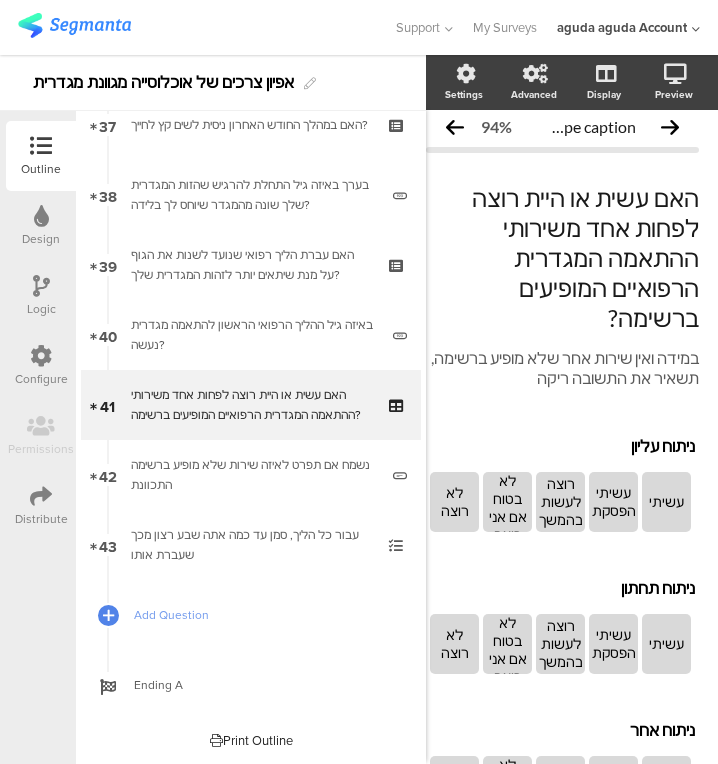 scroll, scrollTop: 0, scrollLeft: 20, axis: horizontal 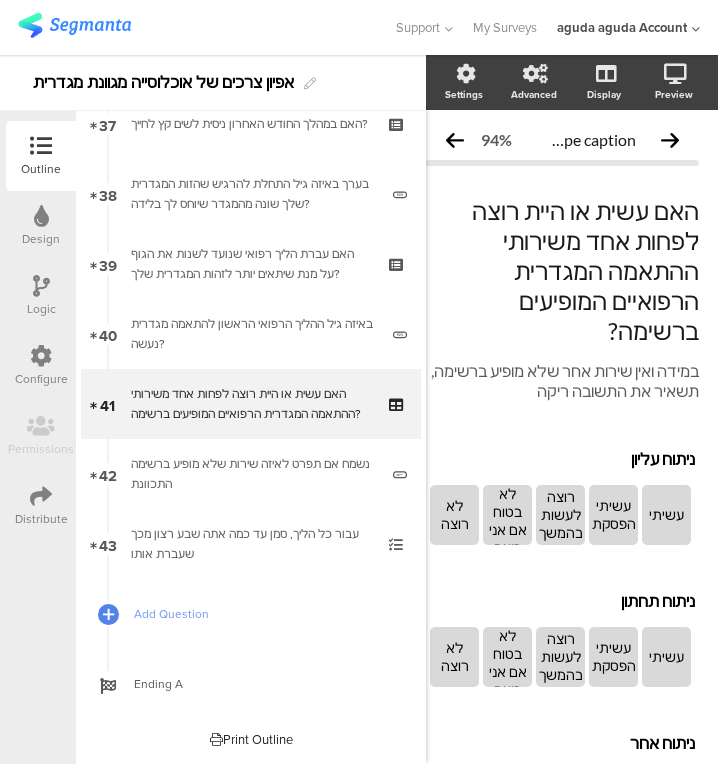click on "עבור כל הליך, סמן עד כמה אתה שבע רצון מכך שעברת אותו" at bounding box center [250, 544] 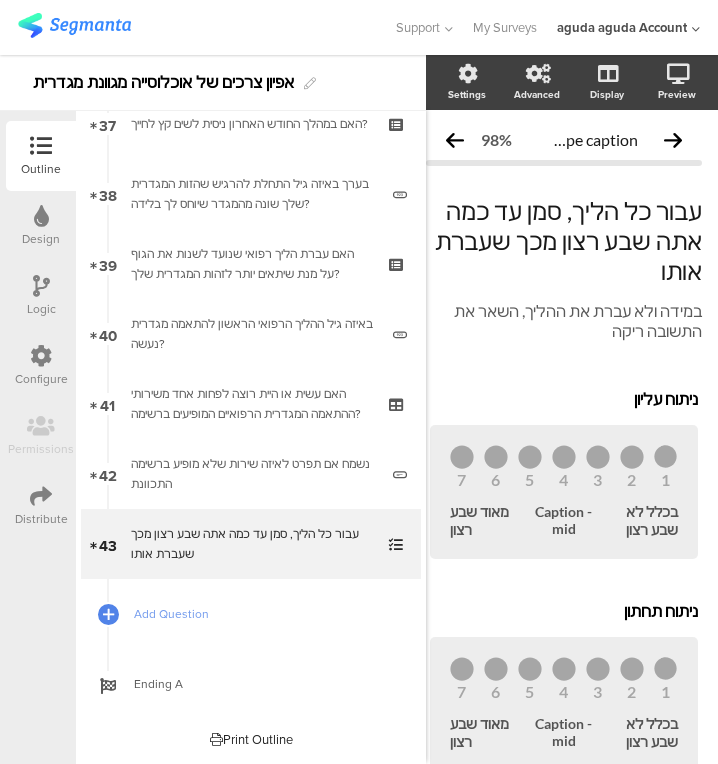 click on "Add Question" at bounding box center (251, 614) 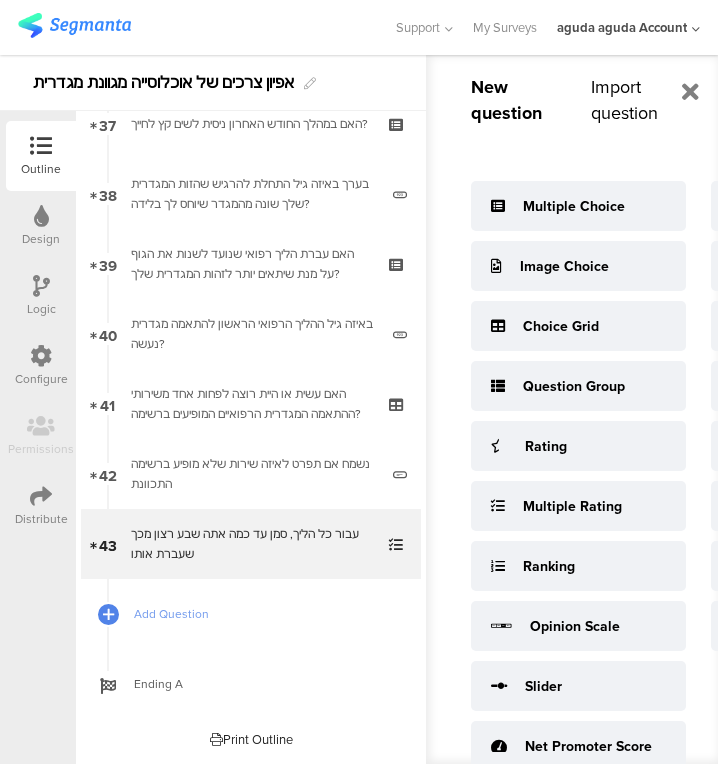 click at bounding box center (398, 527) 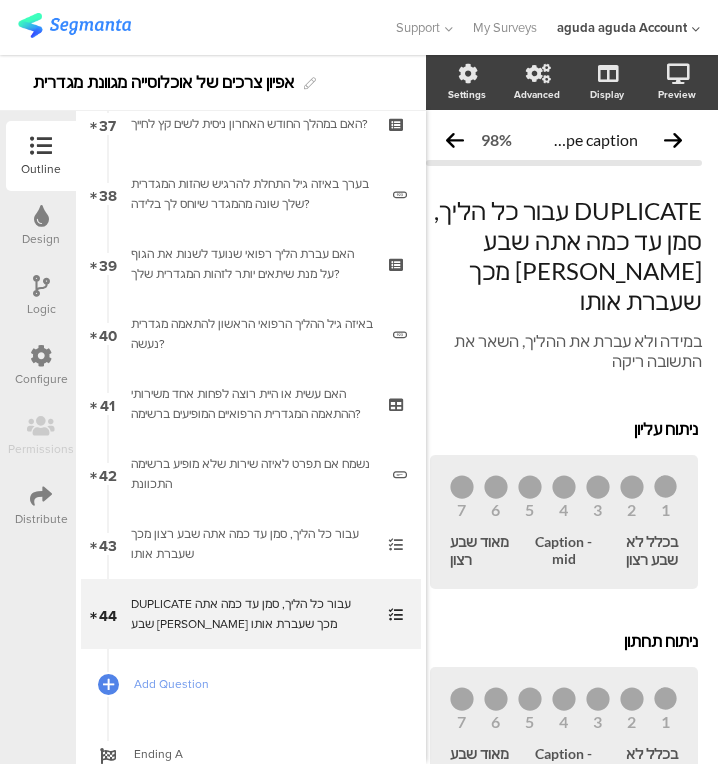 click on "DUPLICATE עבור כל הליך, סמן עד כמה אתה שבע רצון מכך שעברת אותו" 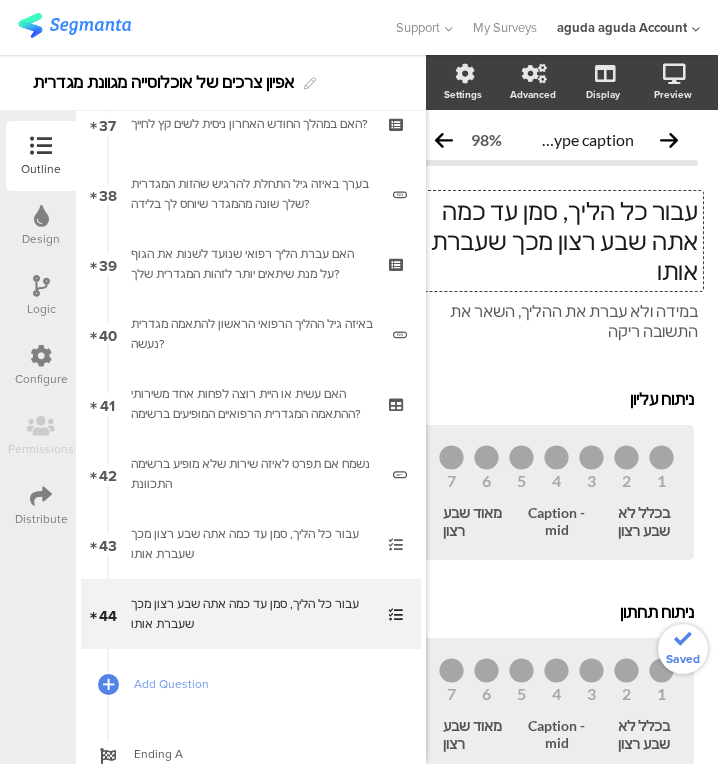 click on "עבור כל הליך, סמן עד כמה אתה שבע רצון מכך שעברת אותו" 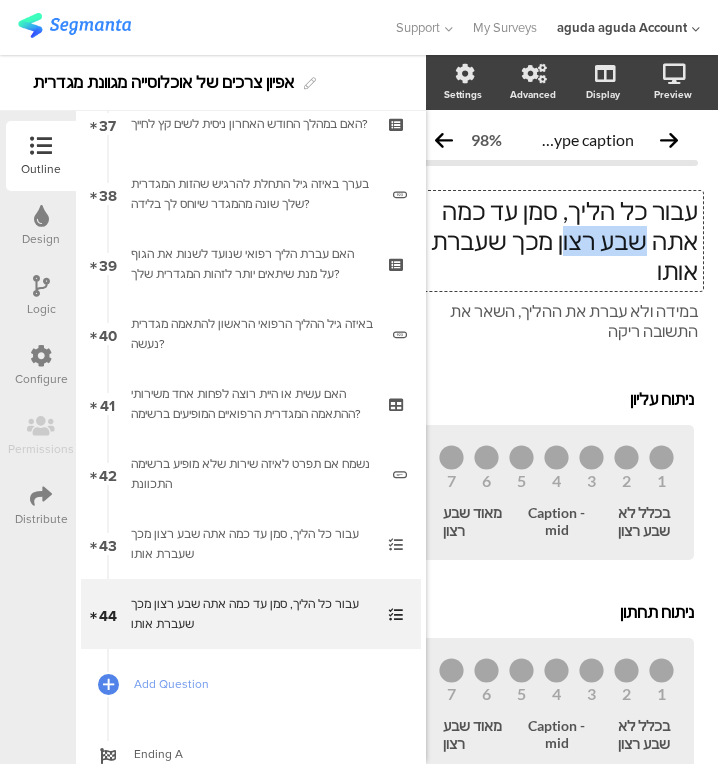 drag, startPoint x: 611, startPoint y: 248, endPoint x: 718, endPoint y: 249, distance: 107.00467 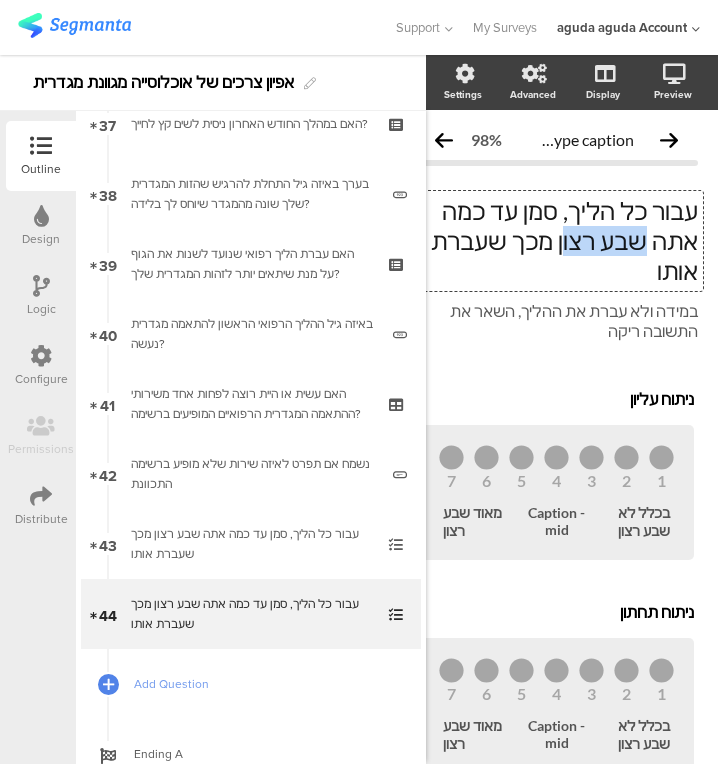 click on "You are using an unsupported version of Internet Explorer.
Unsupported browsers can put your security at risk, are slow and don't work with most of Segmanta's features. To get the latest Segmanta features, you will need to  upgrade to a modern browser.
Install   Google Chrome
Upgrade   Internet Explorer
Not now
Oops! Your browser or browser version isn't supported by Segmanta
To enjoy the best possible experience use the latest version of one of the browsers listed below:
Google Chrome
Mozilla Firefox
Microsoft Edge
Don't worry! Survey respondents will still be able to view & take surveys on this browser.
Support" at bounding box center [359, 382] 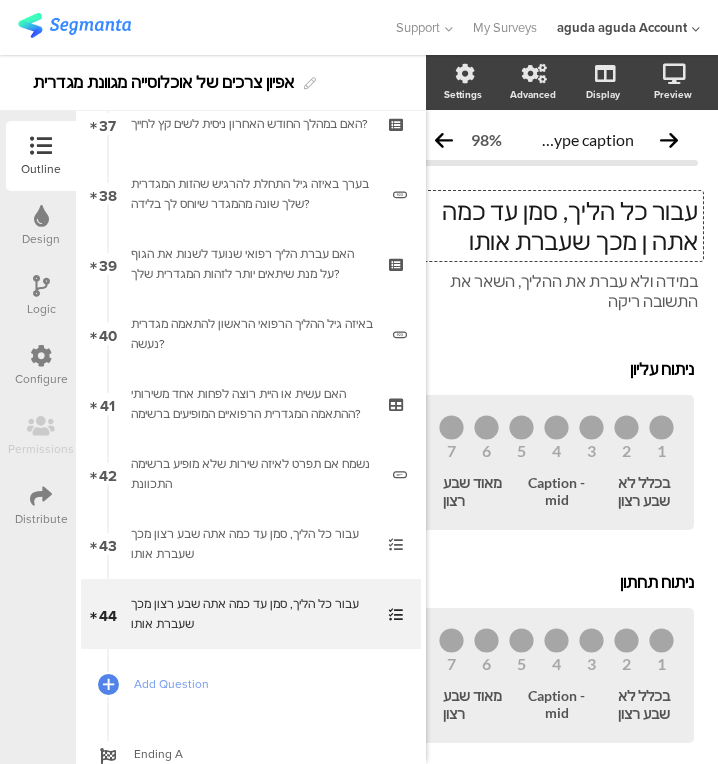 scroll, scrollTop: 0, scrollLeft: 40, axis: horizontal 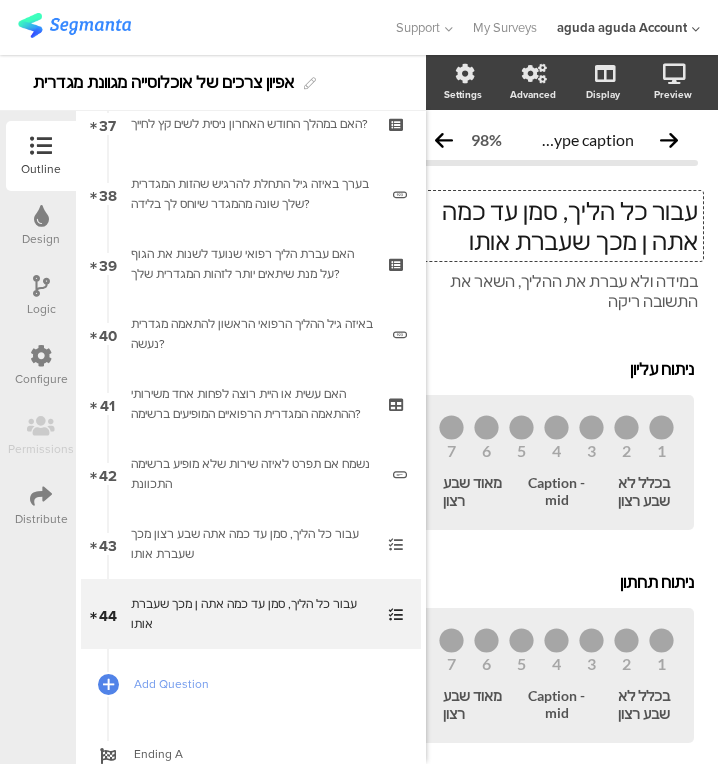 click on "עבור כל הליך, סמן עד כמה אתה ן מכך שעברת אותו" 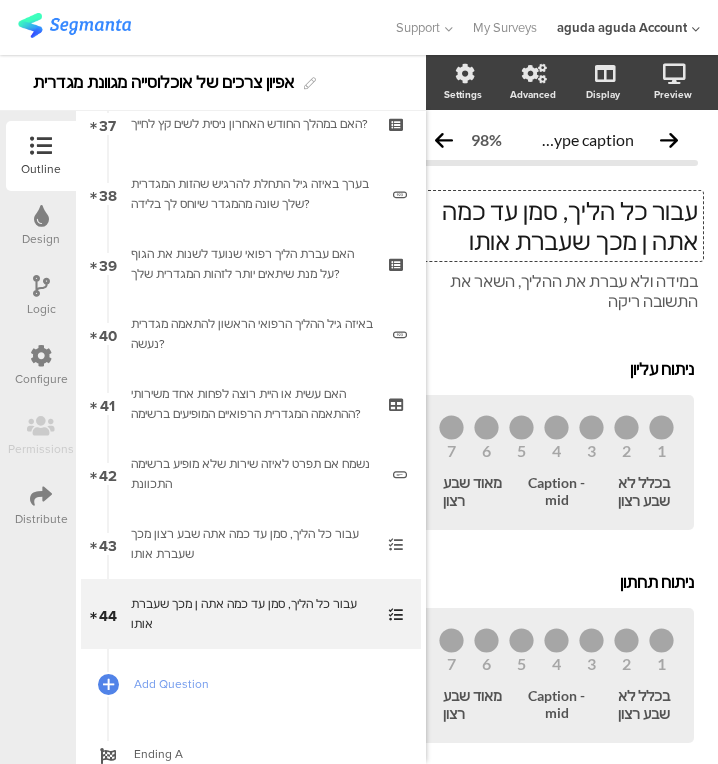 type 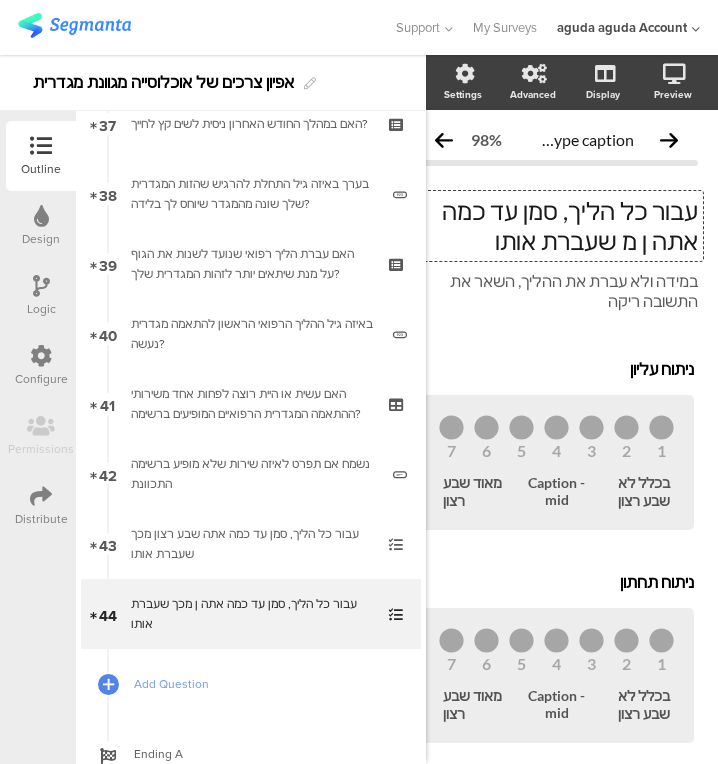 scroll, scrollTop: 0, scrollLeft: 24, axis: horizontal 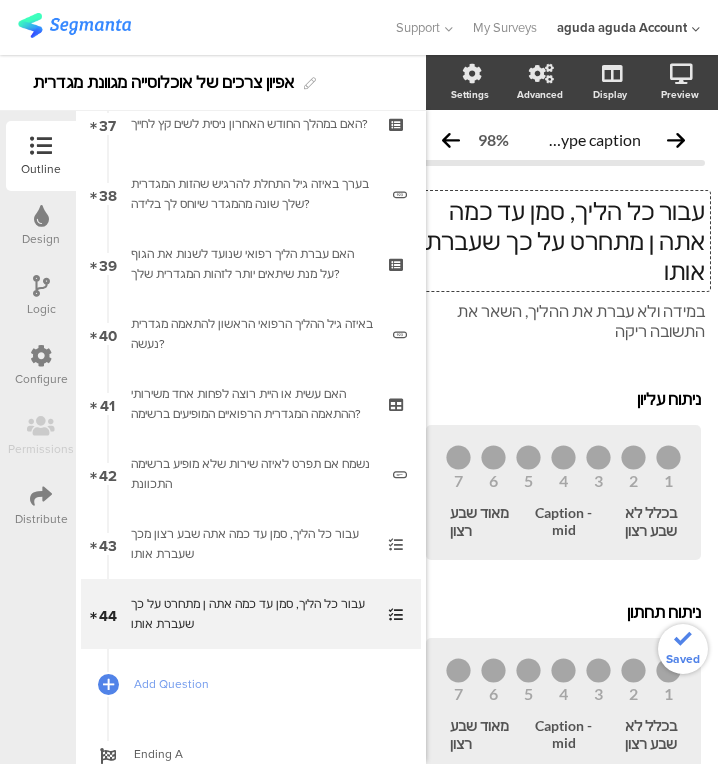 click on "בכלל לא שבע רצון" at bounding box center (639, 522) 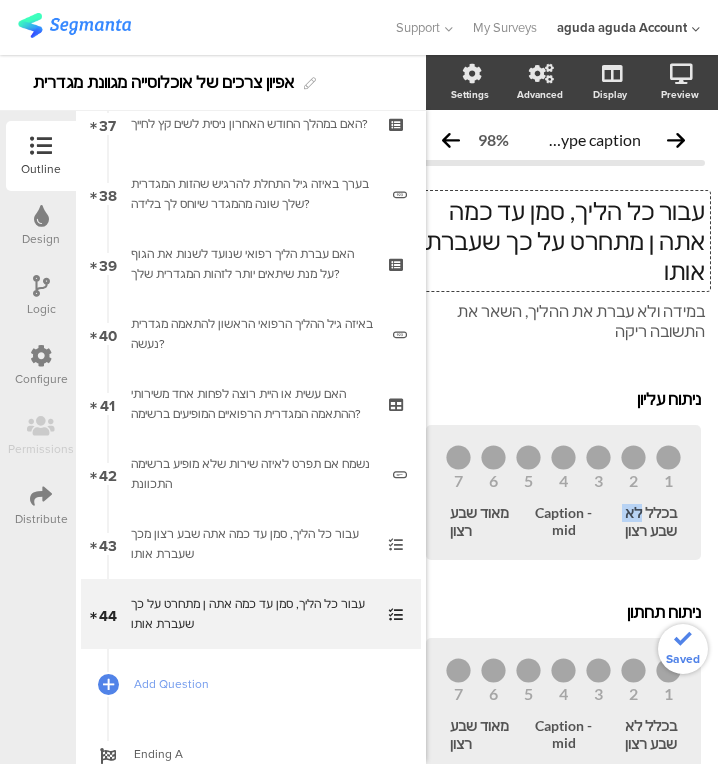 click on "בכלל לא שבע רצון" at bounding box center [639, 522] 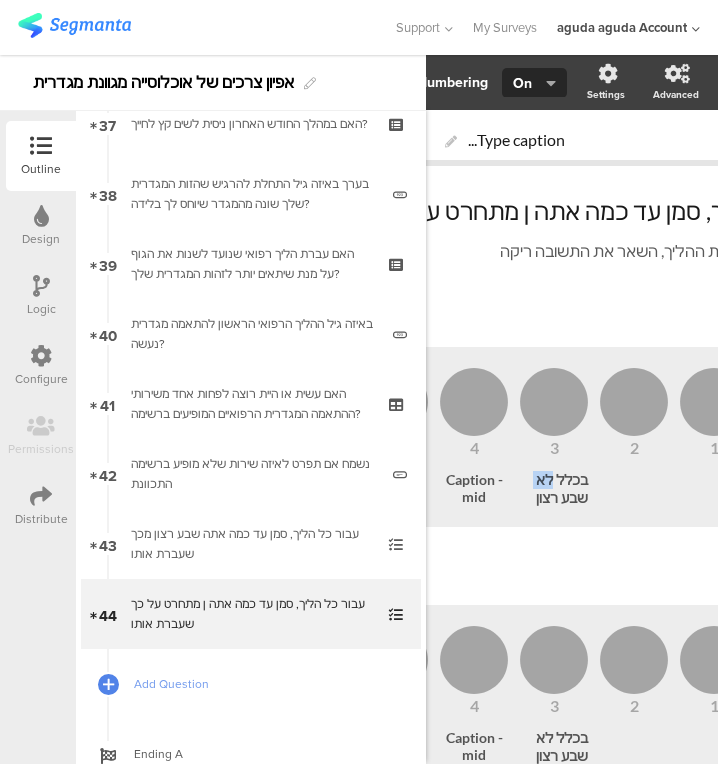 scroll, scrollTop: 0, scrollLeft: 343, axis: horizontal 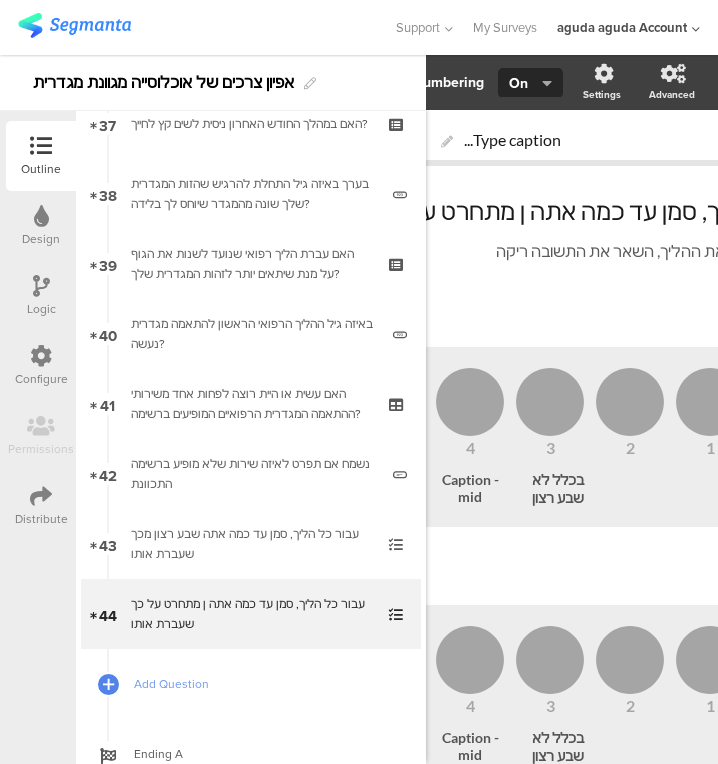 click on "בכלל לא שבע רצון" at bounding box center [546, 489] 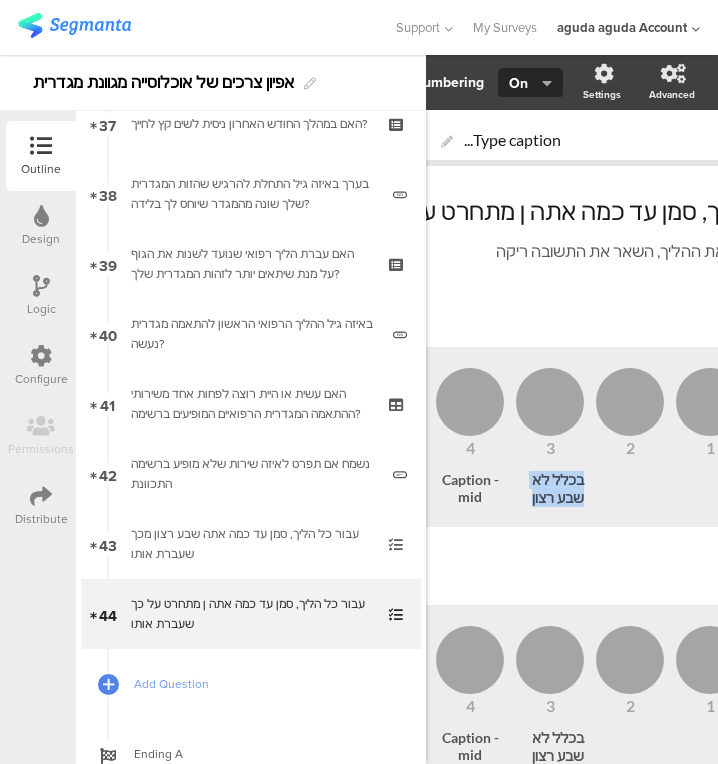 drag, startPoint x: 548, startPoint y: 495, endPoint x: 592, endPoint y: 486, distance: 44.911022 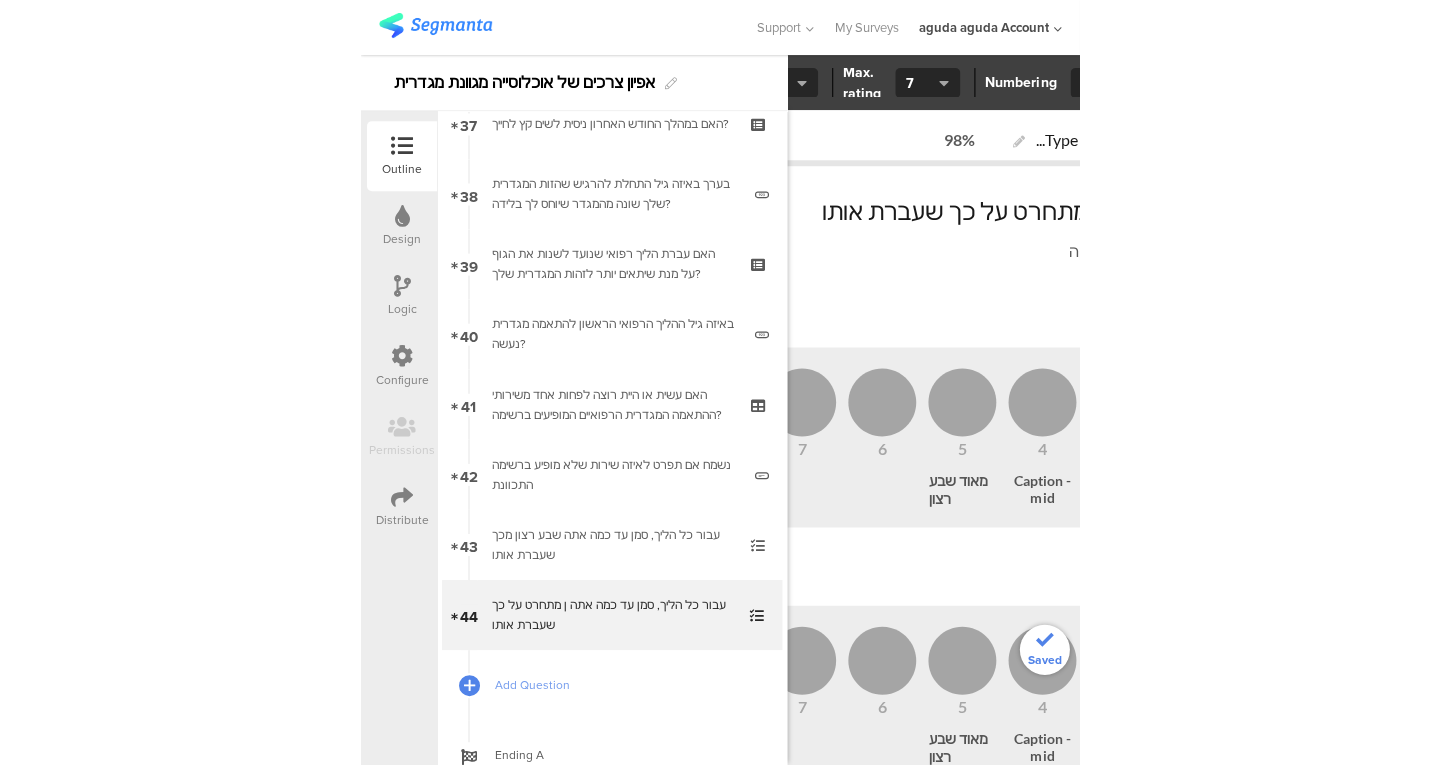 scroll, scrollTop: 0, scrollLeft: 131, axis: horizontal 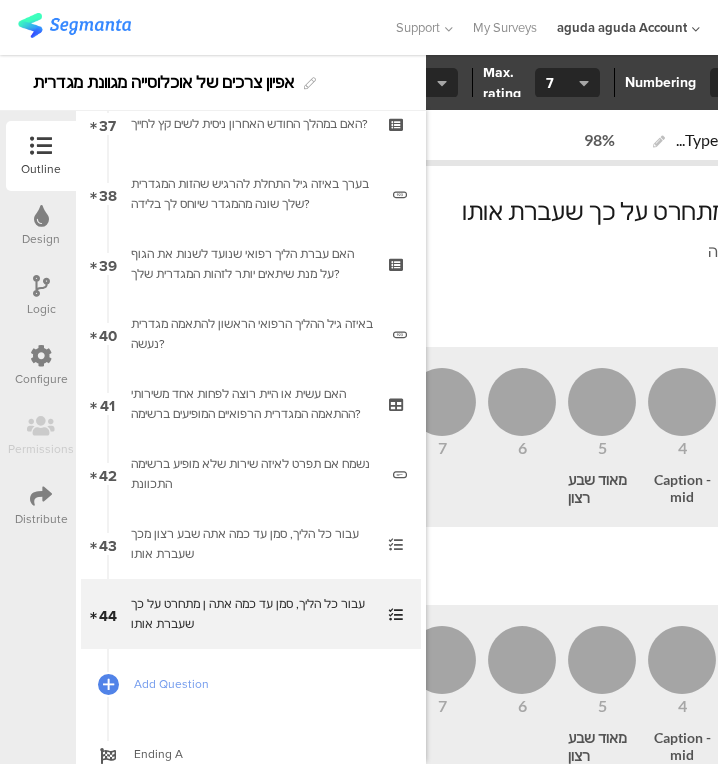 click on "בכלל לא מתחרט
Caption - mid
מאוד שבע רצון" at bounding box center (682, 489) 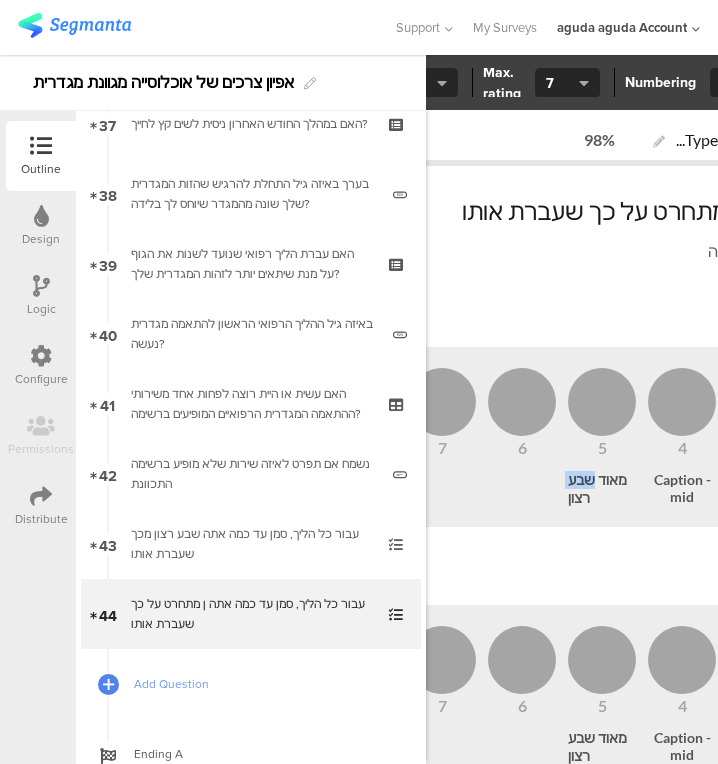 click on "מאוד שבע רצון" at bounding box center (605, 489) 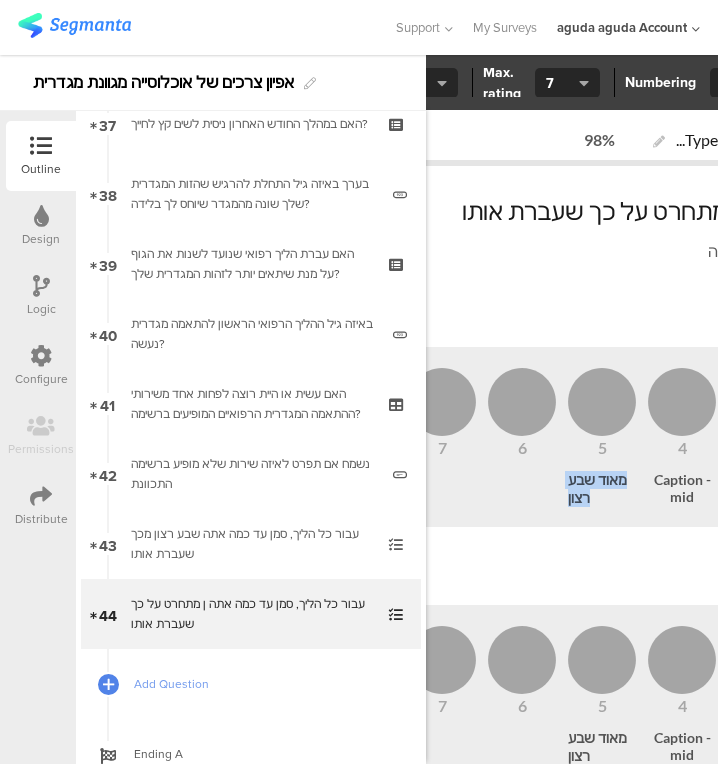 click on "מאוד שבע רצון" at bounding box center [605, 489] 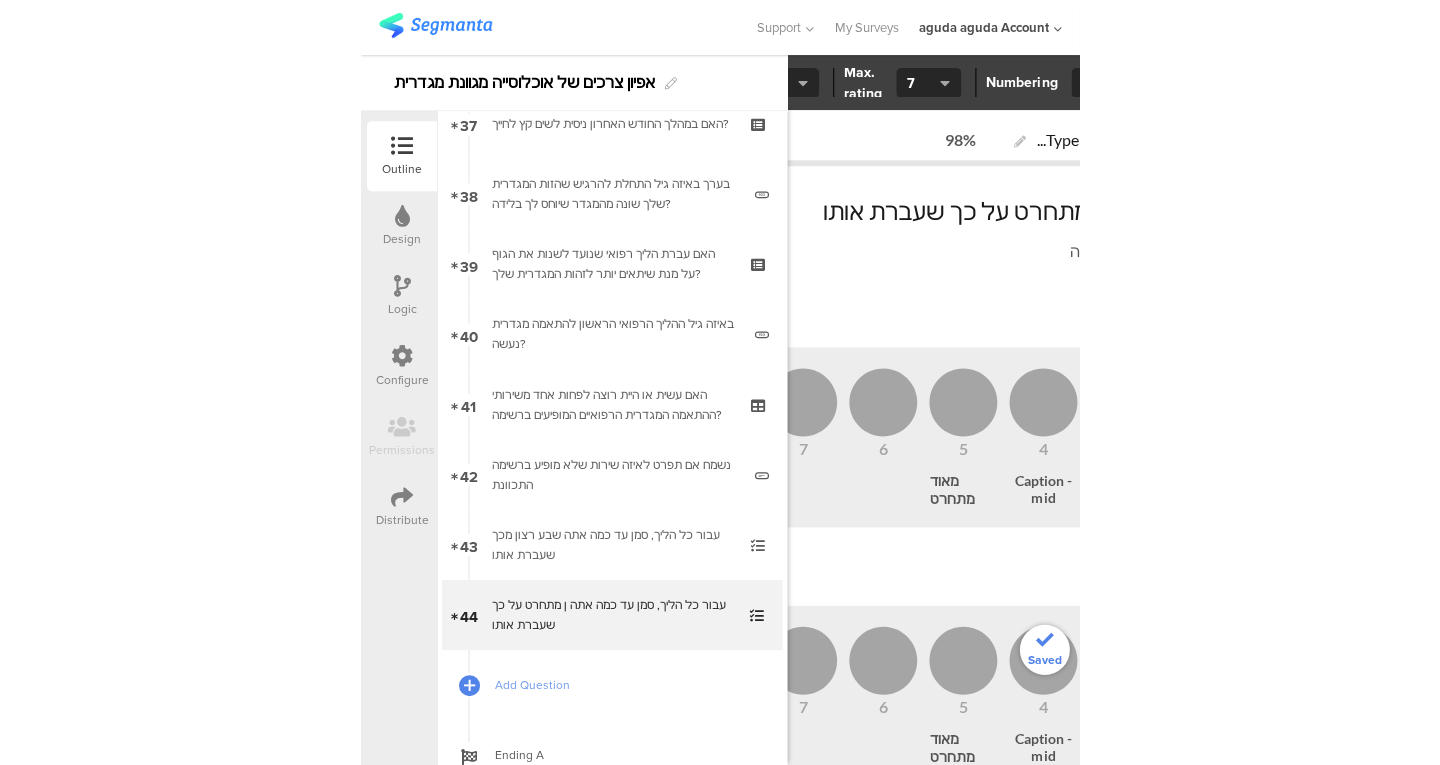 scroll, scrollTop: 0, scrollLeft: 0, axis: both 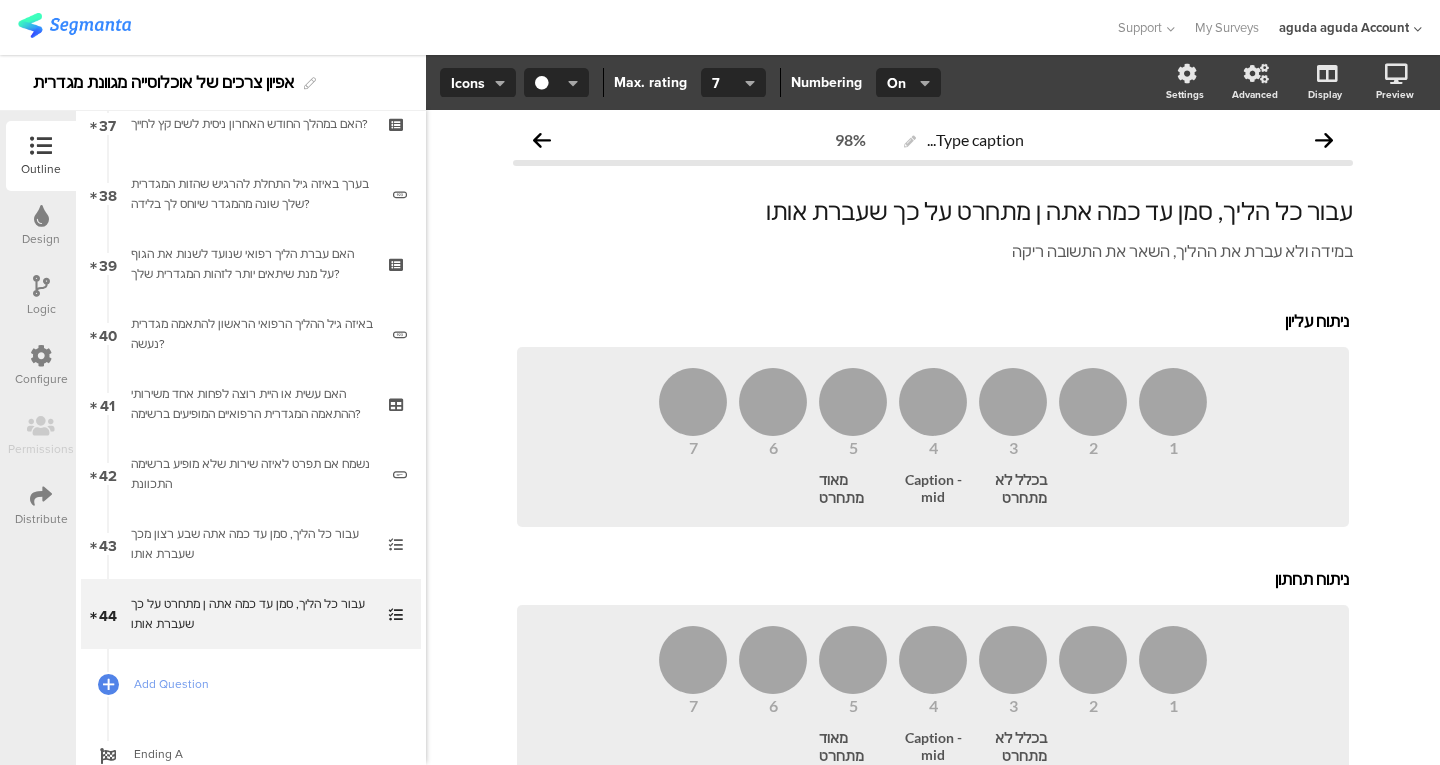 click on "עבור כל הליך, סמן עד כמה אתה שבע רצון מכך שעברת אותו" at bounding box center [250, 544] 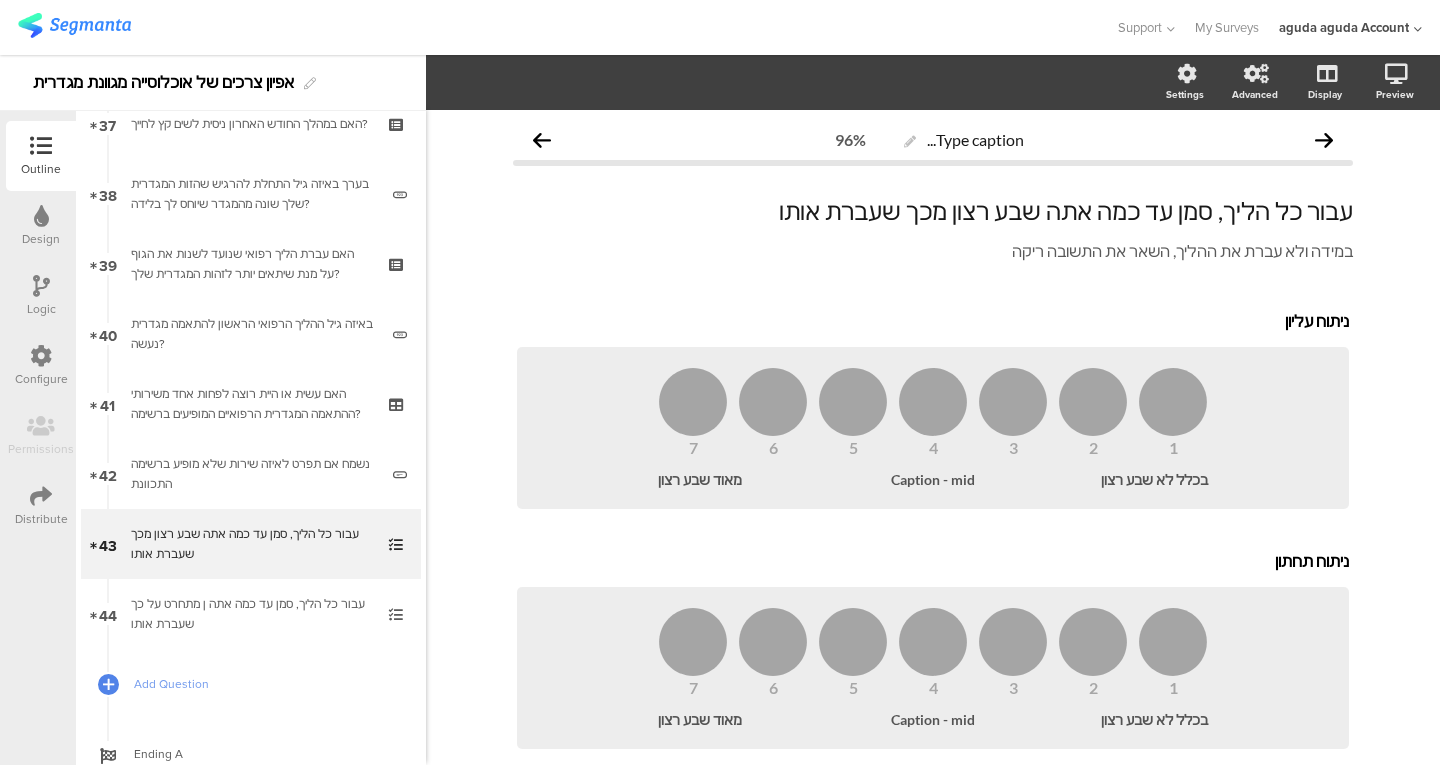 click on "בכלל לא שבע רצון" at bounding box center (1149, 480) 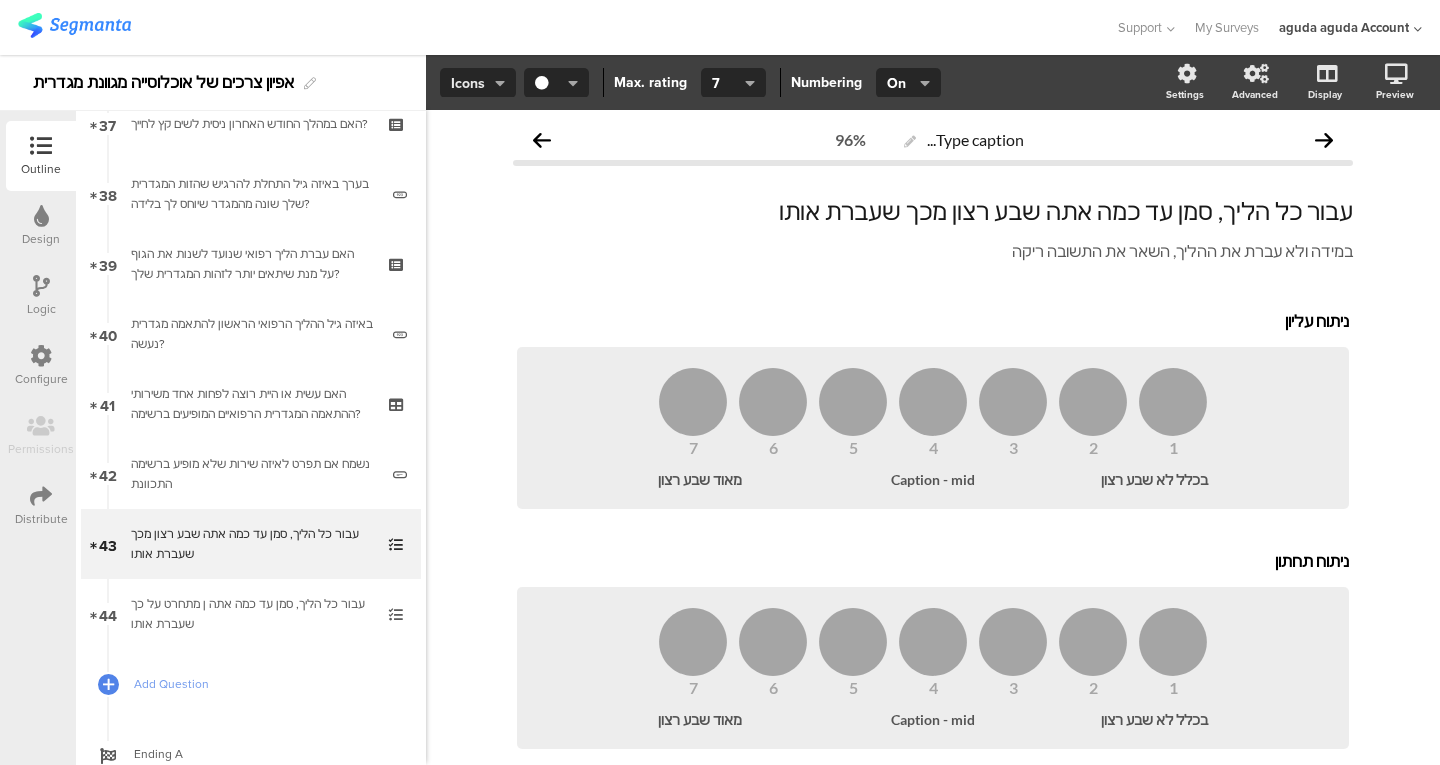 click on "Icons" 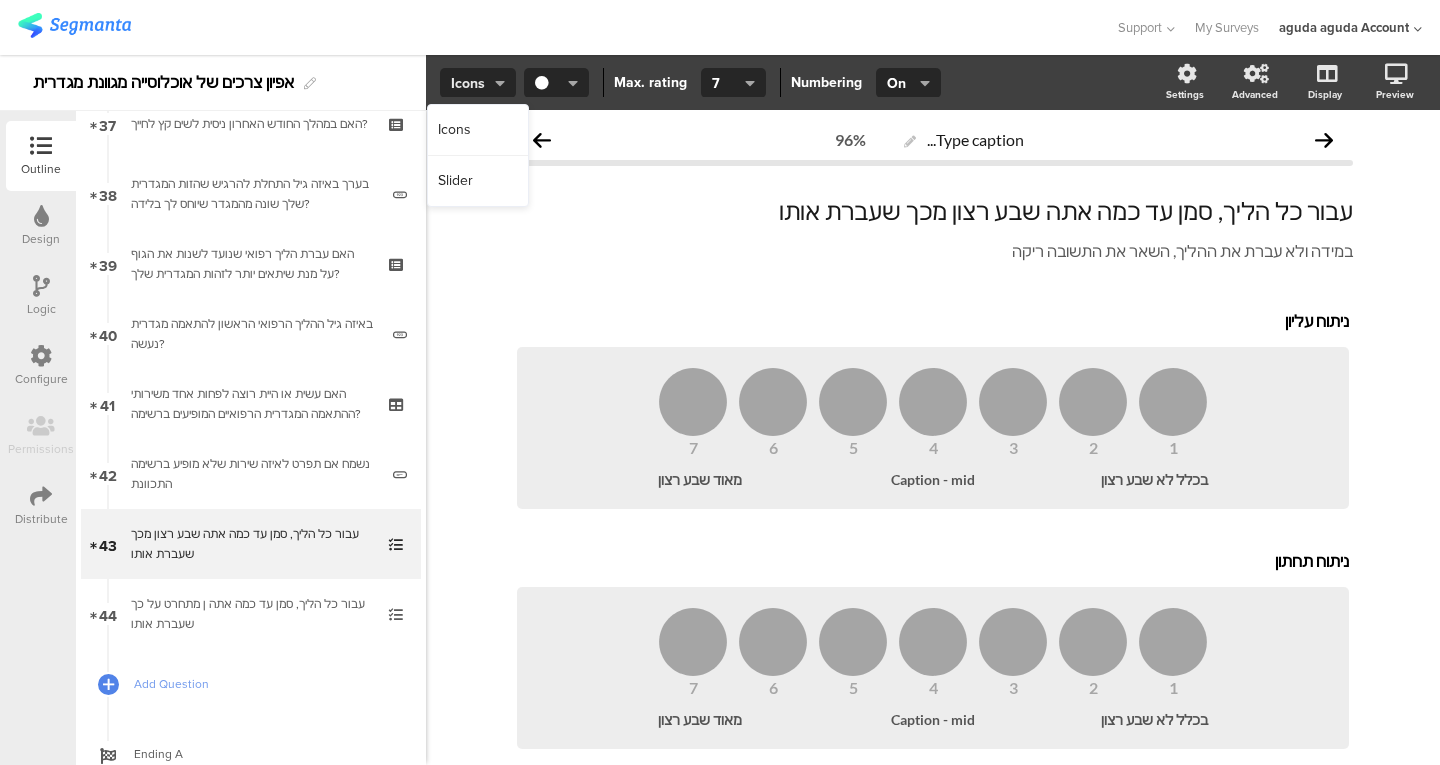 click on "Icons" 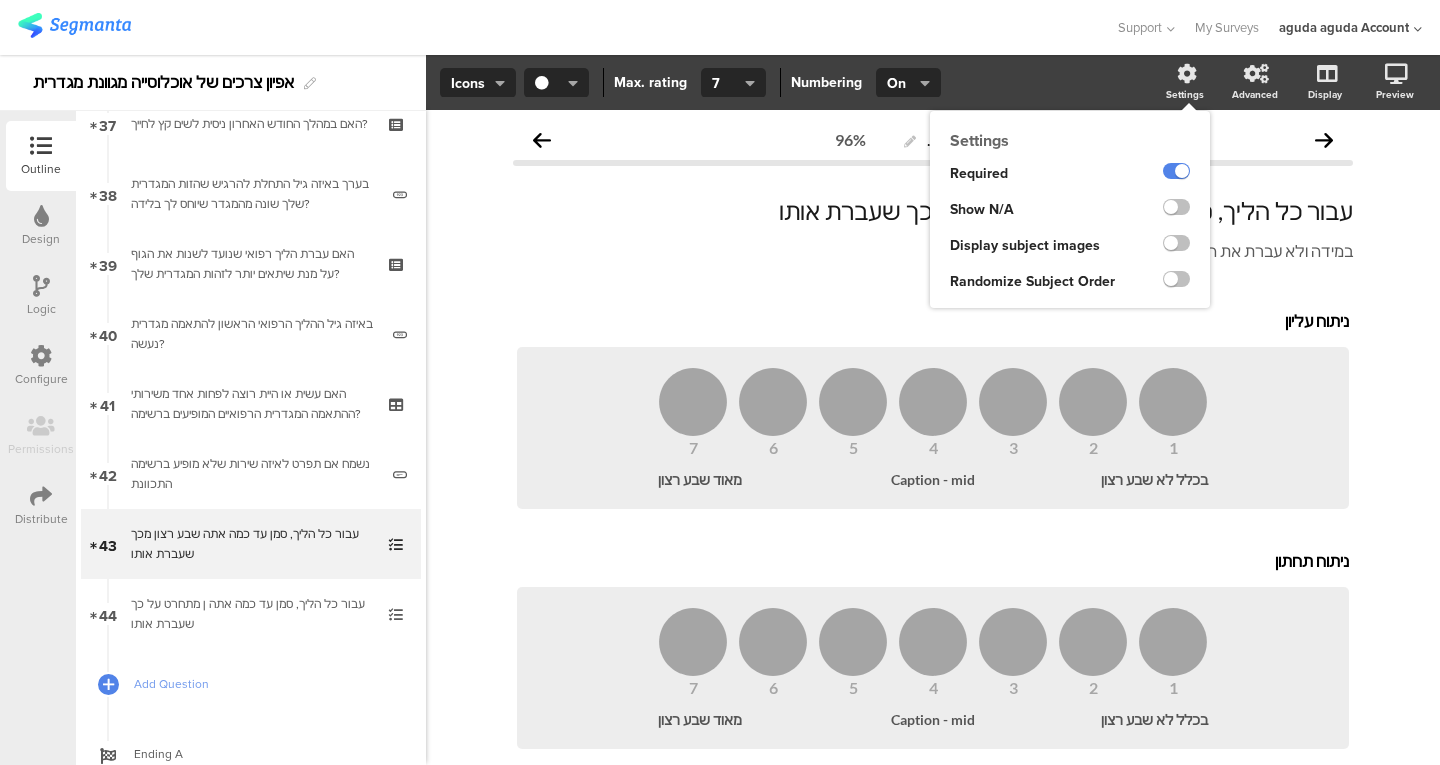 click 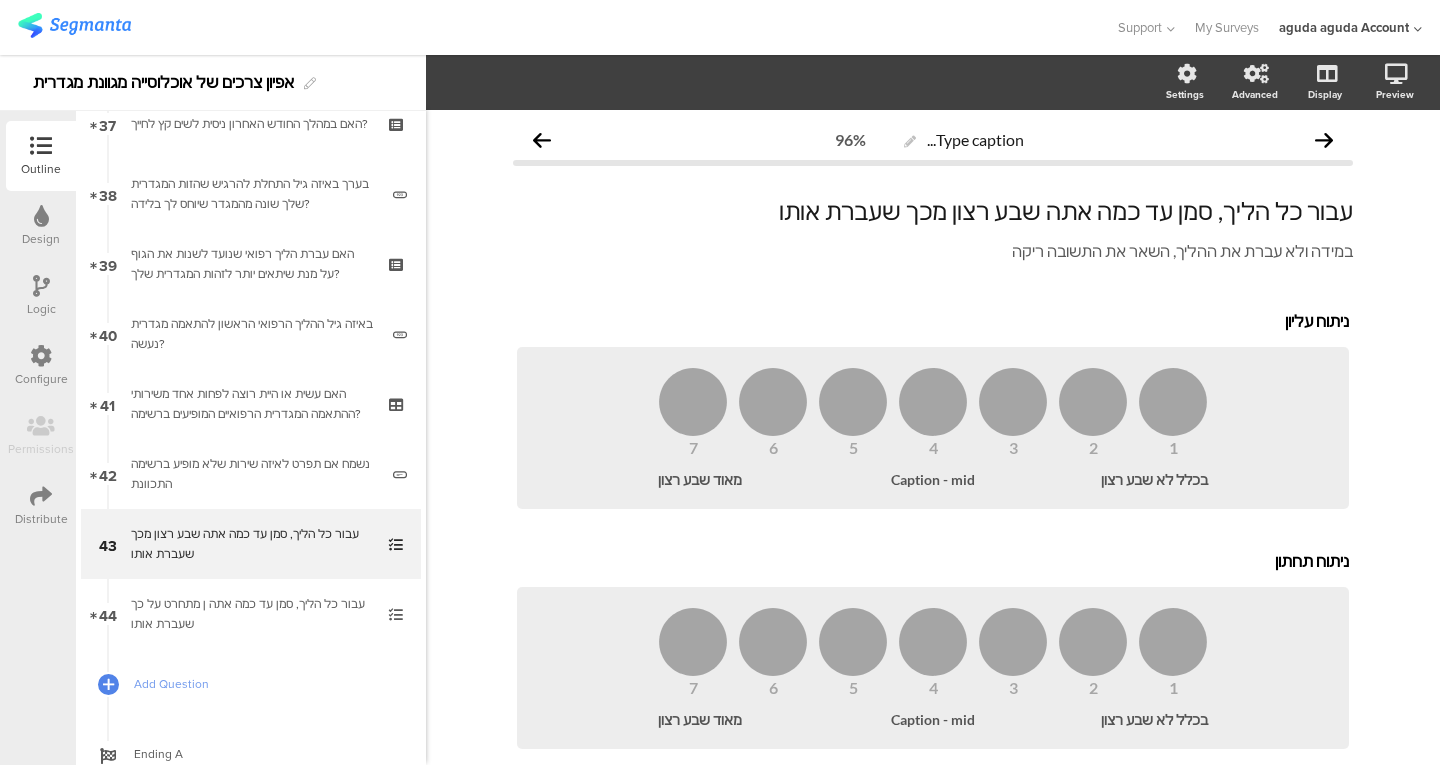 click on "עבור כל הליך, סמן עד כמה אתה ן מתחרט על כך שעברת אותו" at bounding box center [250, 614] 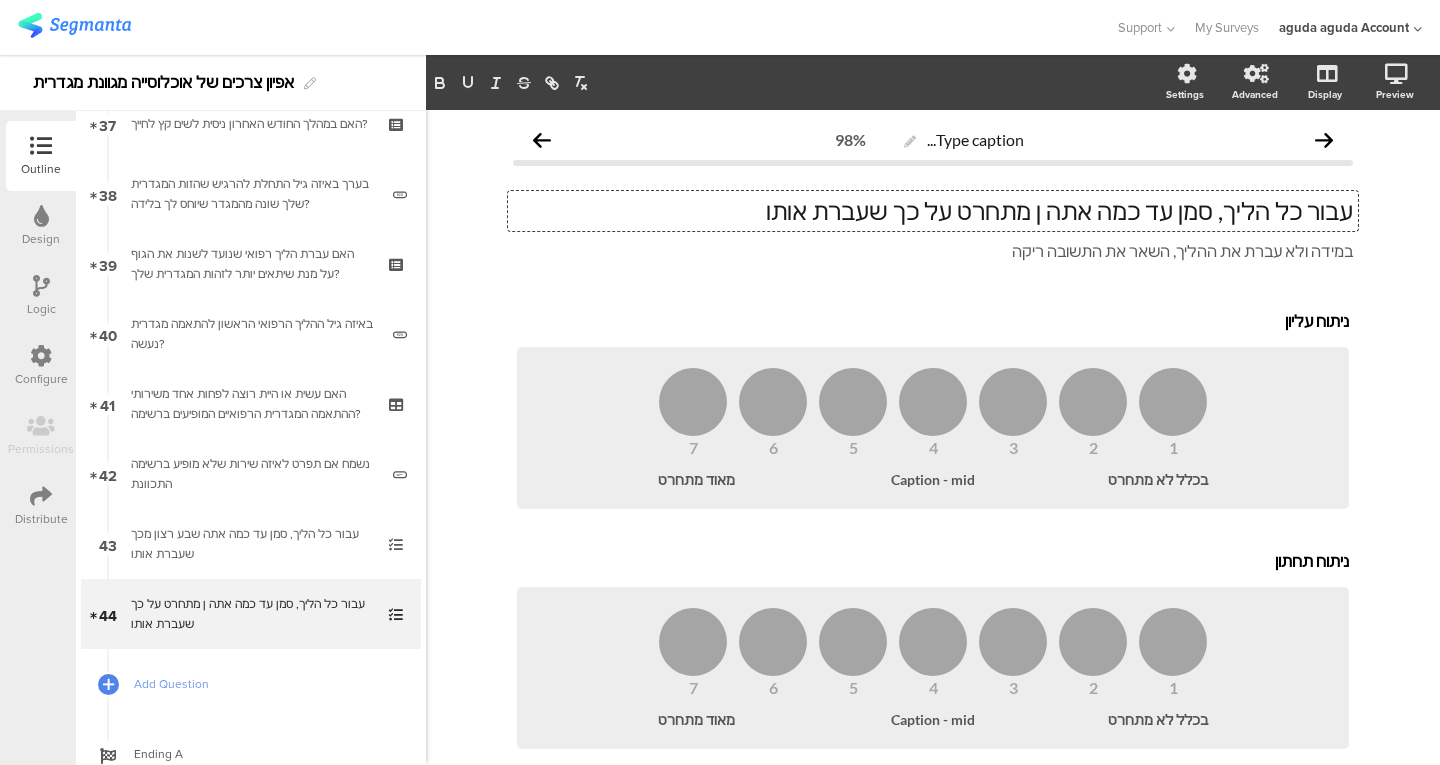 click on "עבור כל הליך, סמן עד כמה אתה ן מתחרט על כך שעברת אותו
עבור כל הליך, סמן עד כמה אתה ן מתחרט על כך שעברת אותו
עבור כל הליך, סמן עד כמה אתה ן מתחרט על כך שעברת אותו" 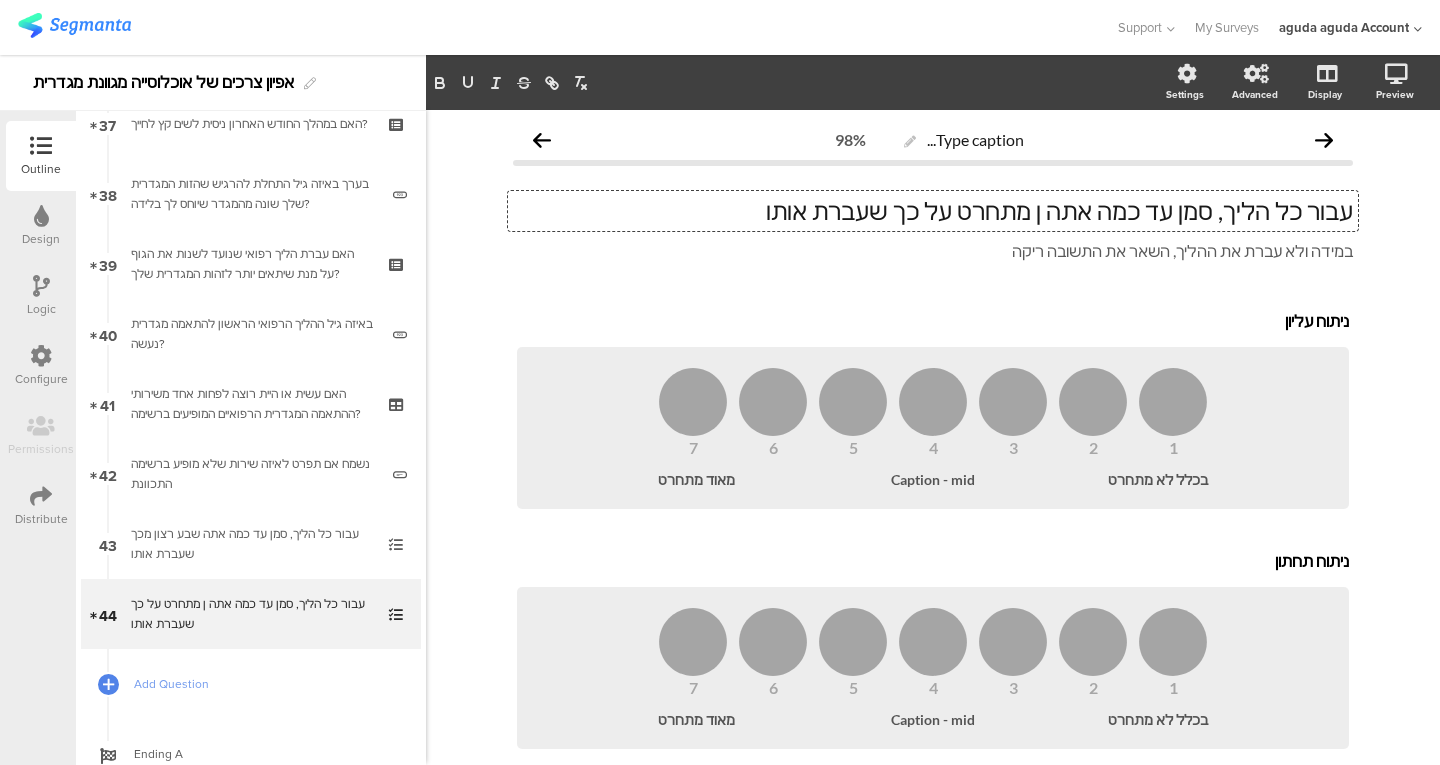 type 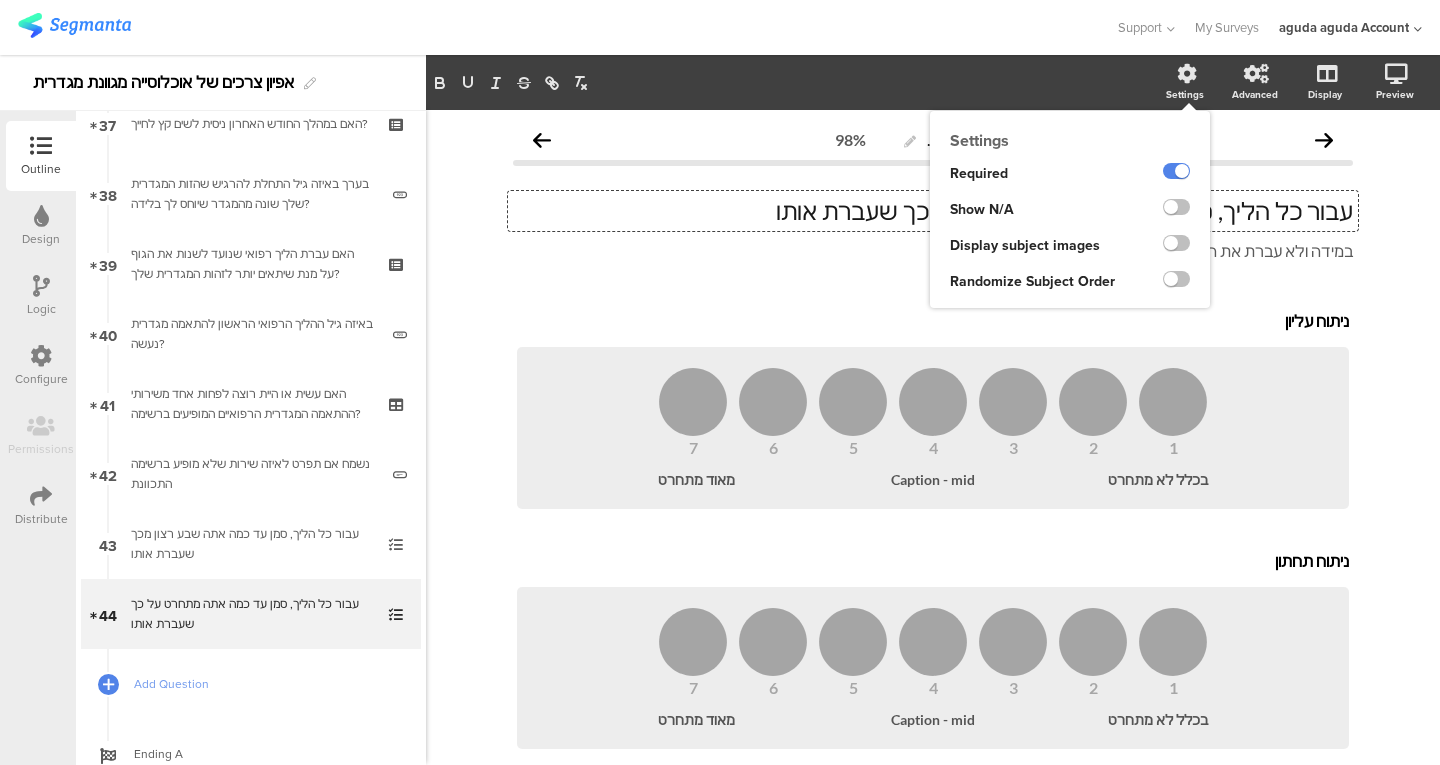 click 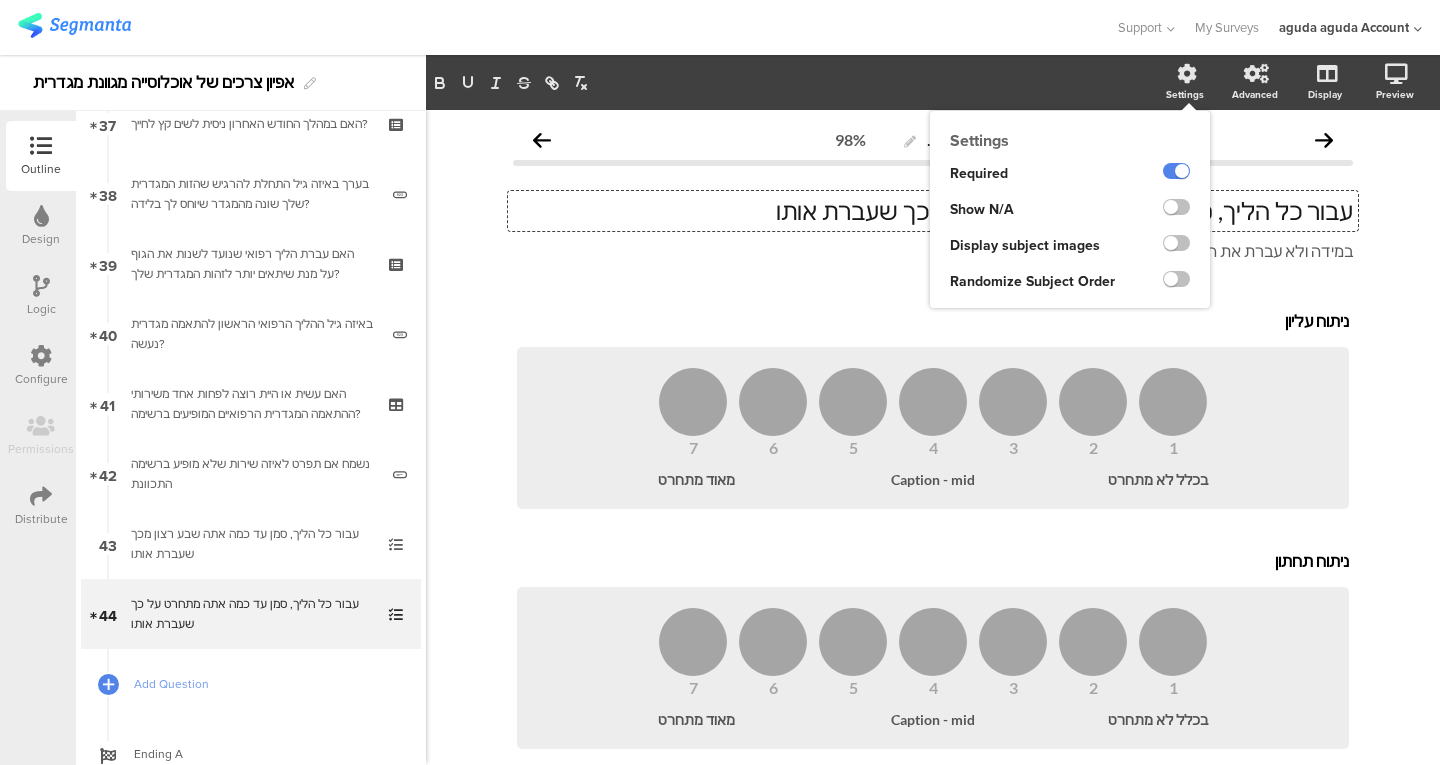 click at bounding box center (0, 0) 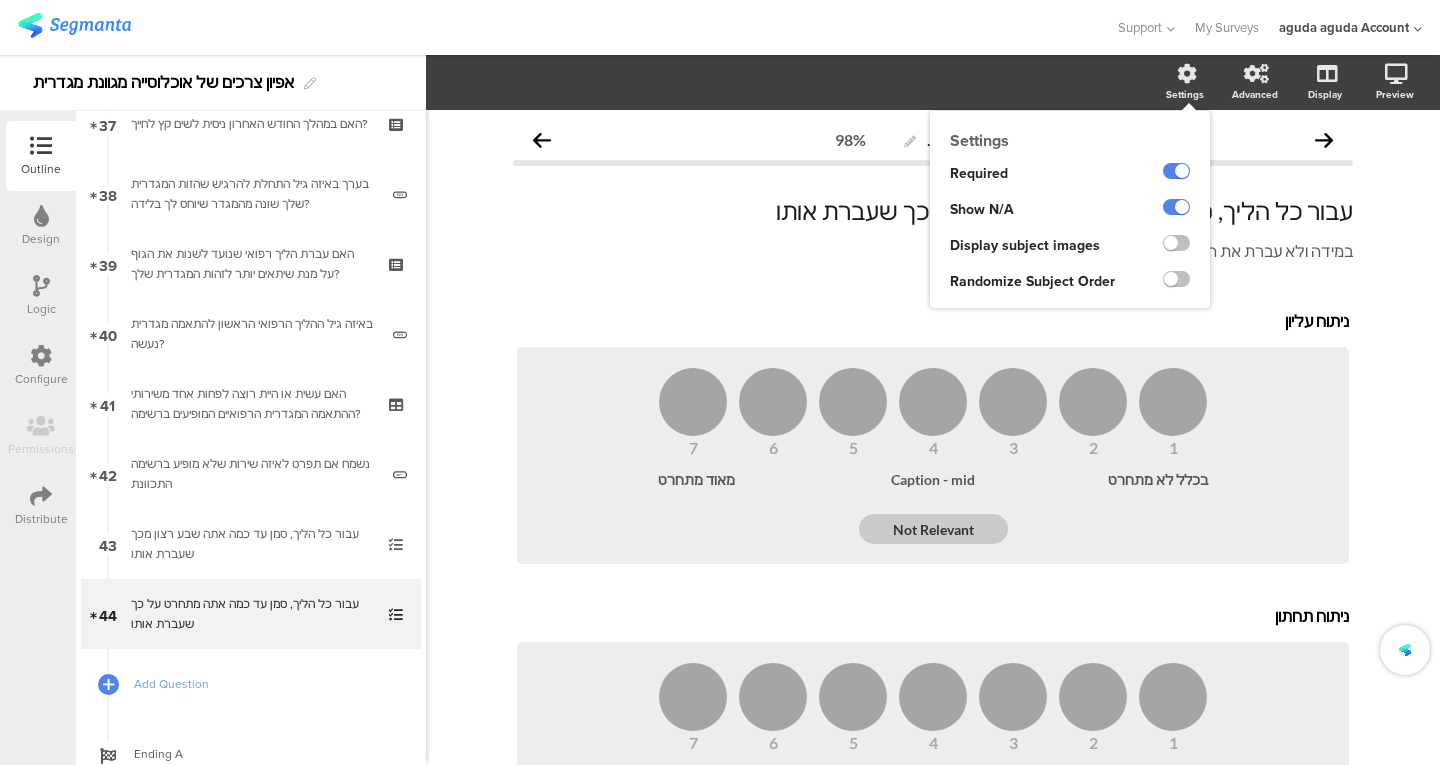click 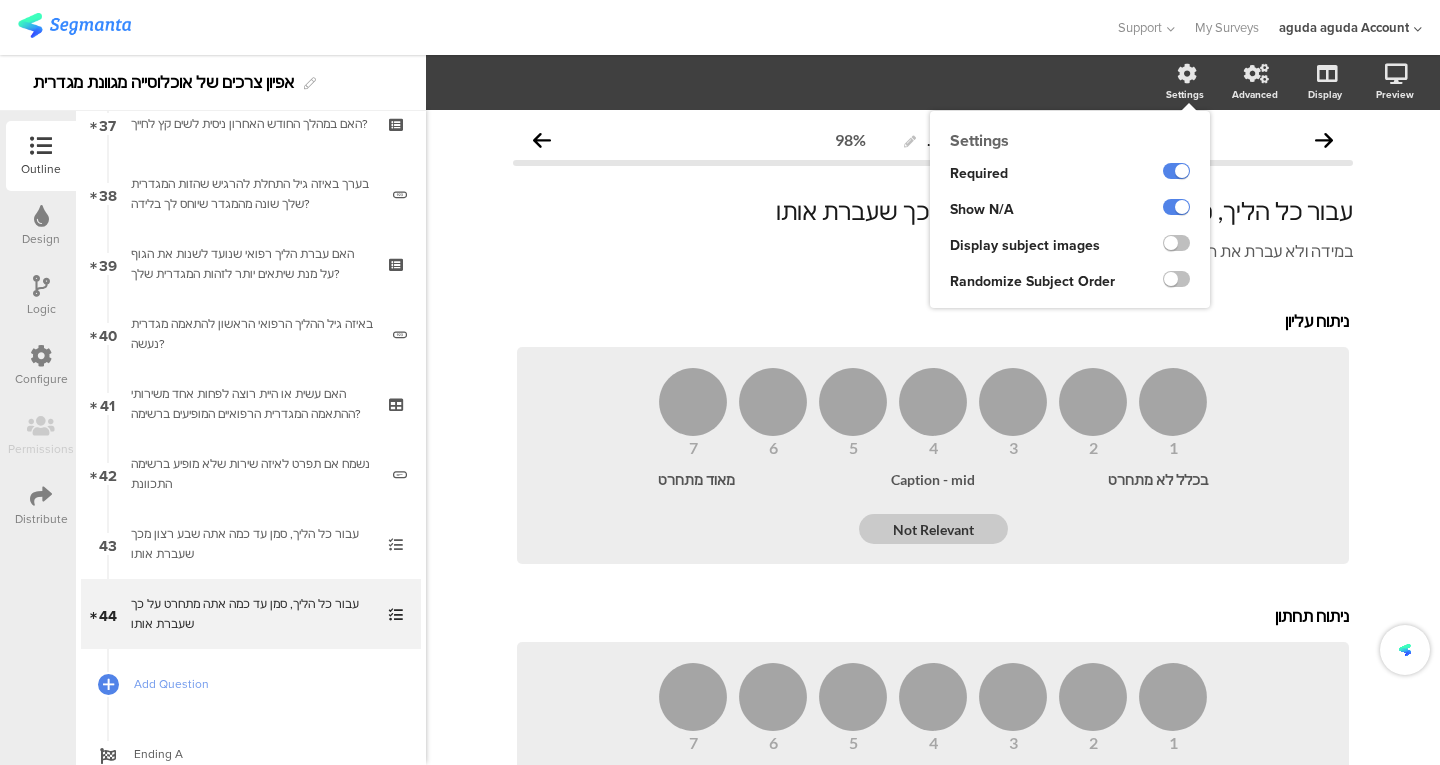 click at bounding box center [0, 0] 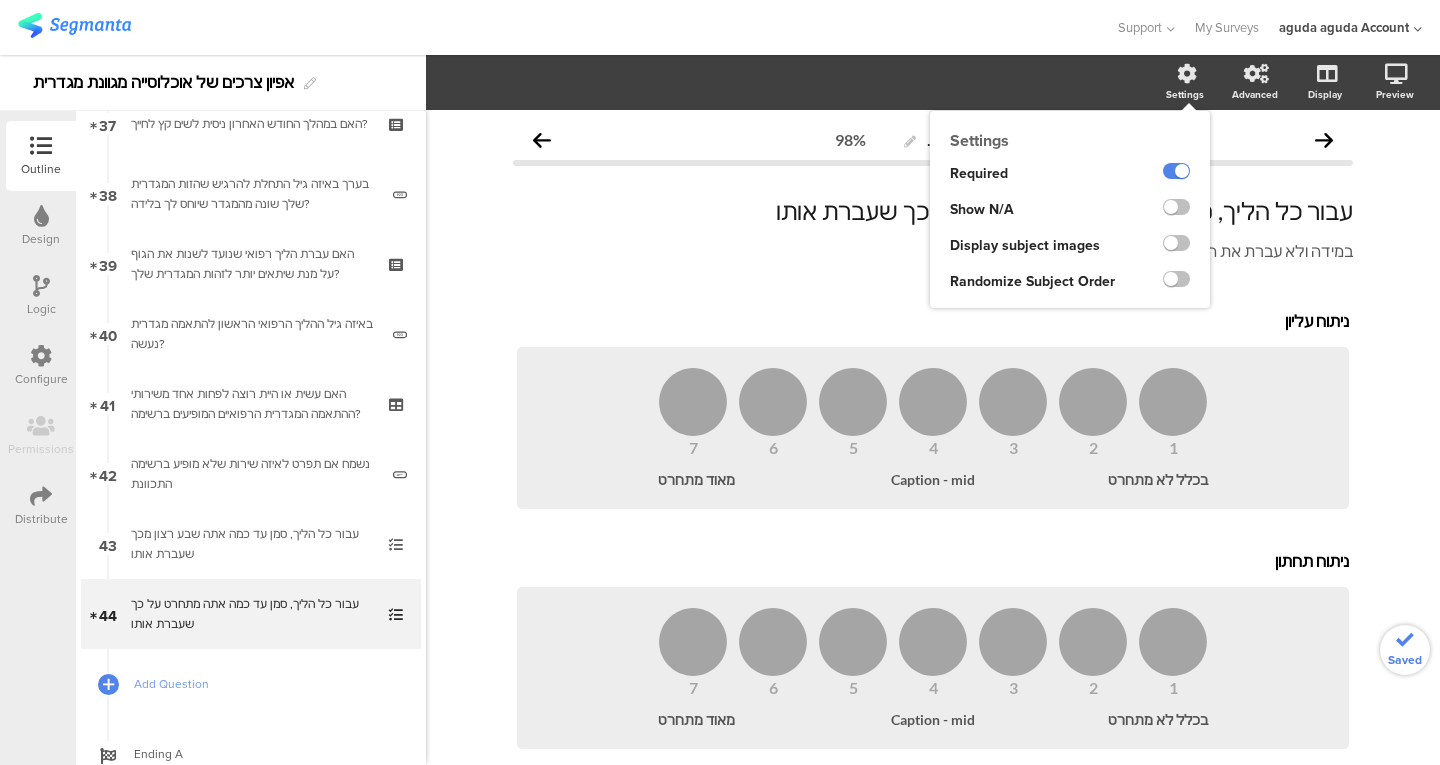 click 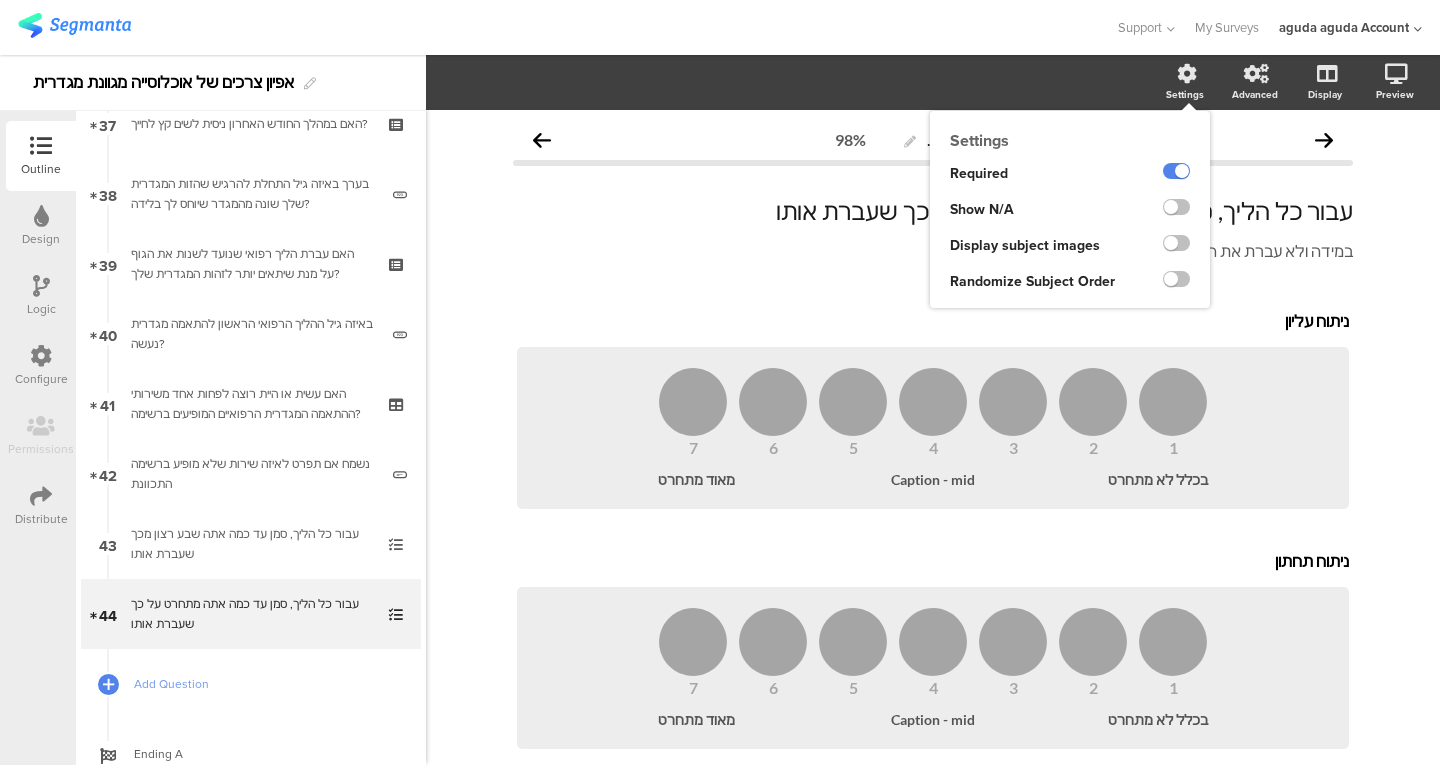 click 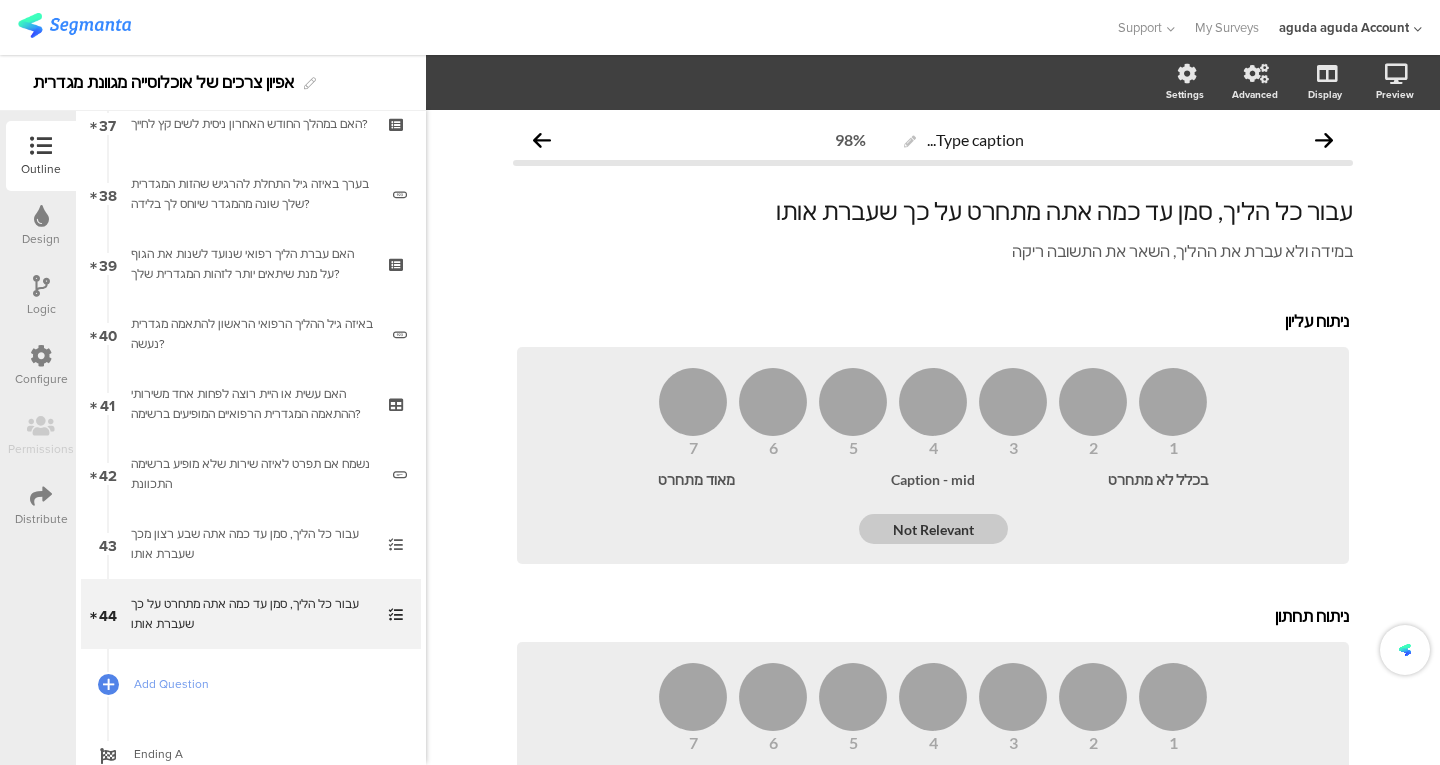 click on "Not Relevant" at bounding box center (933, 529) 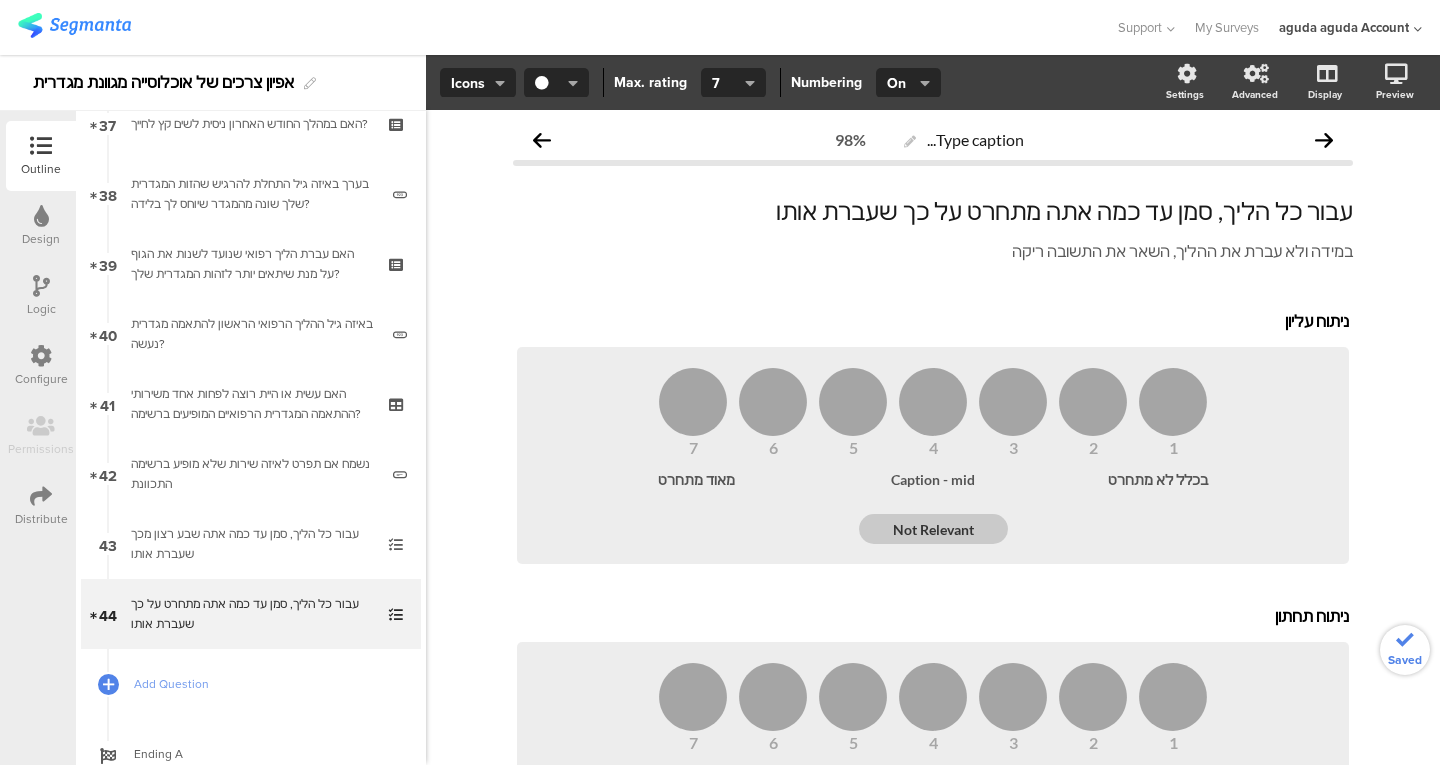 click on "Not Relevant" at bounding box center (933, 529) 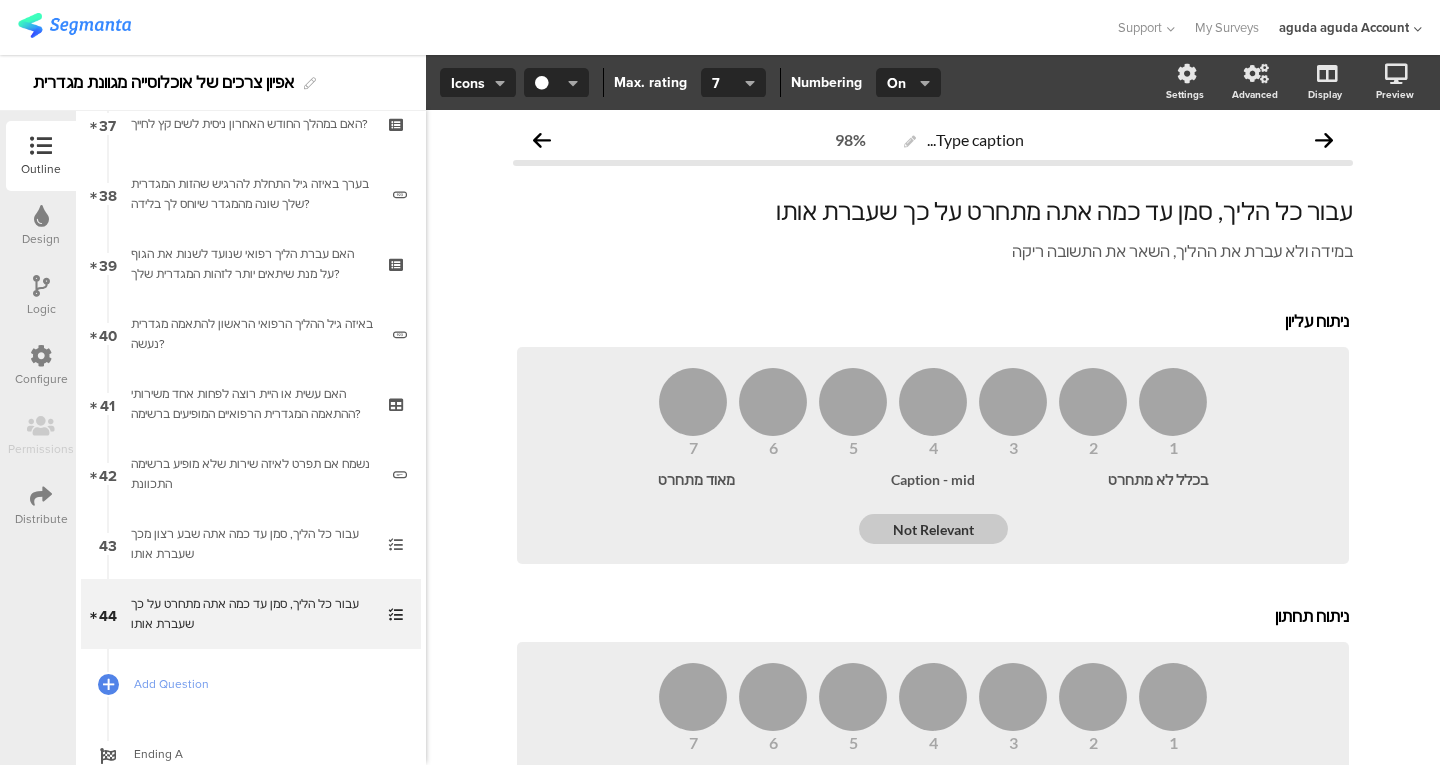 click on "Not Relevant" at bounding box center (933, 529) 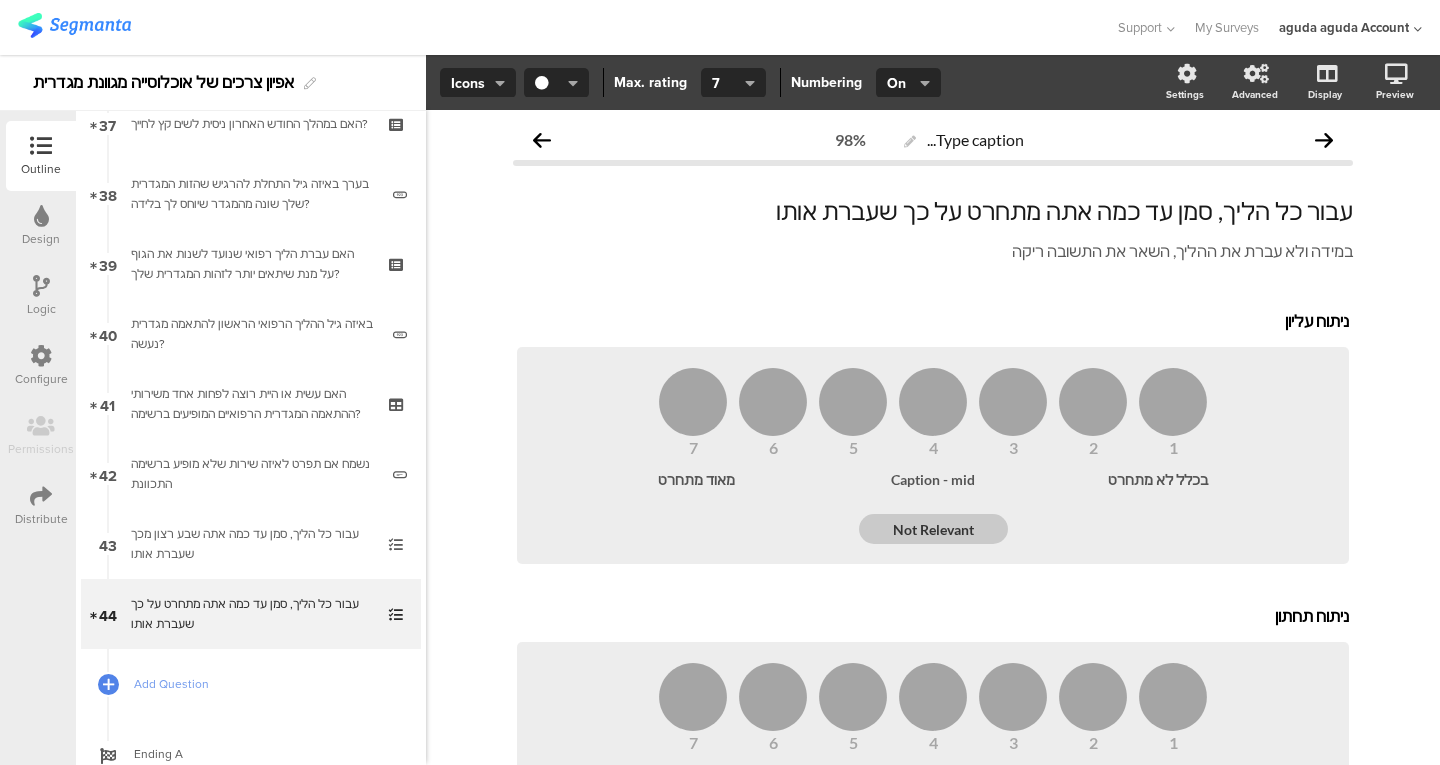 click on "עבור כל הליך, סמן עד כמה אתה שבע רצון מכך שעברת אותו" at bounding box center [250, 544] 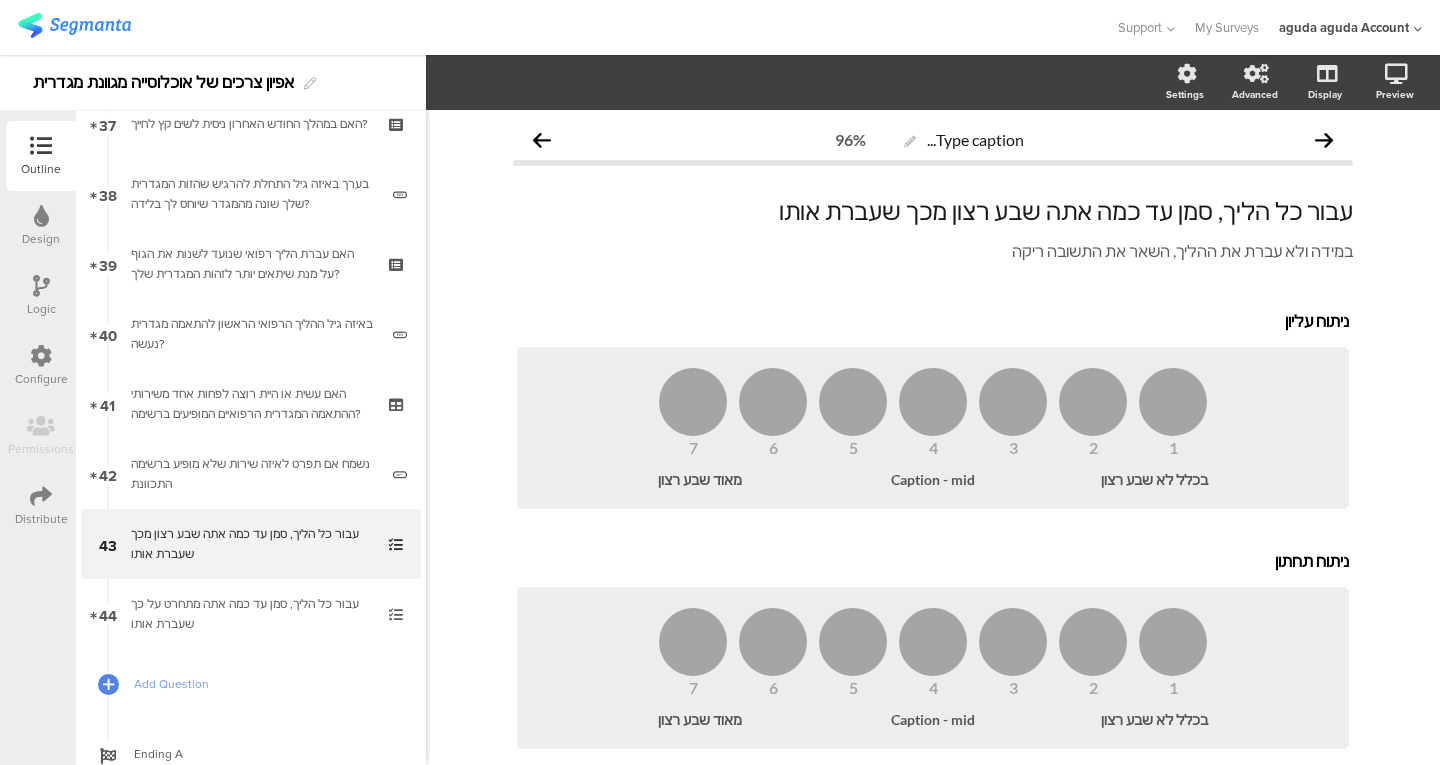 click on "במידה ולא עברת את ההליך, השאר את התשובה ריקה
במידה ולא עברת את ההליך, השאר את התשובה ריקה" 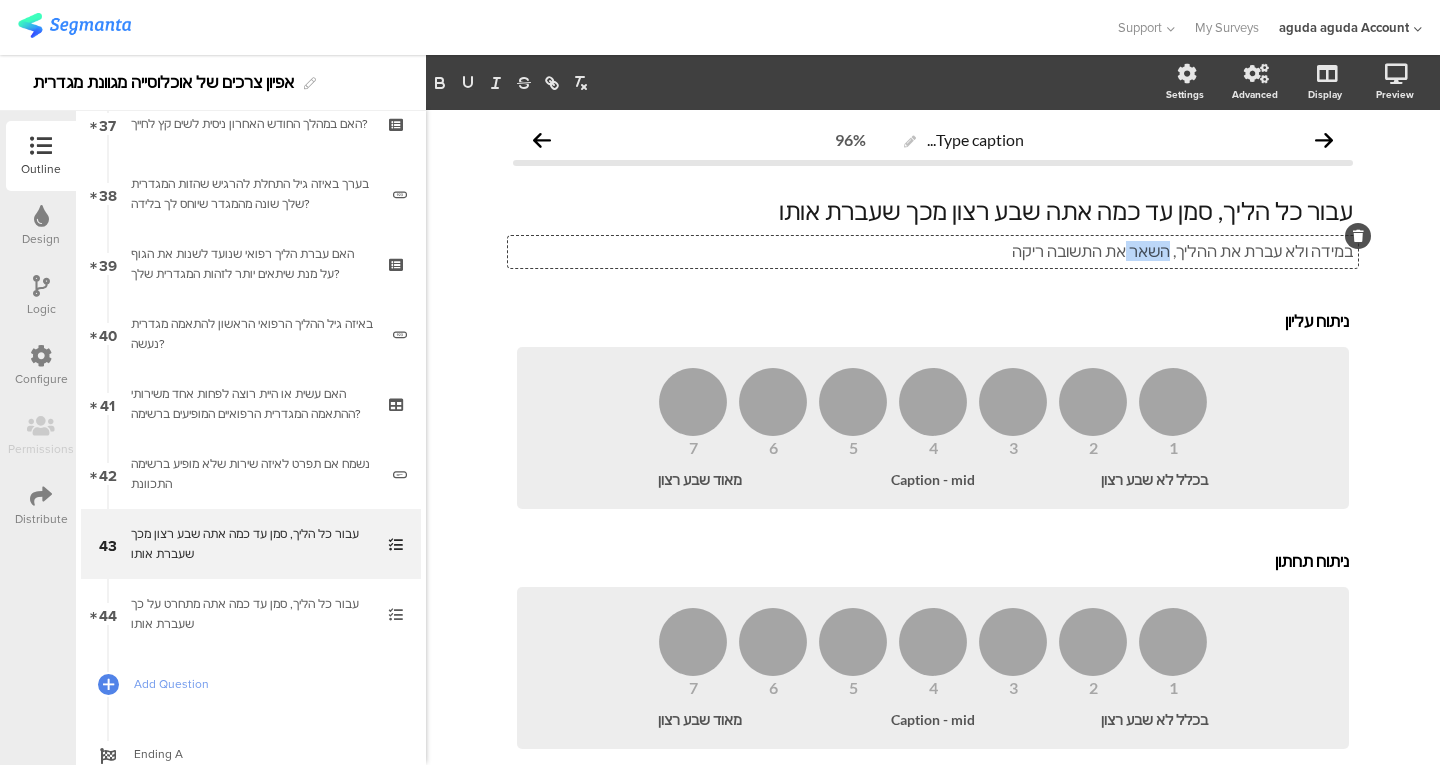 click on "במידה ולא עברת את ההליך, השאר את התשובה ריקה" 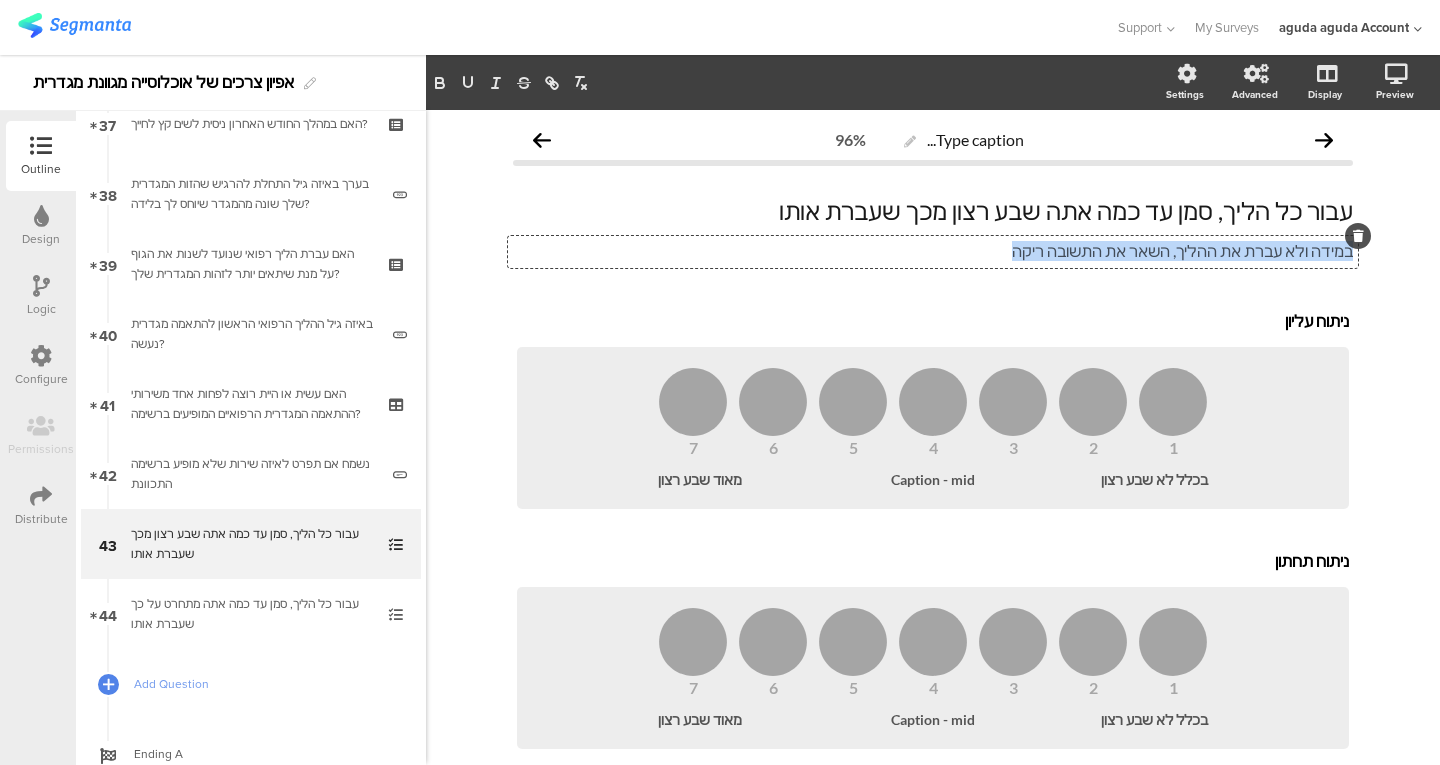 click on "במידה ולא עברת את ההליך, השאר את התשובה ריקה" 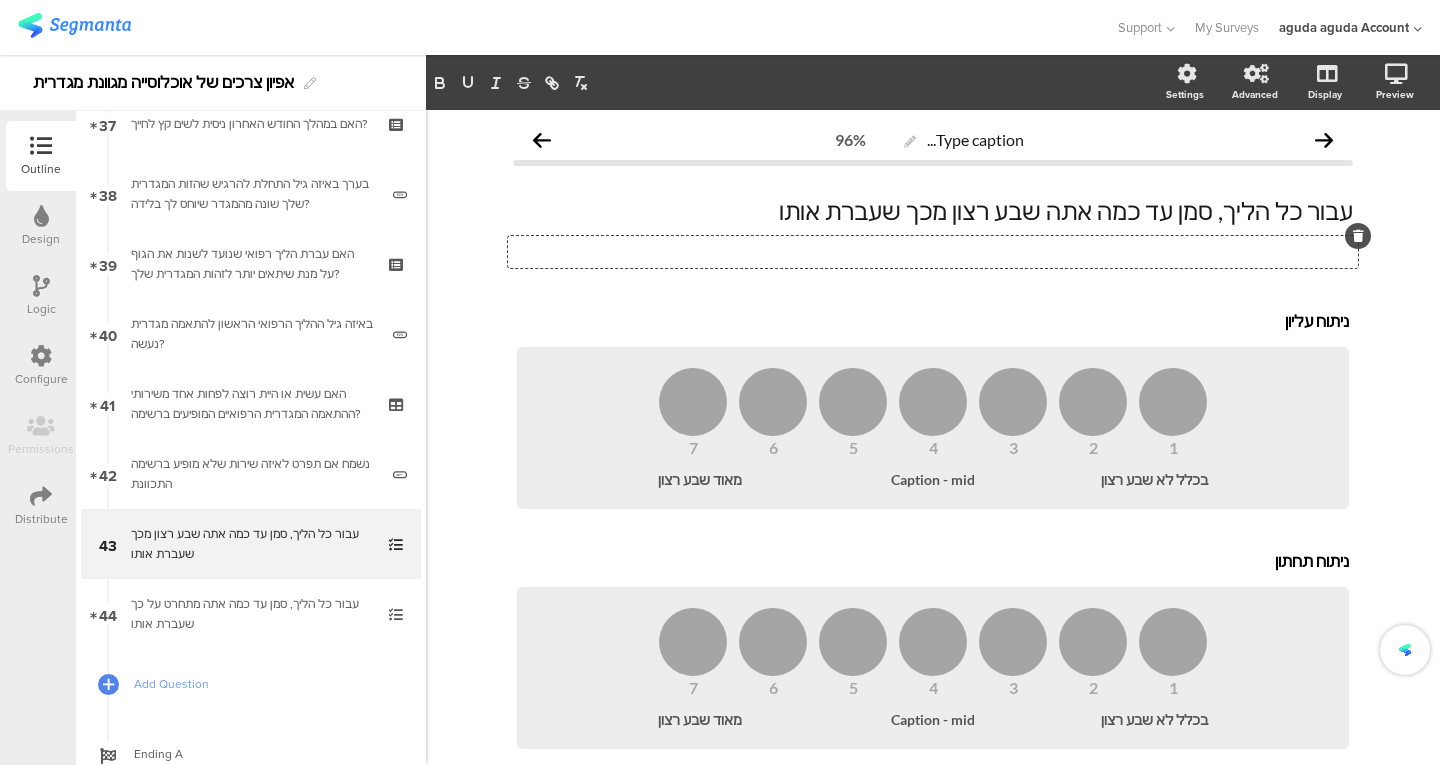 type 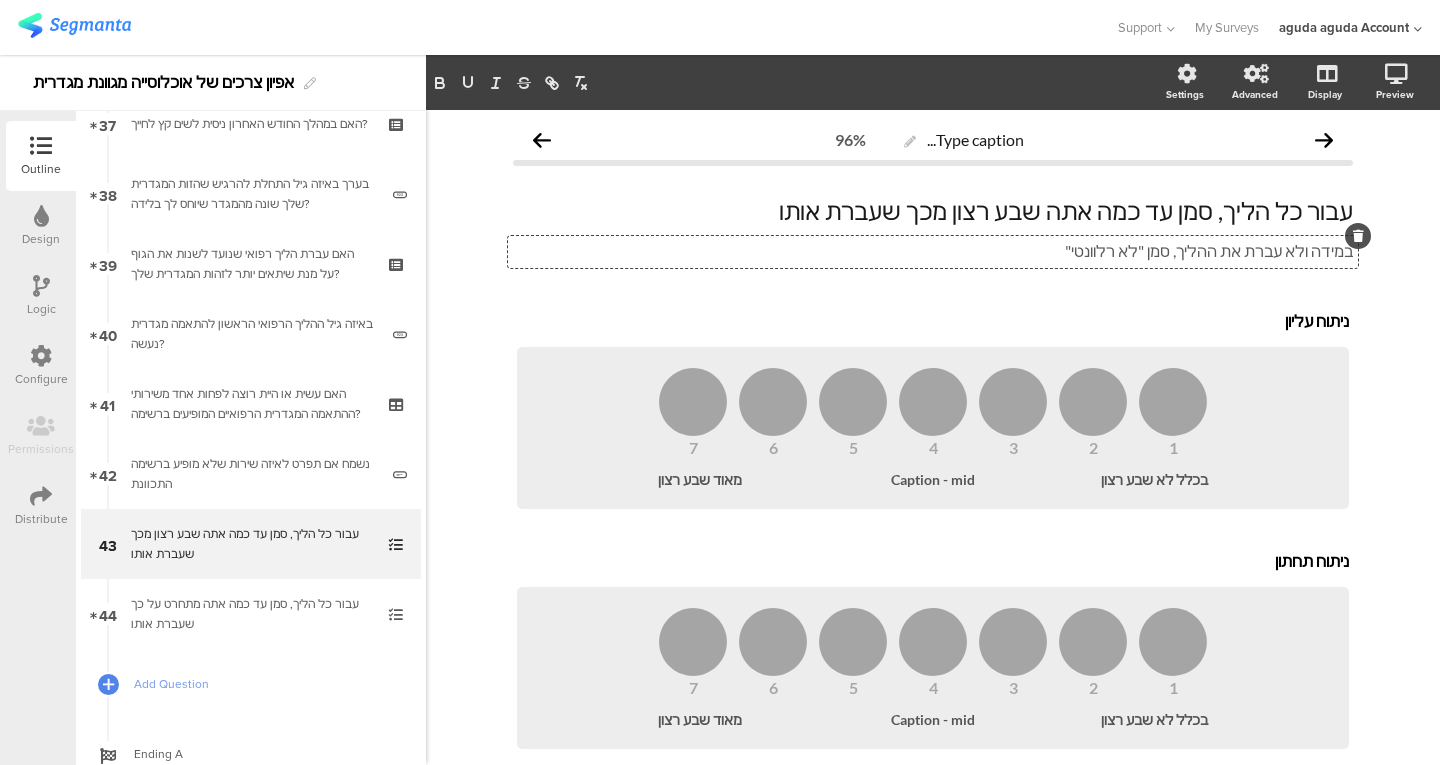 click on "1
2
3
4
5
6
7" at bounding box center (933, 411) 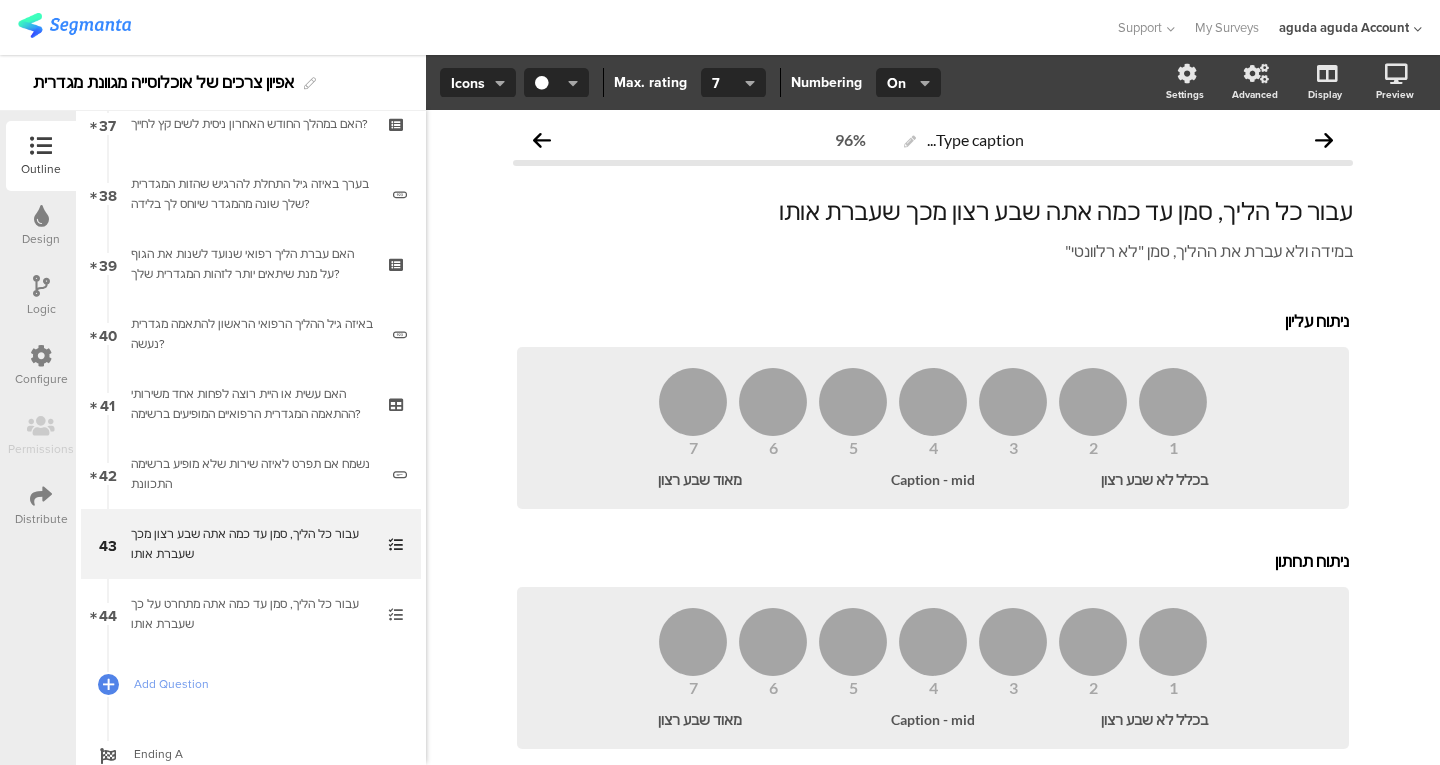 click on "1
2
3
4
5
6
7" at bounding box center [933, 411] 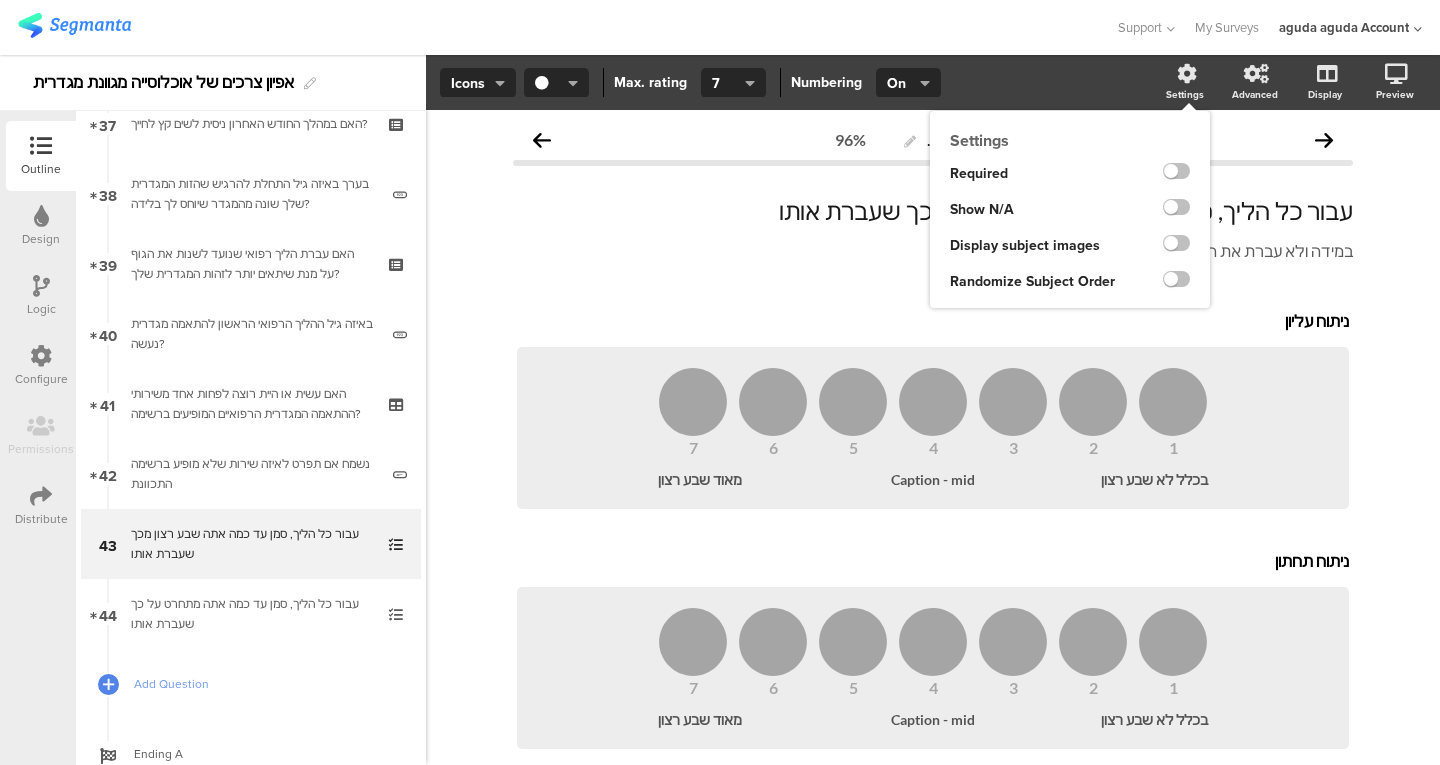click on "Settings" 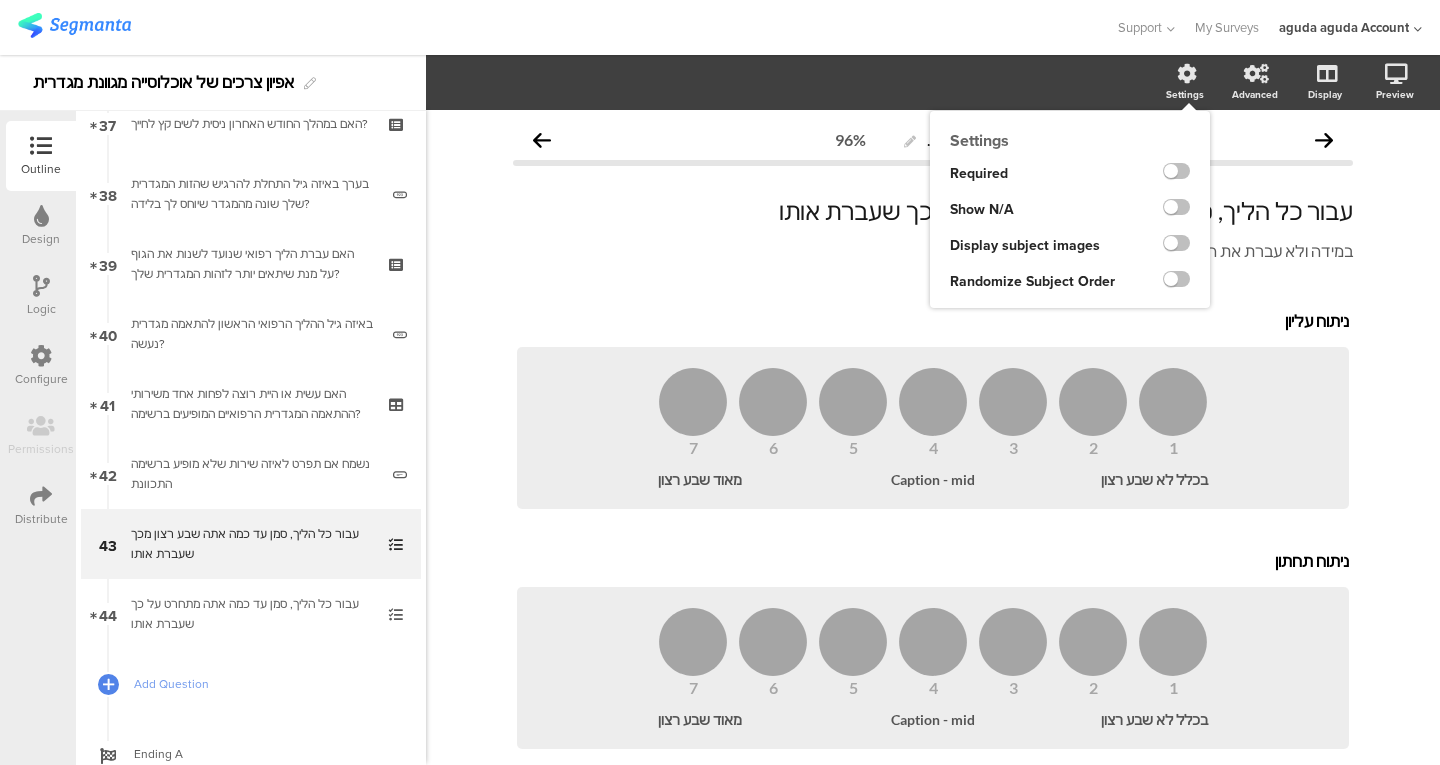 click 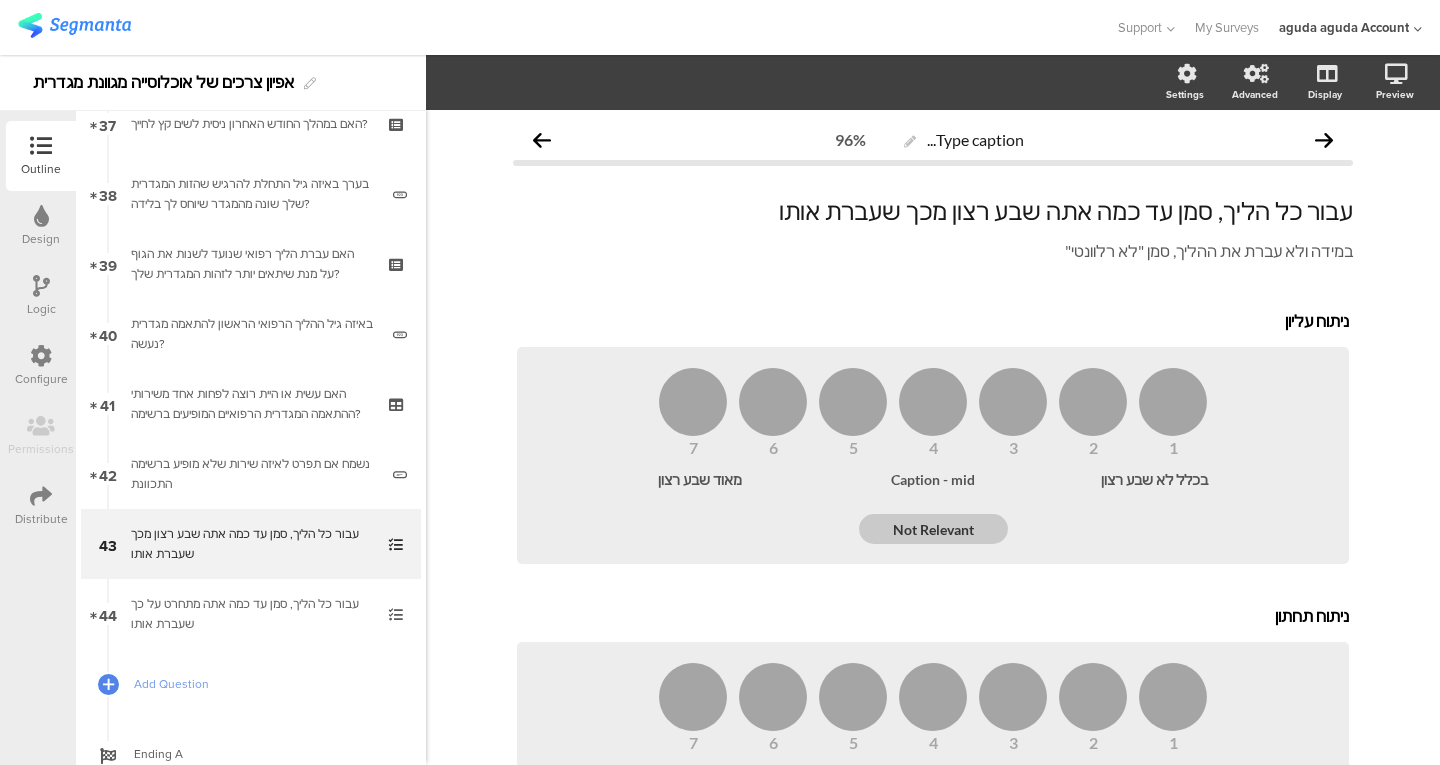 drag, startPoint x: 1035, startPoint y: 514, endPoint x: 1048, endPoint y: 446, distance: 69.2315 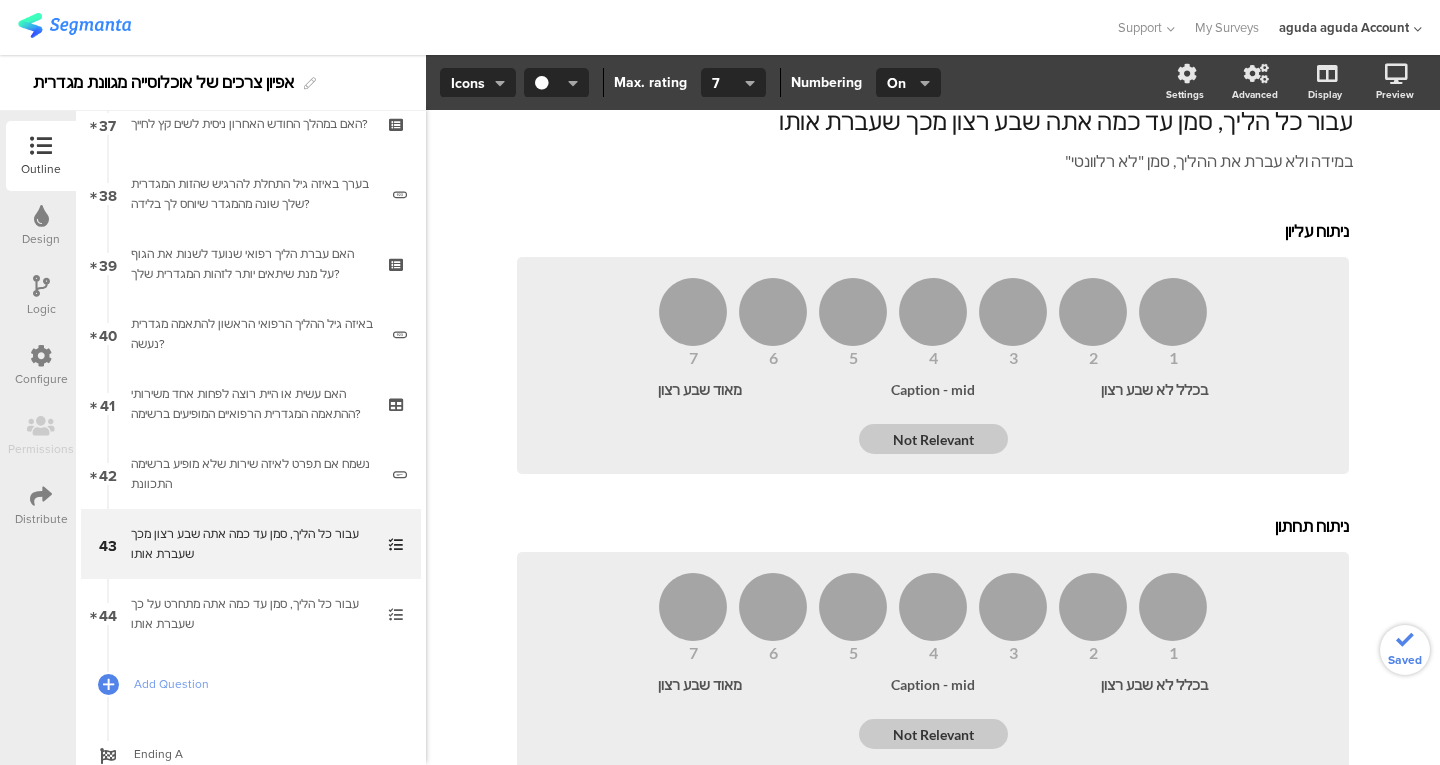 scroll, scrollTop: 0, scrollLeft: 0, axis: both 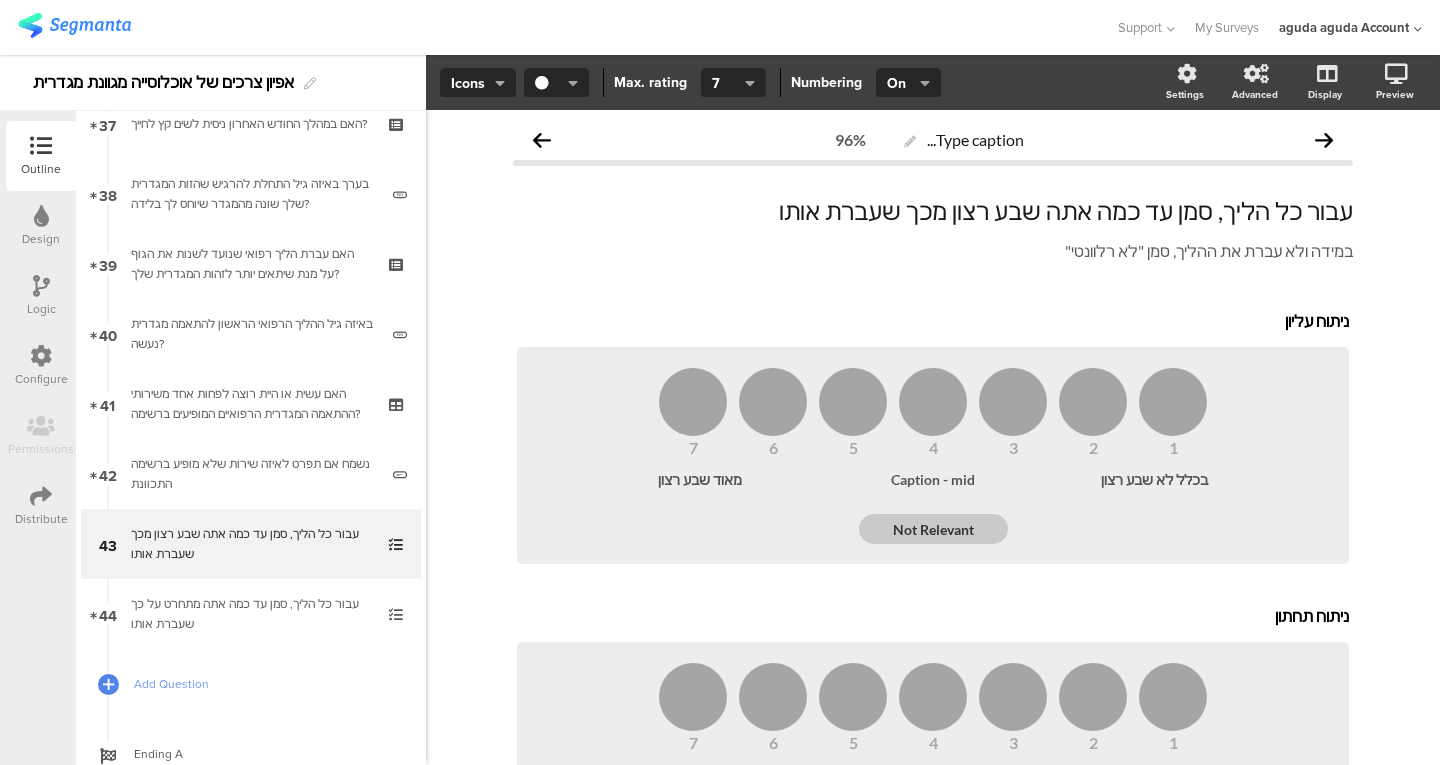 click on "Not Relevant" at bounding box center [933, 529] 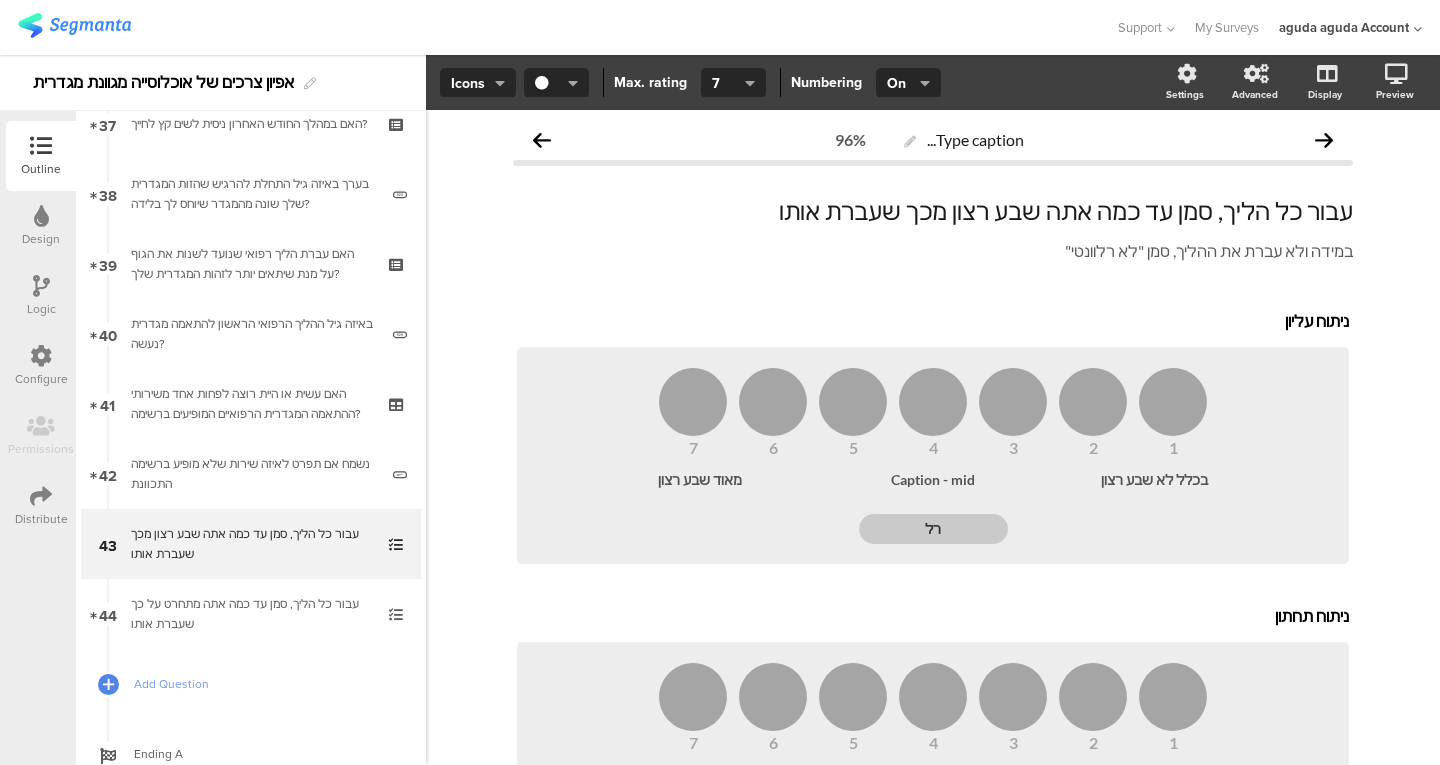 type on "ר" 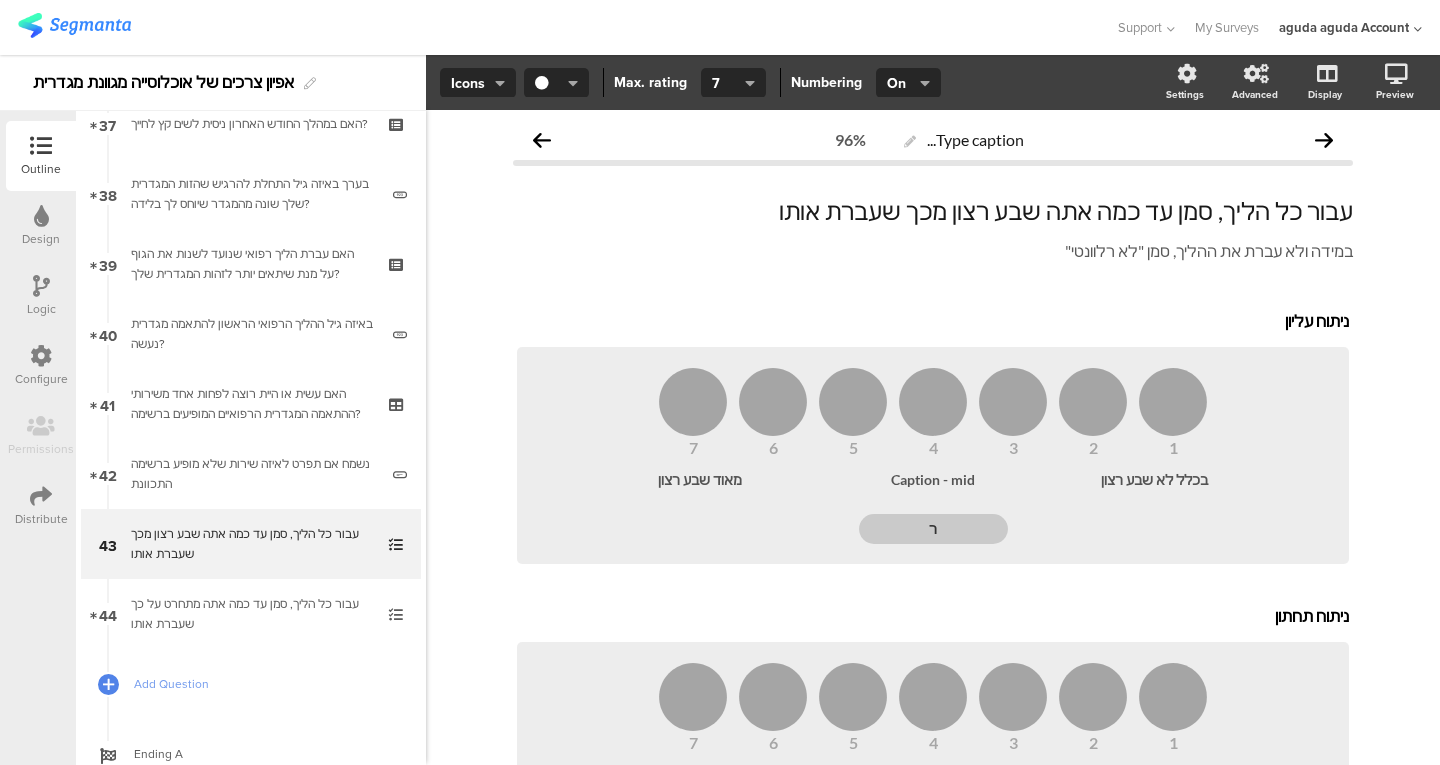 type on "ר" 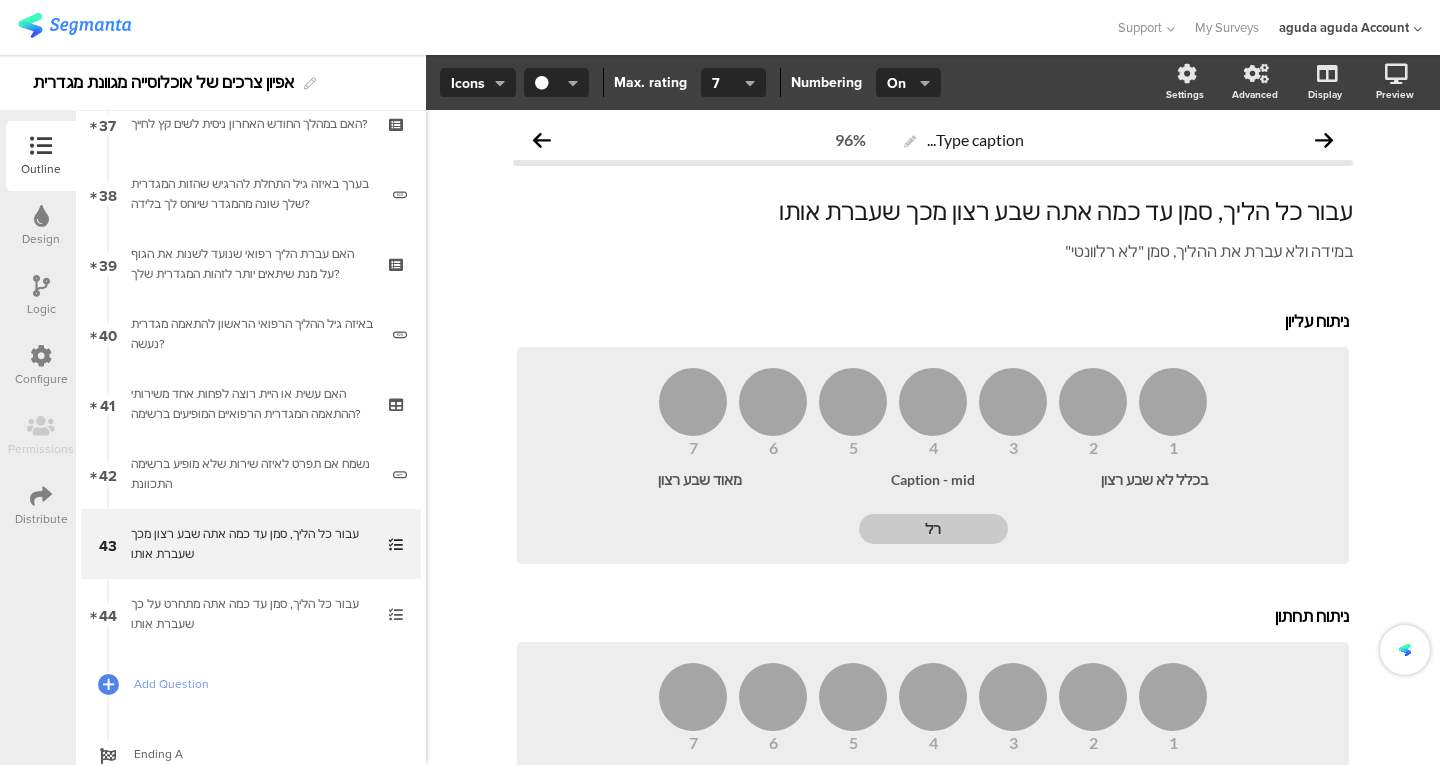 type on "ר" 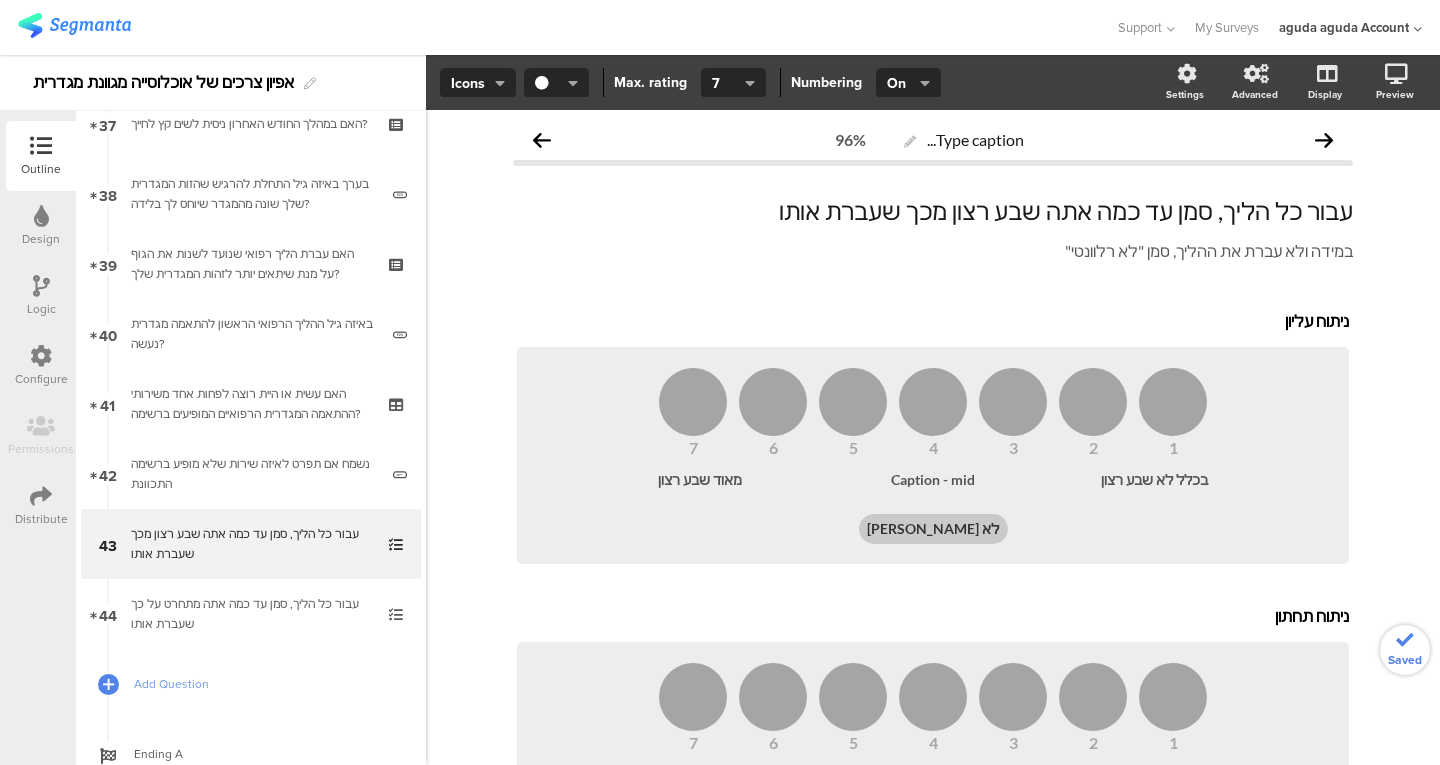 type on "לא רלוו" 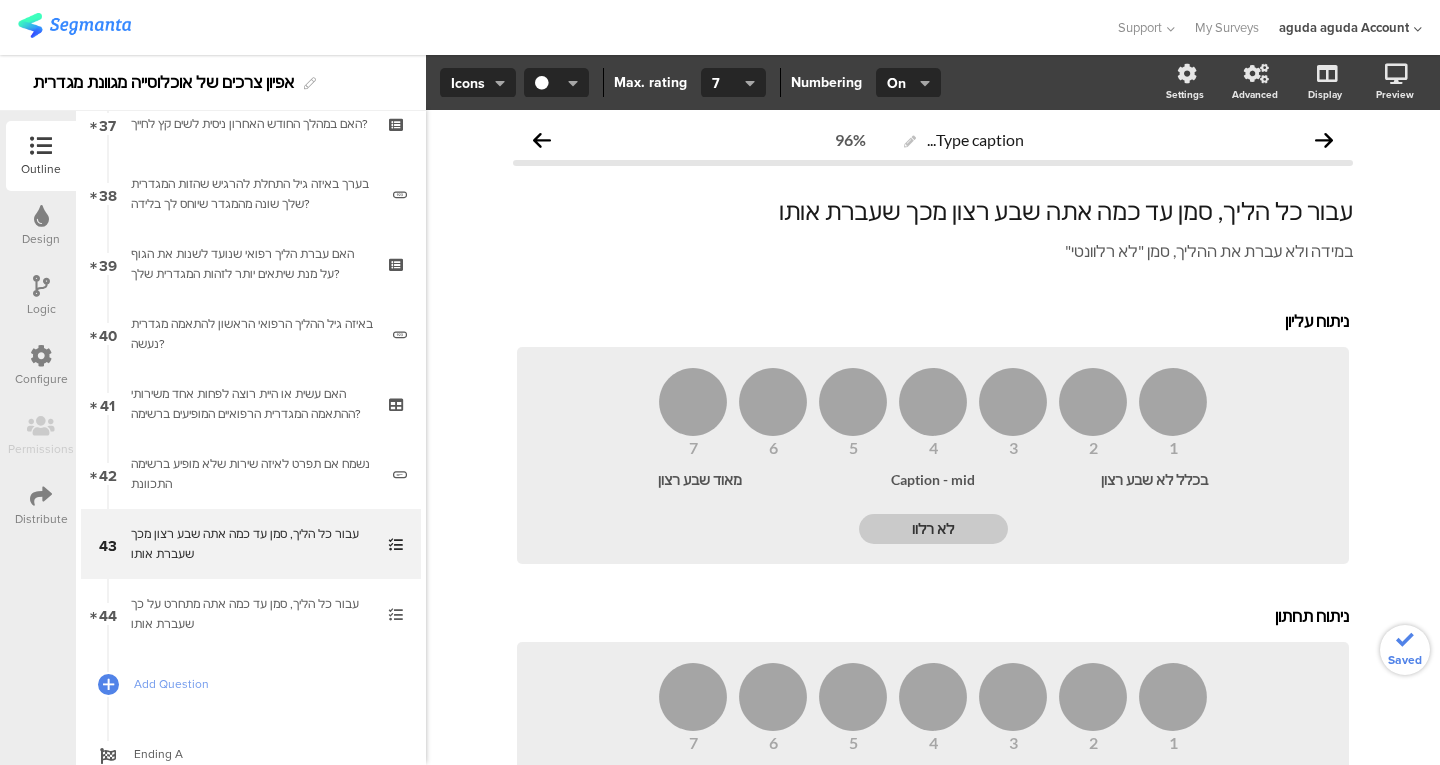 type on "לא רלוו" 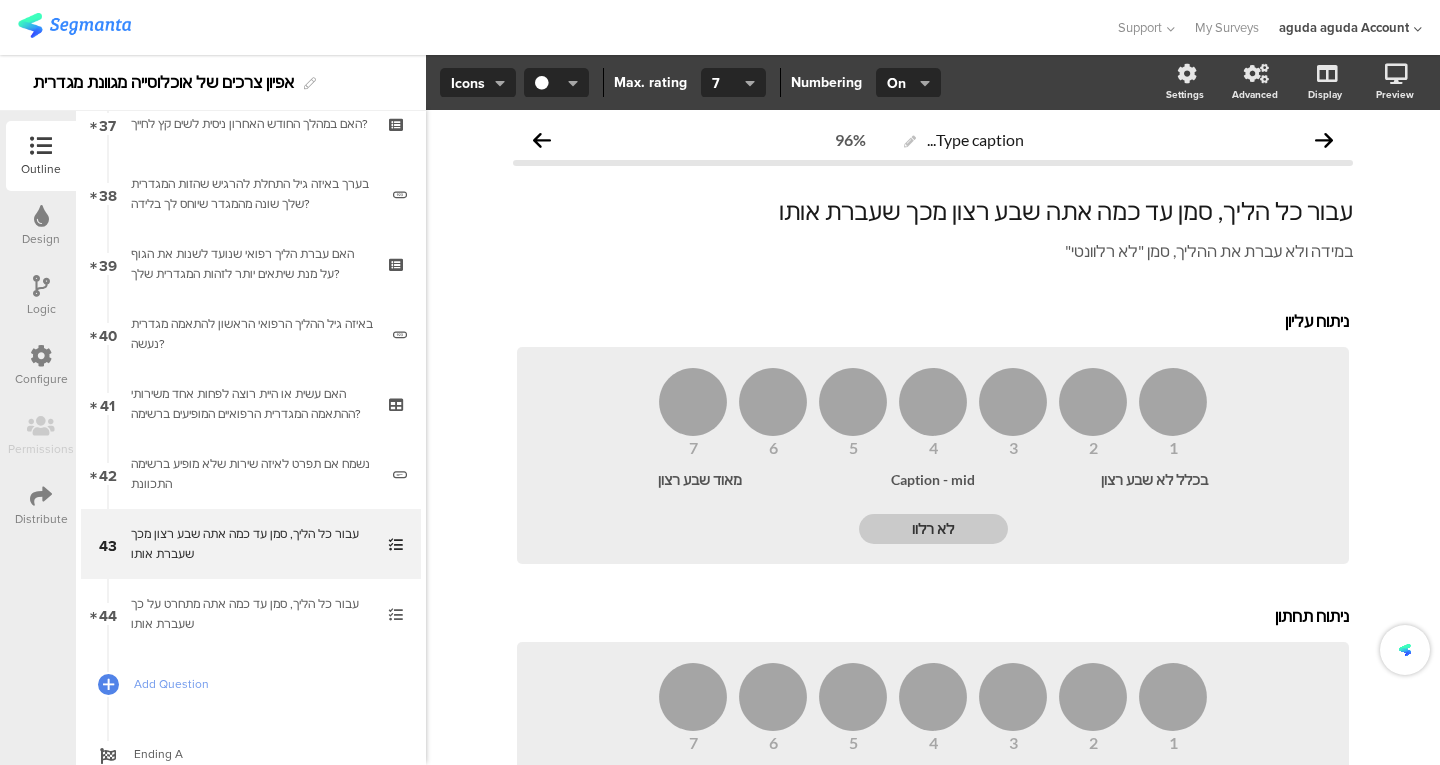 type on "לא רלווט" 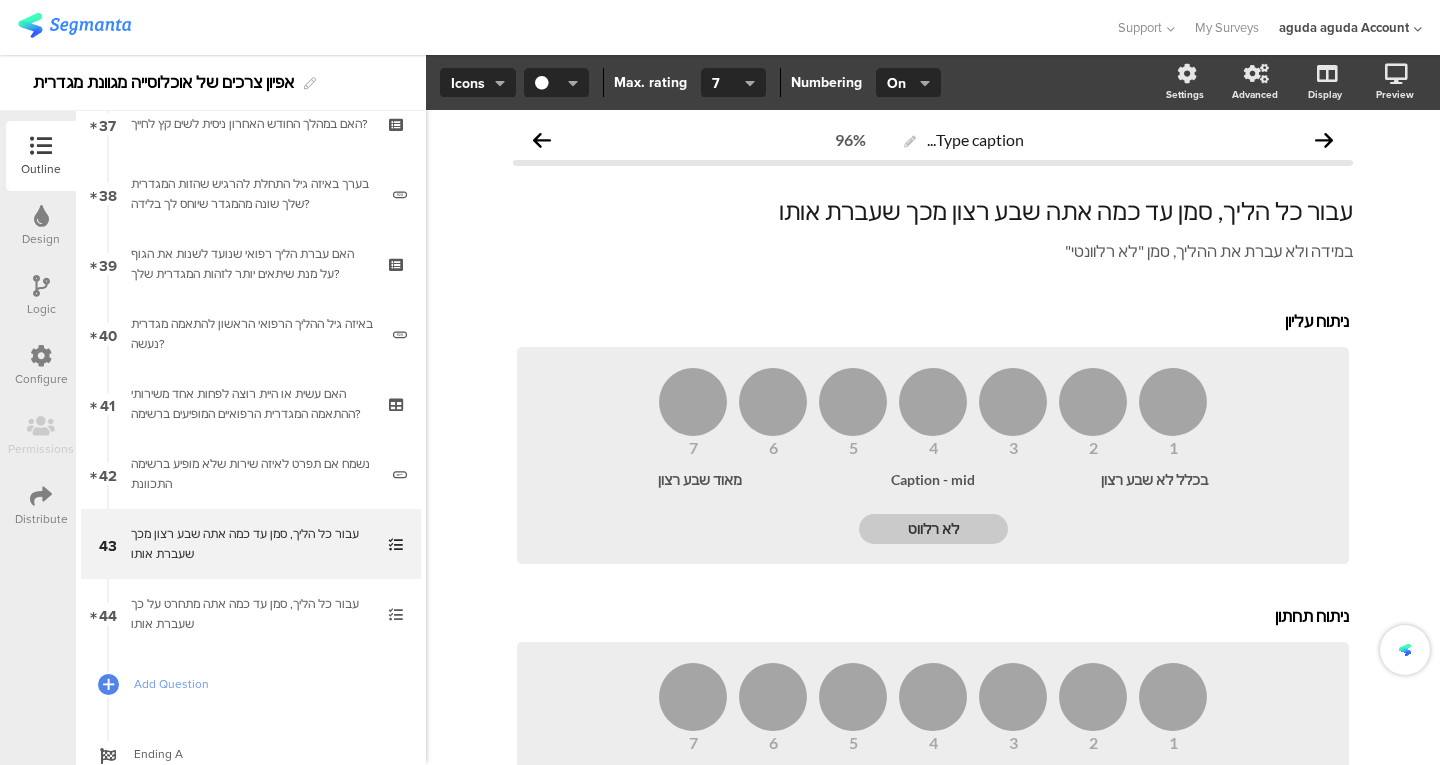 type on "לא רלווט" 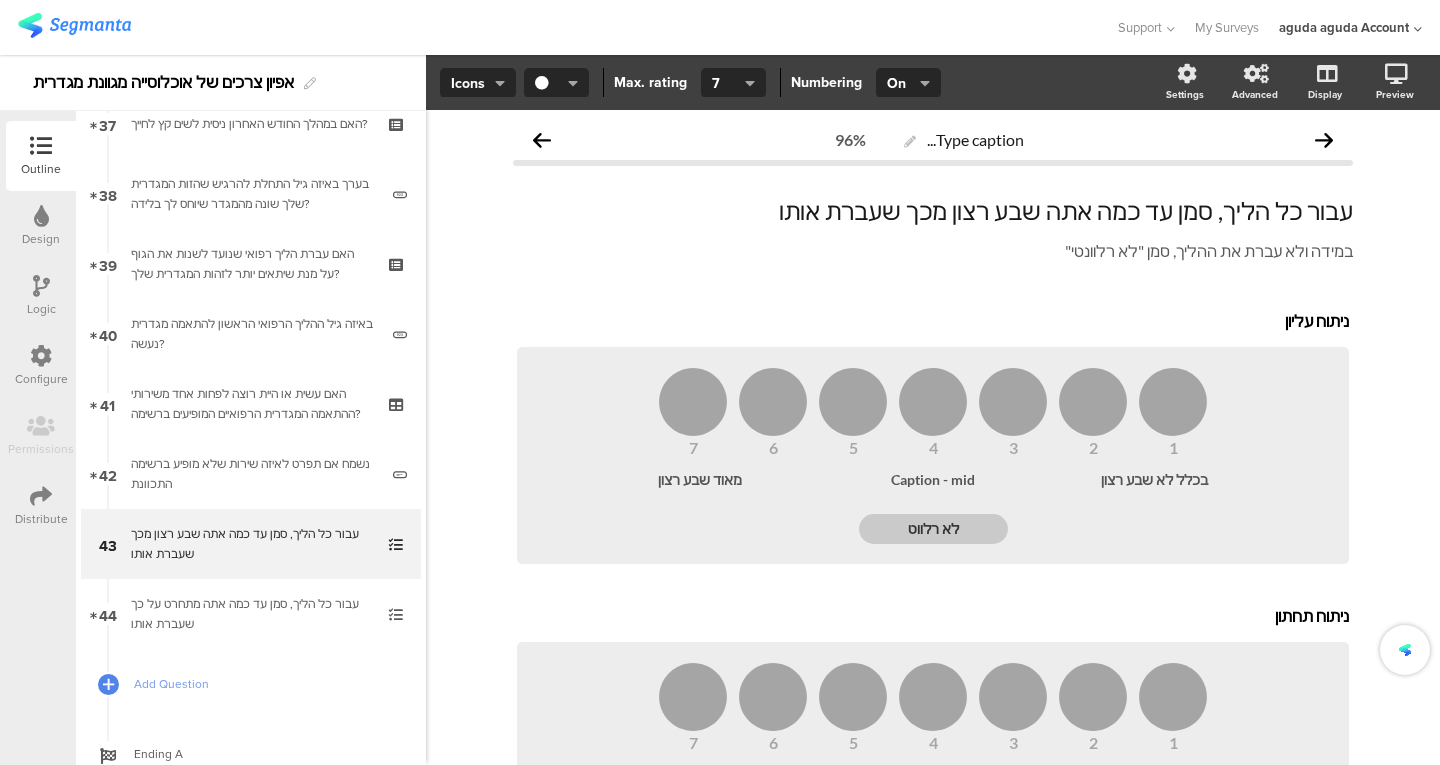 type on "לא רלווט" 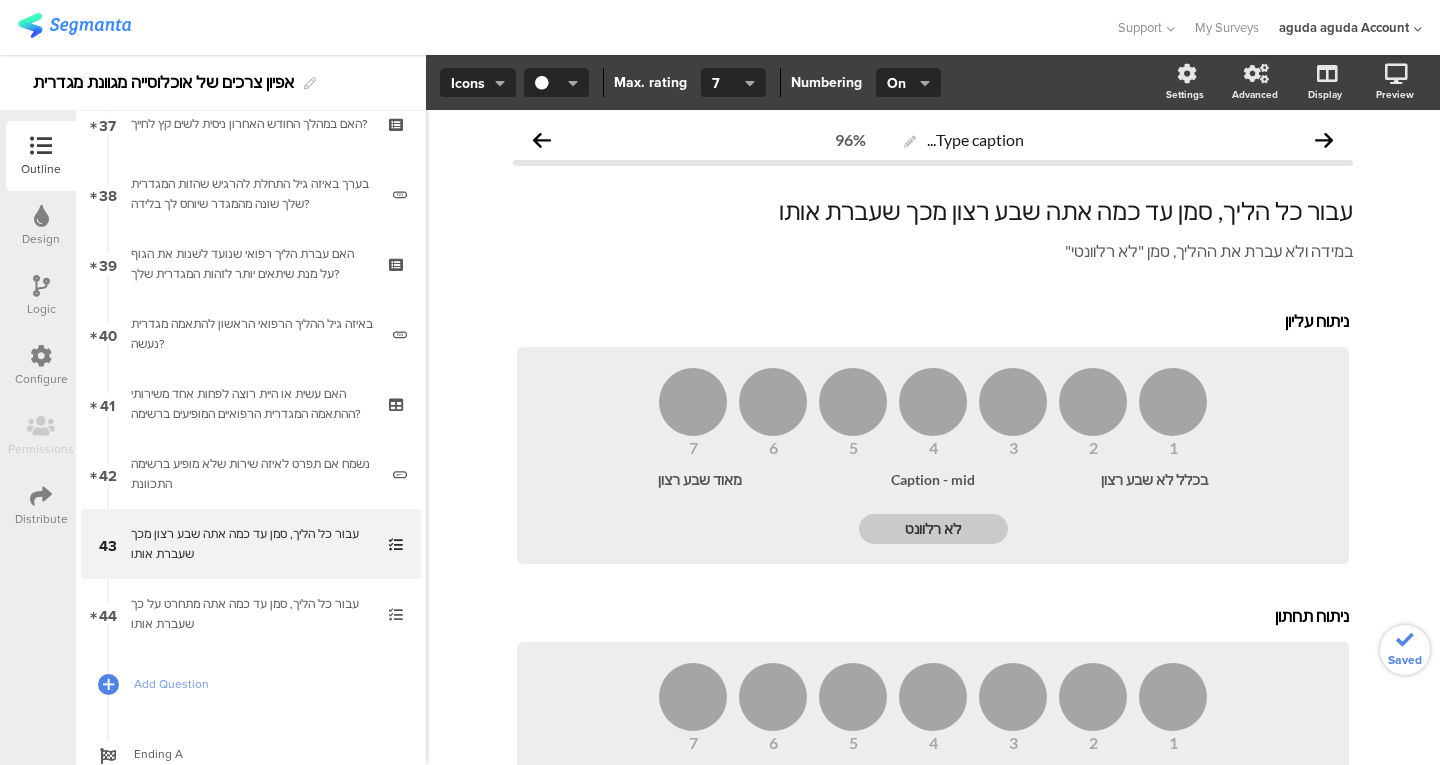 type on "לא רלוונטי" 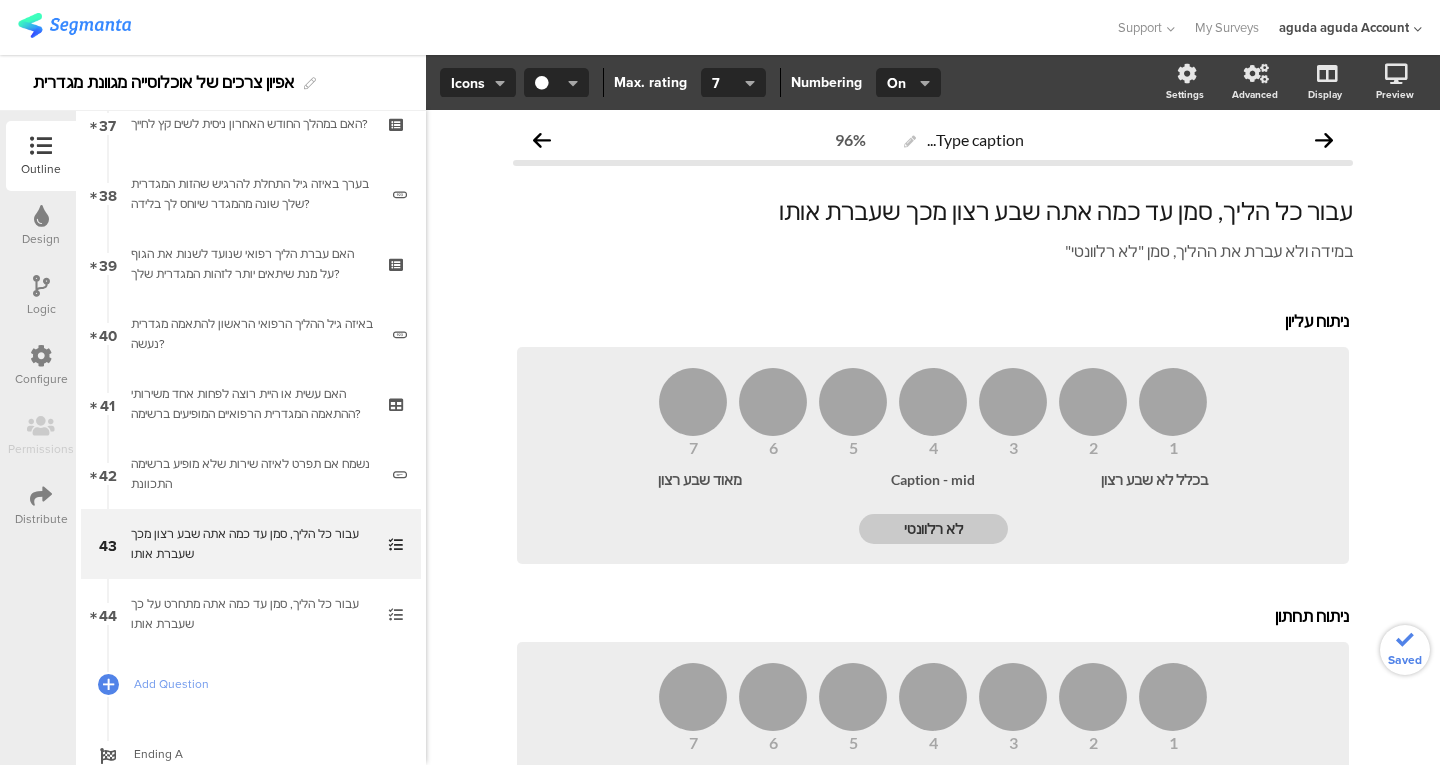 type on "לא רלוונטי" 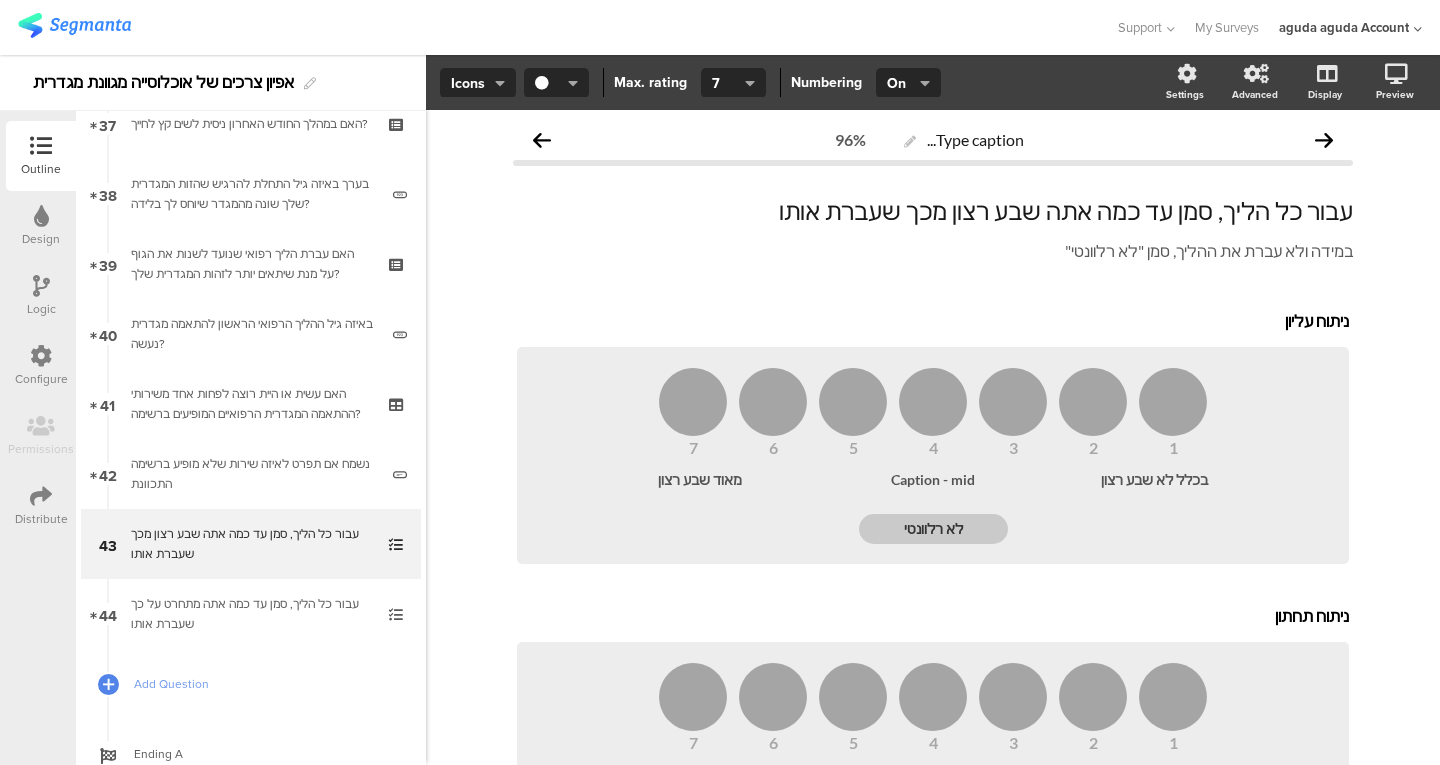 type on "לא רלוונטי" 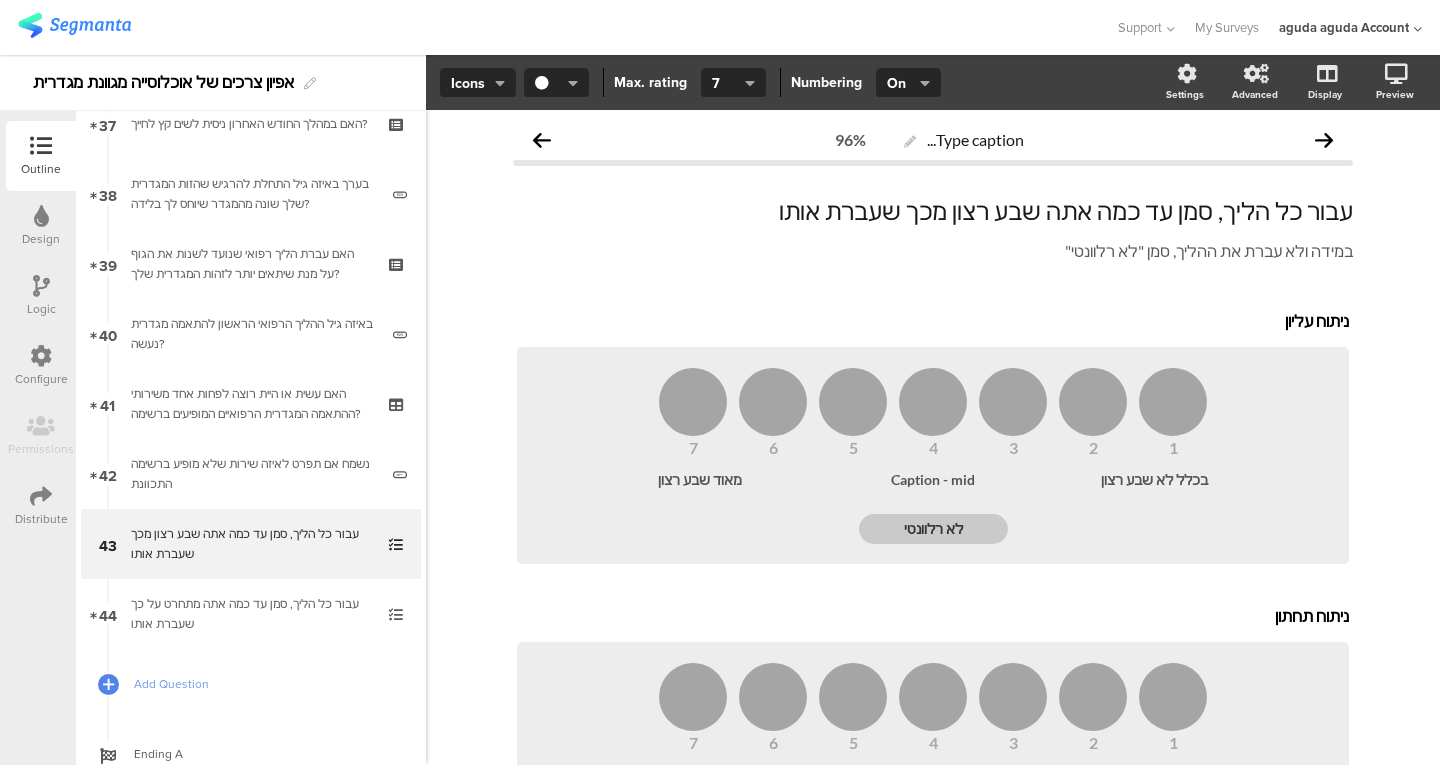 click on "ניתוח עליון
ניתוח עליון
1
2
3
4
5
6
7
בכלל לא שבע רצון
Caption - mid
מאוד שבע רצון
לא רלוונטי
ניתוח תחתון
ניתוח תחתון
1
2
3
4
5" 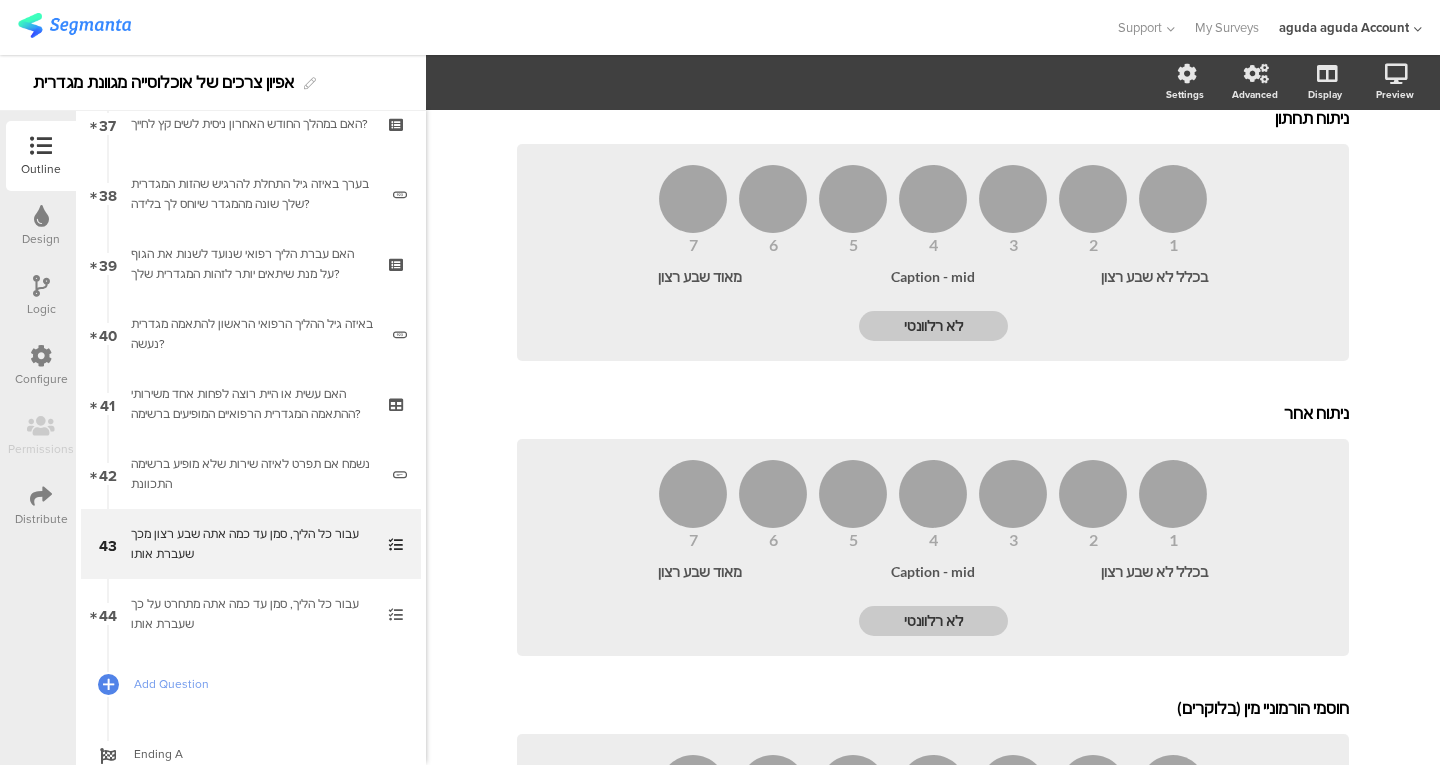 scroll, scrollTop: 1034, scrollLeft: 0, axis: vertical 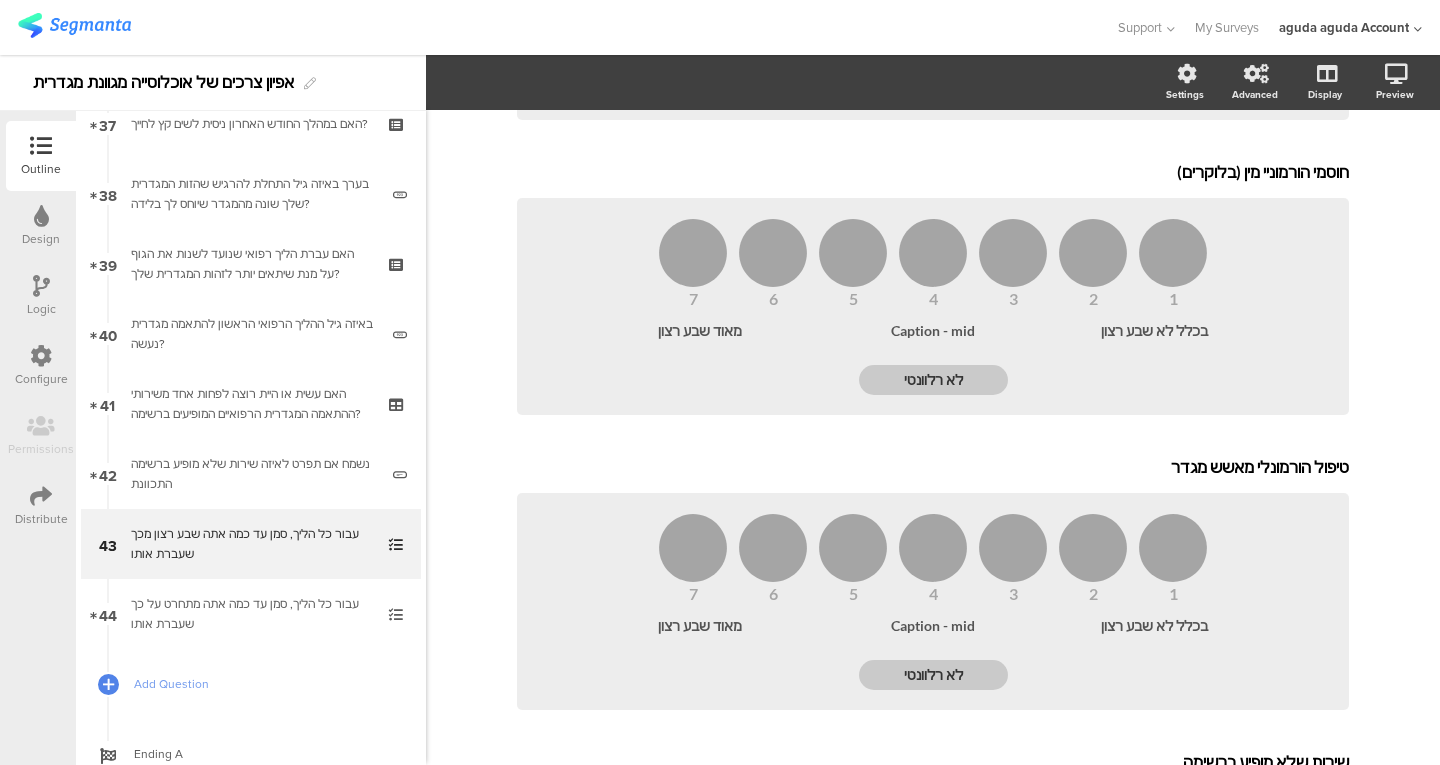 click on "עבור כל הליך, סמן עד כמה אתה מתחרט על כך שעברת אותו" at bounding box center [250, 614] 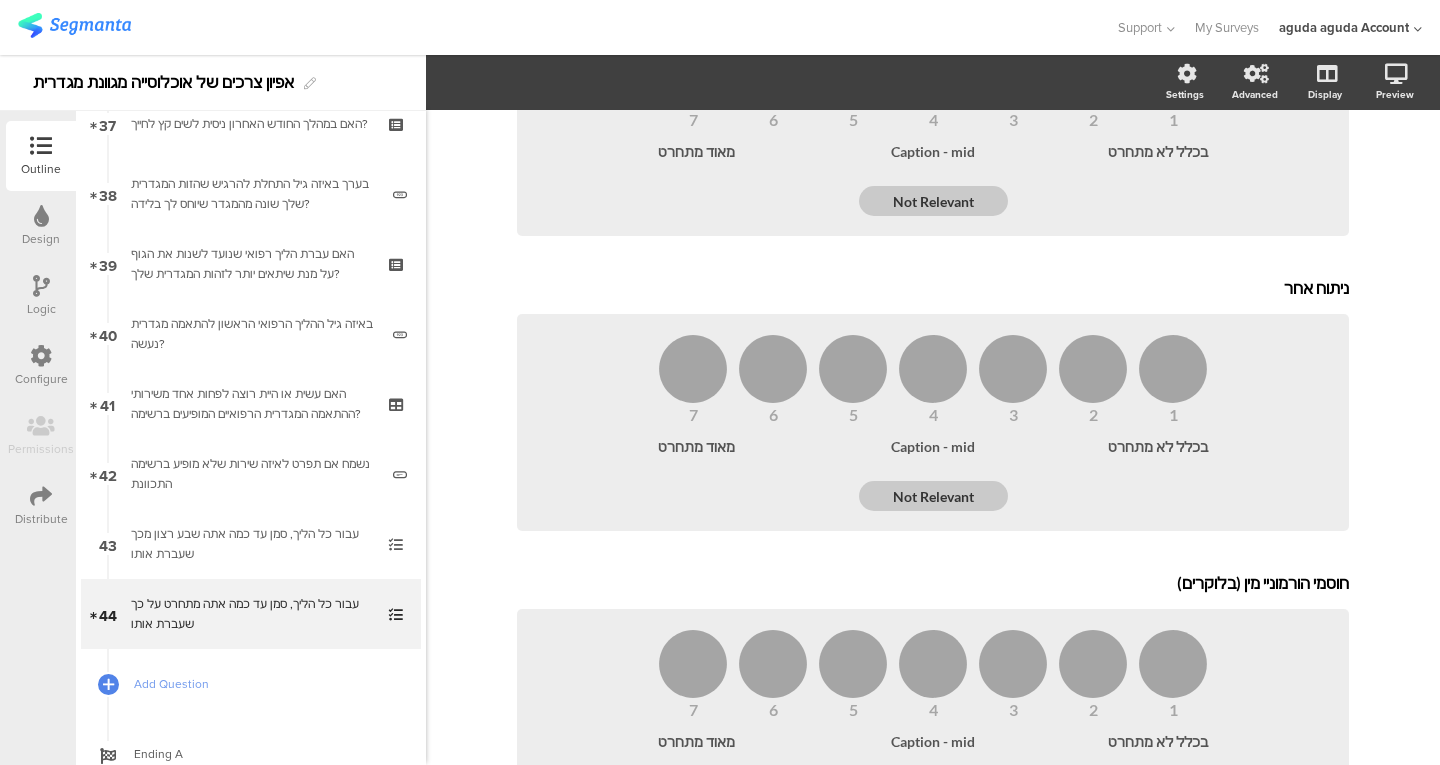 scroll, scrollTop: 0, scrollLeft: 0, axis: both 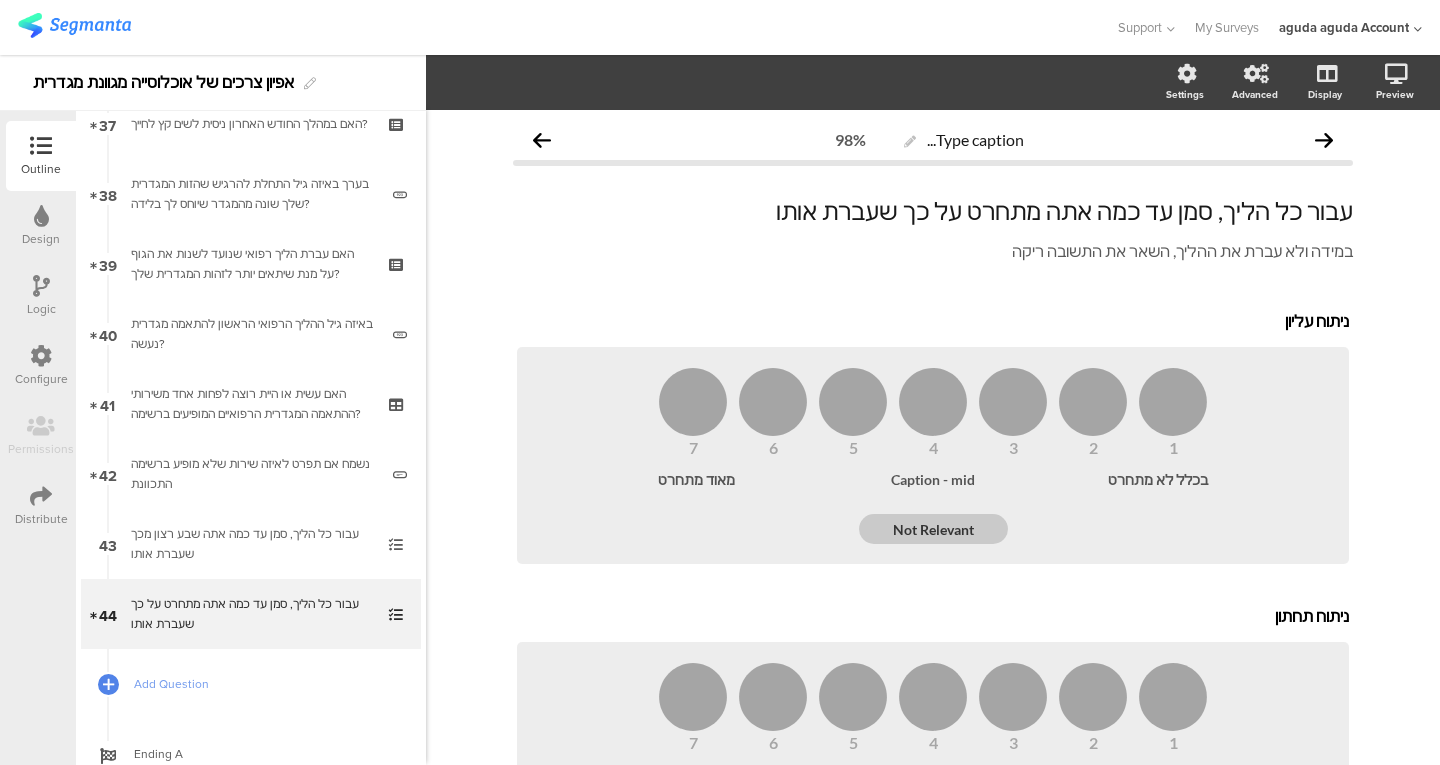 click on "במידה ולא עברת את ההליך, השאר את התשובה ריקה
במידה ולא עברת את ההליך, השאר את התשובה ריקה" 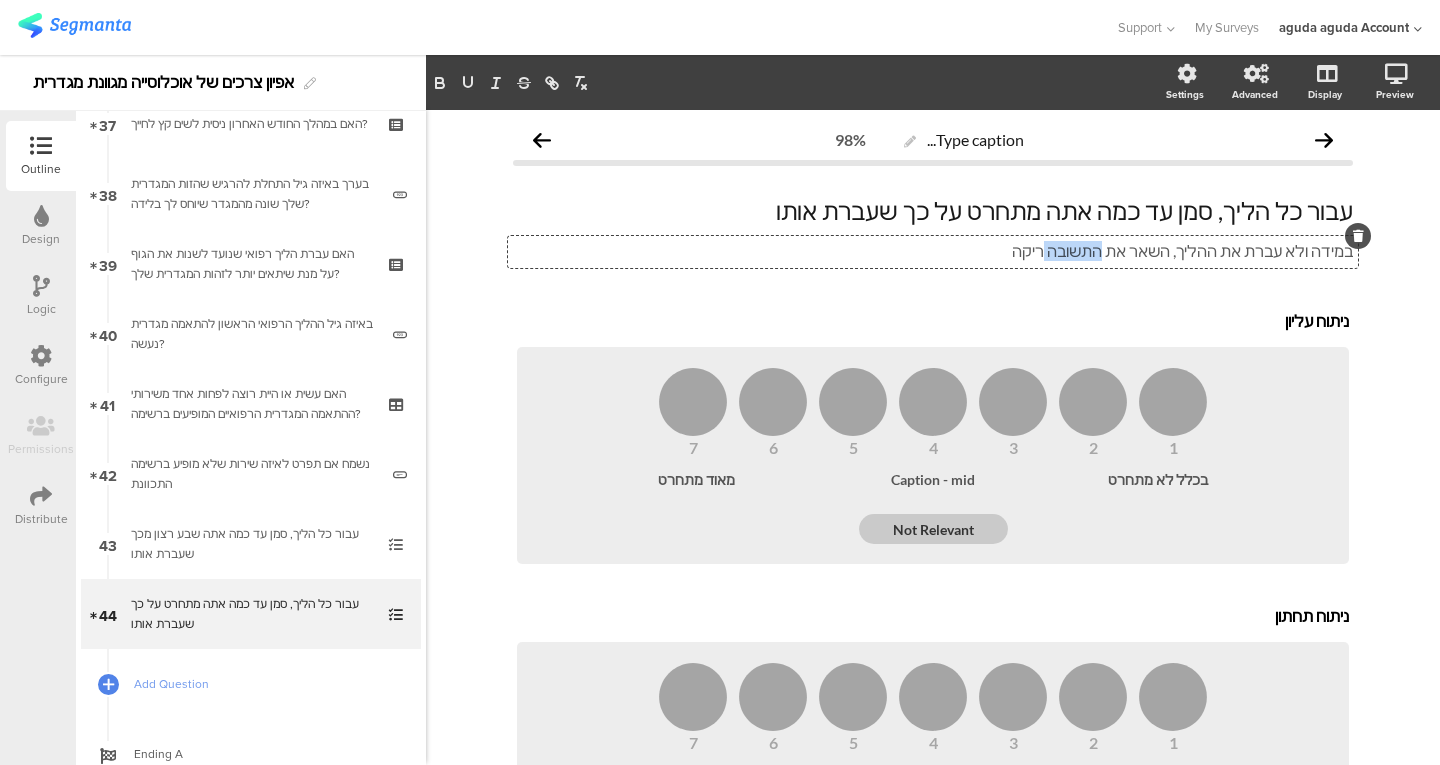 click on "במידה ולא עברת את ההליך, השאר את התשובה ריקה" 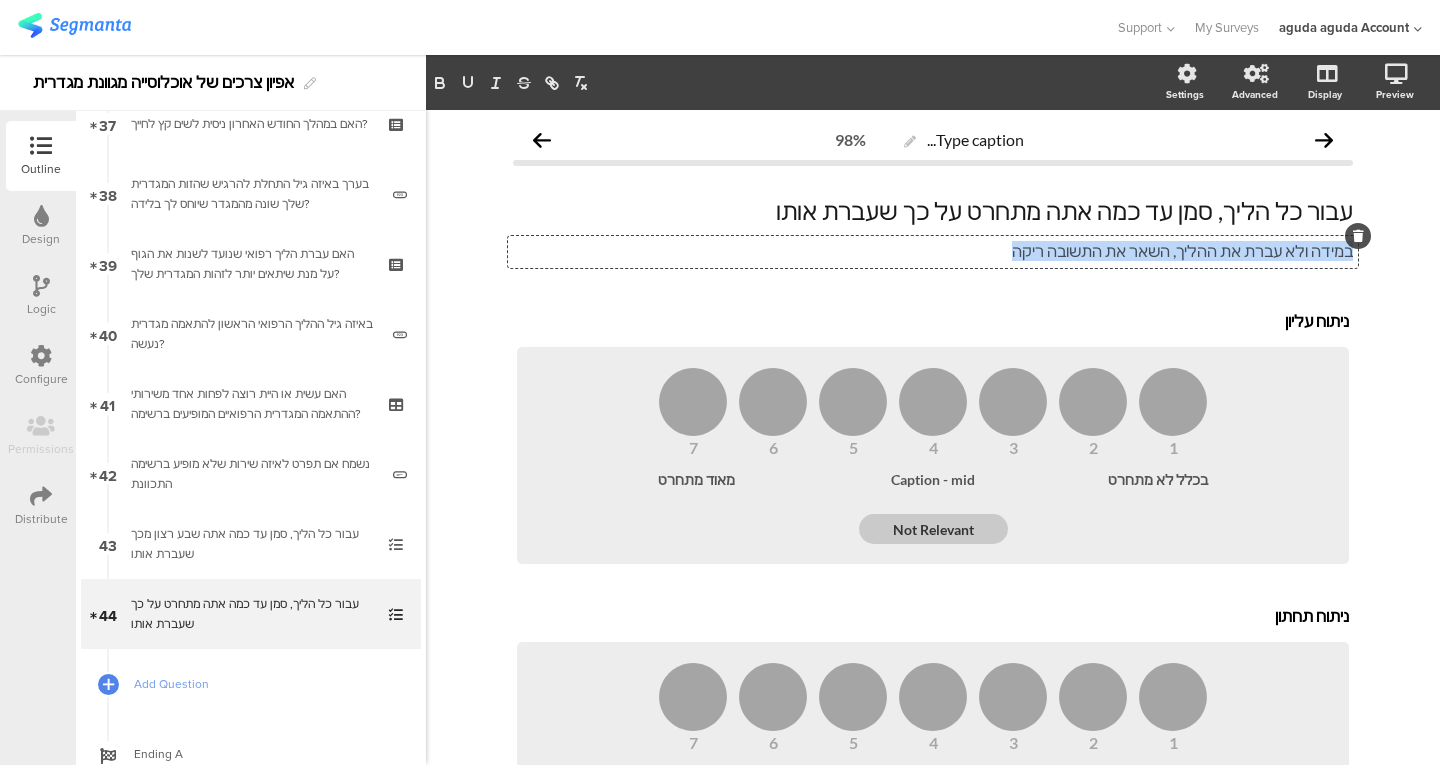 click on "במידה ולא עברת את ההליך, השאר את התשובה ריקה" 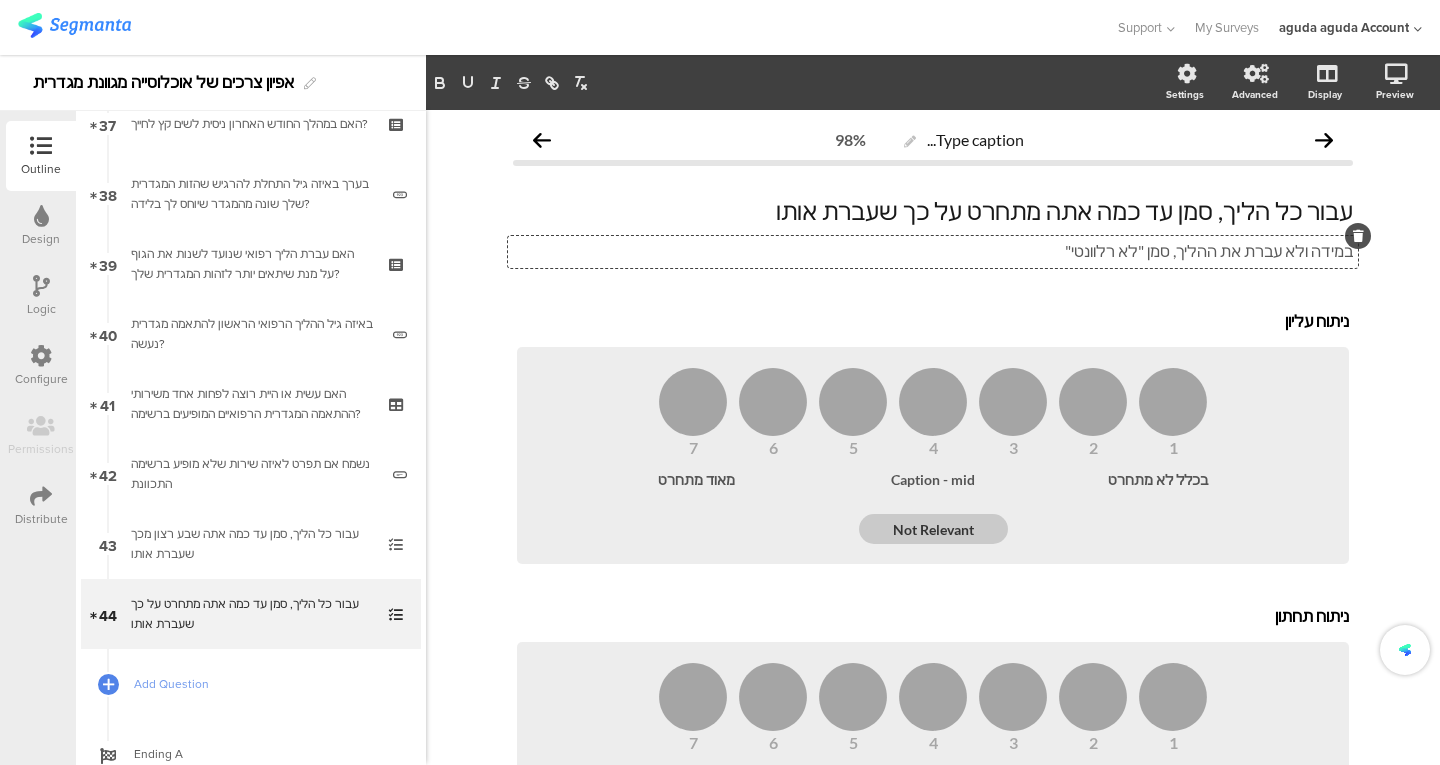 click on "Not Relevant" at bounding box center [933, 529] 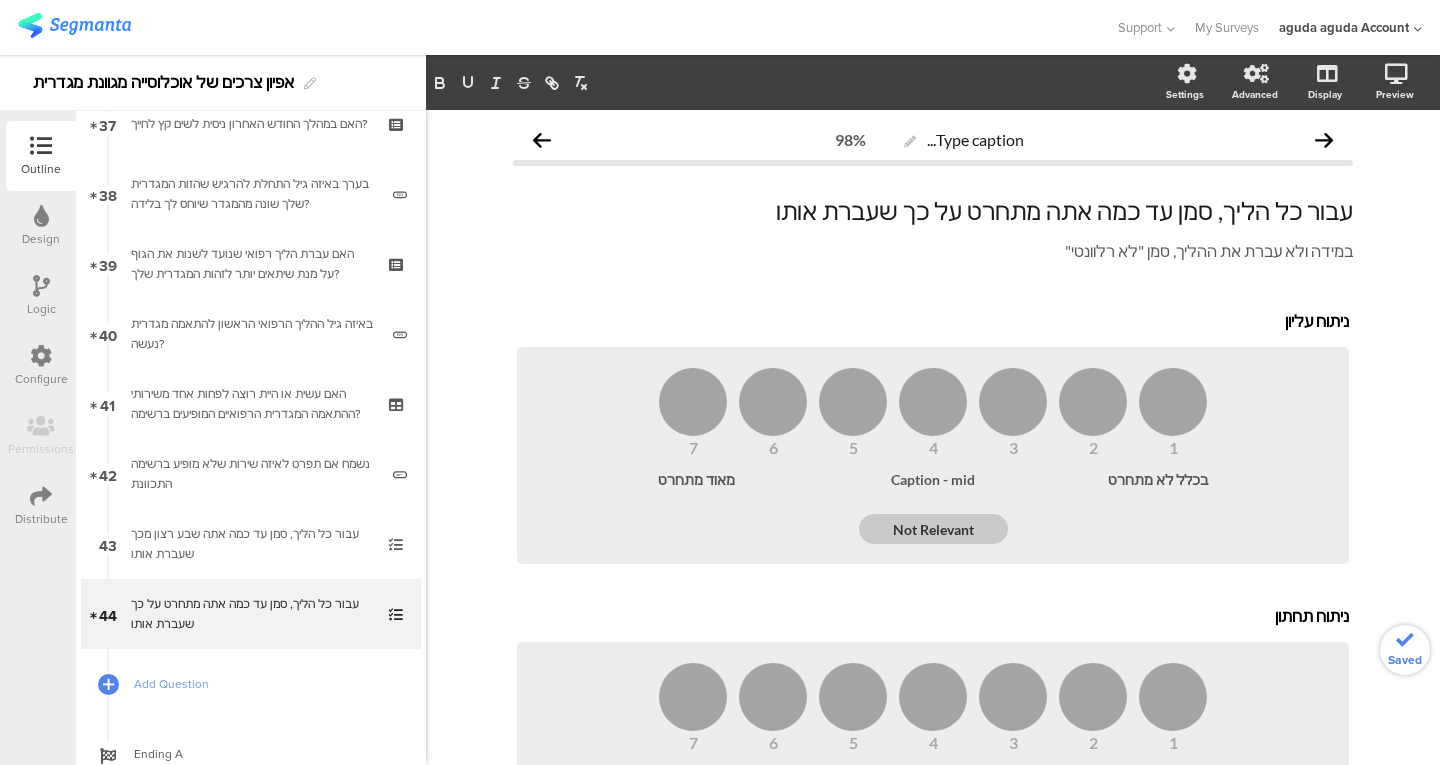 click on "Not Relevant" at bounding box center [933, 529] 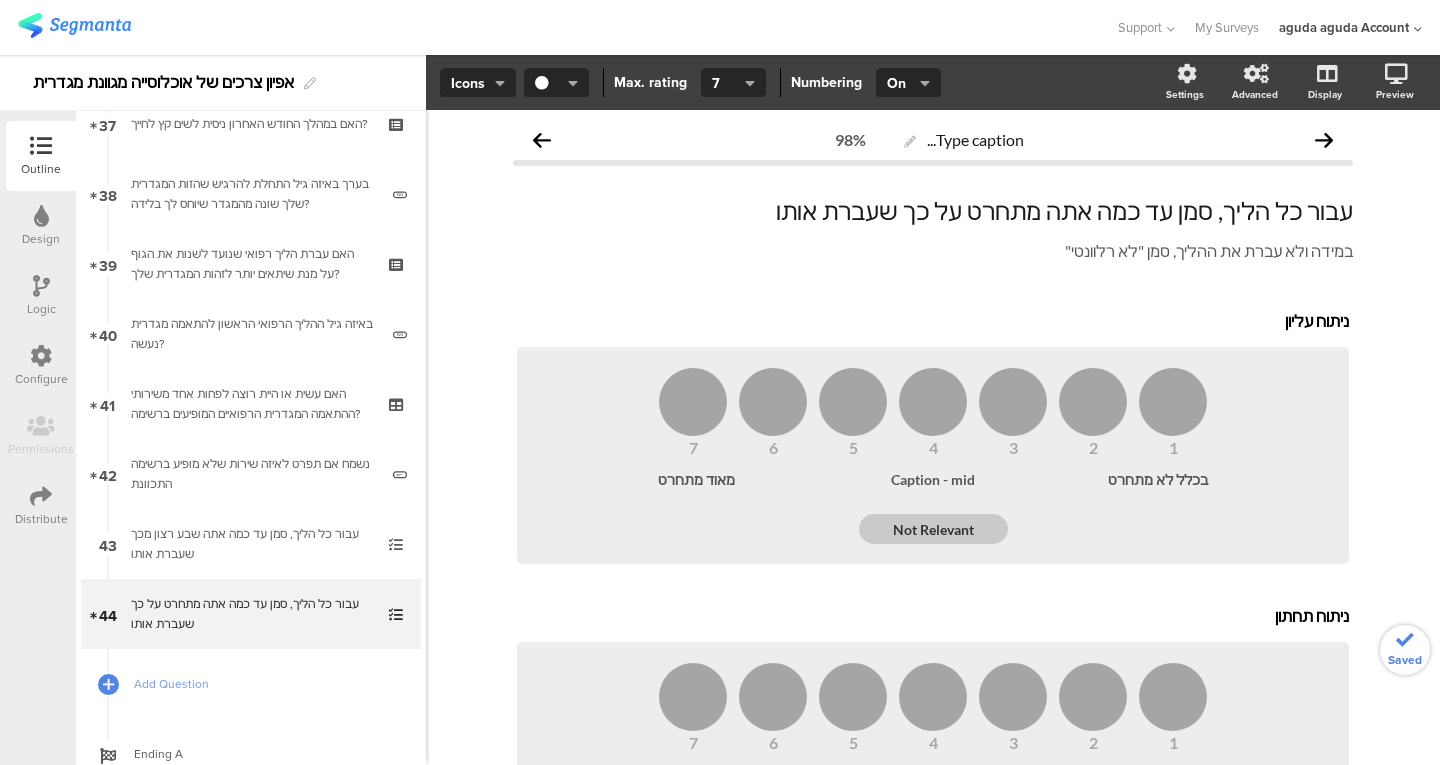 click on "Not Relevant" at bounding box center [933, 529] 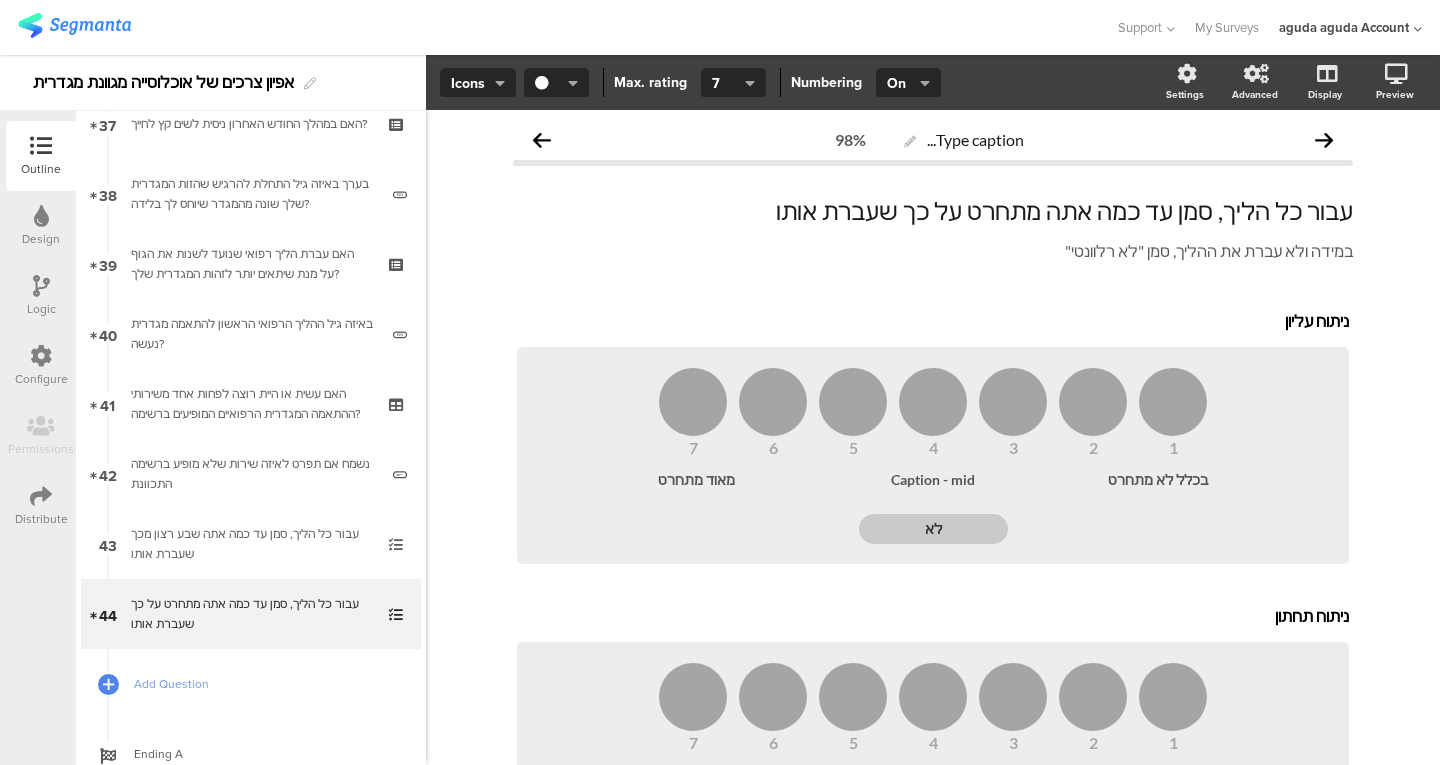 type on "לא" 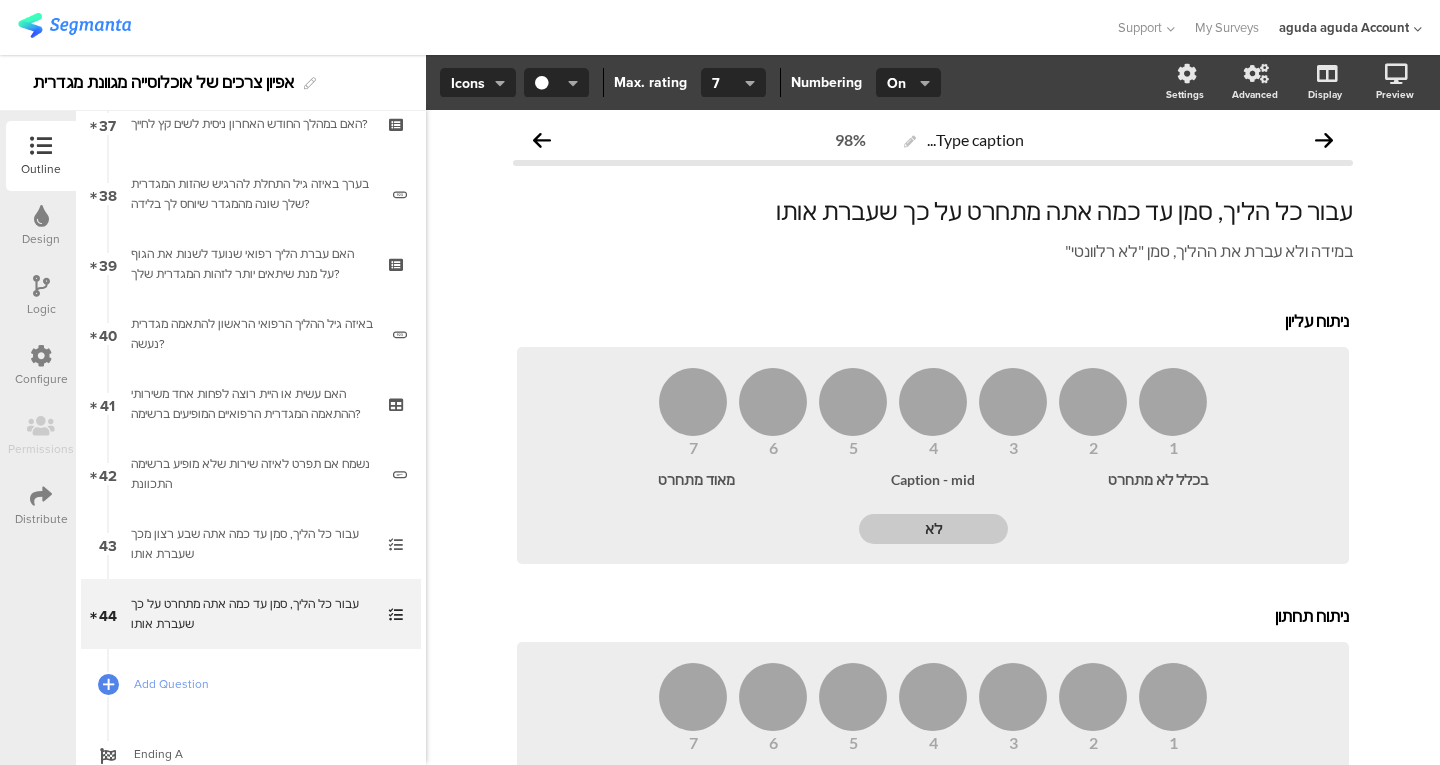 type on "לא" 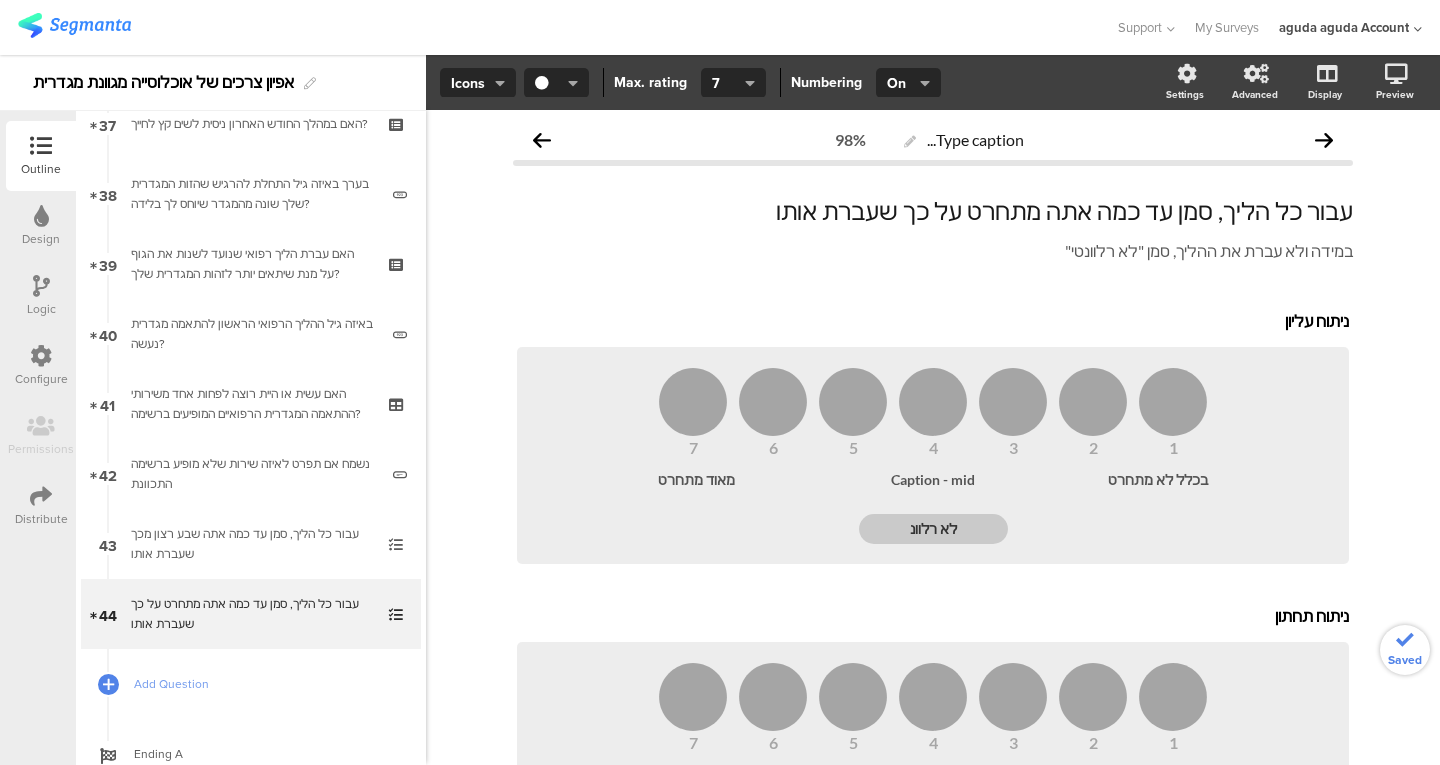 type on "לא רלוונט" 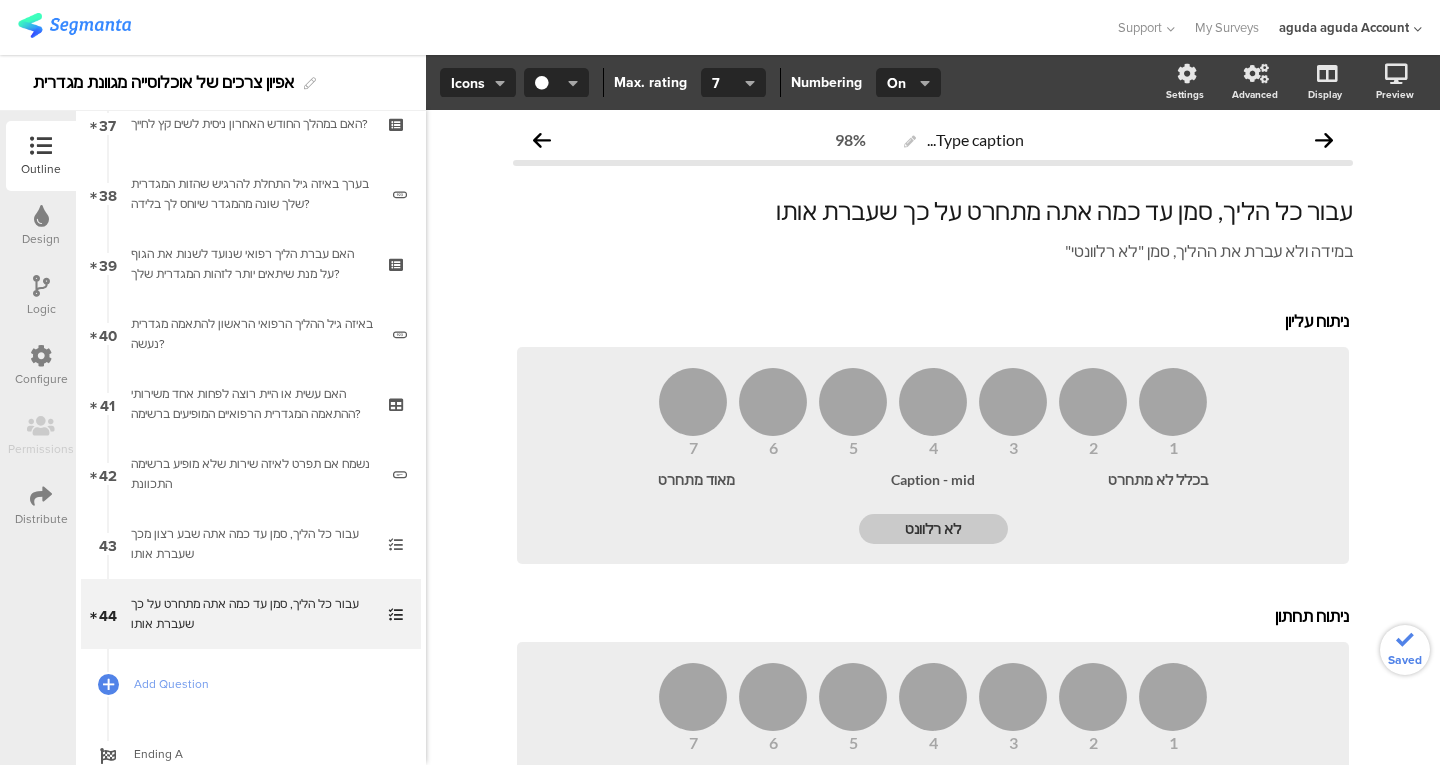 type on "לא רלוונט" 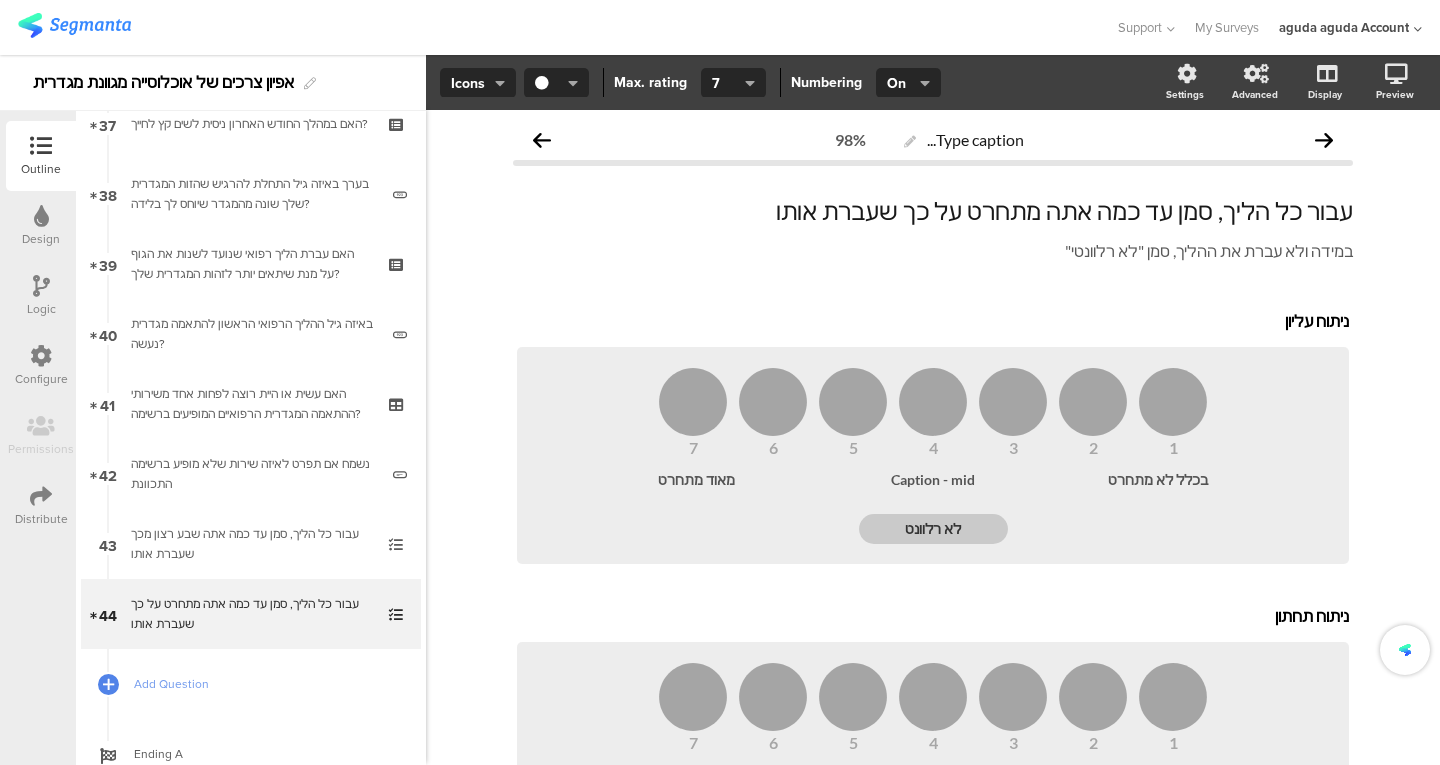 type on "לא רלוונטי" 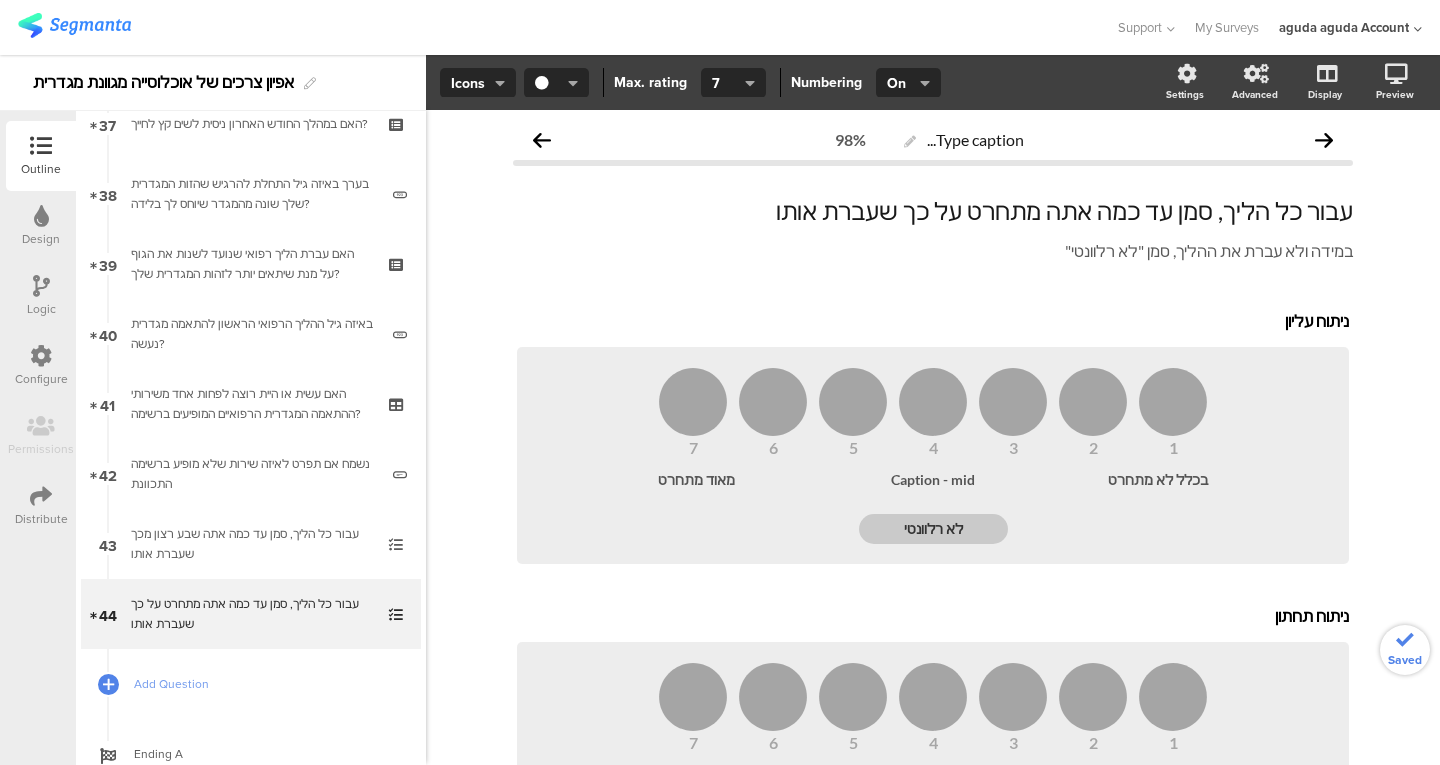 type on "לא רלוונטי" 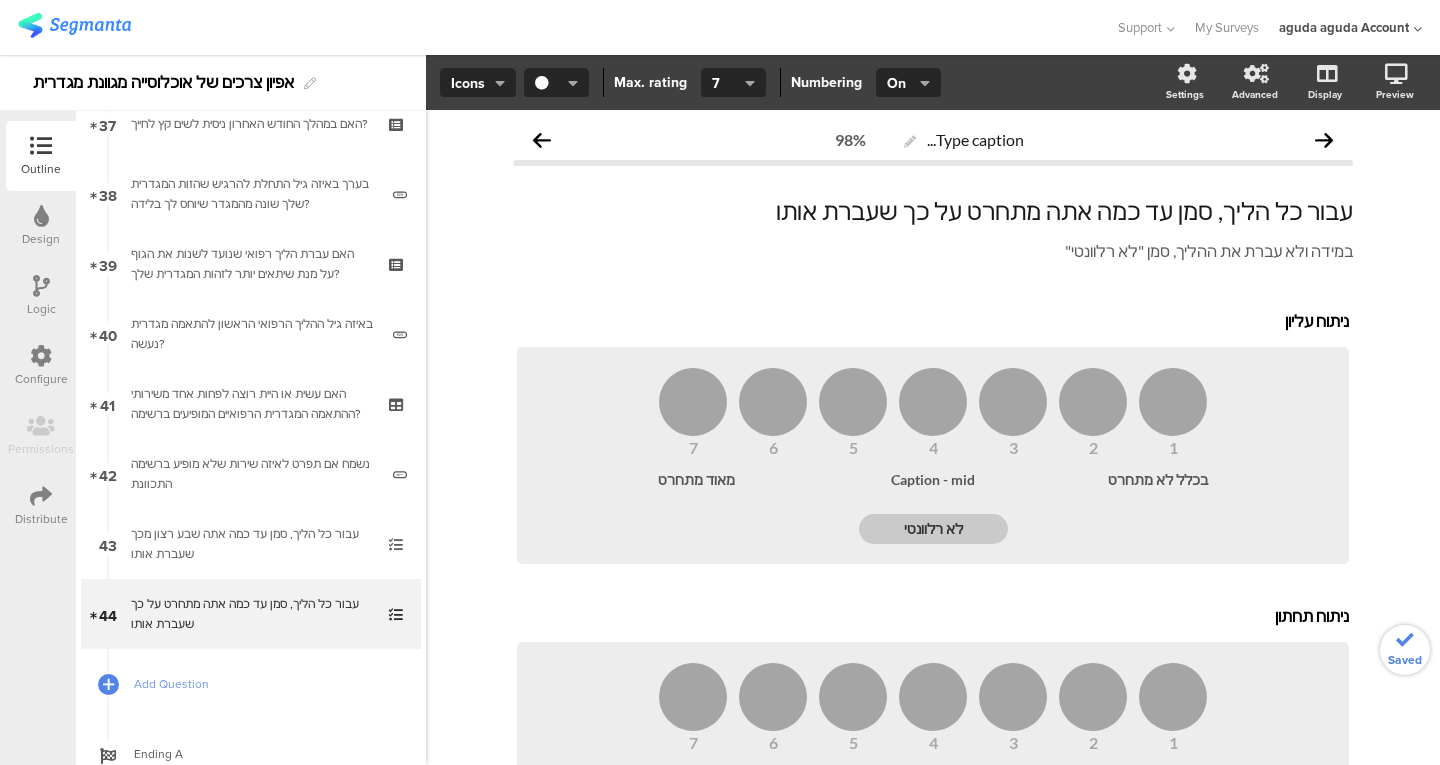 type on "לא רלוונטי" 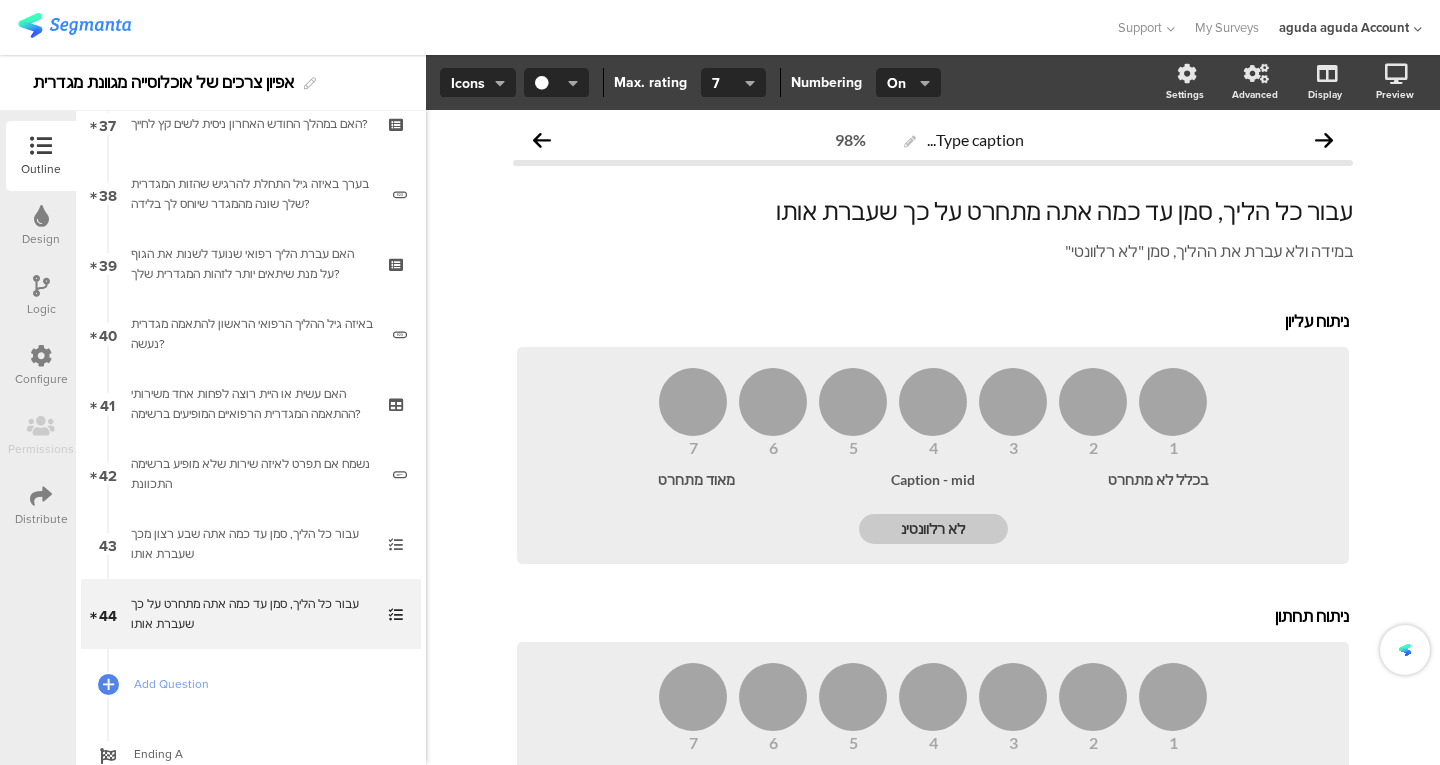 type on "לא רלוונטי" 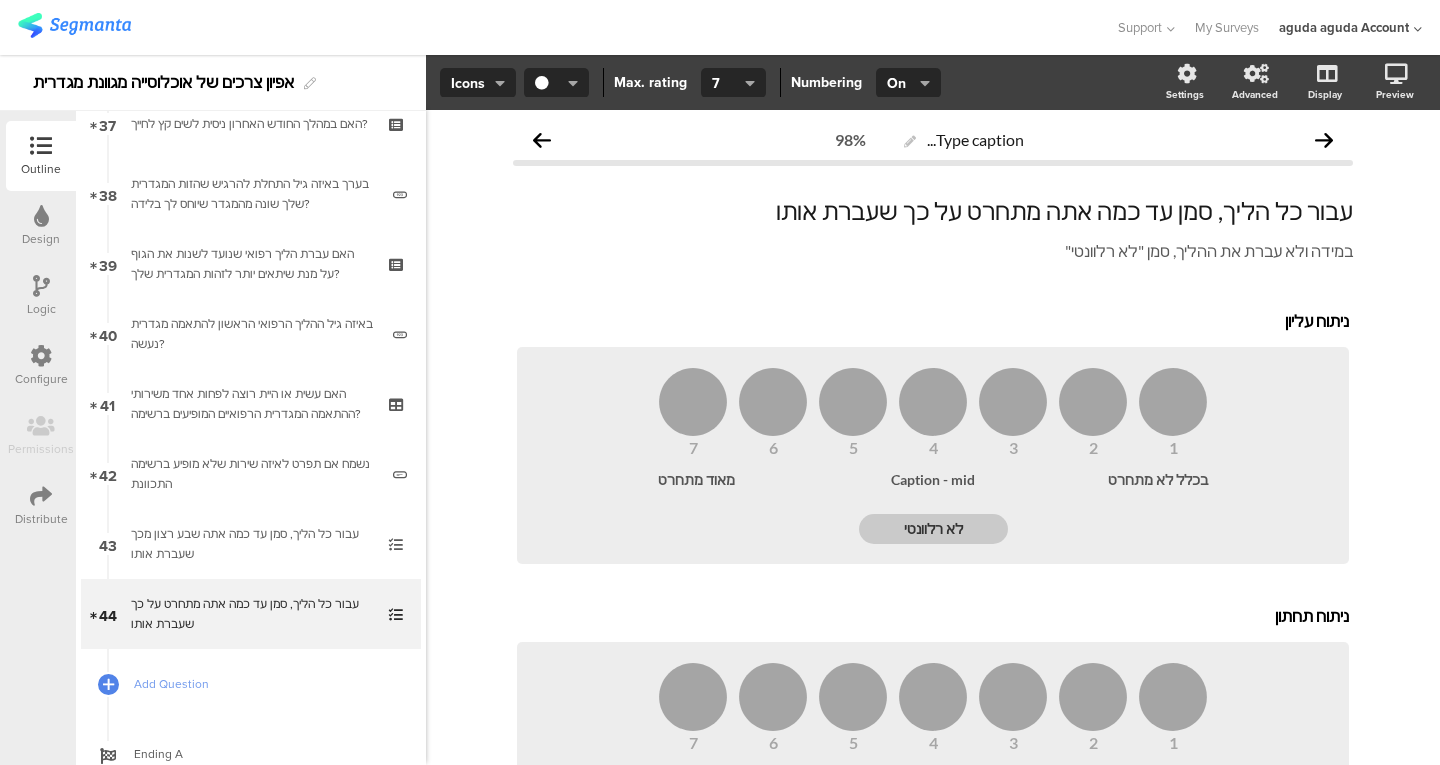 click on "43
עבור כל הליך, סמן עד כמה אתה שבע רצון מכך שעברת אותו" at bounding box center [251, 544] 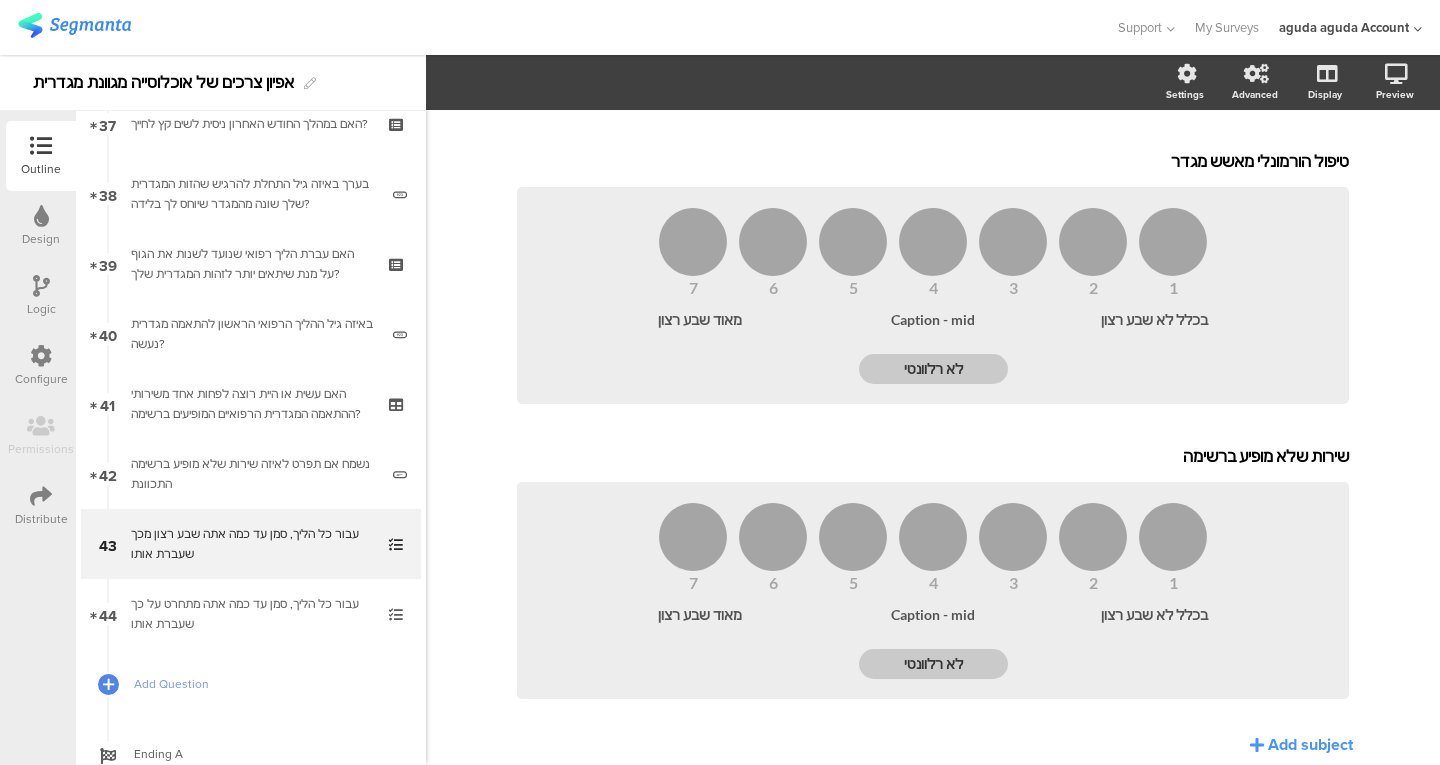 scroll, scrollTop: 1408, scrollLeft: 0, axis: vertical 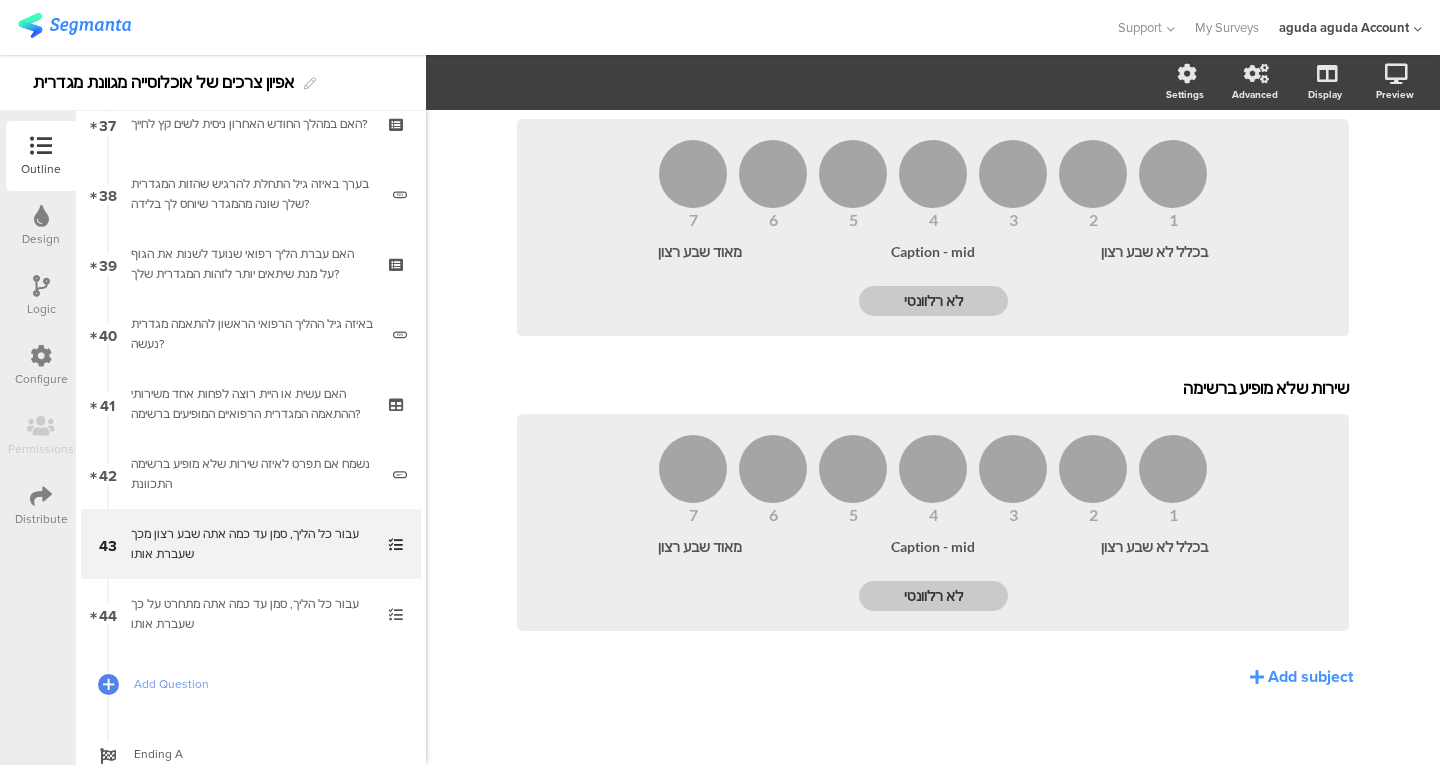 click on "עבור כל הליך, סמן עד כמה אתה מתחרט על כך שעברת אותו" at bounding box center (250, 614) 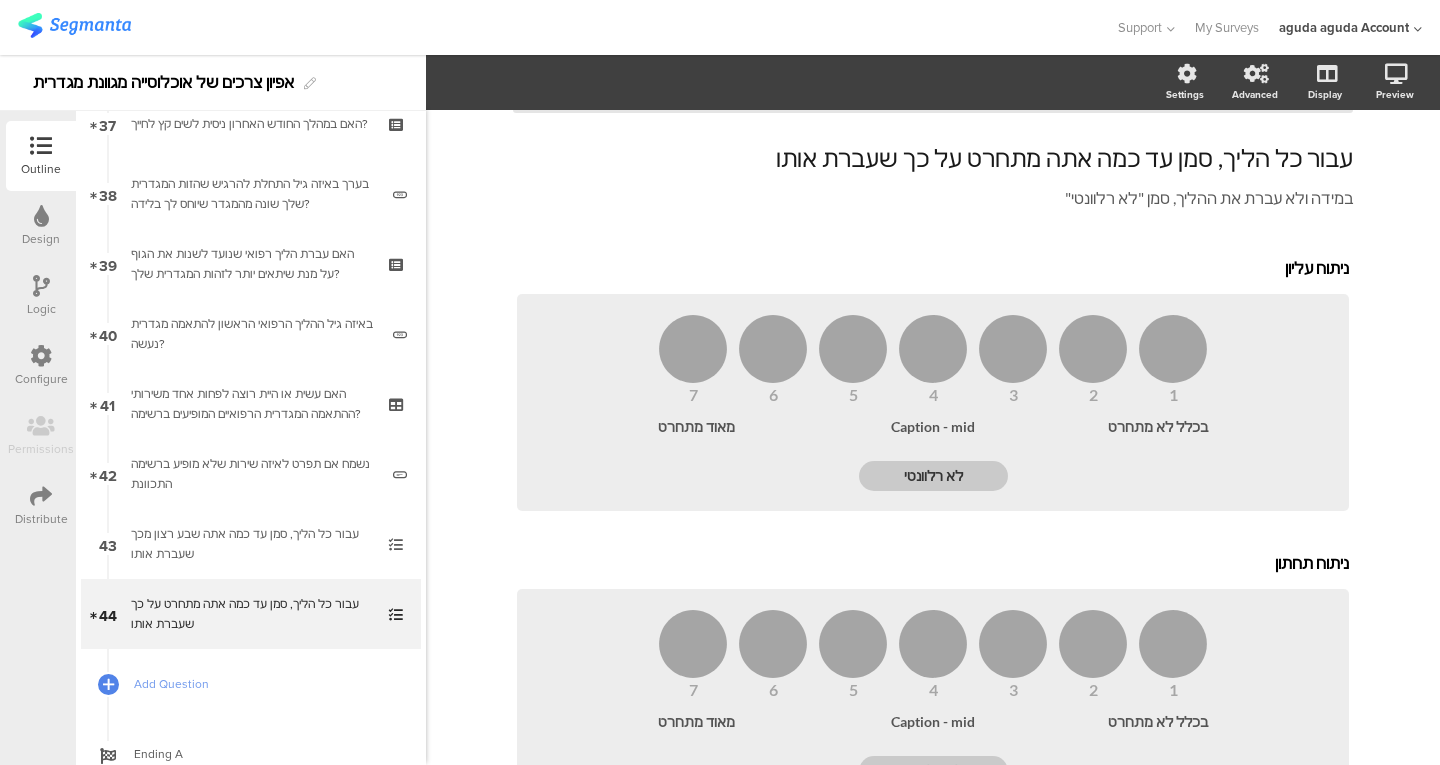 scroll, scrollTop: 0, scrollLeft: 0, axis: both 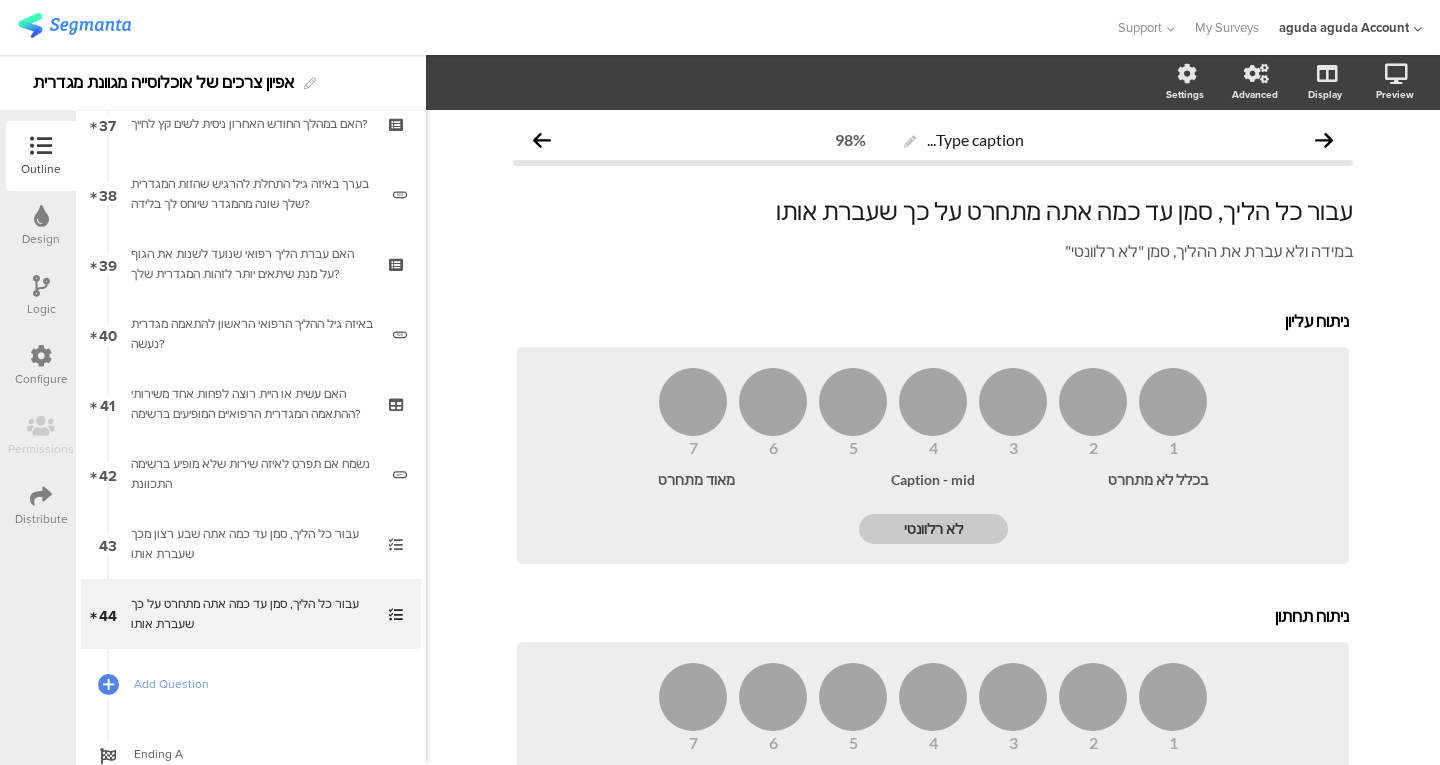 click at bounding box center [41, 286] 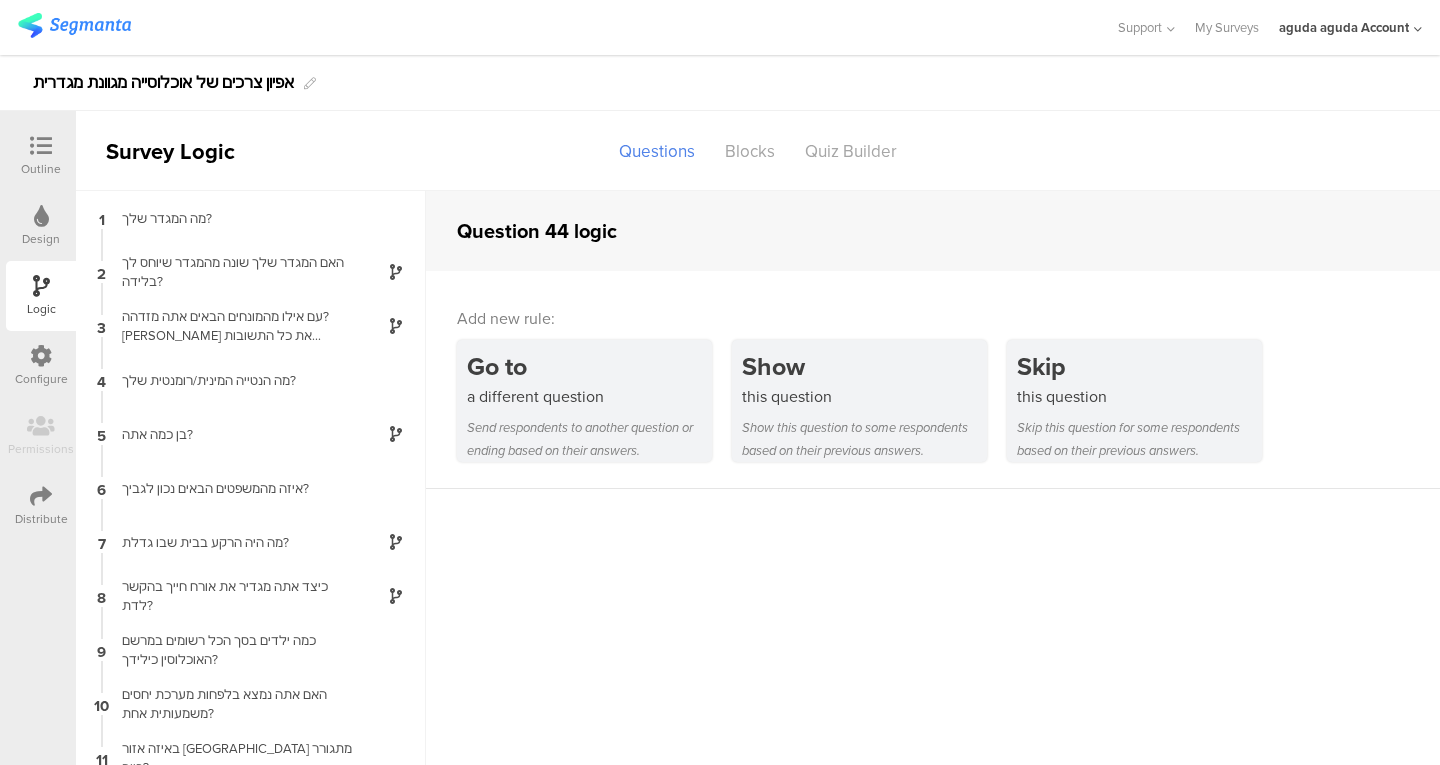 scroll, scrollTop: 63, scrollLeft: 0, axis: vertical 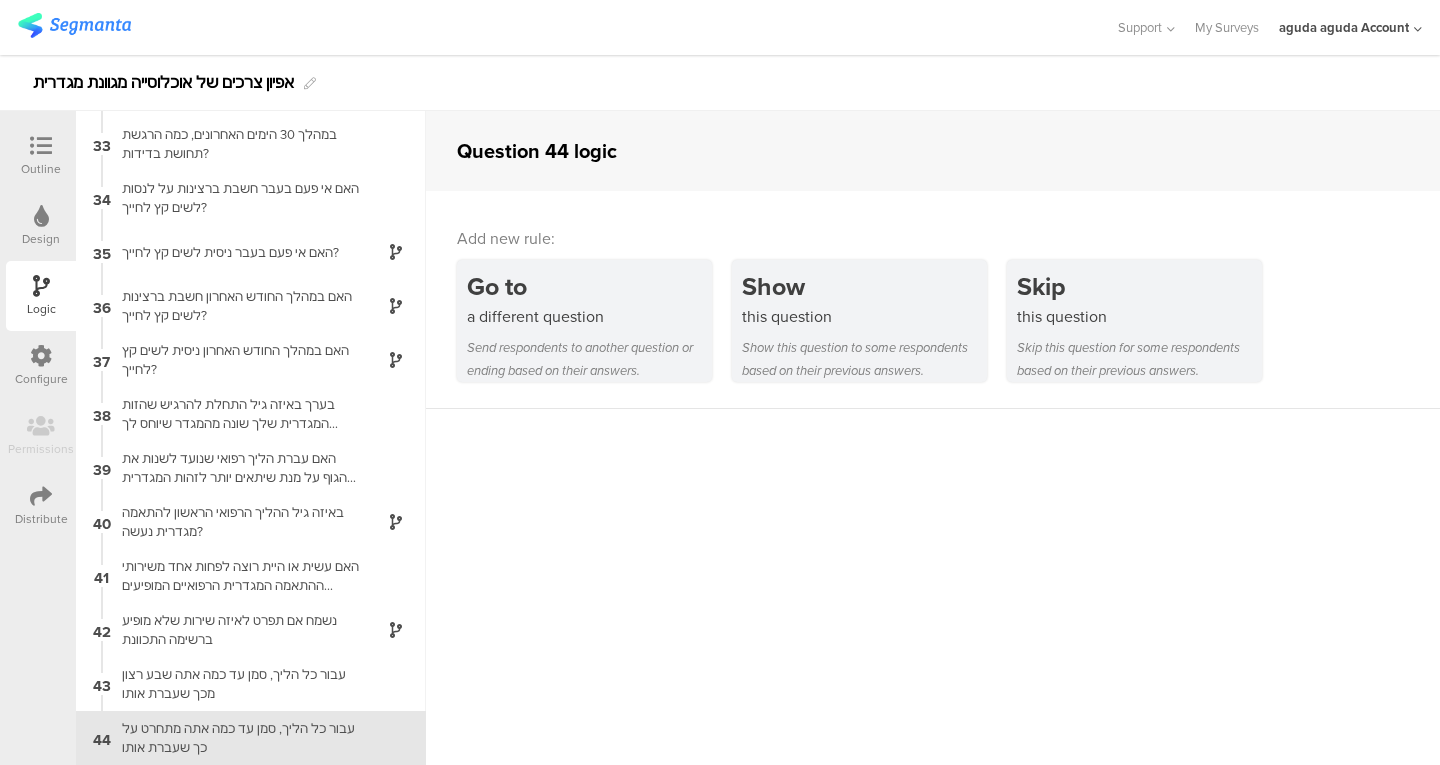 click on "נשמח אם תפרט לאיזה שירות שלא מופיע ברשימה התכוונת" at bounding box center [235, 630] 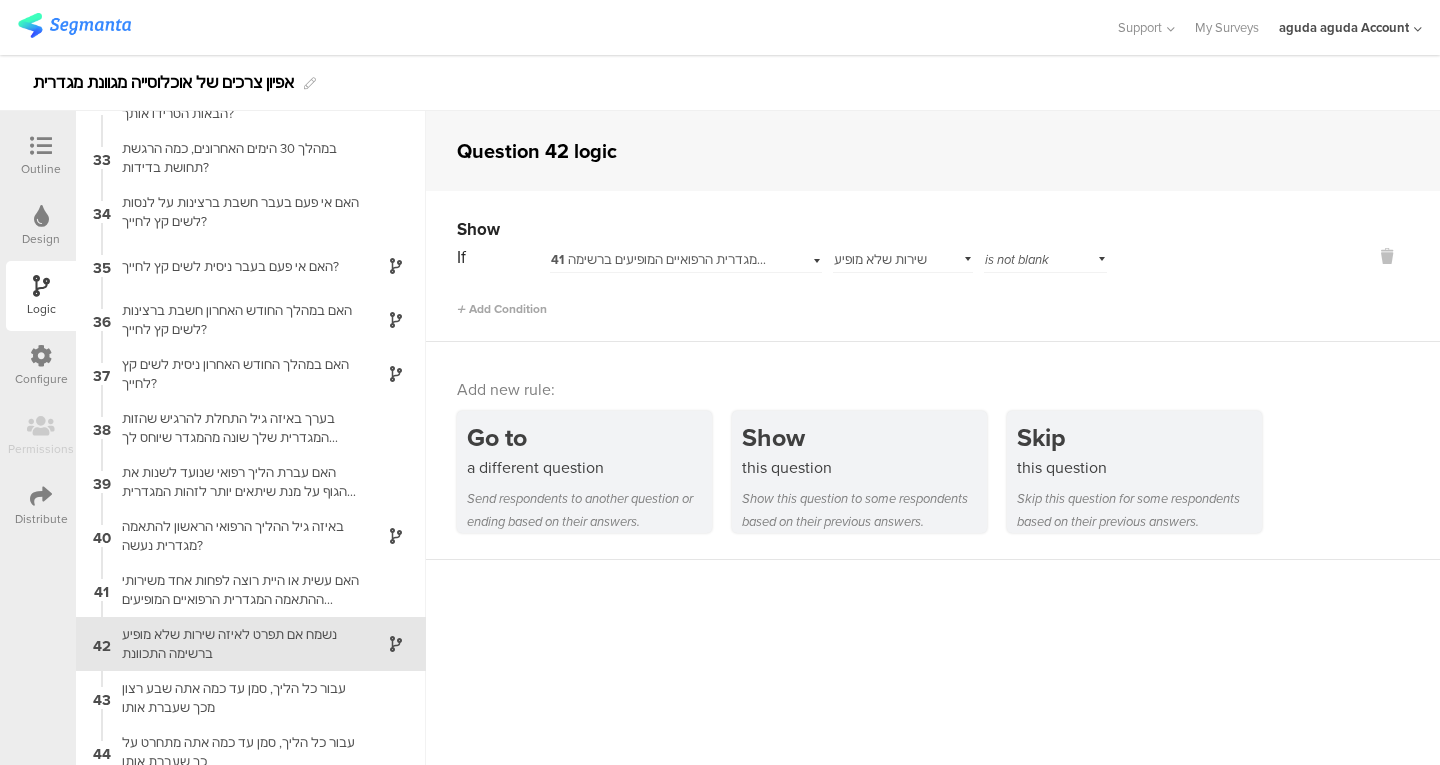 scroll, scrollTop: 1722, scrollLeft: 0, axis: vertical 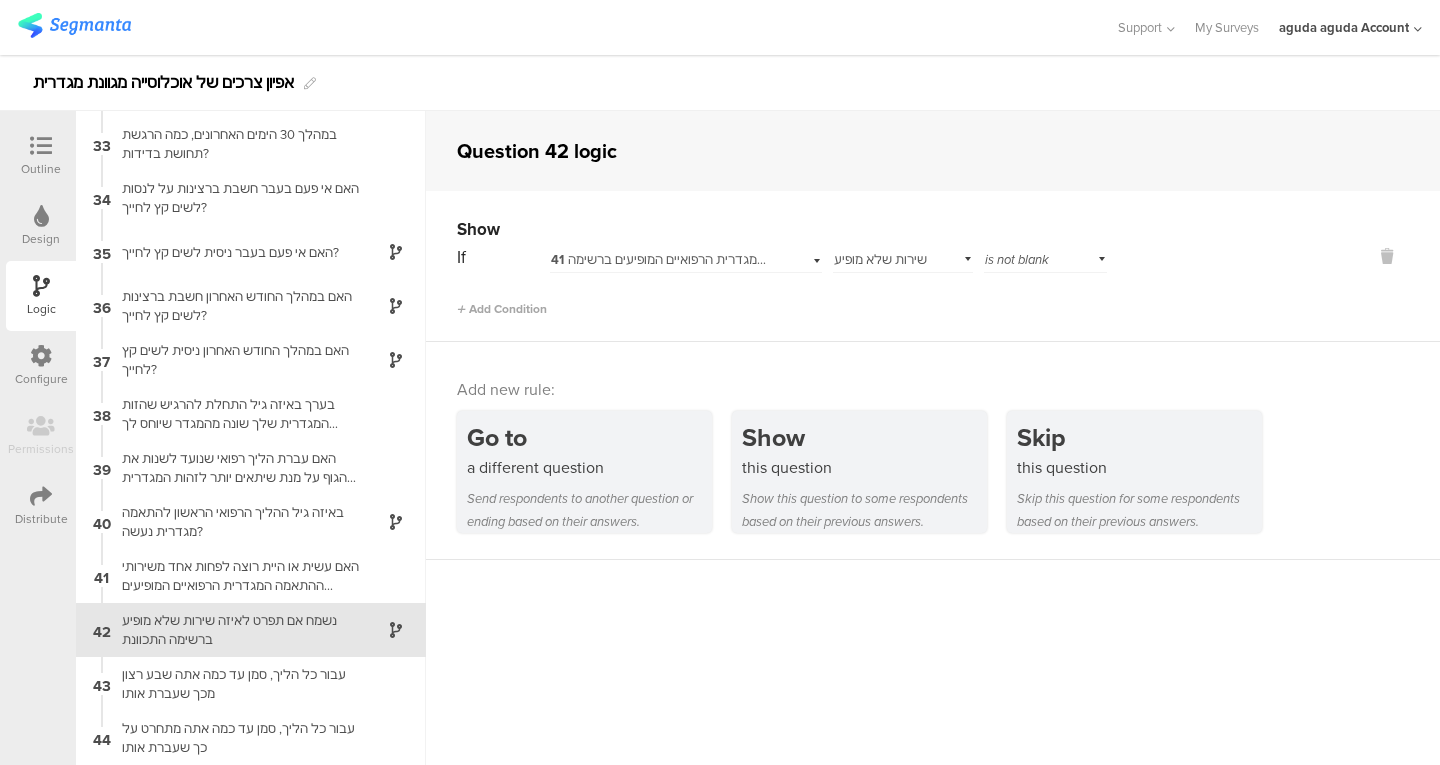 click on "באיזה גיל ההליך הרפואי הראשון להתאמה מגדרית נעשה?" at bounding box center (235, 522) 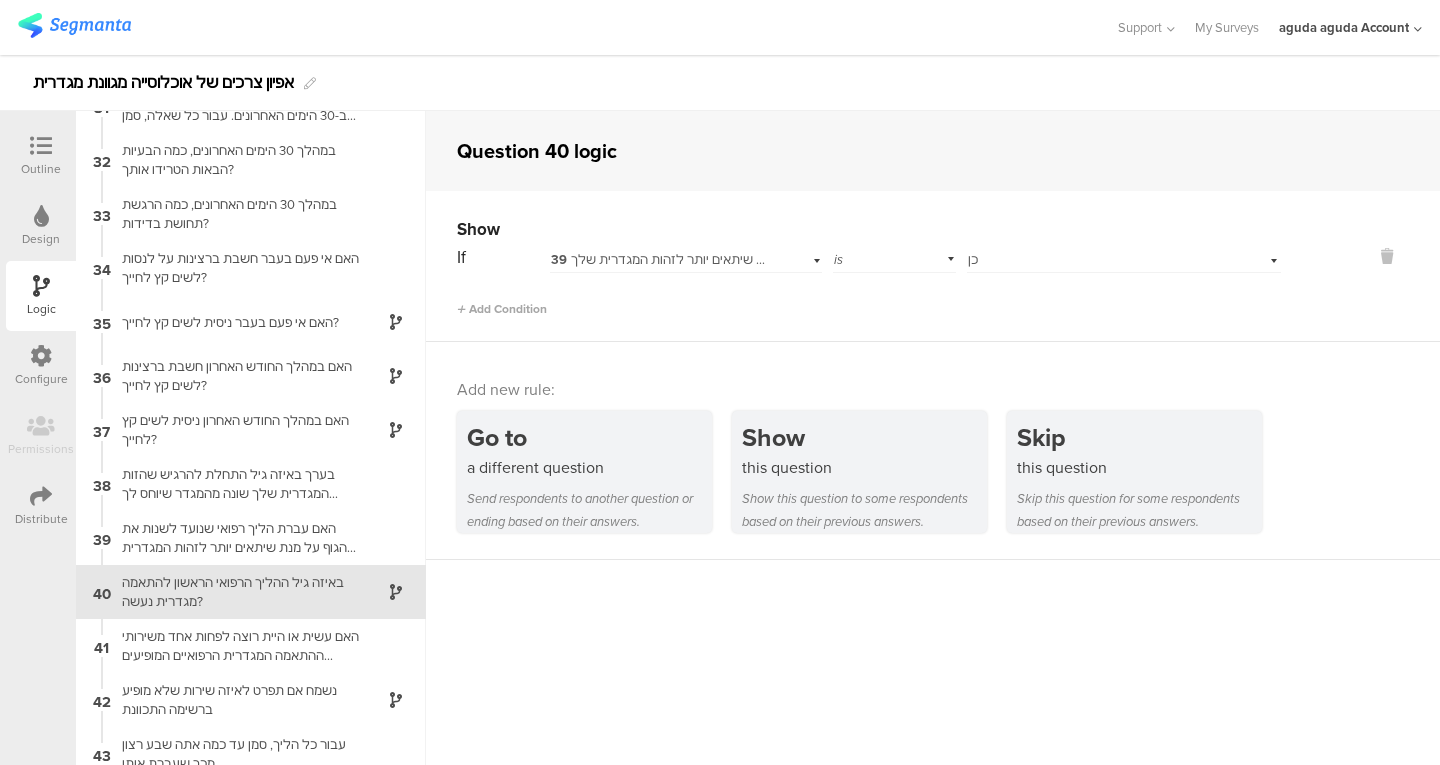 scroll, scrollTop: 1722, scrollLeft: 0, axis: vertical 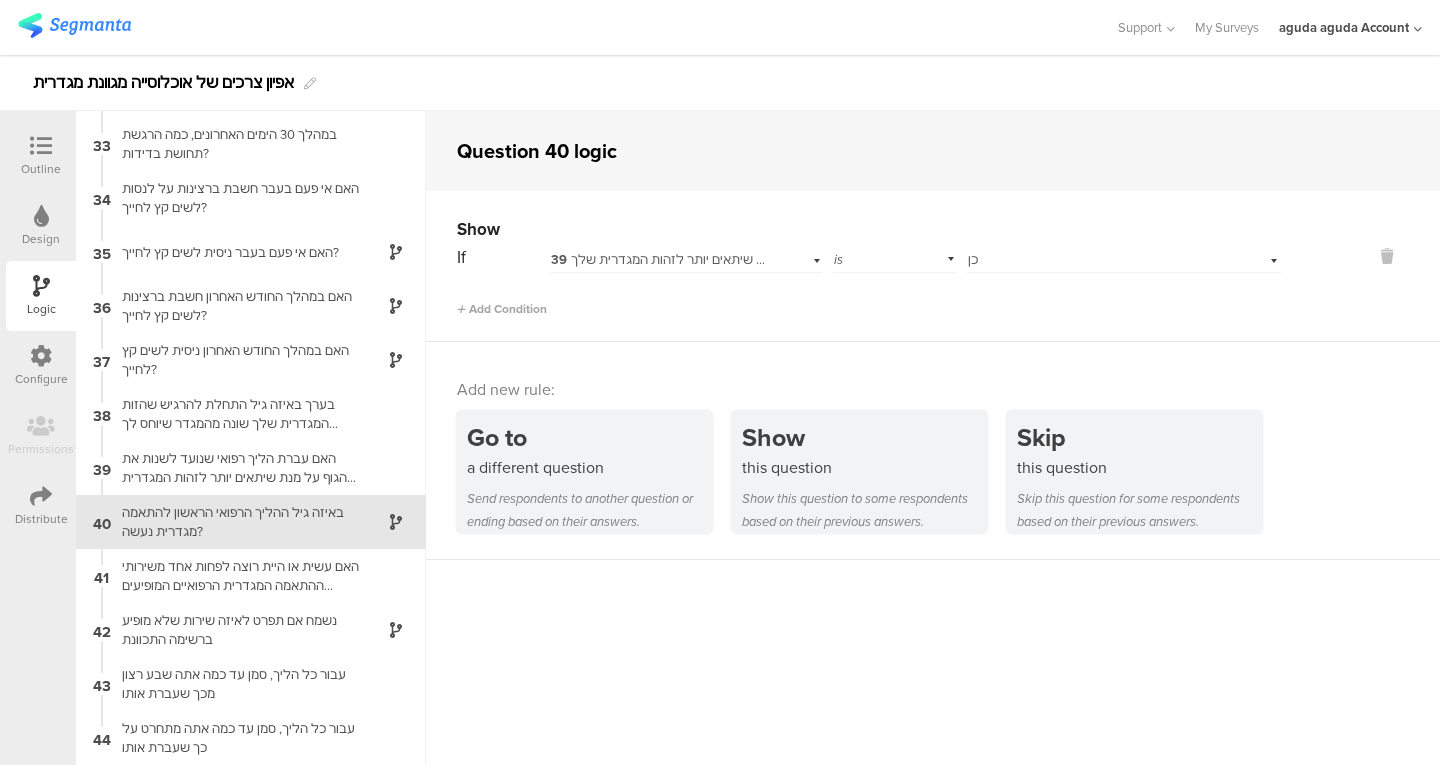 click on "עבור כל הליך, סמן עד כמה אתה שבע רצון מכך שעברת אותו" at bounding box center [235, 684] 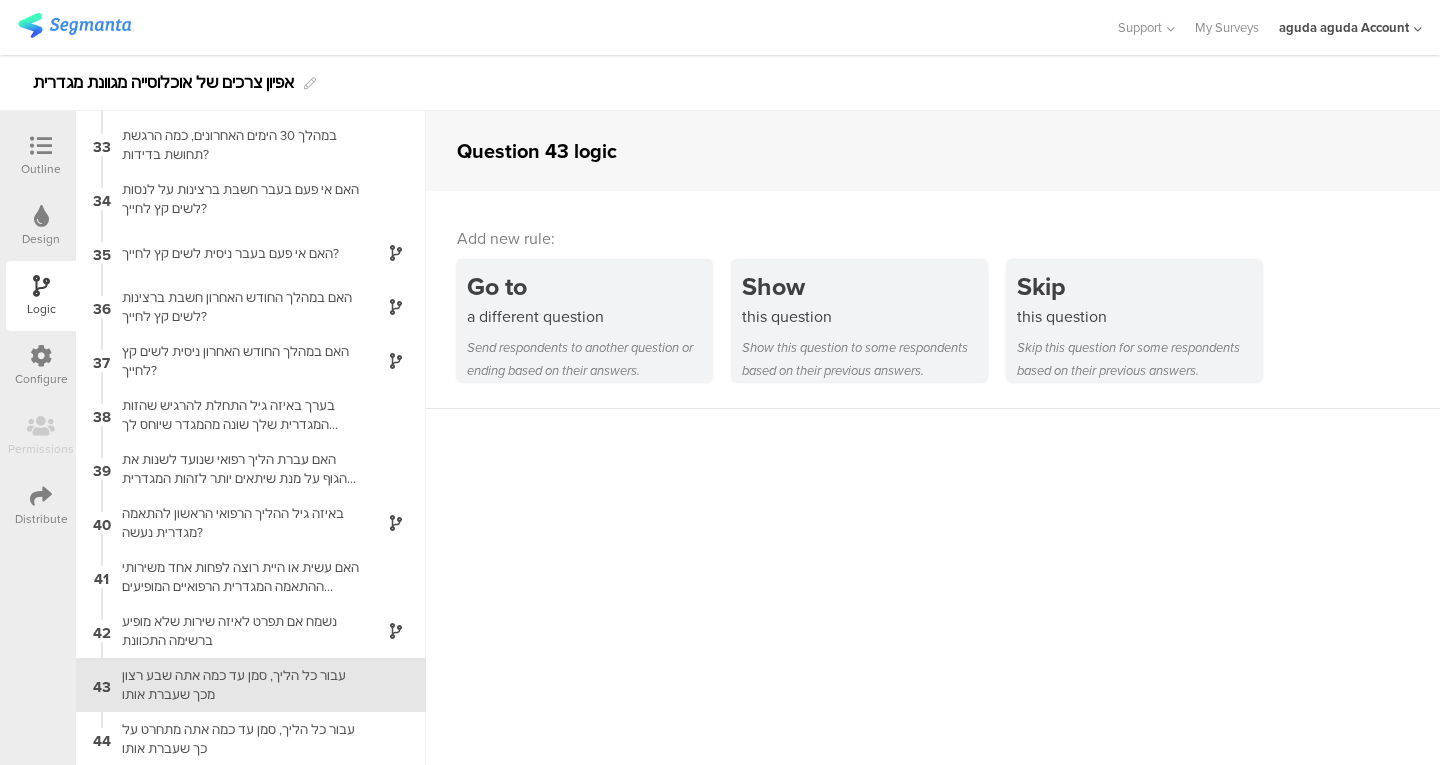 scroll, scrollTop: 1722, scrollLeft: 0, axis: vertical 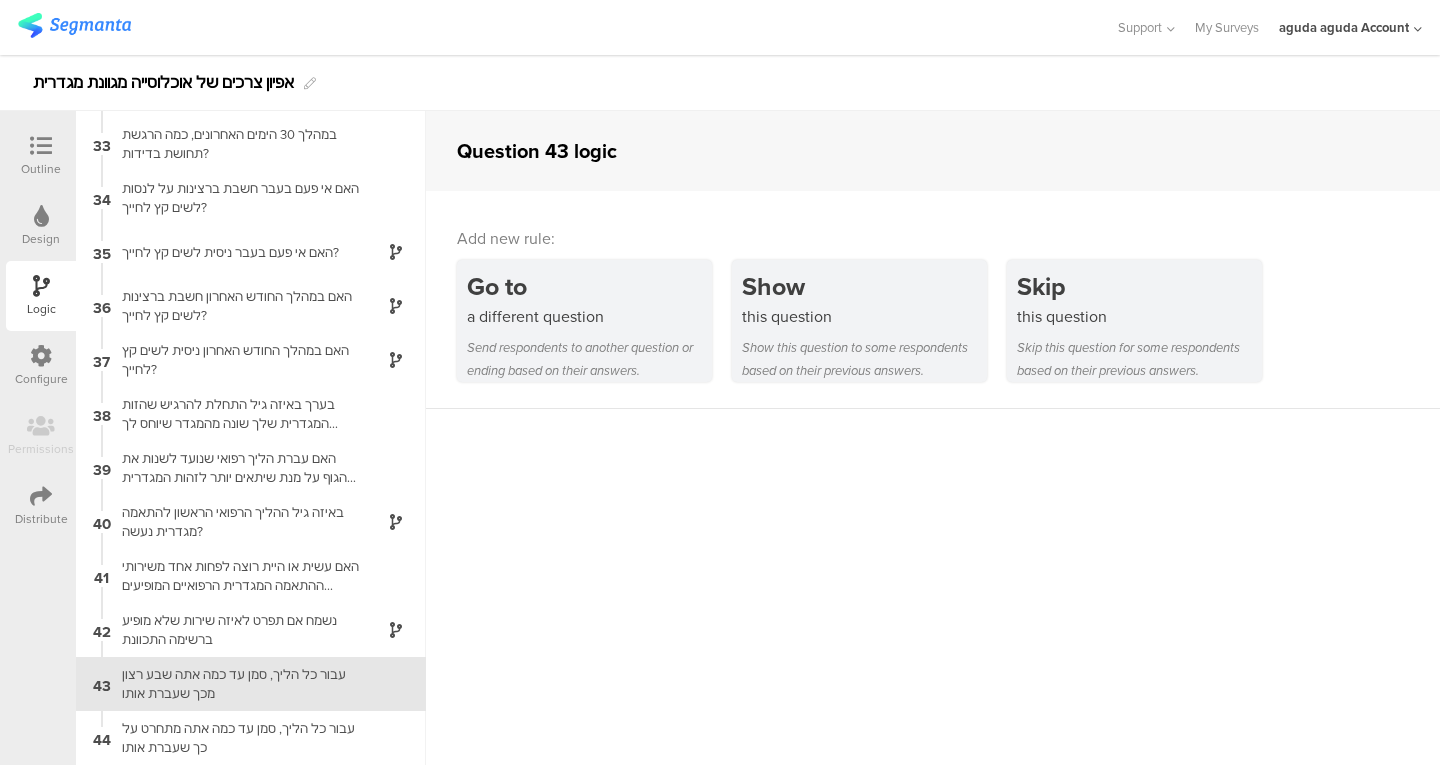 click on "this question" at bounding box center [864, 316] 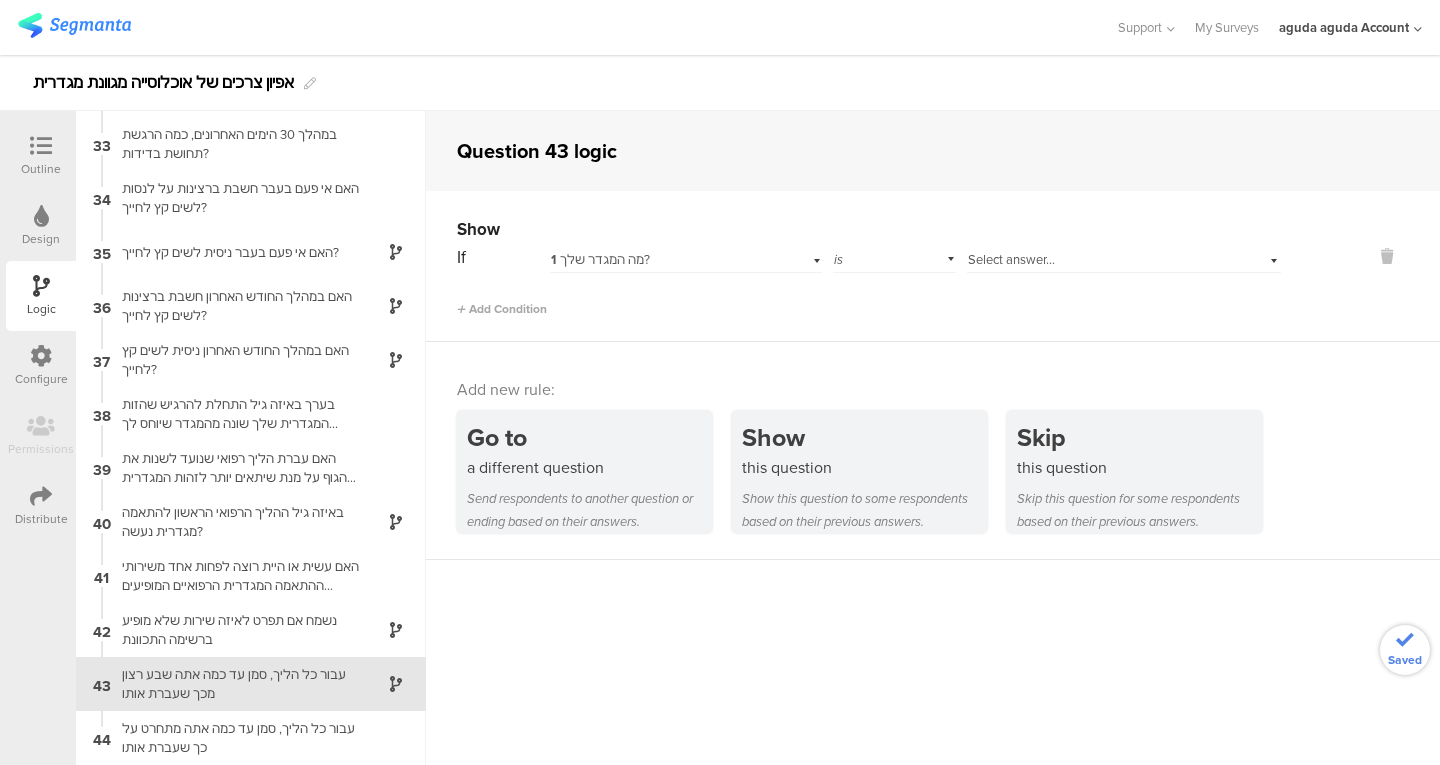 click on "1  מה המגדר שלך?" at bounding box center (661, 260) 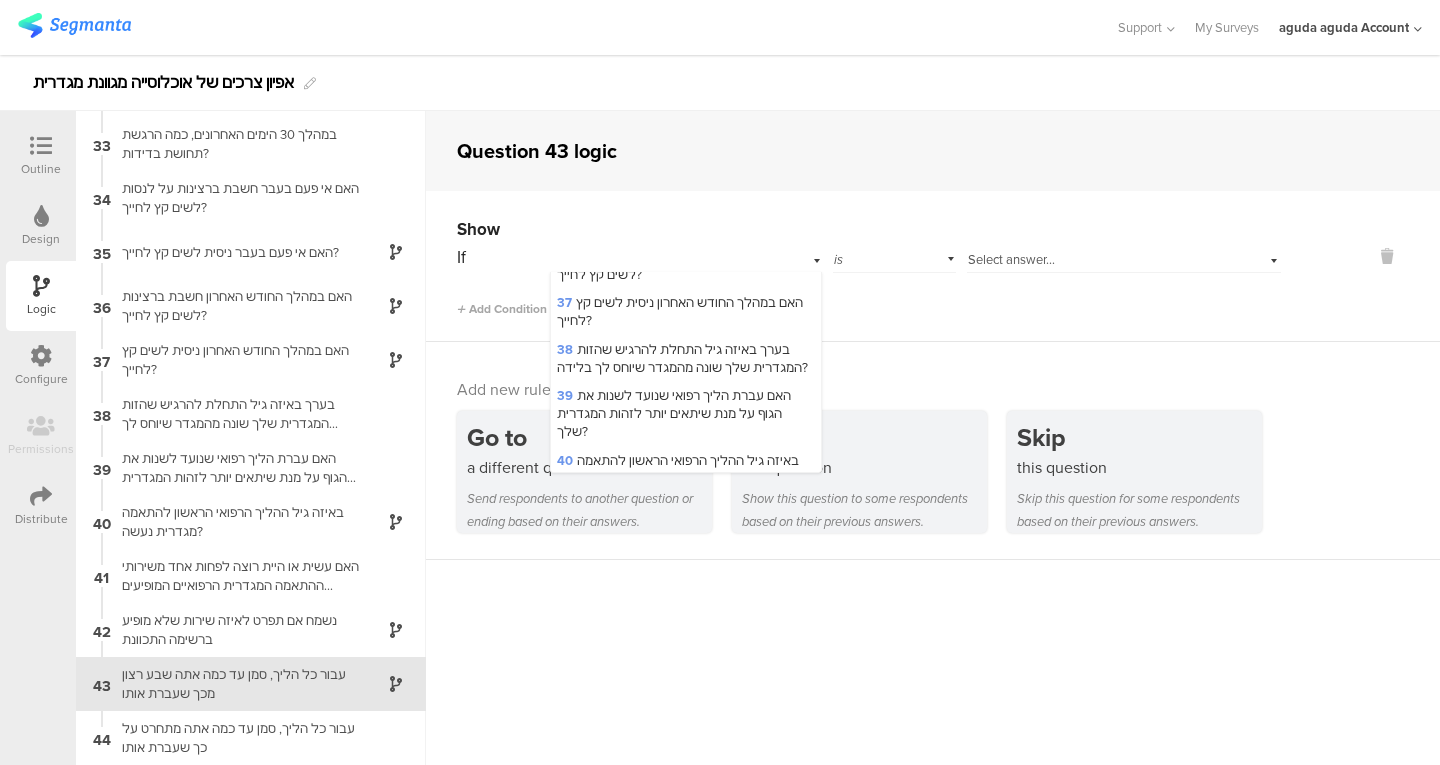 scroll, scrollTop: 1925, scrollLeft: 0, axis: vertical 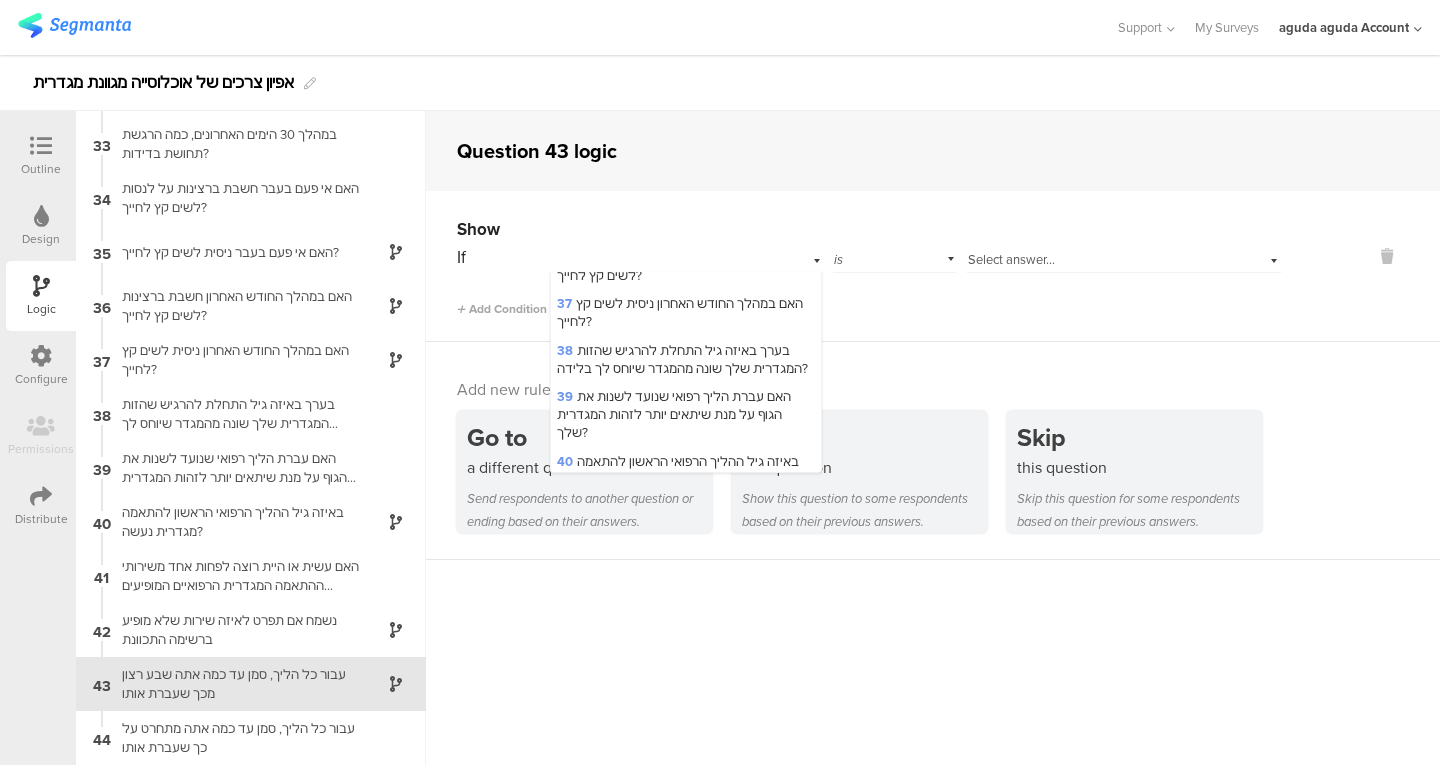 click on "39  האם עברת הליך רפואי שנועד לשנות את הגוף על מנת שיתאים יותר לזהות המגדרית שלך?" at bounding box center [674, 414] 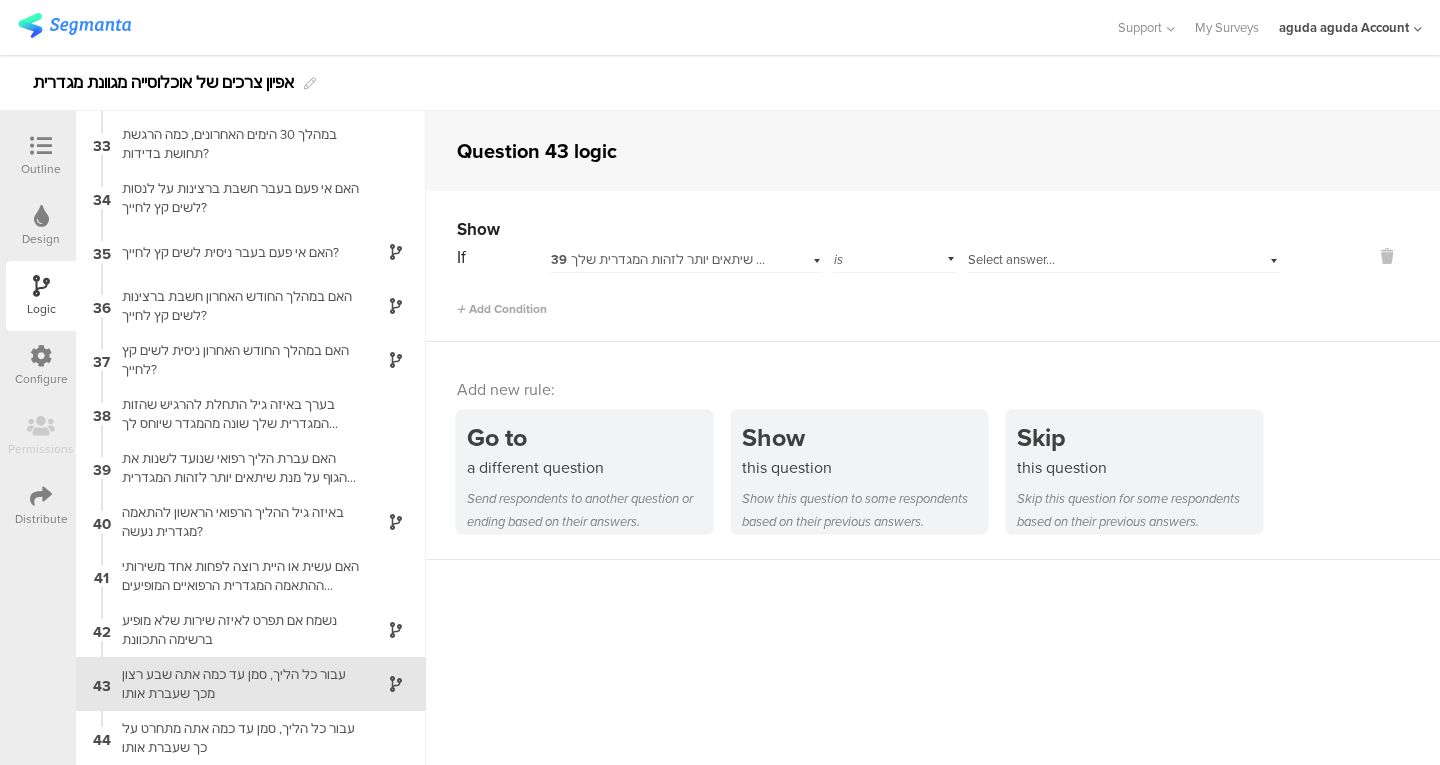 click on "Select answer..." at bounding box center (1011, 259) 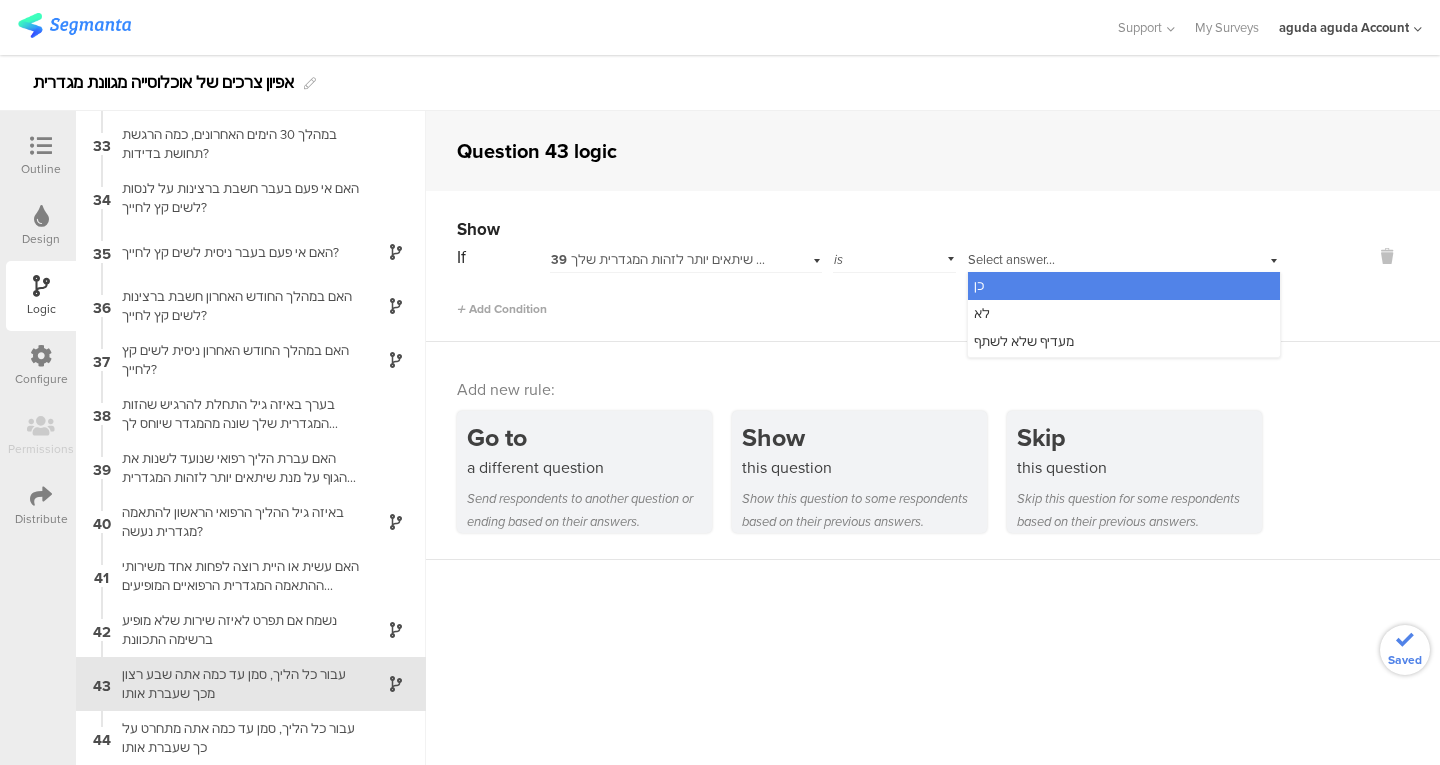 click on "כן" at bounding box center (1124, 286) 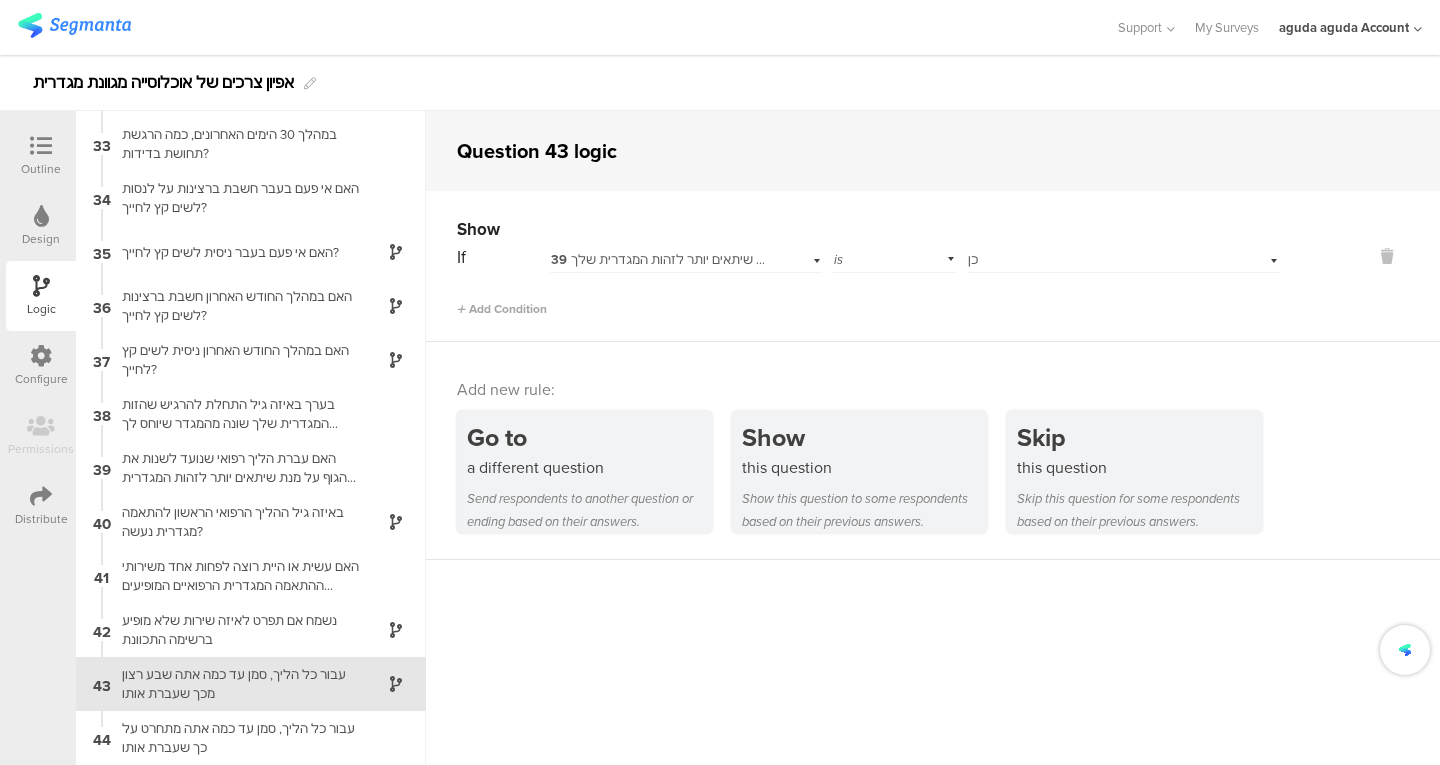 click on "עבור כל הליך, סמן עד כמה אתה מתחרט על כך שעברת אותו" at bounding box center (235, 738) 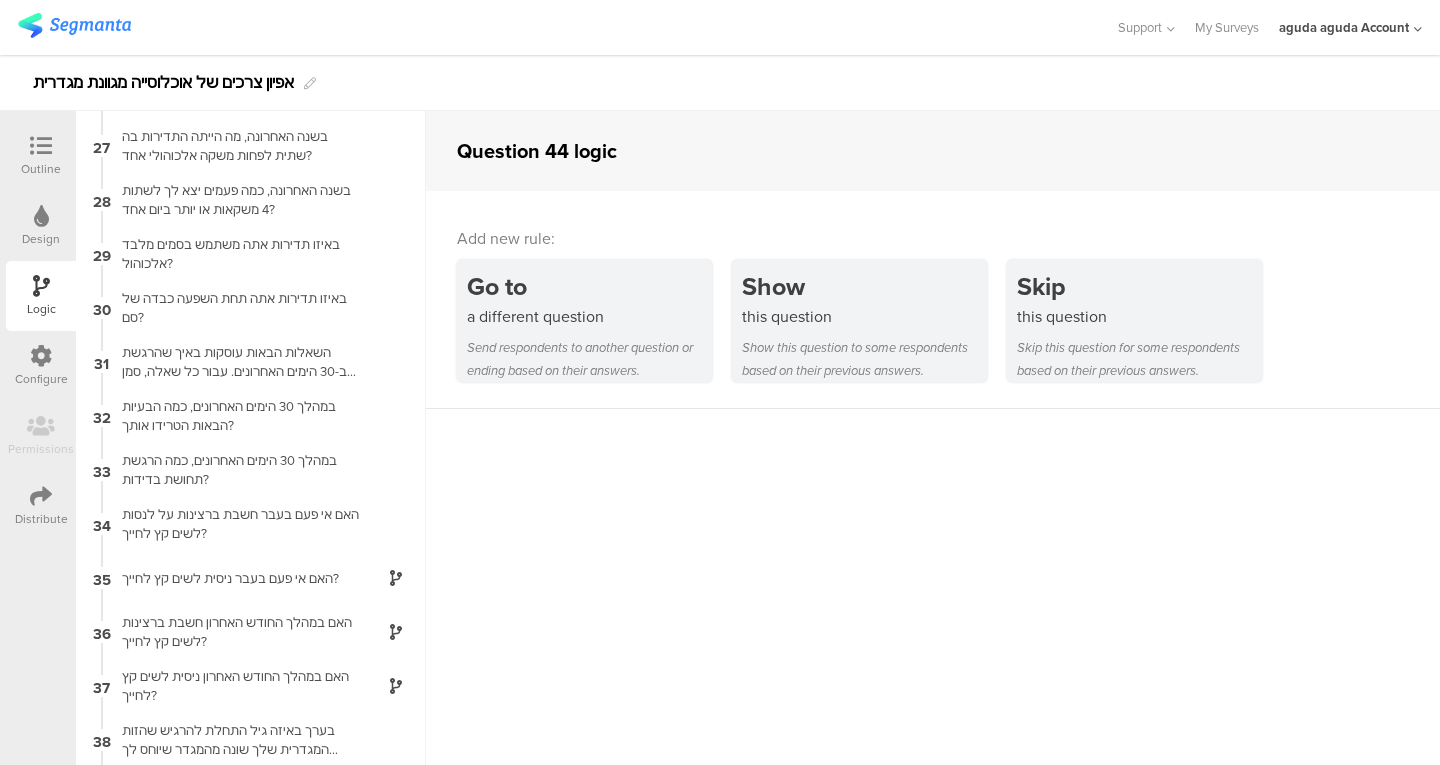 scroll, scrollTop: 1722, scrollLeft: 0, axis: vertical 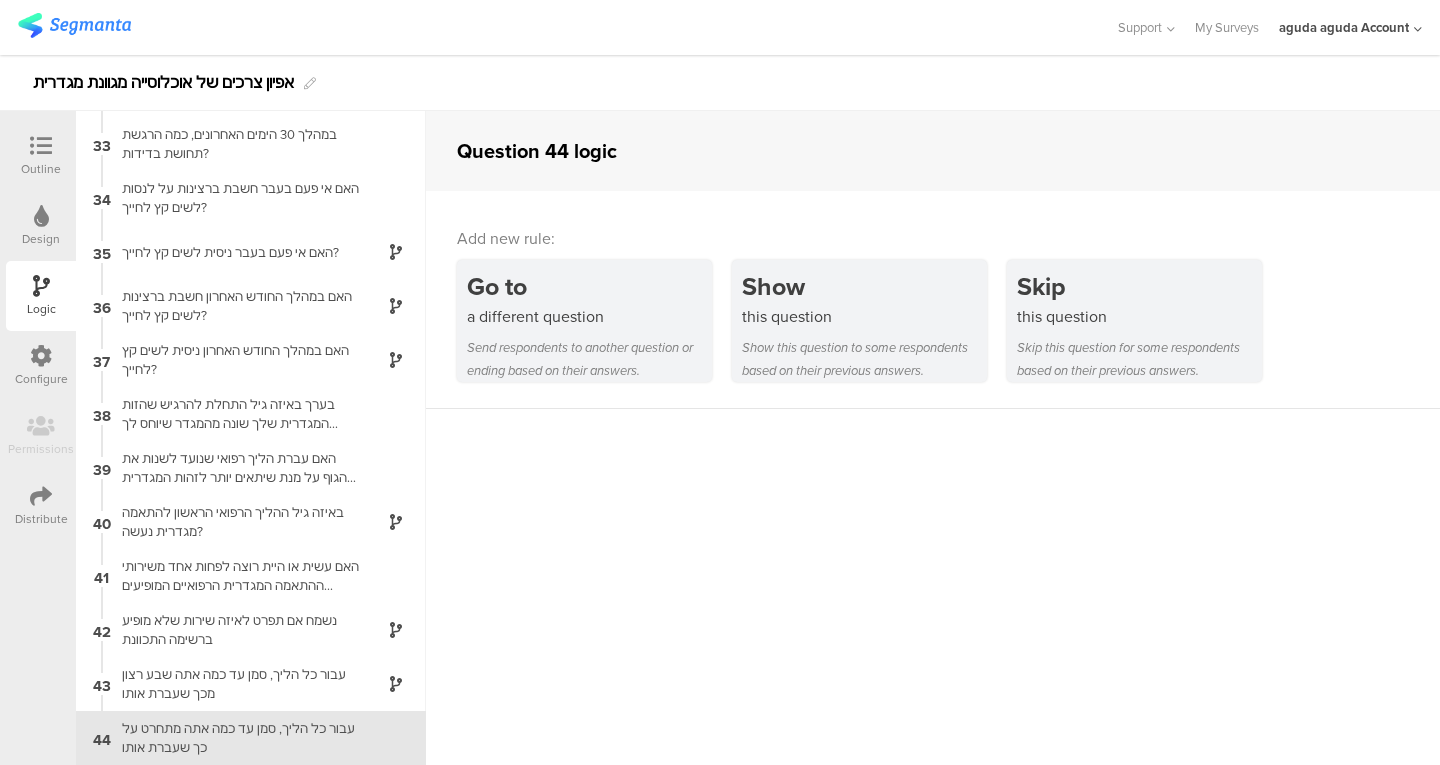 click on "Show this question to some respondents based on their previous answers." at bounding box center (864, 359) 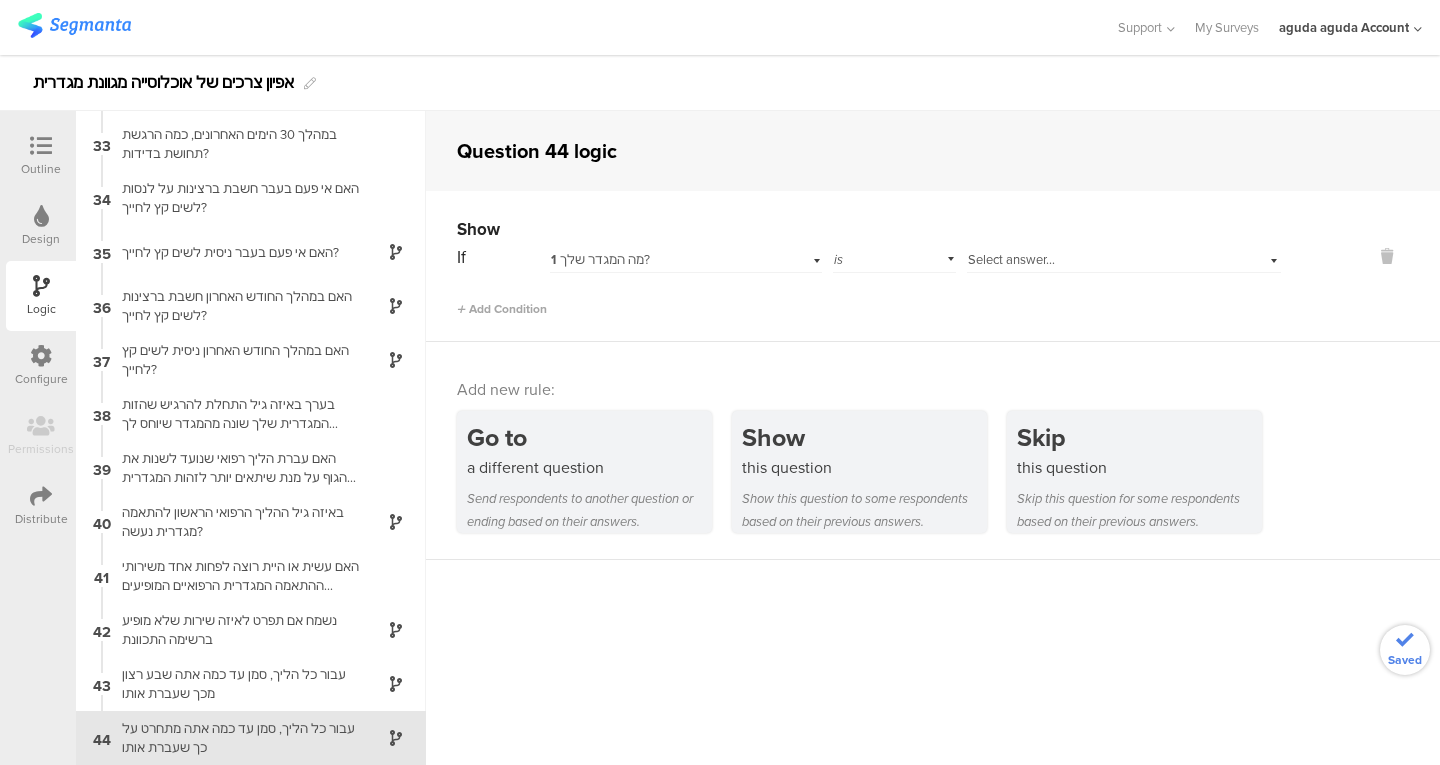 click on "1  מה המגדר שלך?" at bounding box center [686, 257] 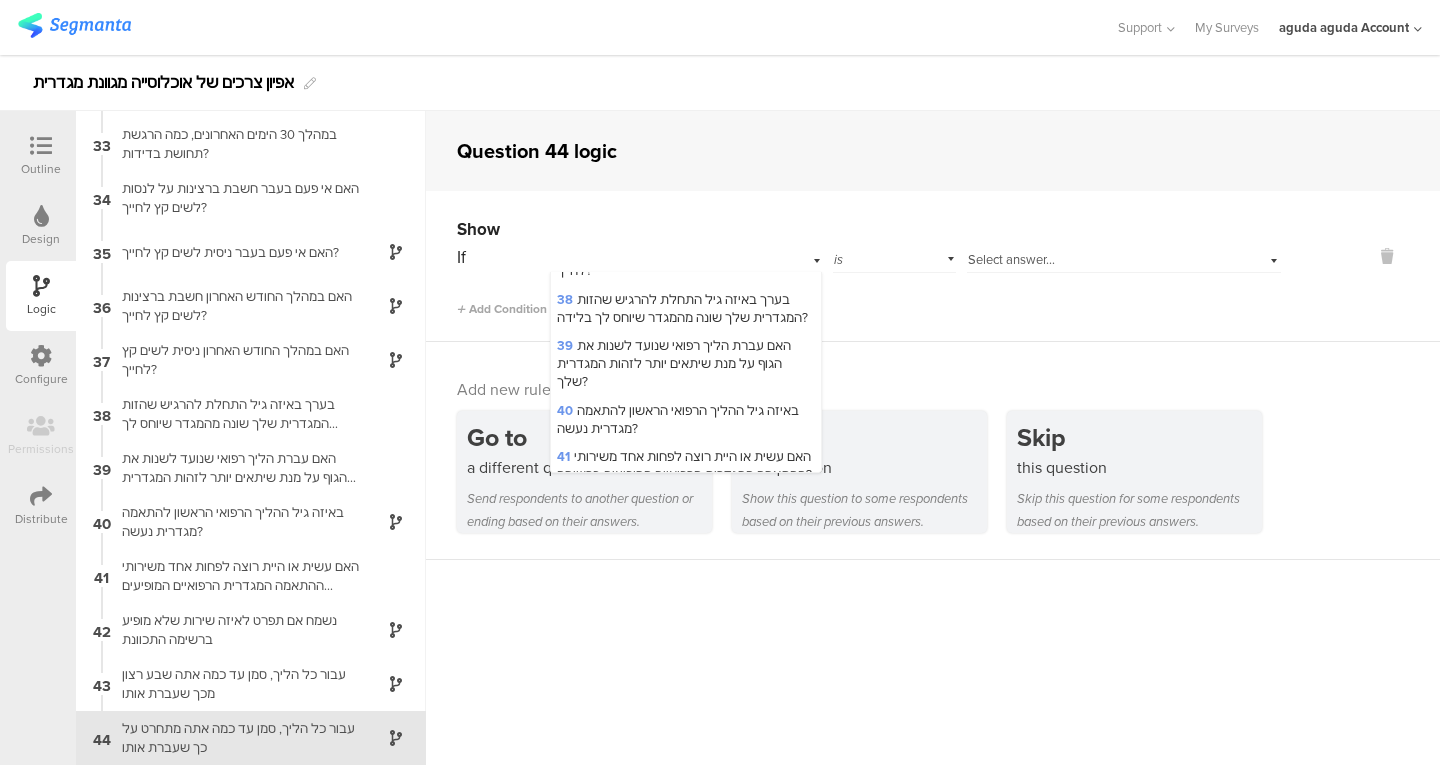 scroll, scrollTop: 1986, scrollLeft: 0, axis: vertical 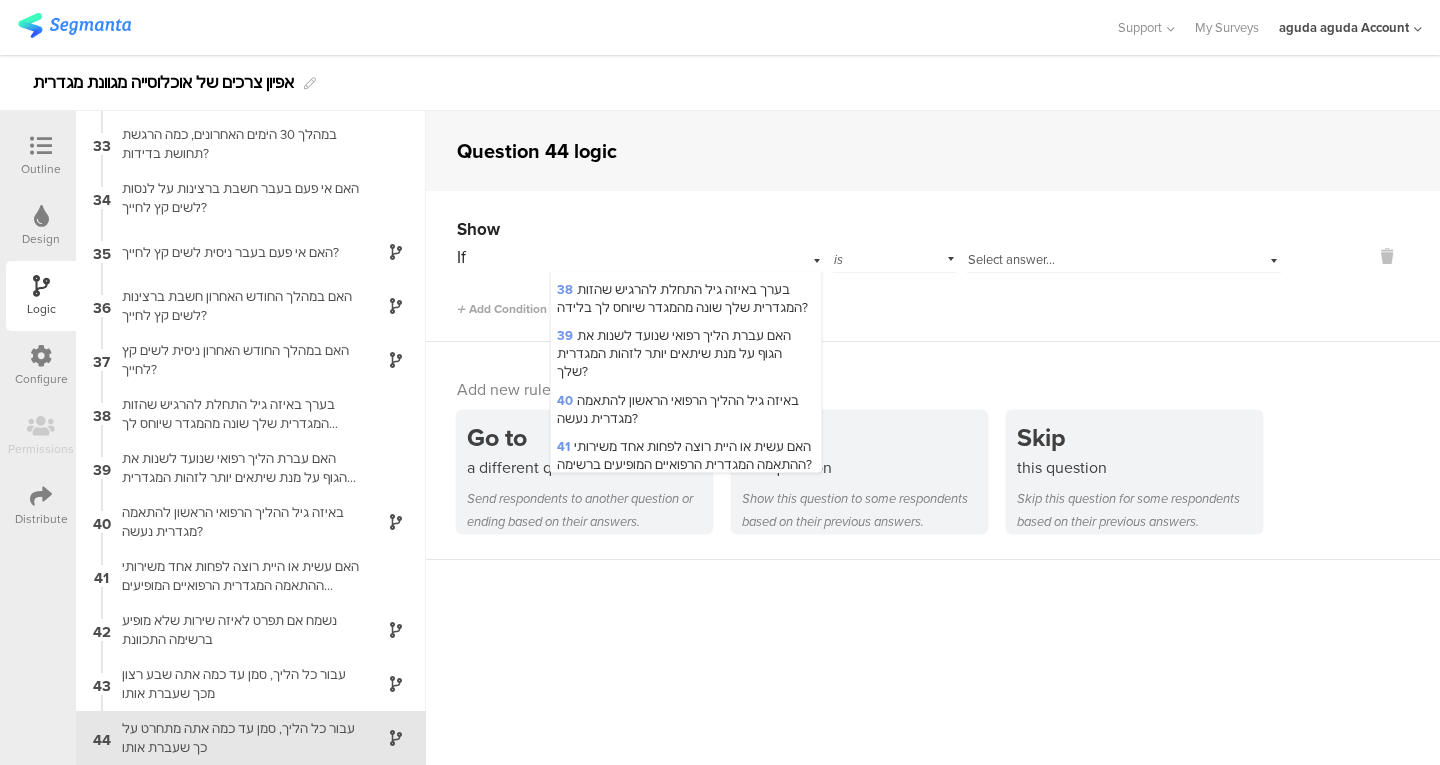 click on "39  האם עברת הליך רפואי שנועד לשנות את הגוף על מנת שיתאים יותר לזהות המגדרית שלך?" at bounding box center (674, 353) 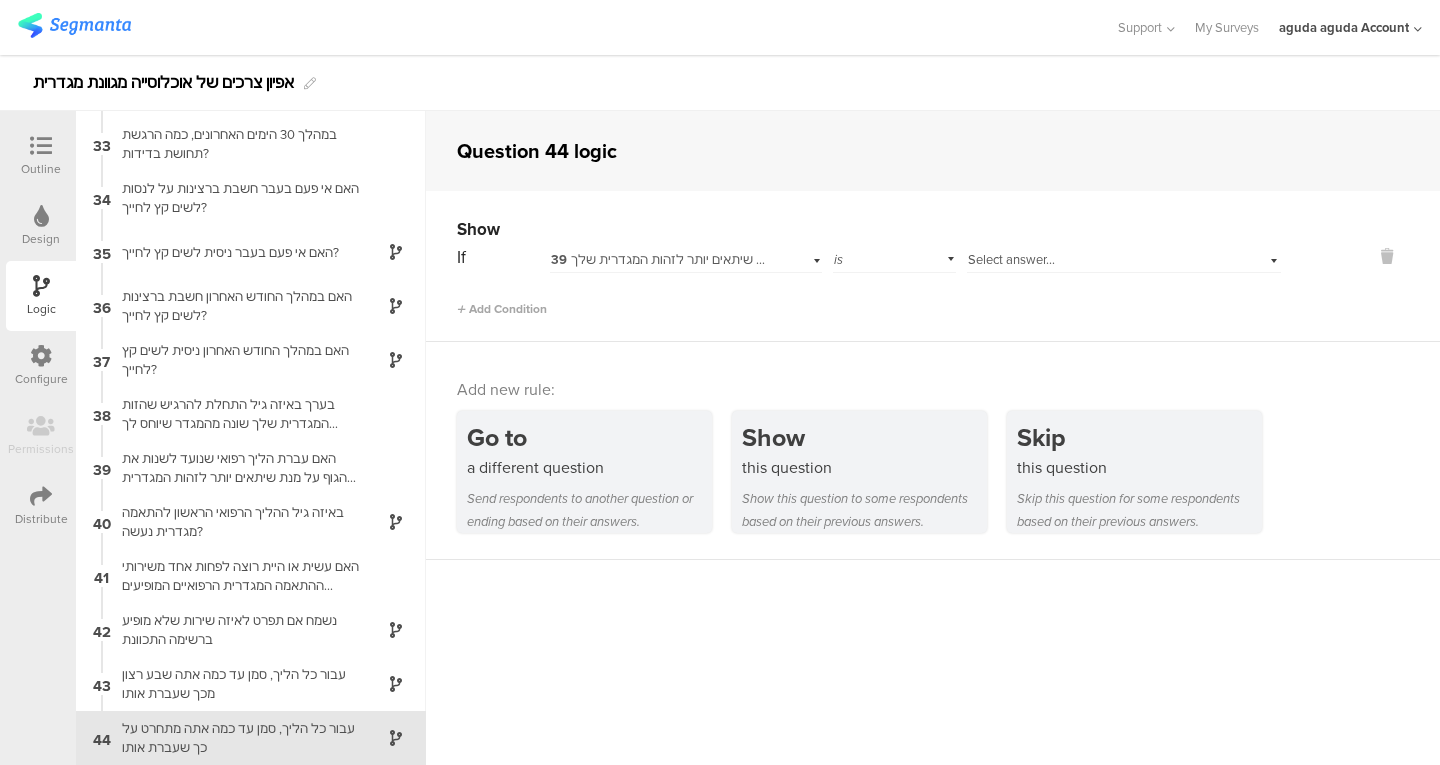 click on "Select answer..." at bounding box center (1124, 257) 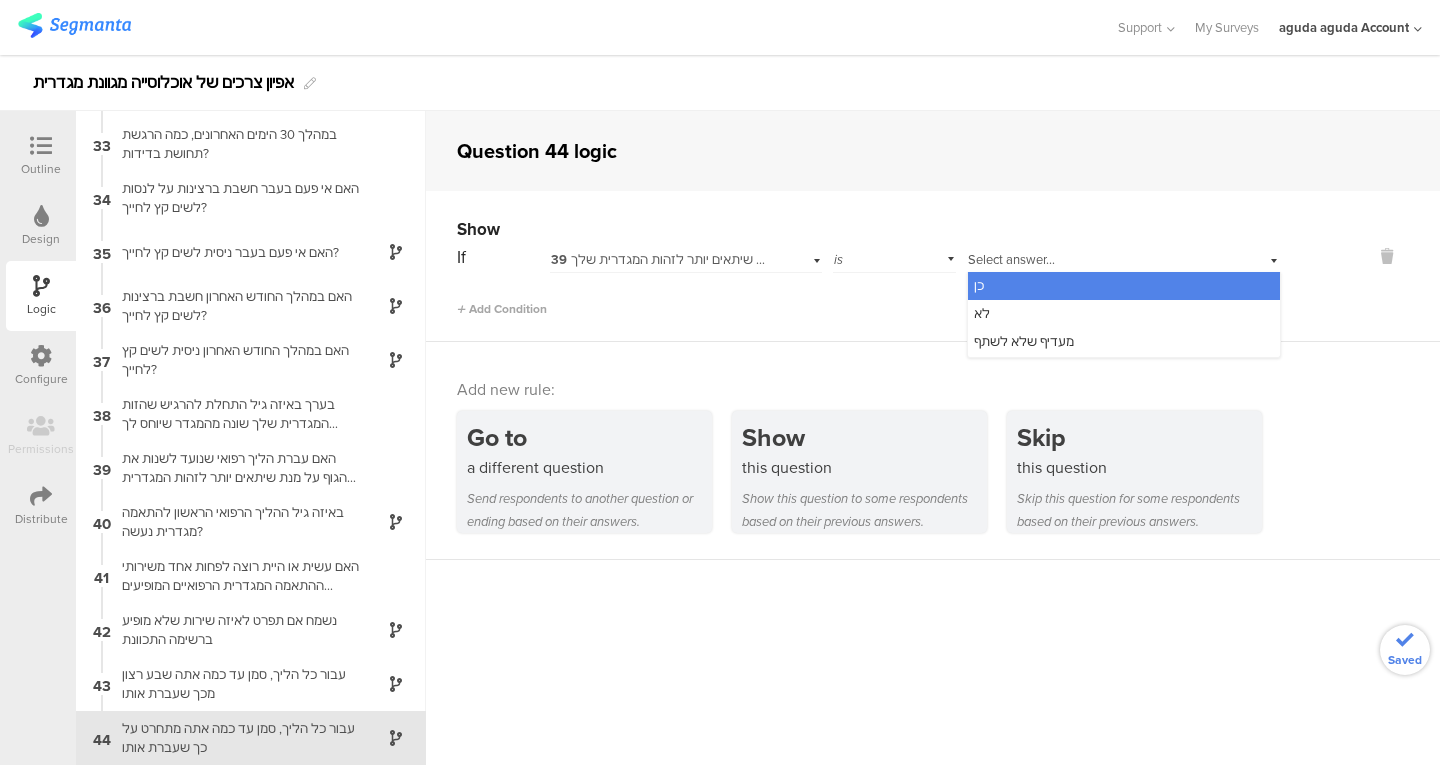 click on "כן" at bounding box center (1124, 286) 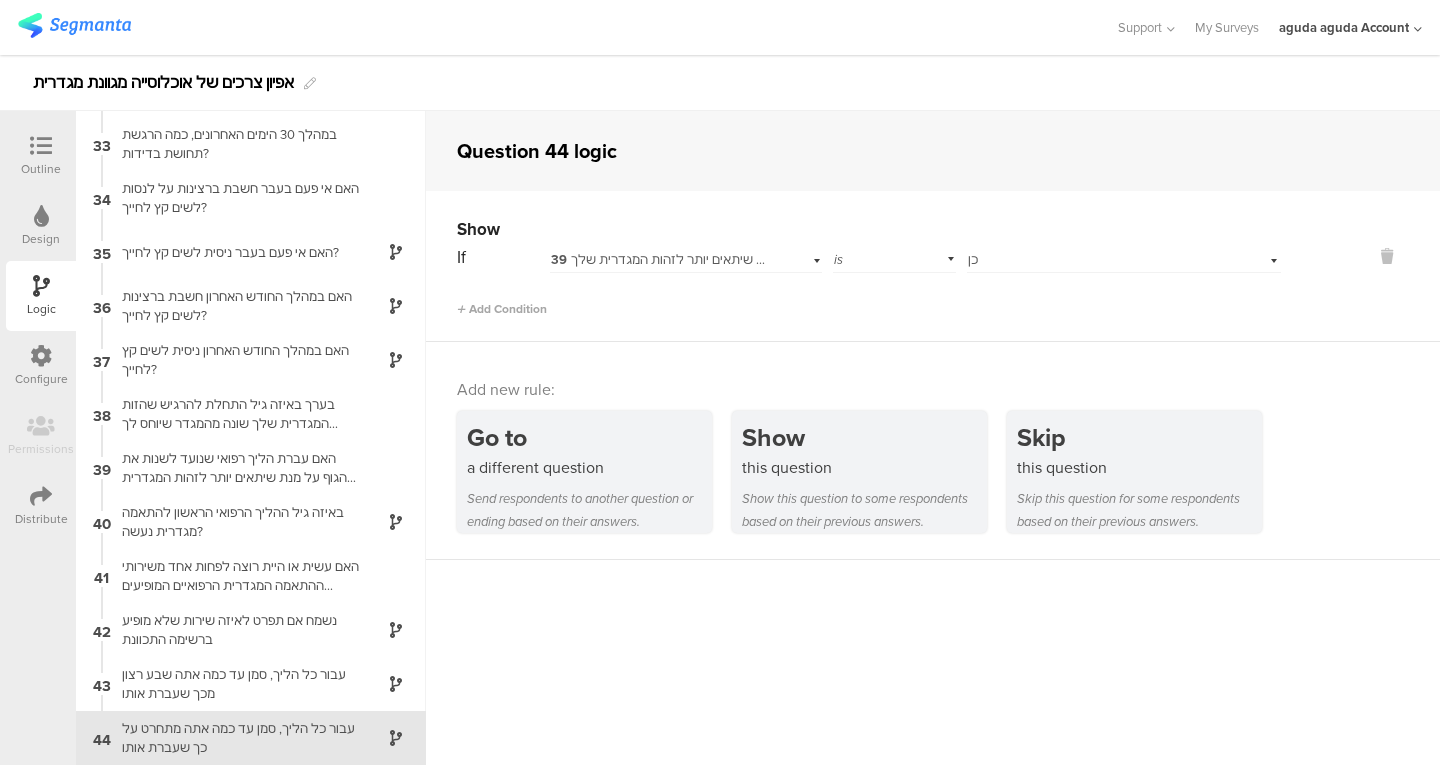 click on "39
האם עברת הליך רפואי שנועד לשנות את הגוף על מנת שיתאים יותר לזהות המגדרית שלך?" at bounding box center [251, 468] 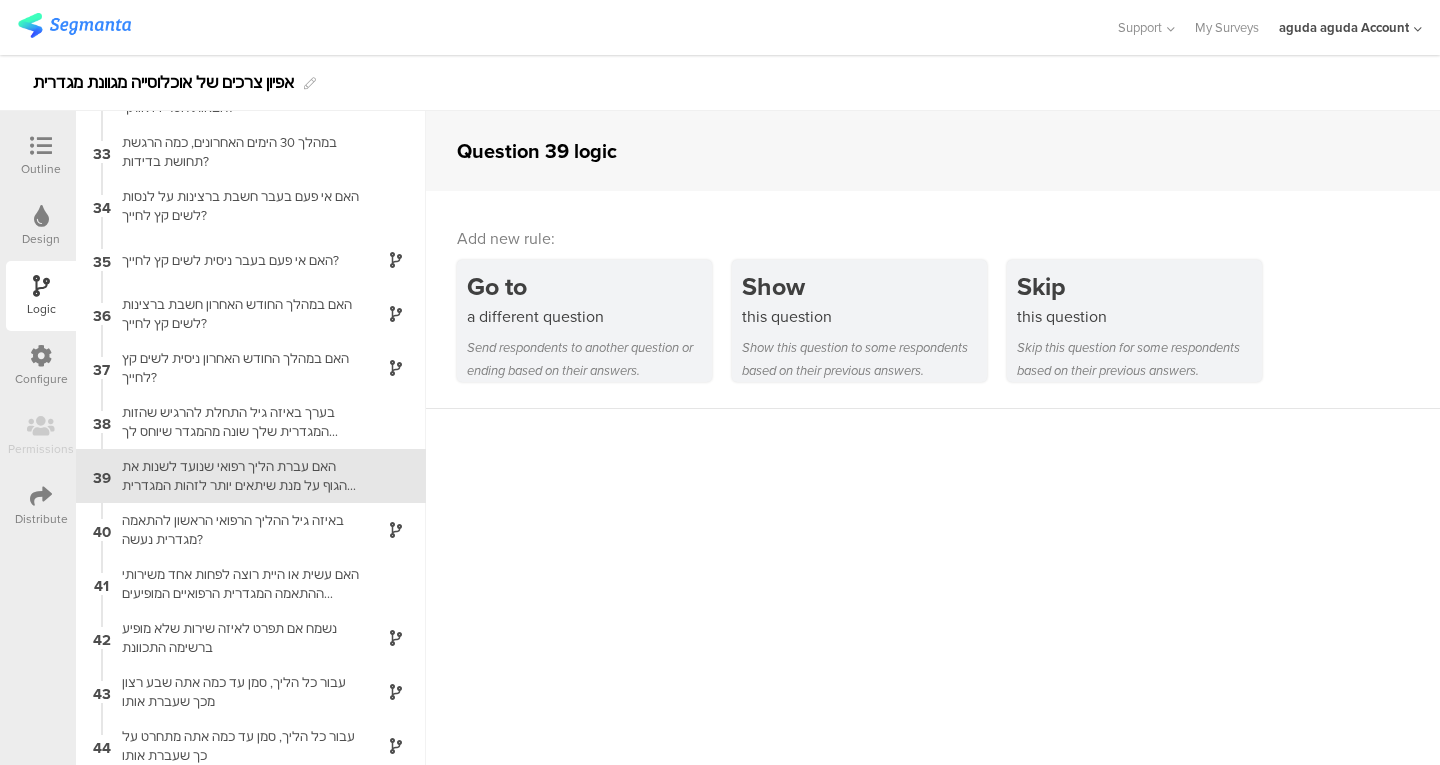 scroll, scrollTop: 1722, scrollLeft: 0, axis: vertical 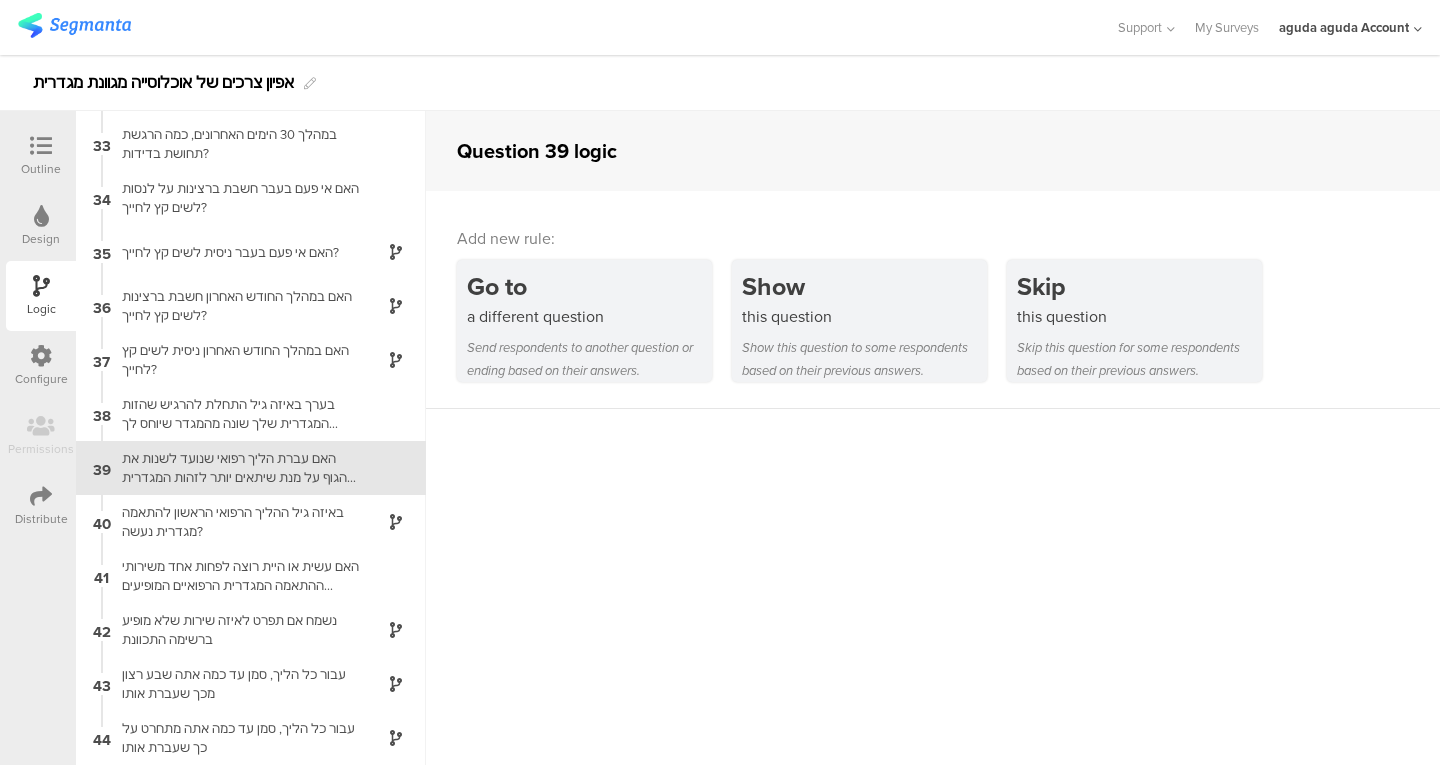 click on "Outline" at bounding box center (41, 169) 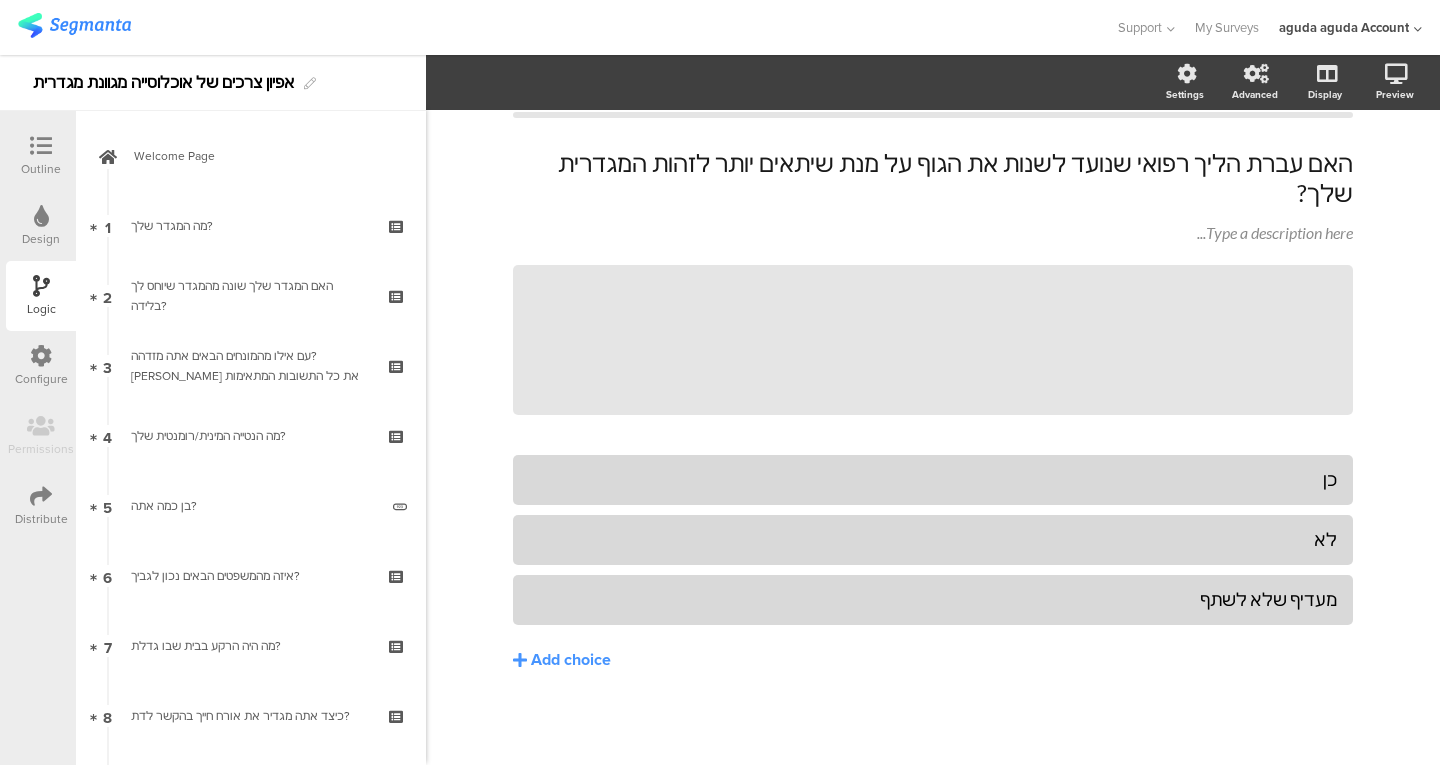 scroll, scrollTop: 18, scrollLeft: 0, axis: vertical 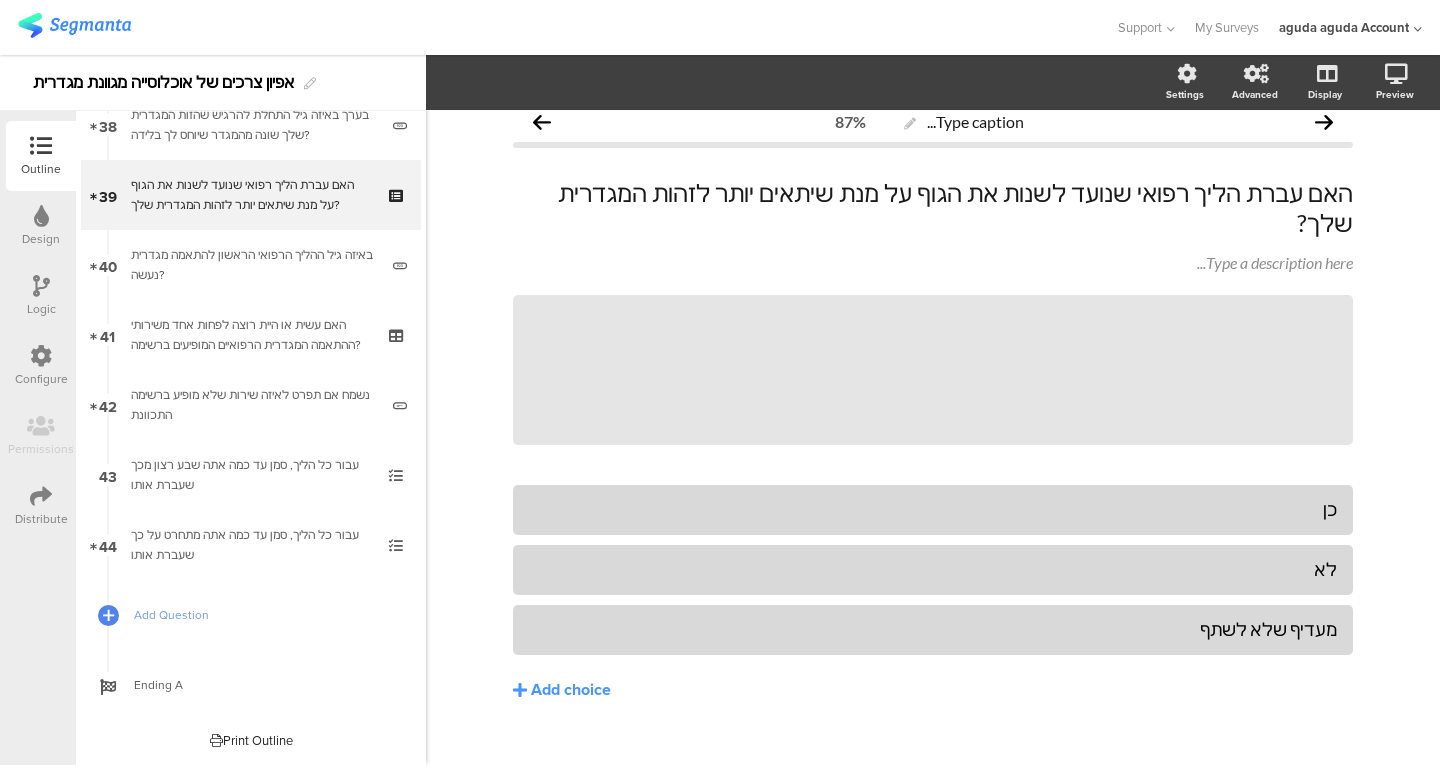 click on "44
עבור כל הליך, סמן עד כמה אתה מתחרט על כך שעברת אותו" at bounding box center [251, 545] 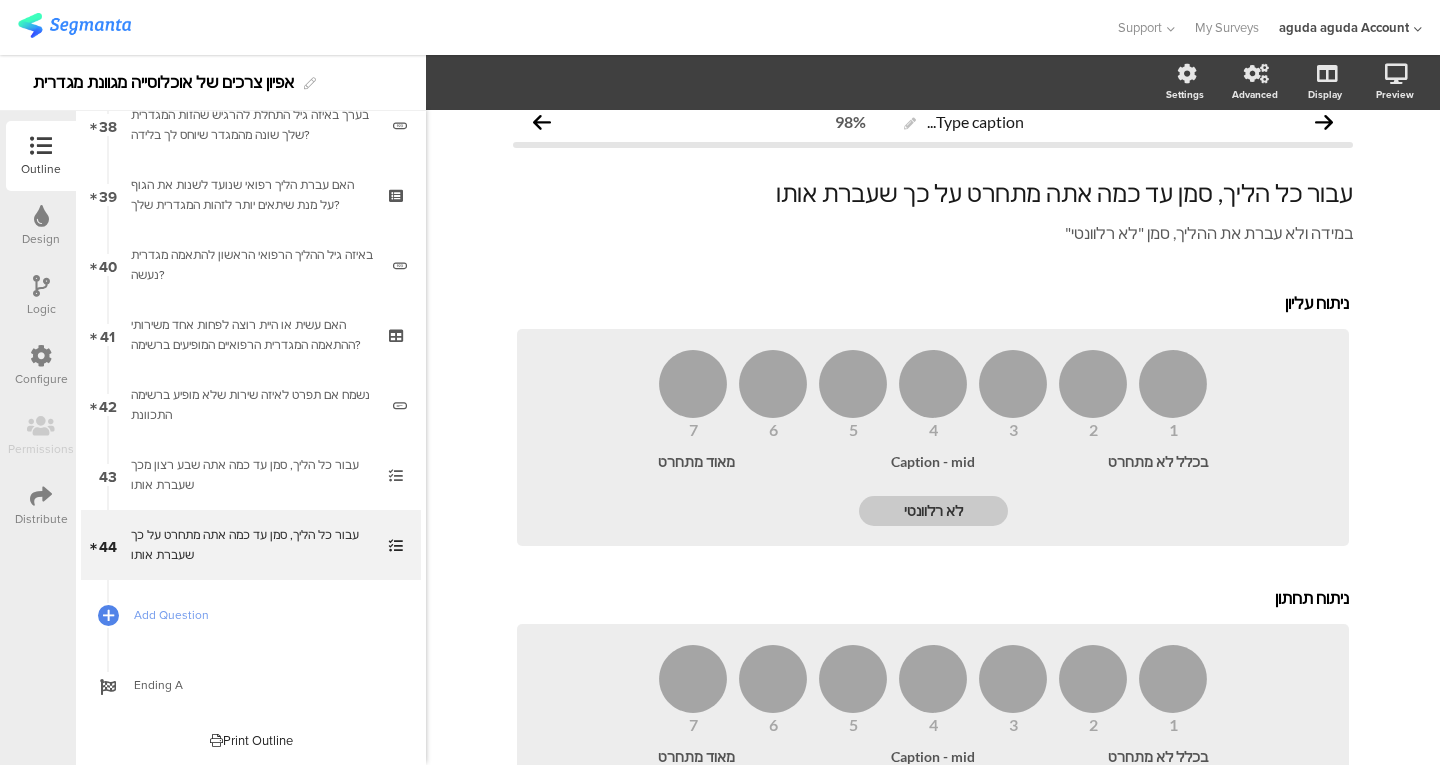 scroll, scrollTop: 80, scrollLeft: 0, axis: vertical 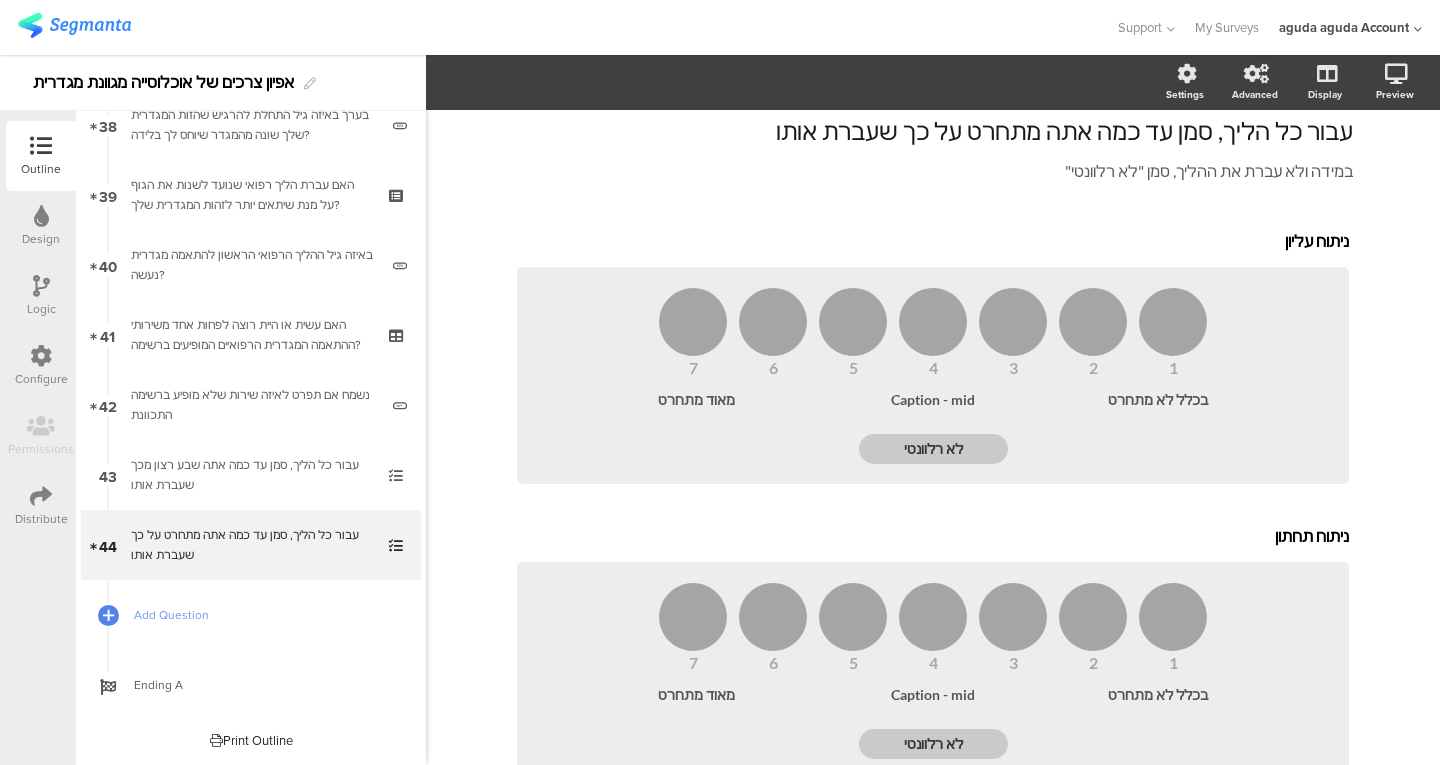 click on "עבור כל הליך, סמן עד כמה אתה שבע רצון מכך שעברת אותו" at bounding box center (250, 475) 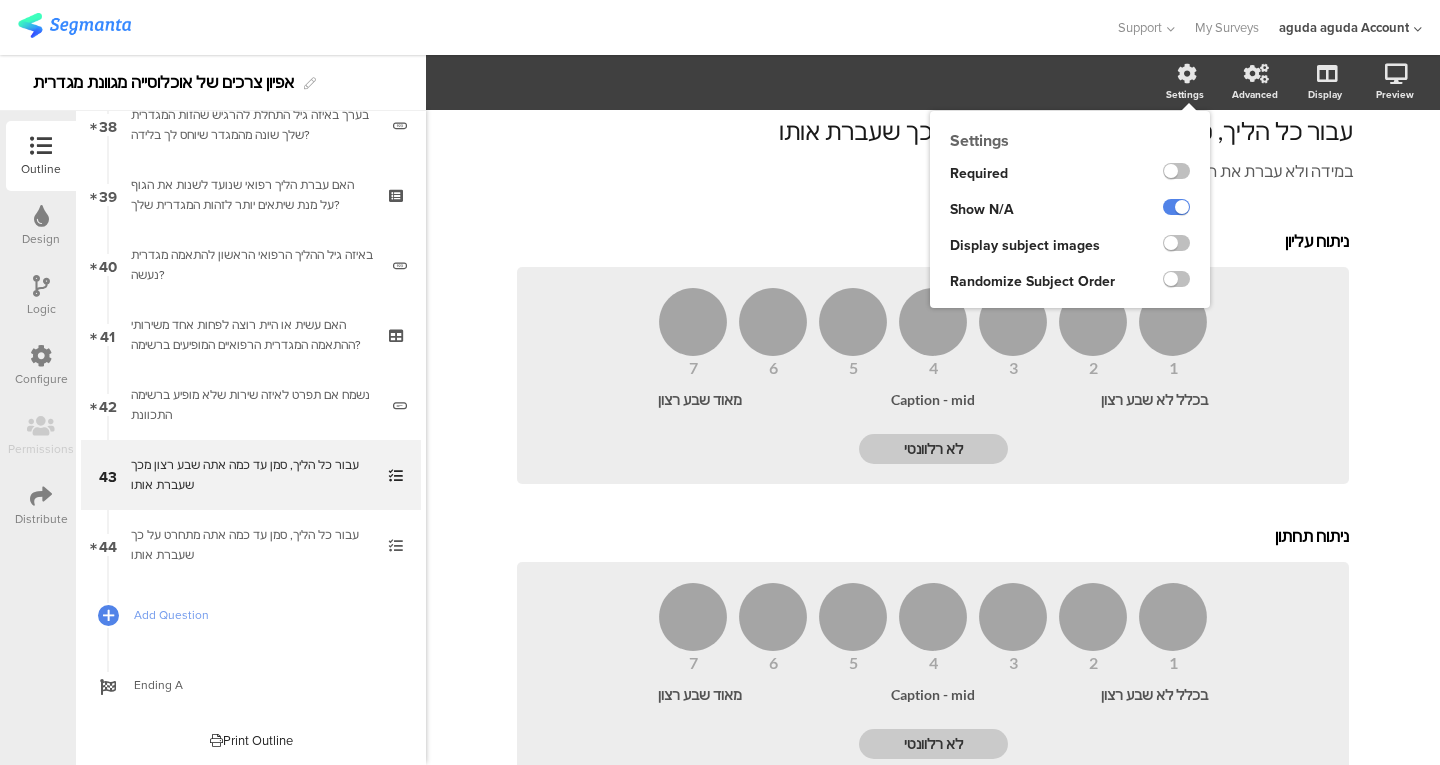 click 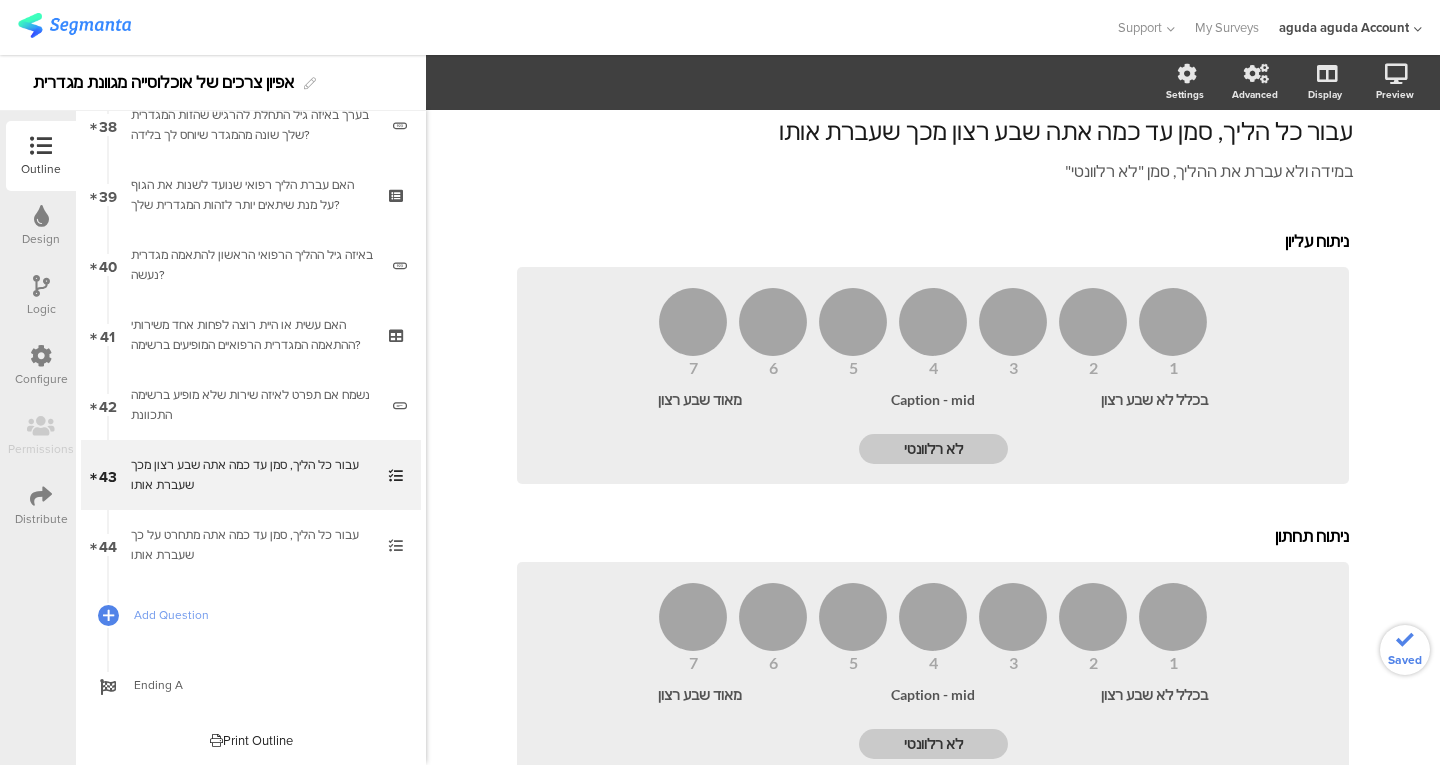 click on "עבור כל הליך, סמן עד כמה אתה מתחרט על כך שעברת אותו" at bounding box center (250, 545) 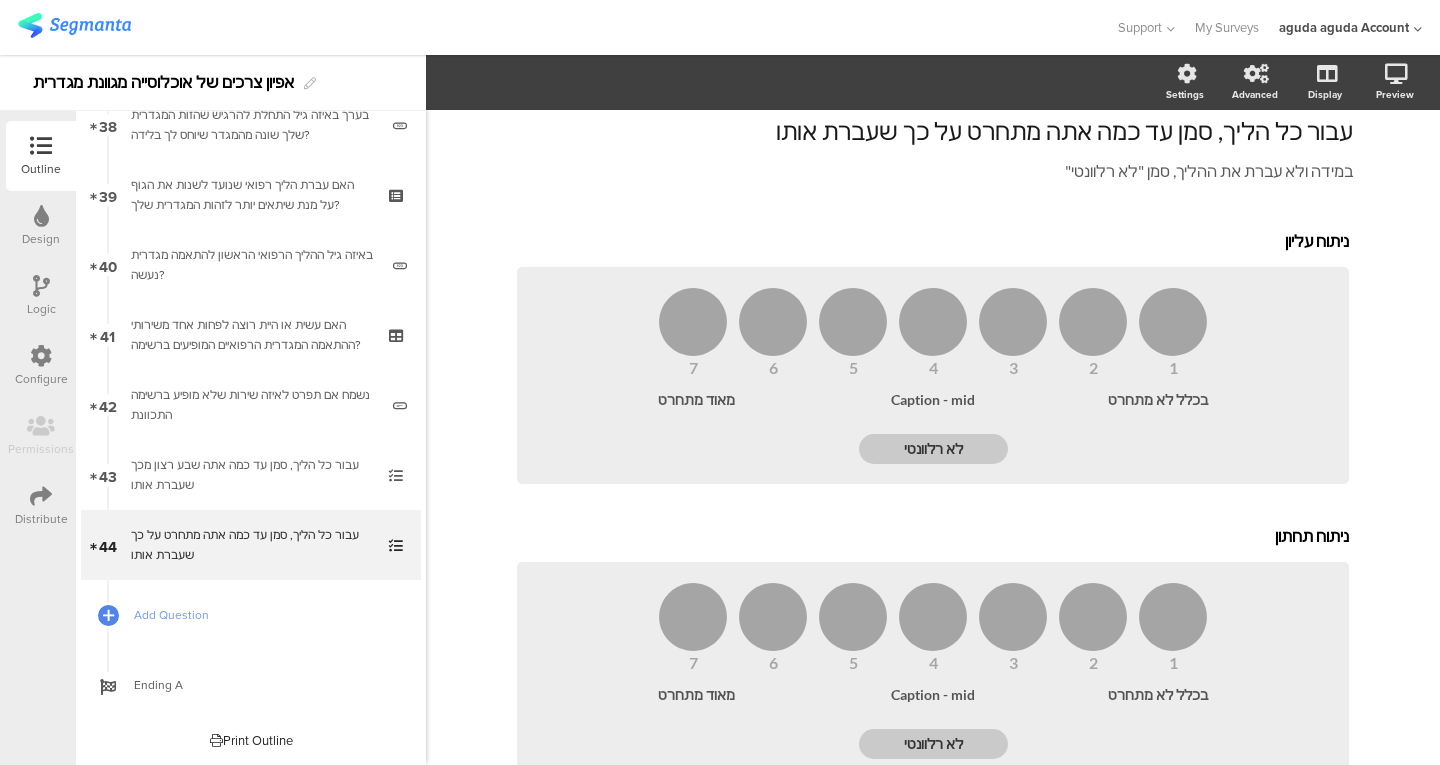 click on "האם עשית או היית רוצה לפחות אחד משירותי ההתאמה המגדרית הרפואיים המופיעים ברשימה?" at bounding box center [250, 335] 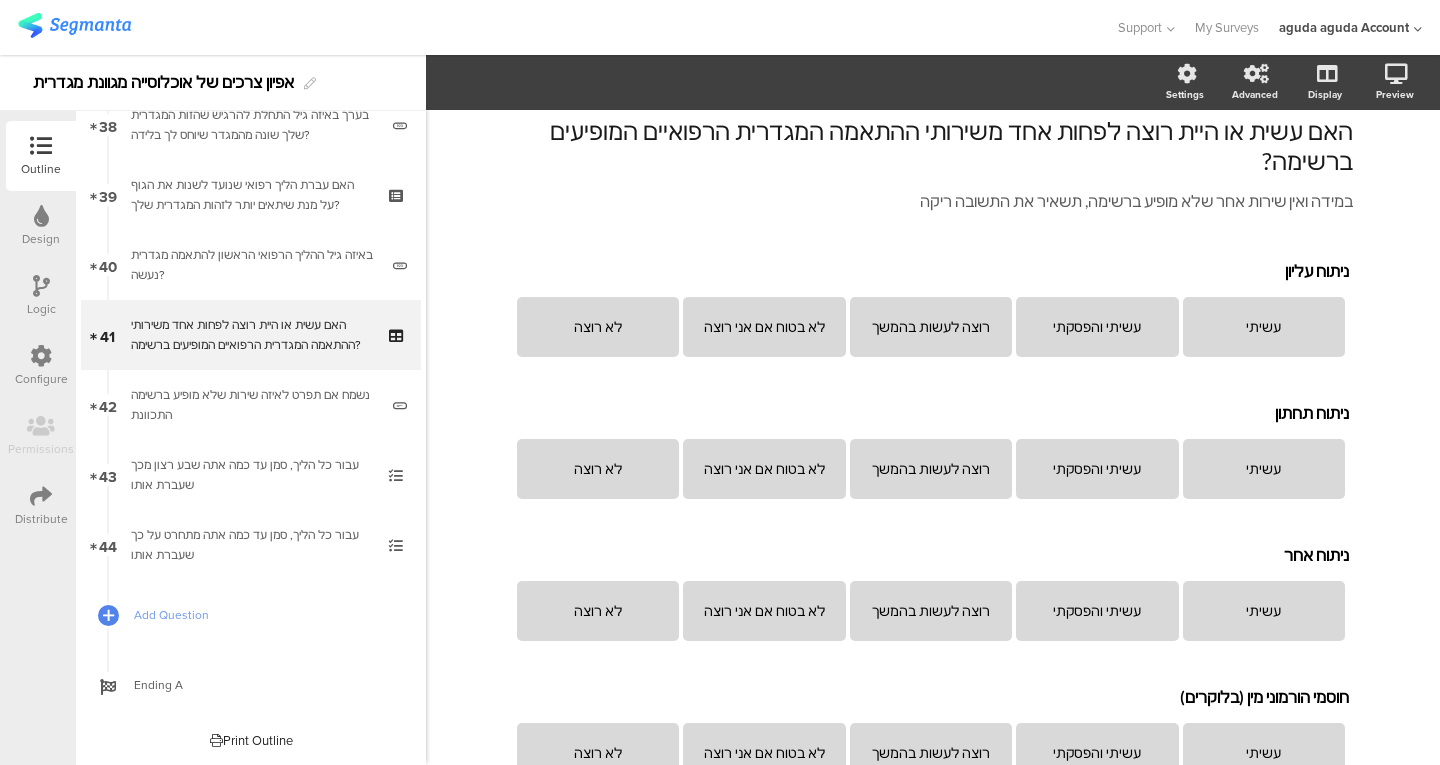 click on "האם עברת הליך רפואי שנועד לשנות את הגוף על מנת שיתאים יותר לזהות המגדרית שלך?" at bounding box center [250, 195] 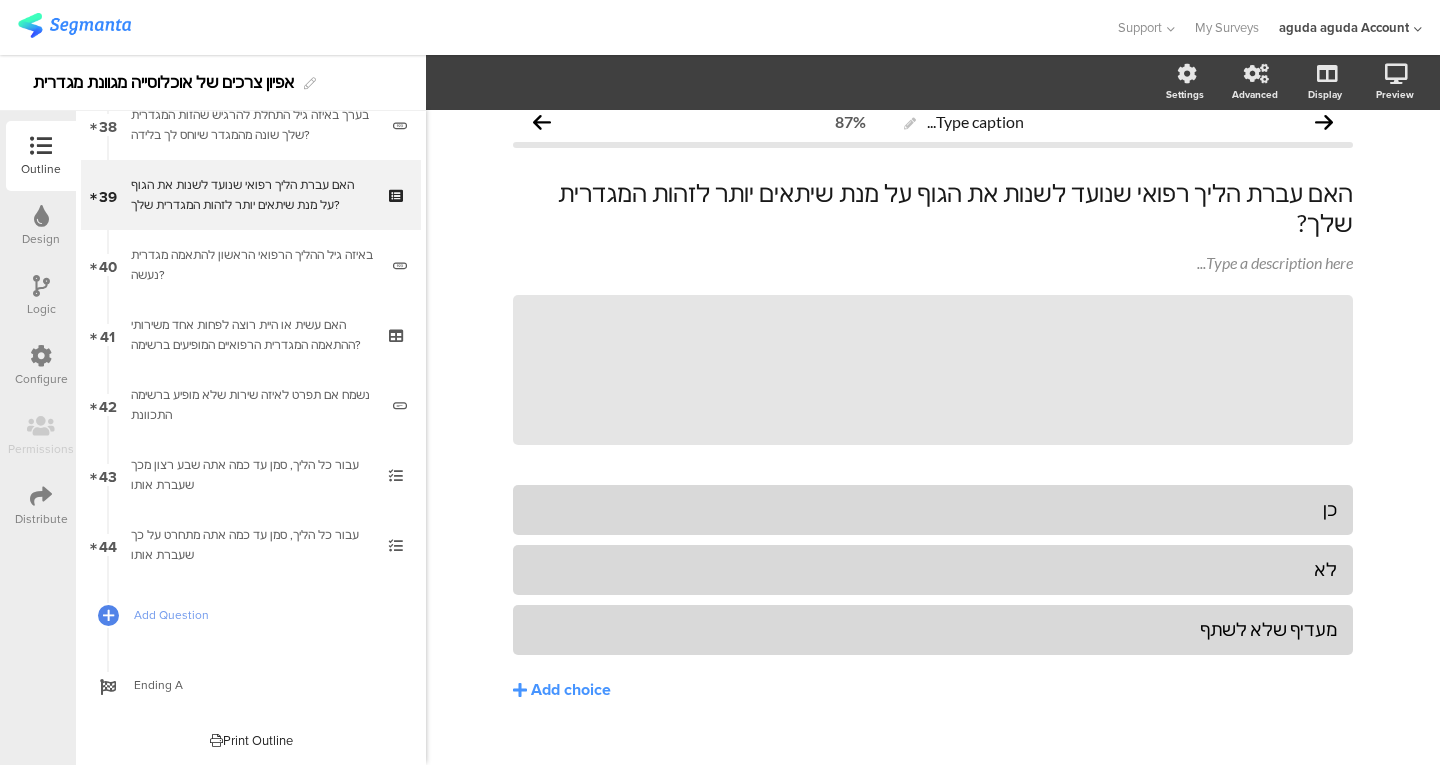 click on "עבור כל הליך, סמן עד כמה אתה מתחרט על כך שעברת אותו" at bounding box center (250, 545) 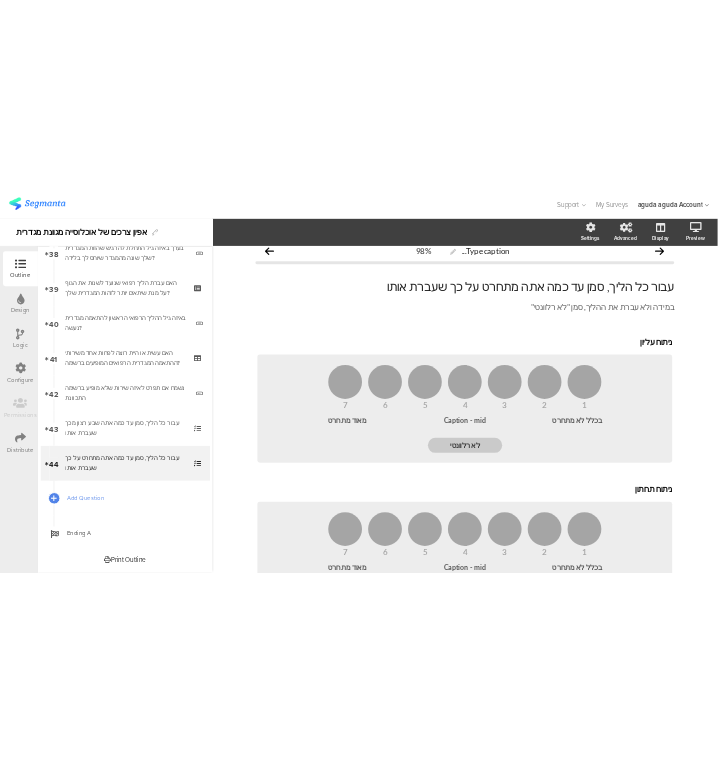 scroll, scrollTop: 80, scrollLeft: 0, axis: vertical 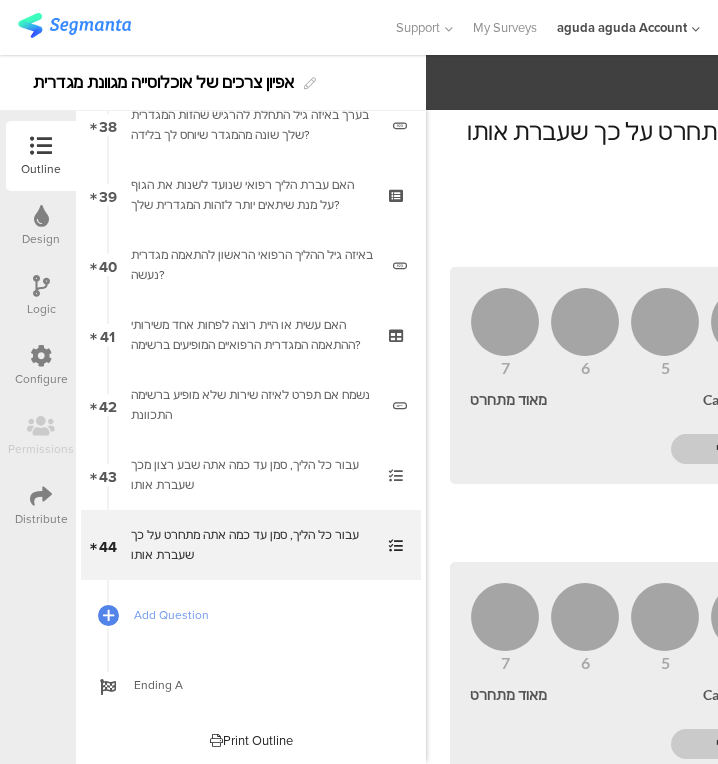 click on "Add Question" at bounding box center (262, 615) 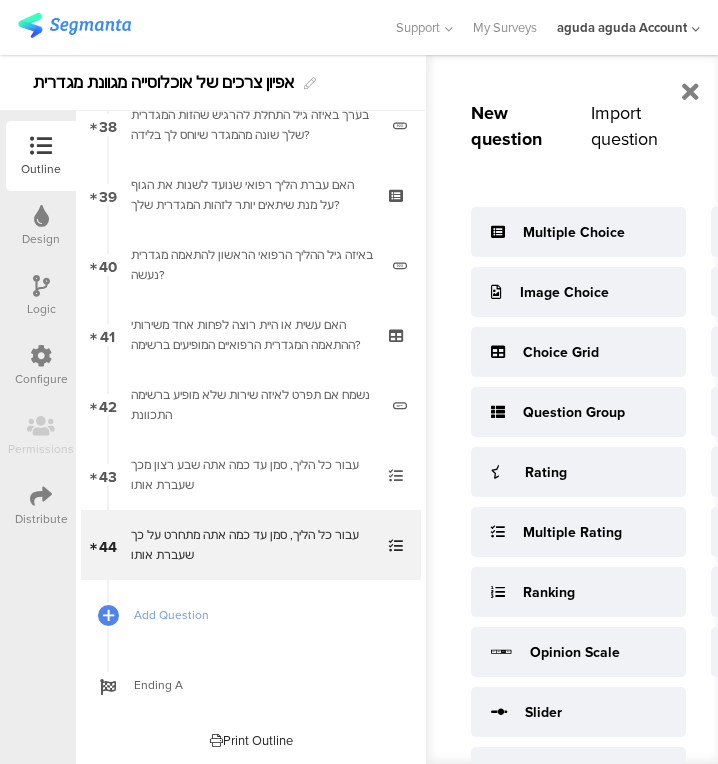 click on "Choice Grid" at bounding box center [578, 352] 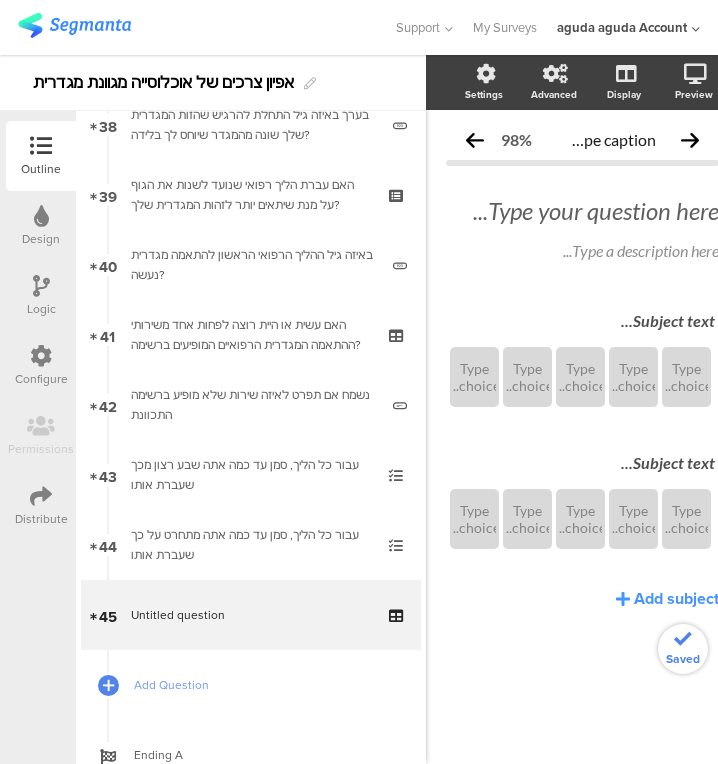 scroll, scrollTop: 0, scrollLeft: 0, axis: both 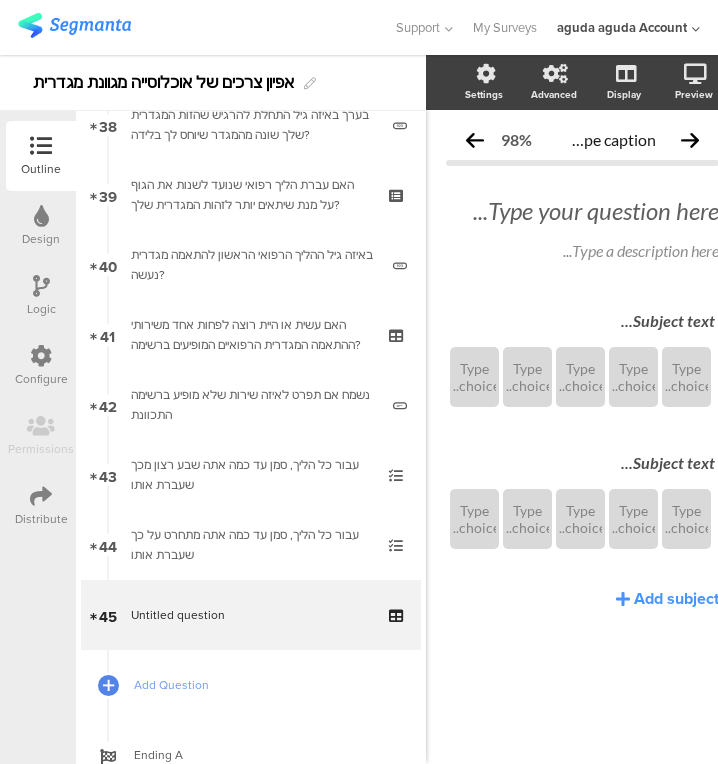 click 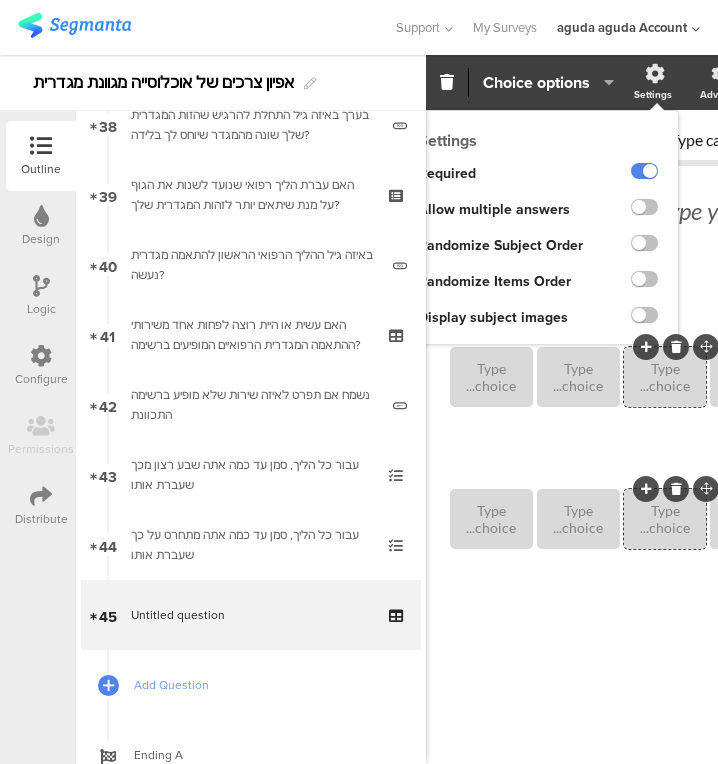click on "Settings" 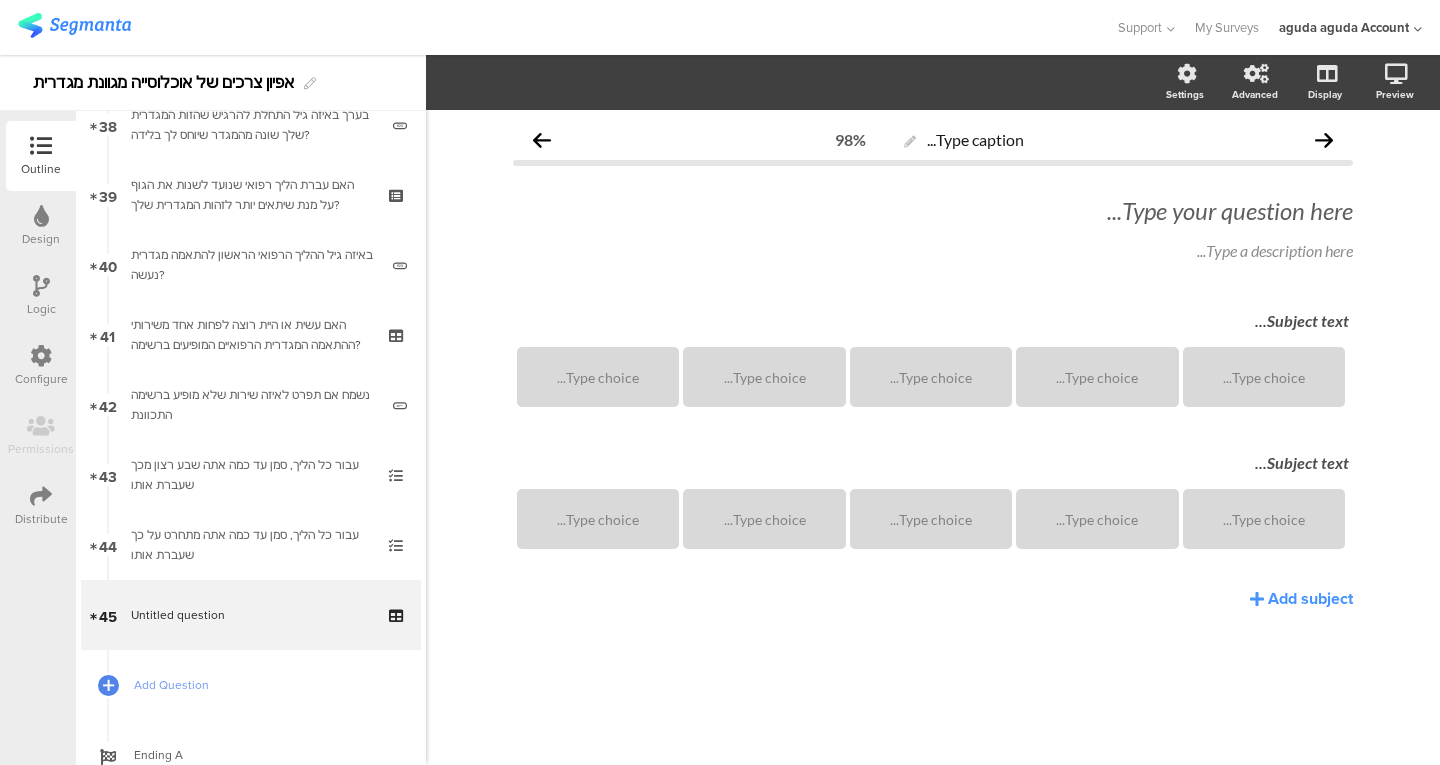 click on "Subject text..." at bounding box center [933, 322] 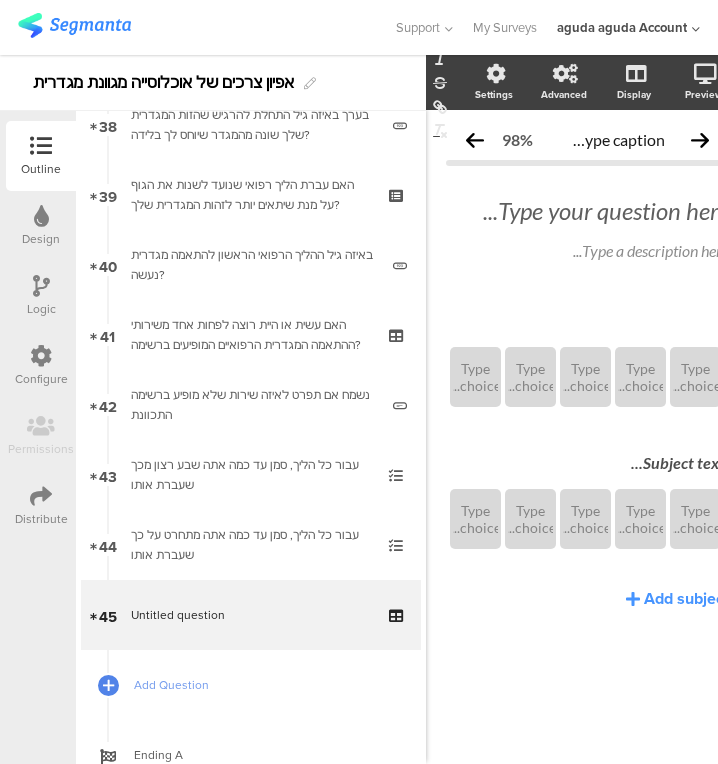 scroll, scrollTop: 0, scrollLeft: 31, axis: horizontal 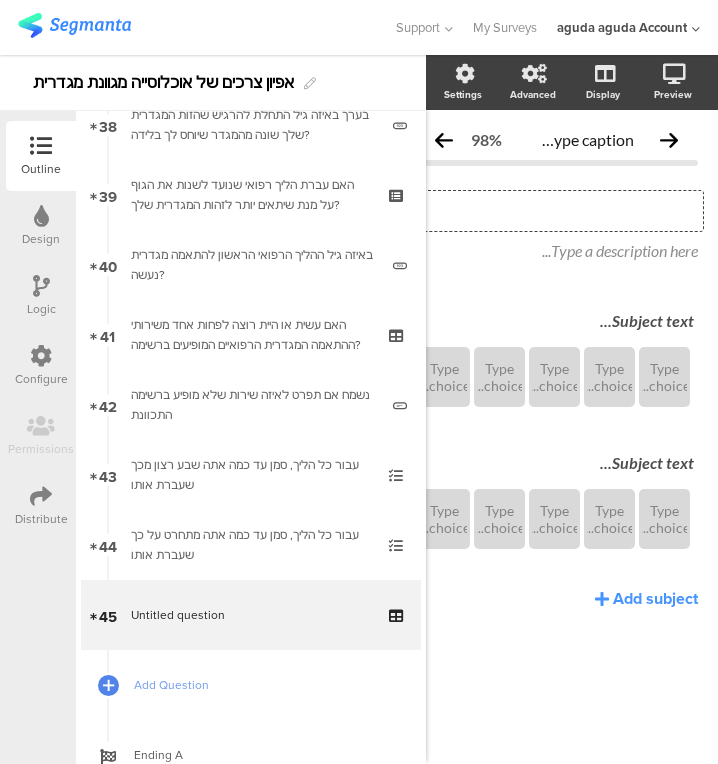 click on "Type your question here..." 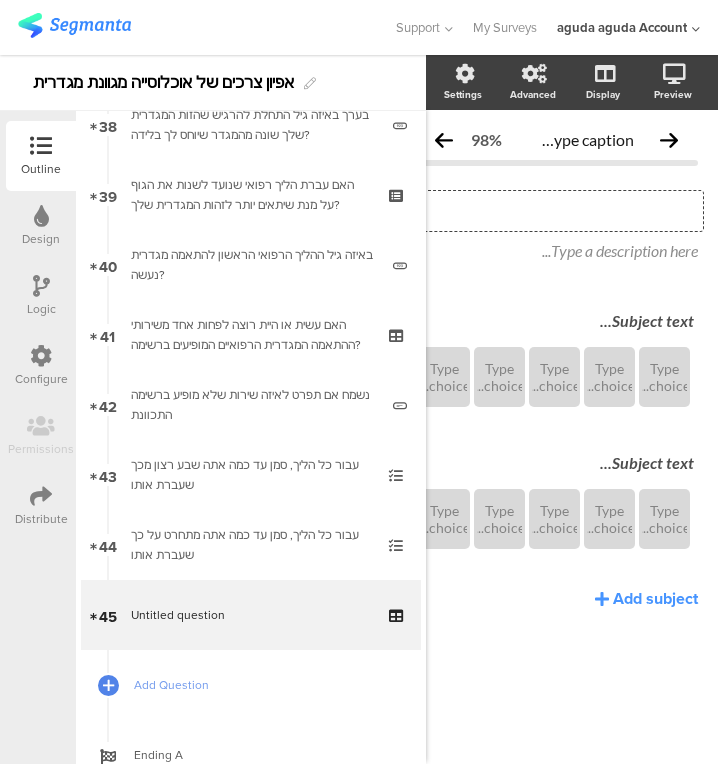 type 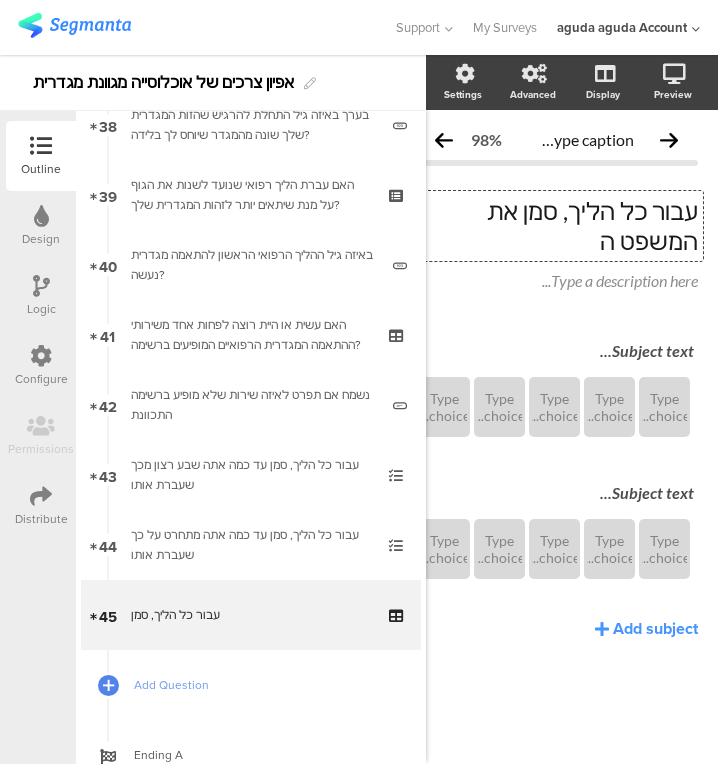 scroll, scrollTop: 0, scrollLeft: 22, axis: horizontal 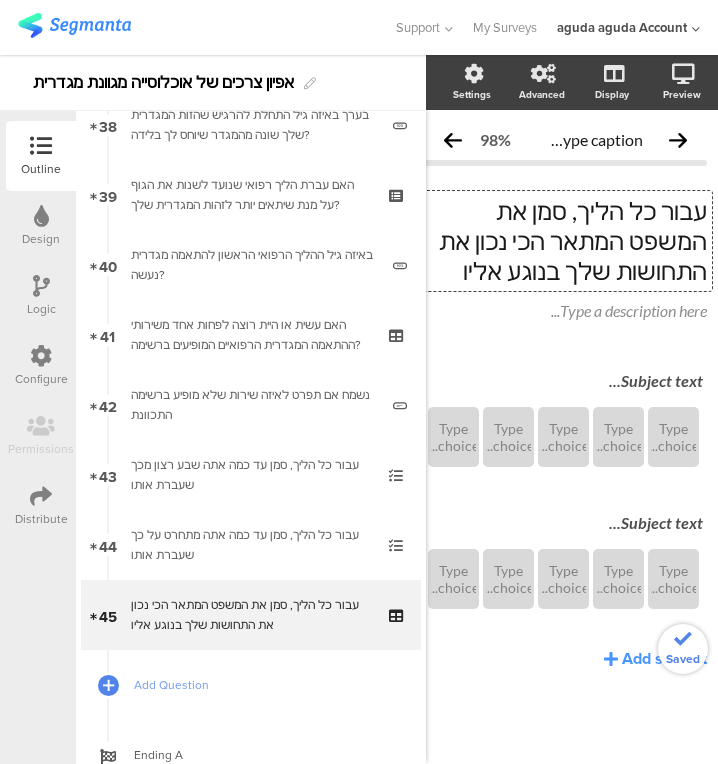 click on "Type a description here..." 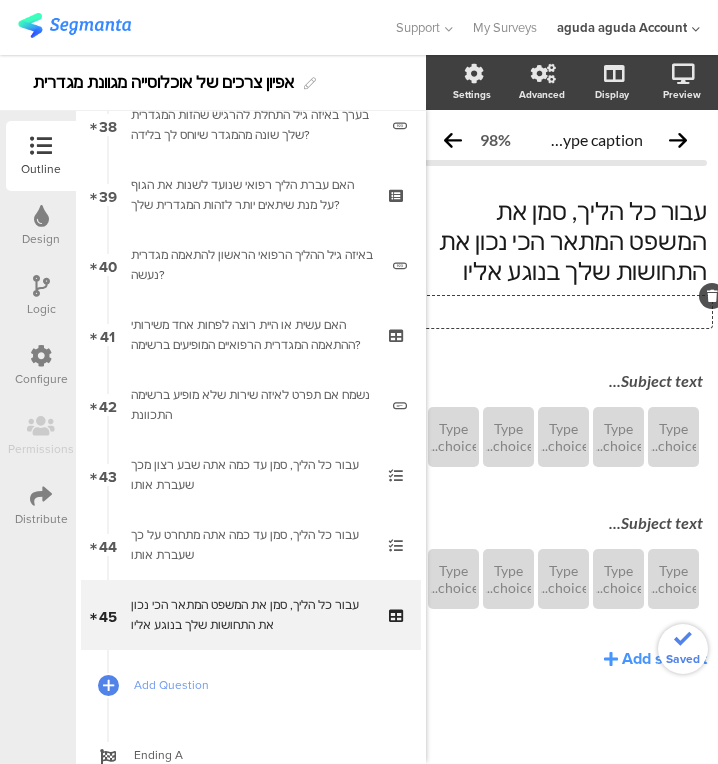 scroll, scrollTop: 0, scrollLeft: 46, axis: horizontal 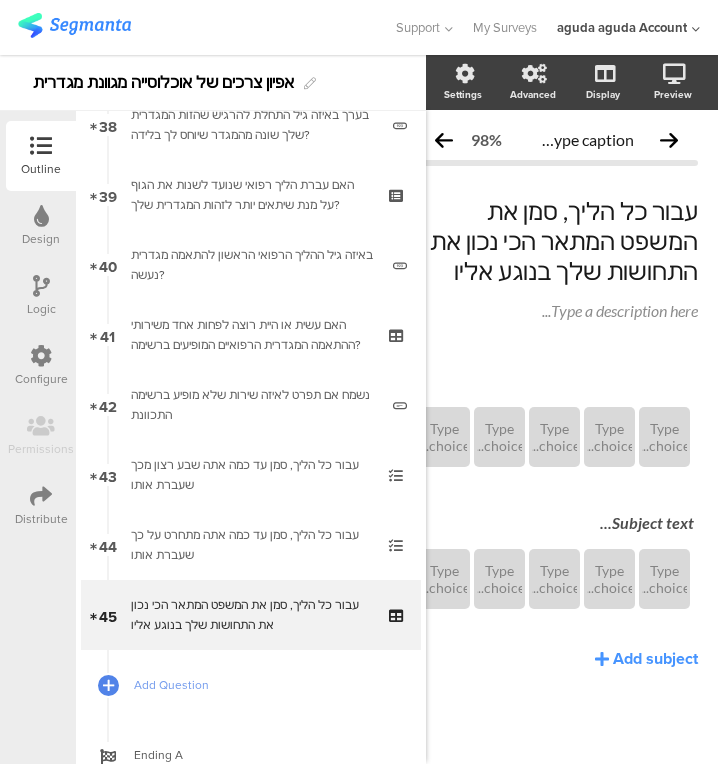 click on "Subject text..." at bounding box center (556, 382) 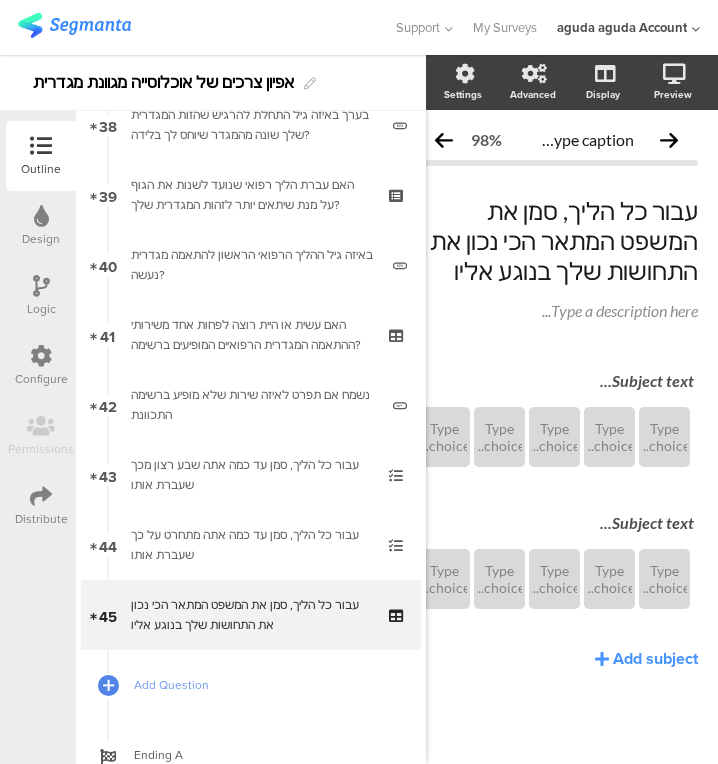 click on "44
עבור כל הליך, סמן עד כמה אתה מתחרט על כך שעברת אותו" at bounding box center [251, 545] 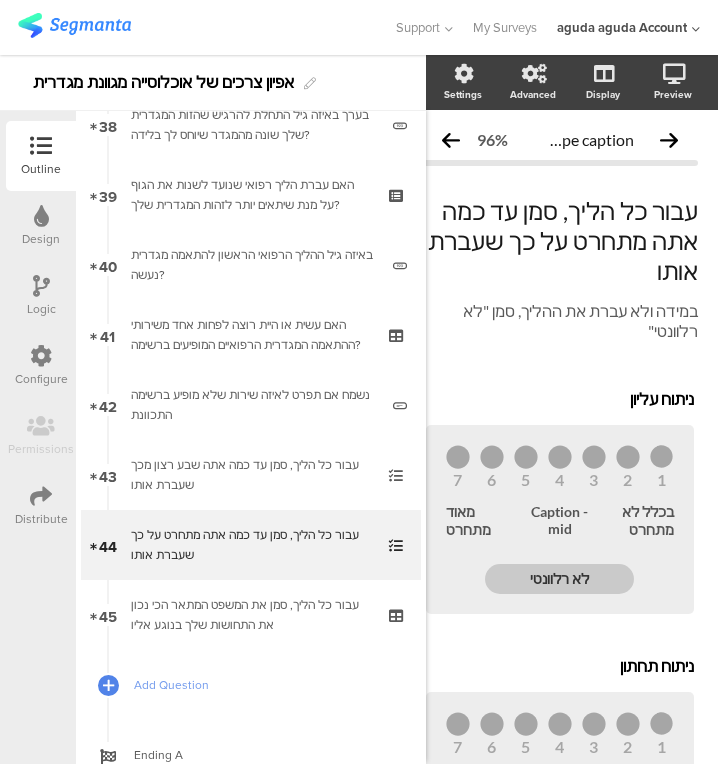 scroll, scrollTop: 0, scrollLeft: 38, axis: horizontal 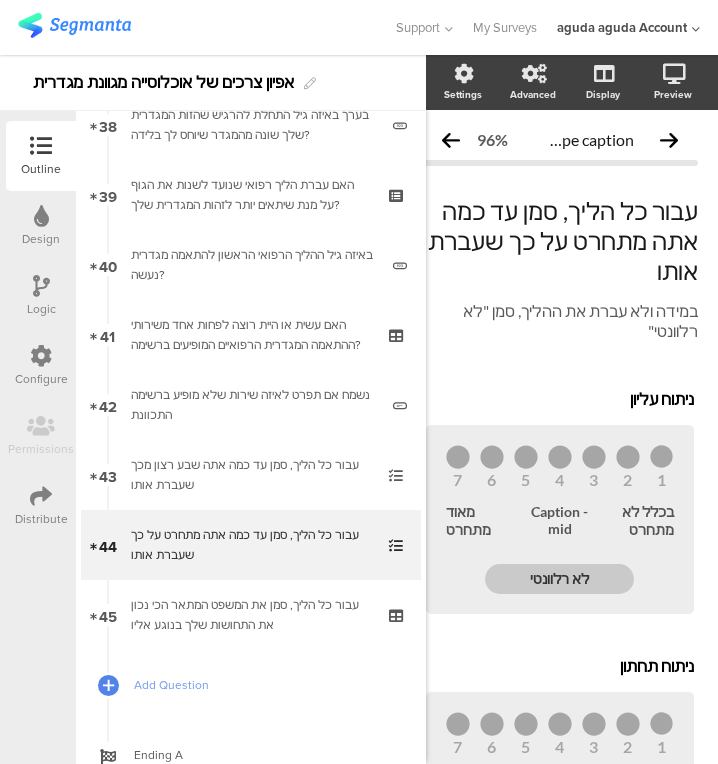 click on "במידה ולא עברת את ההליך, סמן "לא רלוונטי"" 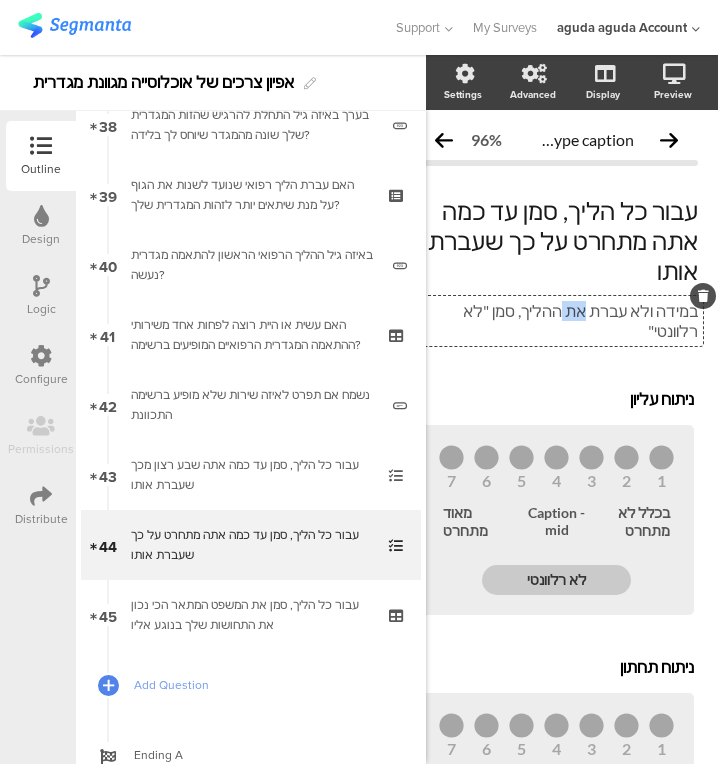 click on "במידה ולא עברת את ההליך, סמן "לא רלוונטי"" 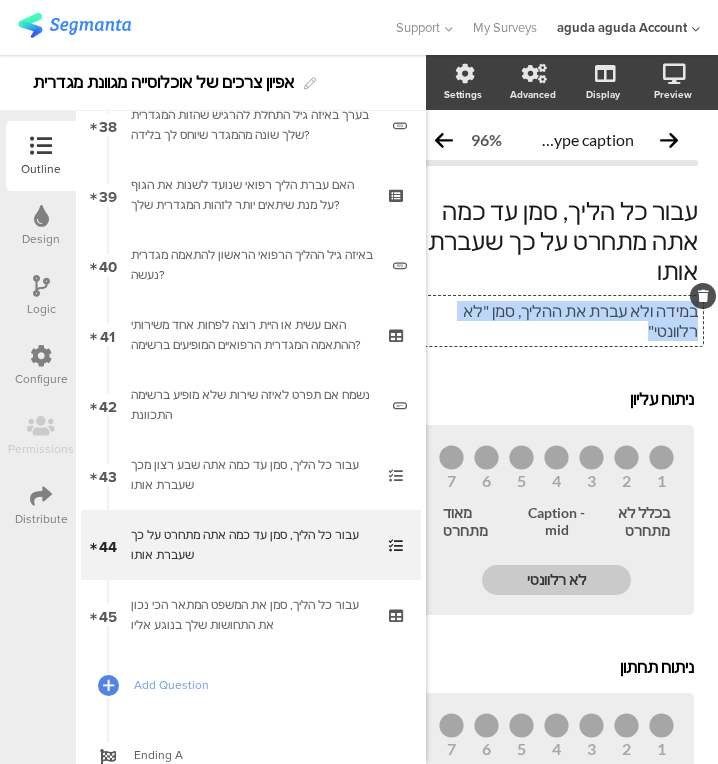 click on "במידה ולא עברת את ההליך, סמן "לא רלוונטי"" 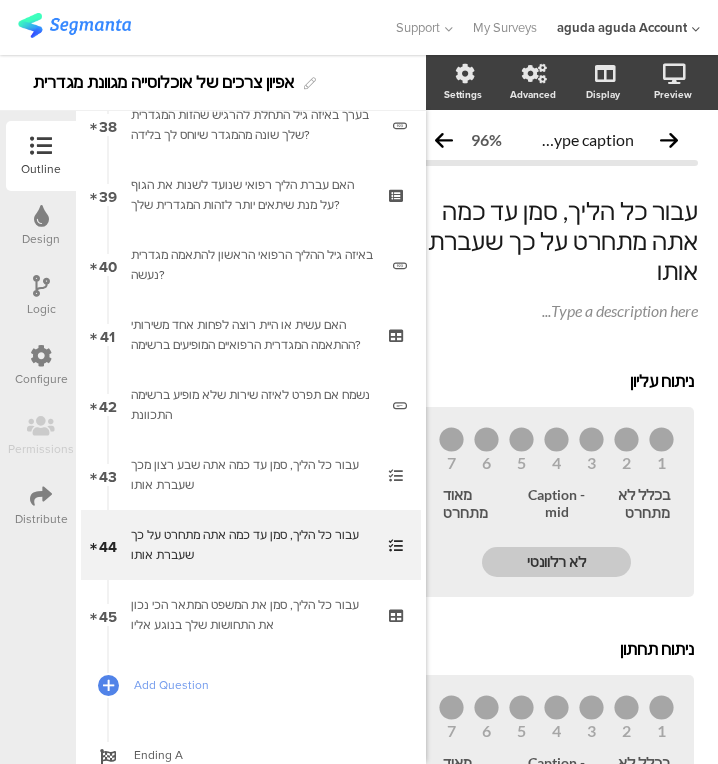 click on "עבור כל הליך, סמן עד כמה אתה שבע רצון מכך שעברת אותו" at bounding box center [250, 475] 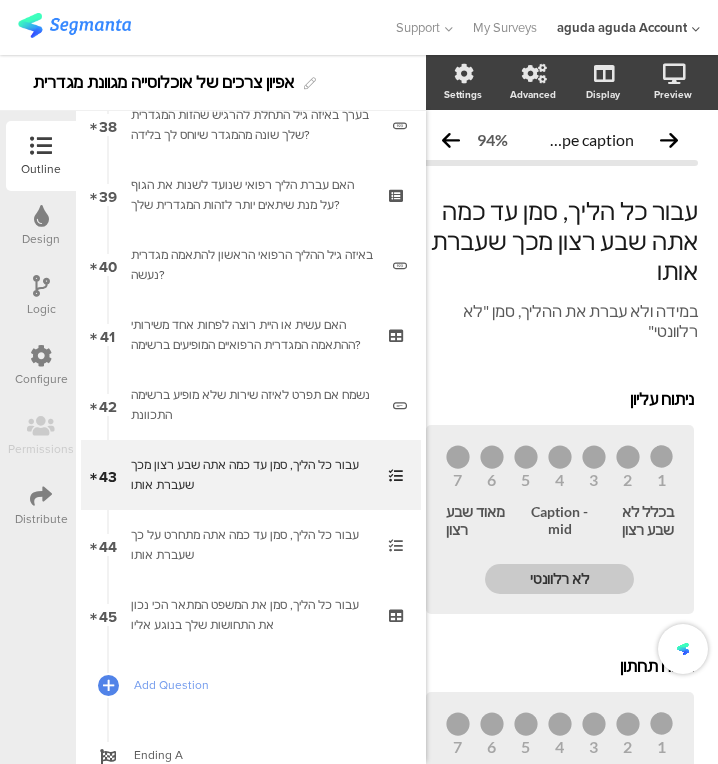 click on "במידה ולא עברת את ההליך, סמן "לא רלוונטי"
במידה ולא עברת את ההליך, סמן "לא רלוונטי"" 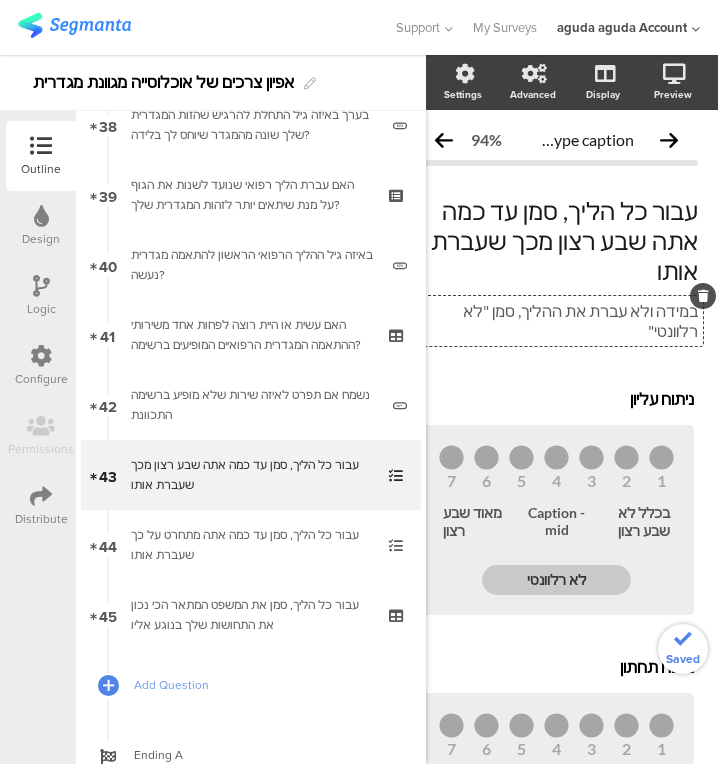 click on "במידה ולא עברת את ההליך, סמן "לא רלוונטי"
במידה ולא עברת את ההליך, סמן "לא רלוונטי"
במידה ולא עברת את ההליך, סמן "לא רלוונטי"" 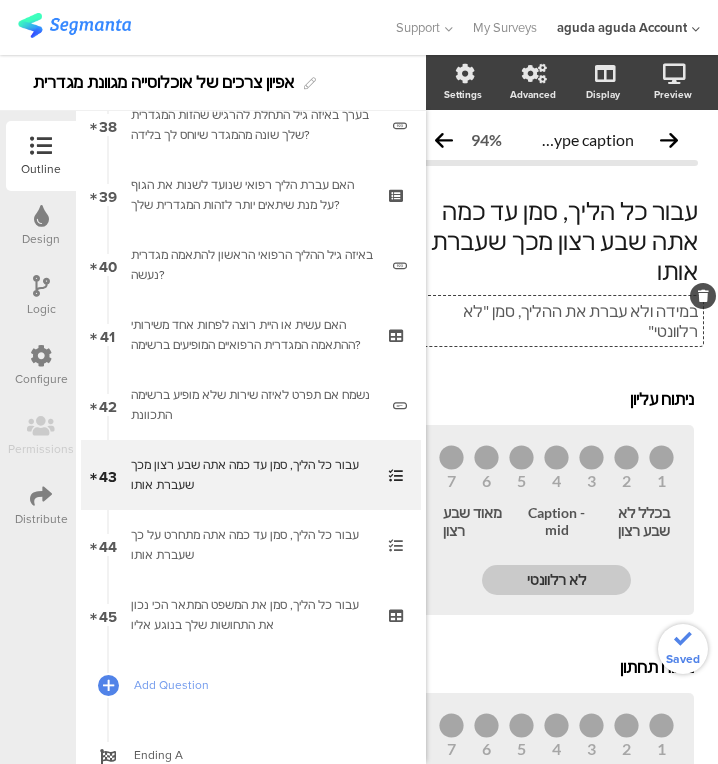 click on "במידה ולא עברת את ההליך, סמן "לא רלוונטי"" 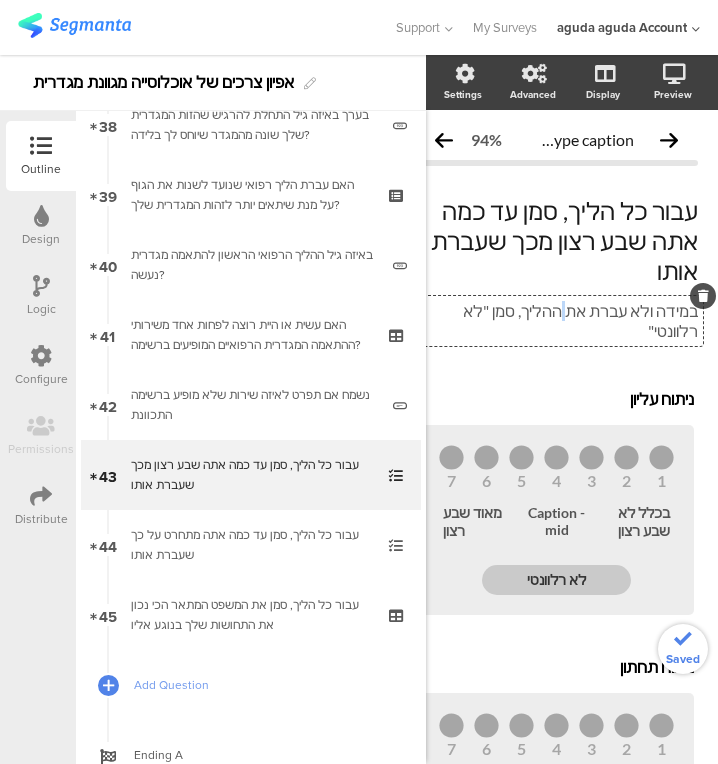 click on "במידה ולא עברת את ההליך, סמן "לא רלוונטי"" 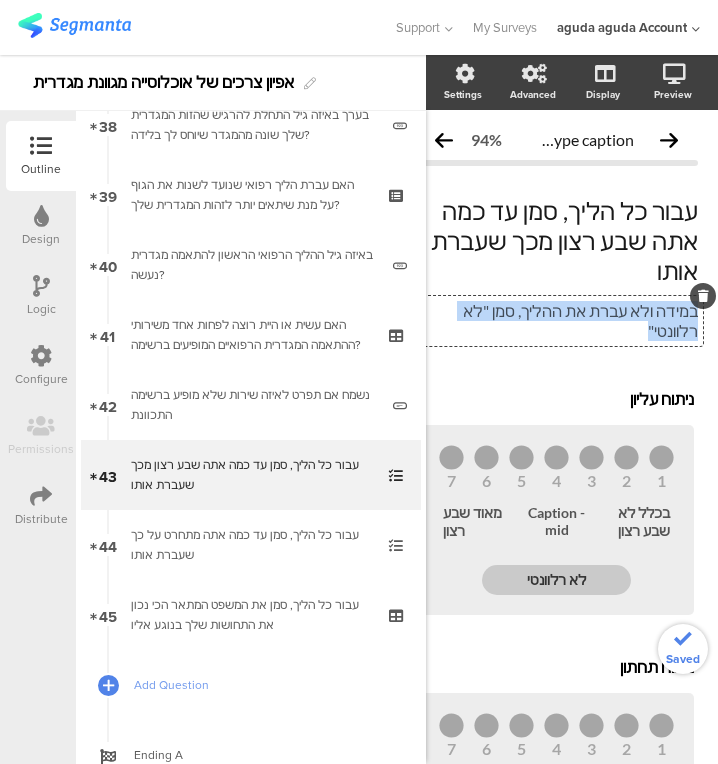click on "במידה ולא עברת את ההליך, סמן "לא רלוונטי"" 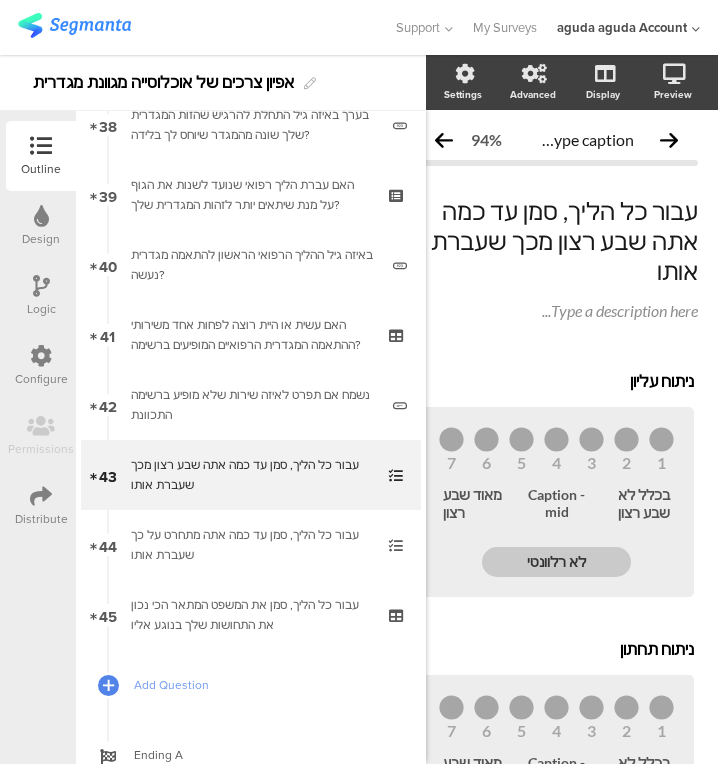 click on "עבור כל הליך, סמן את המשפט המתאר הכי נכון את התחושות שלך בנוגע אליו" at bounding box center [250, 615] 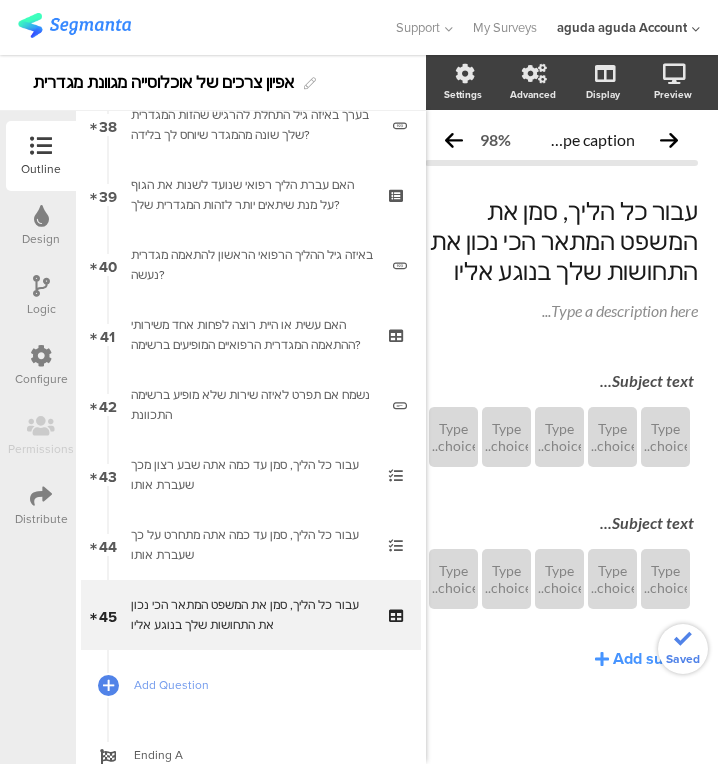 click on "Subject text..." at bounding box center (561, 382) 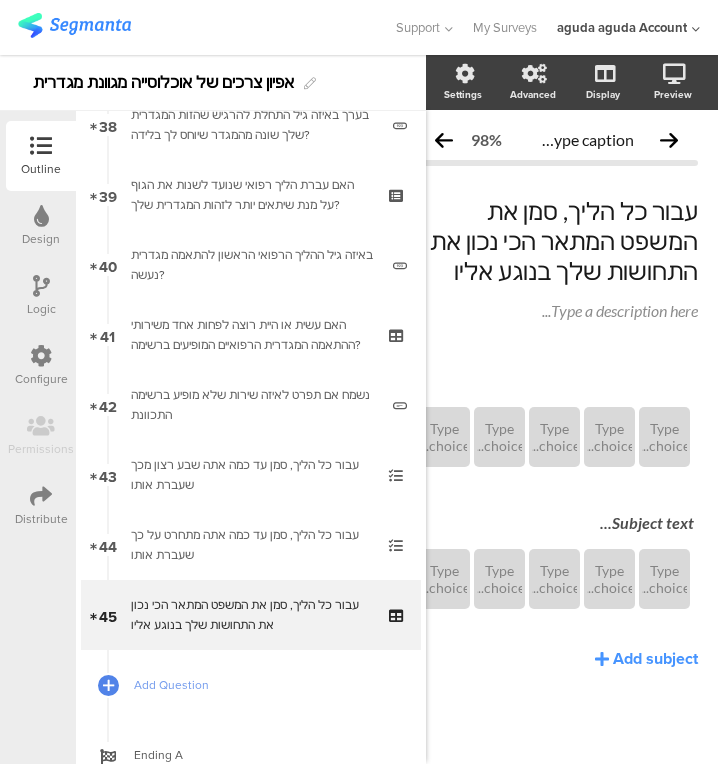 type 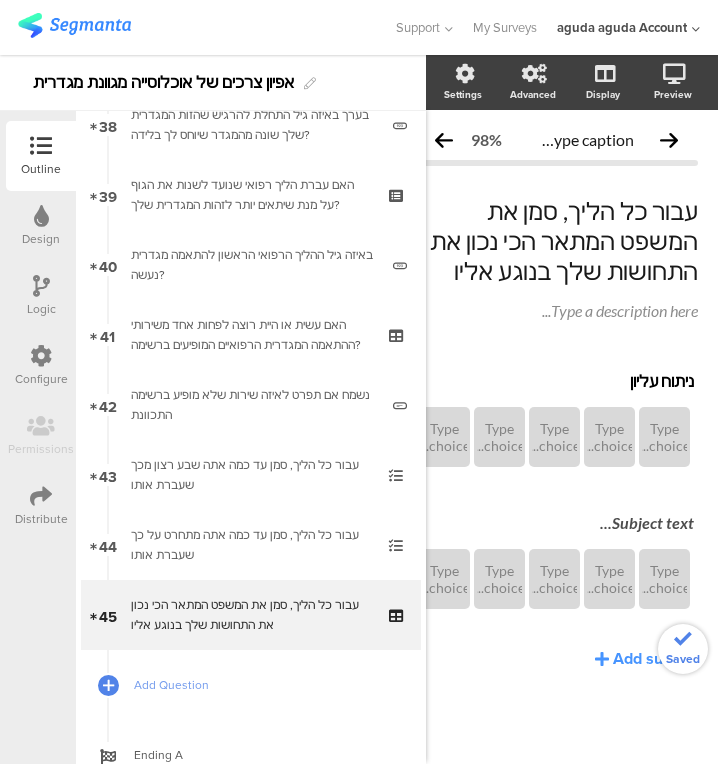 click on "Subject text..." at bounding box center [556, 524] 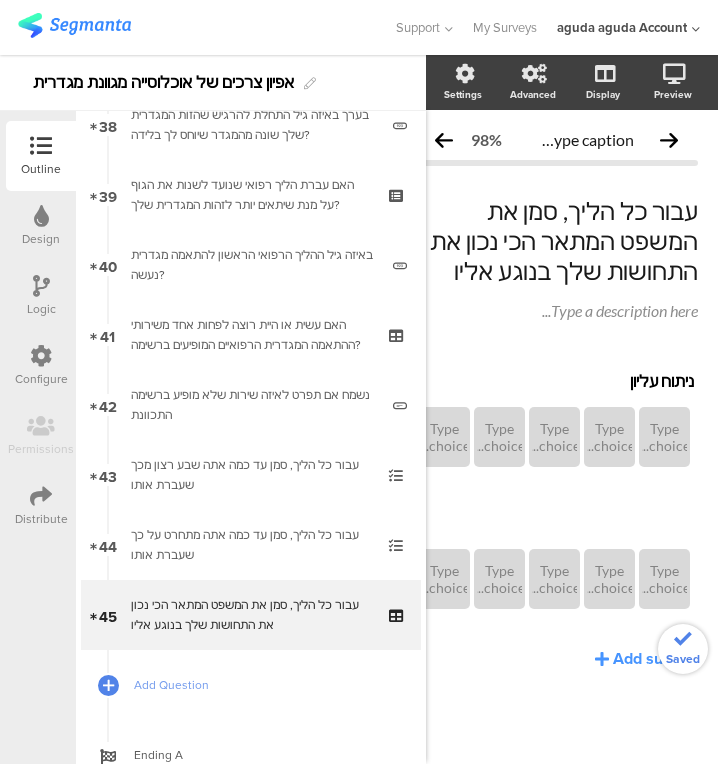 type 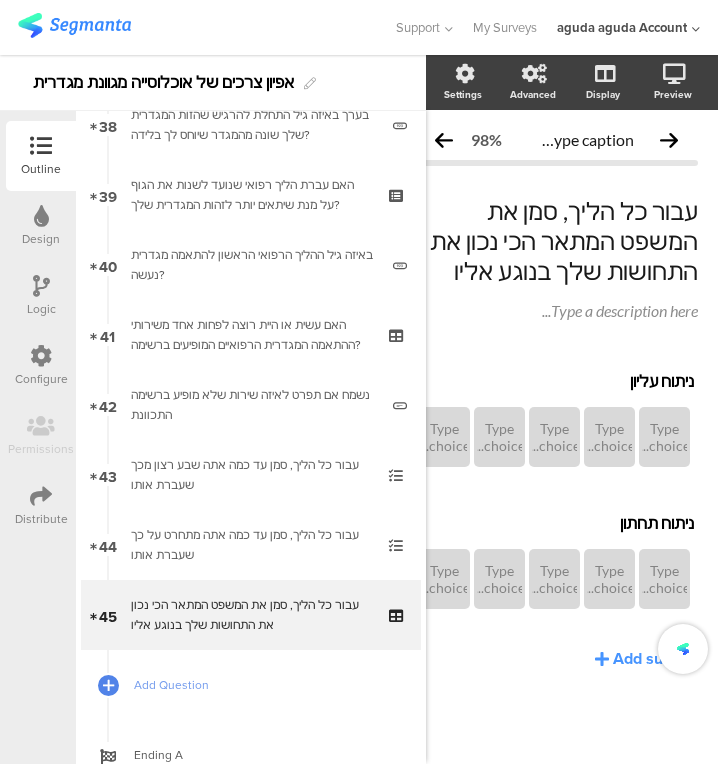 click on "Add subject" 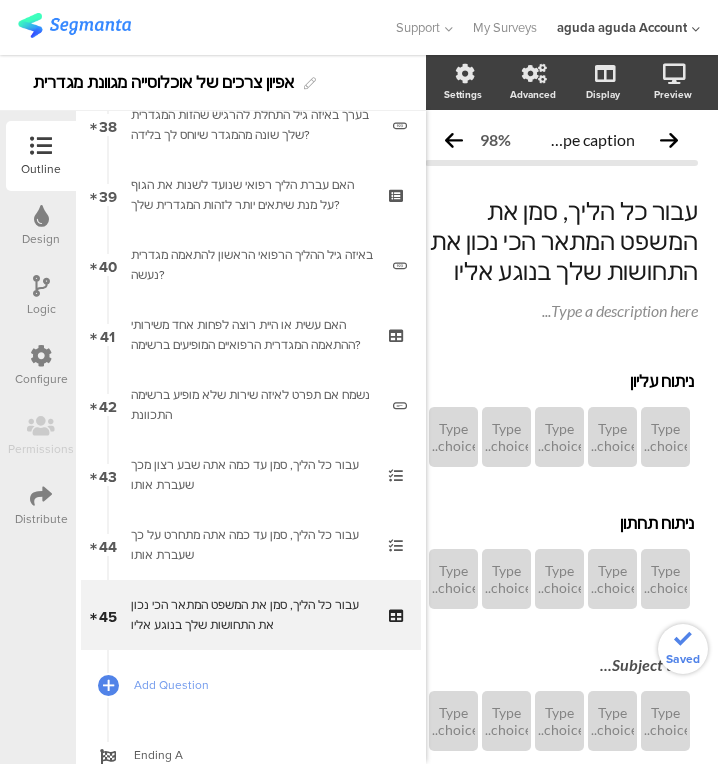 click on "Subject text..." at bounding box center [561, 664] 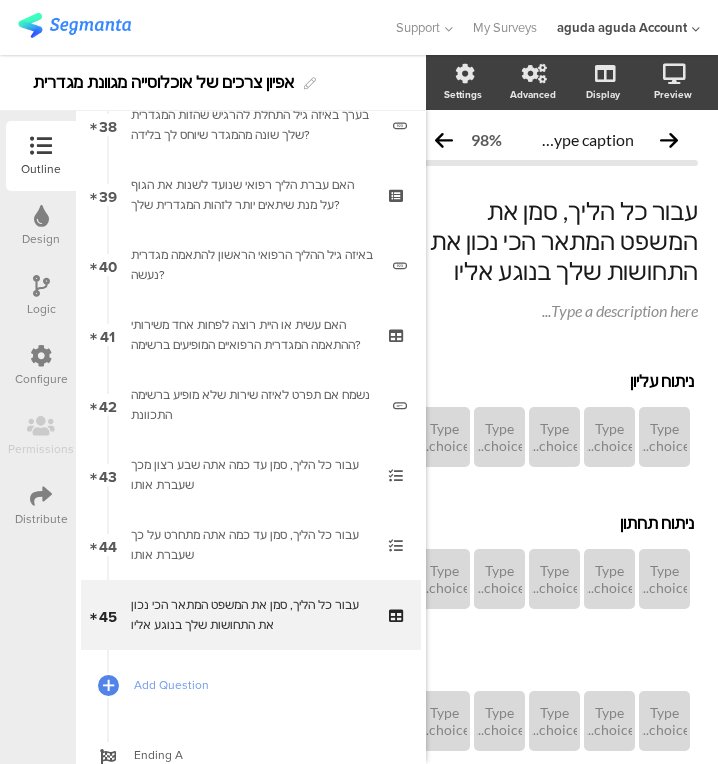 type 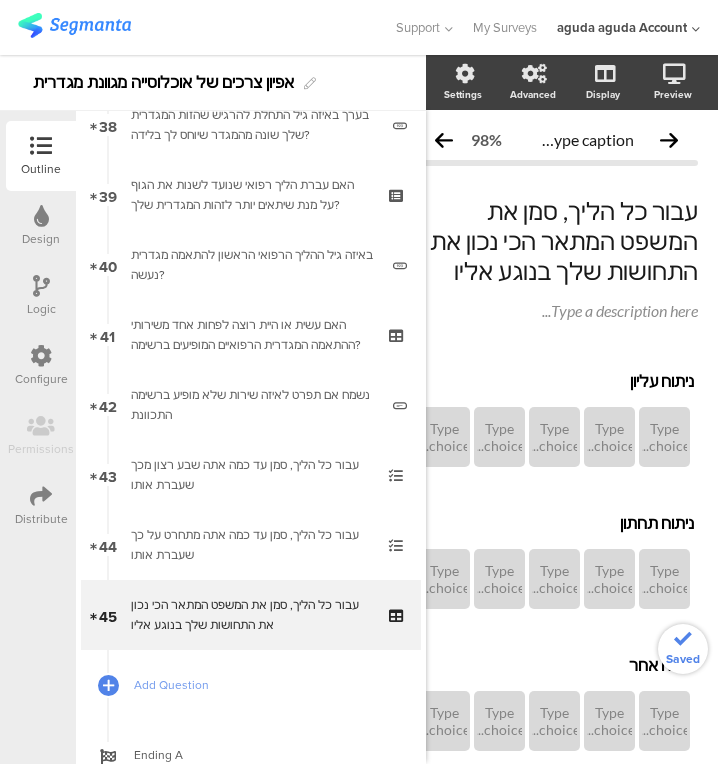 scroll, scrollTop: 143, scrollLeft: 38, axis: both 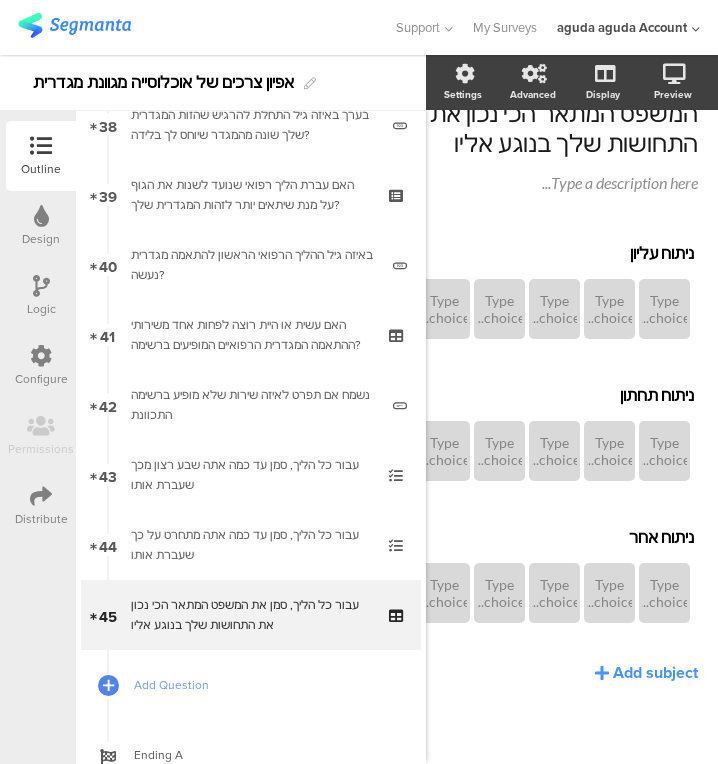 click on "ניתוח עליון
ניתוח עליון
Type choice...
Type choice...
Type choice...
Type choice...
Type choice...
ניתוח תחתון
ניתוח תחתון
Type choice...
Type choice...
Type choice...
Type choice..." 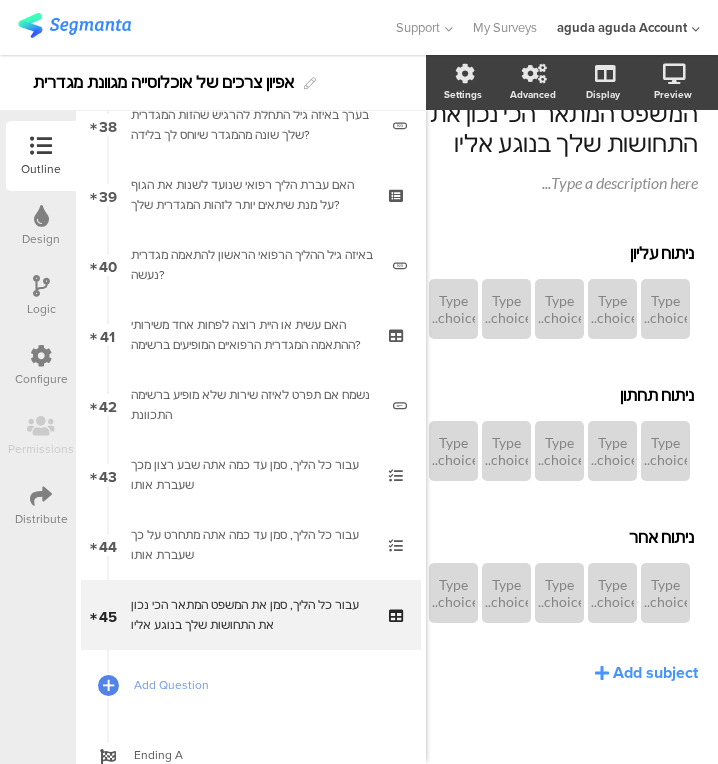 click on "Add subject" 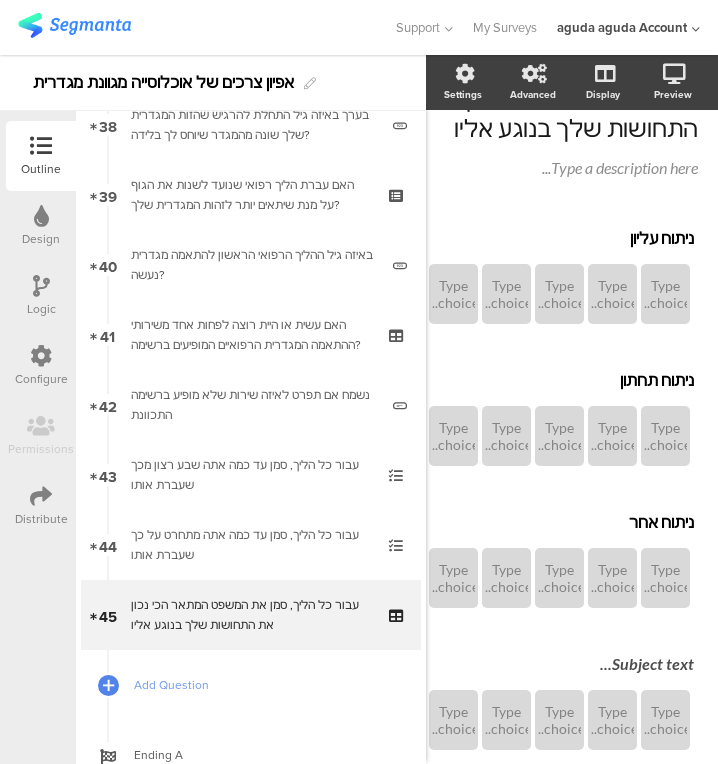 click on "Subject text..." at bounding box center [561, 663] 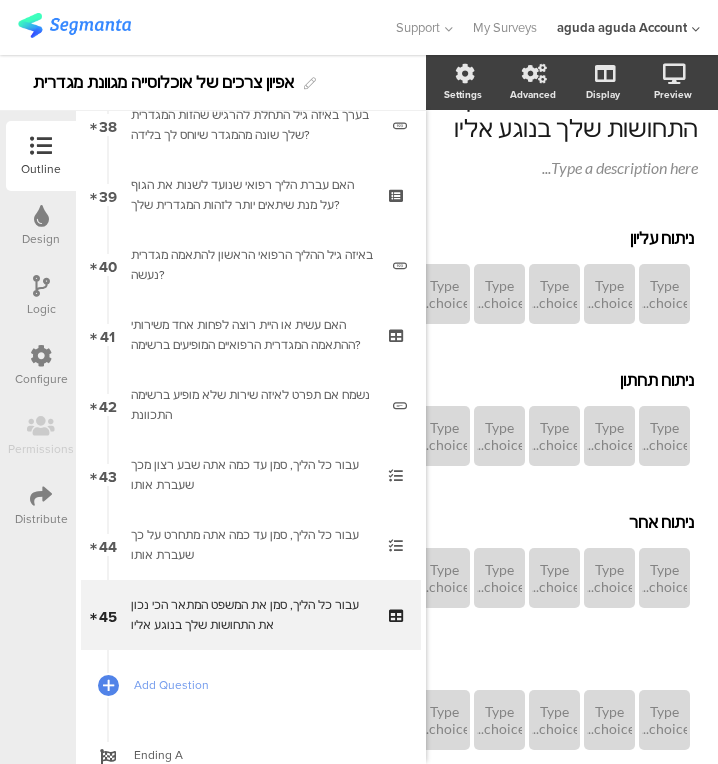 scroll, scrollTop: 128, scrollLeft: 38, axis: both 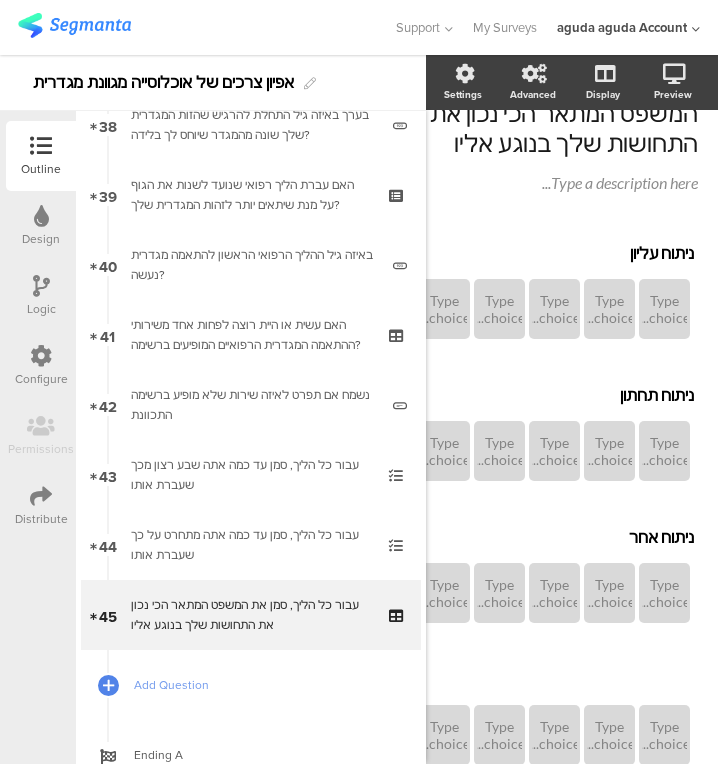 type 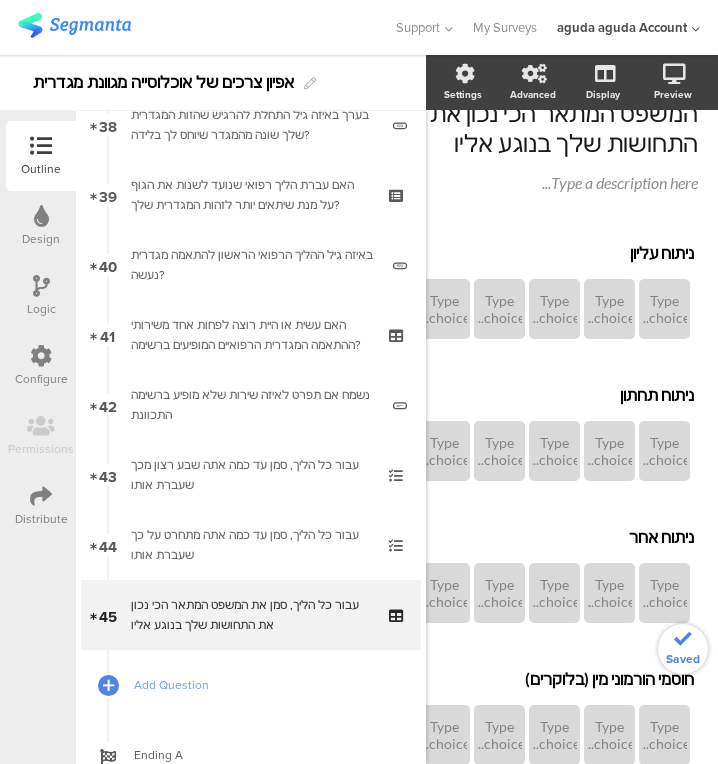 scroll, scrollTop: 285, scrollLeft: 38, axis: both 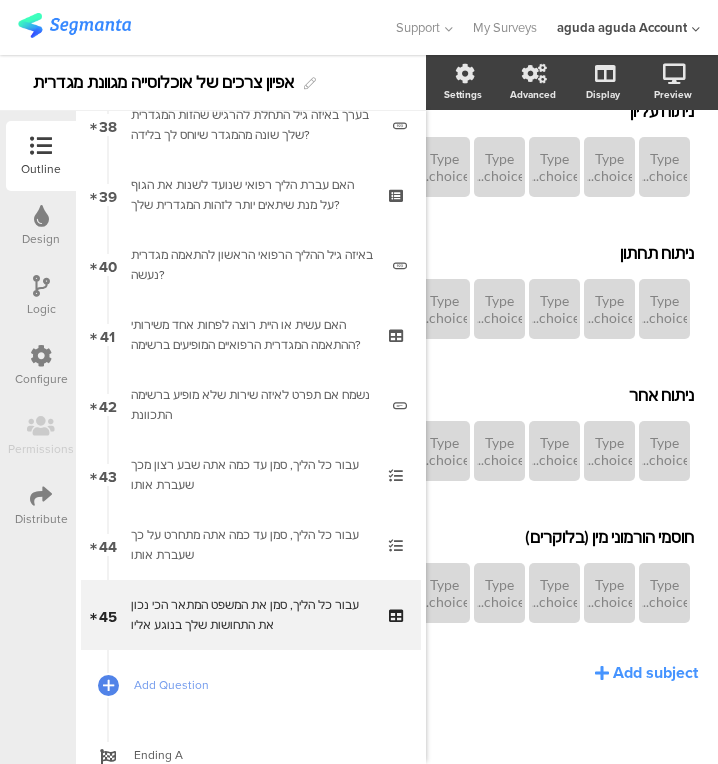 click on "Add subject" 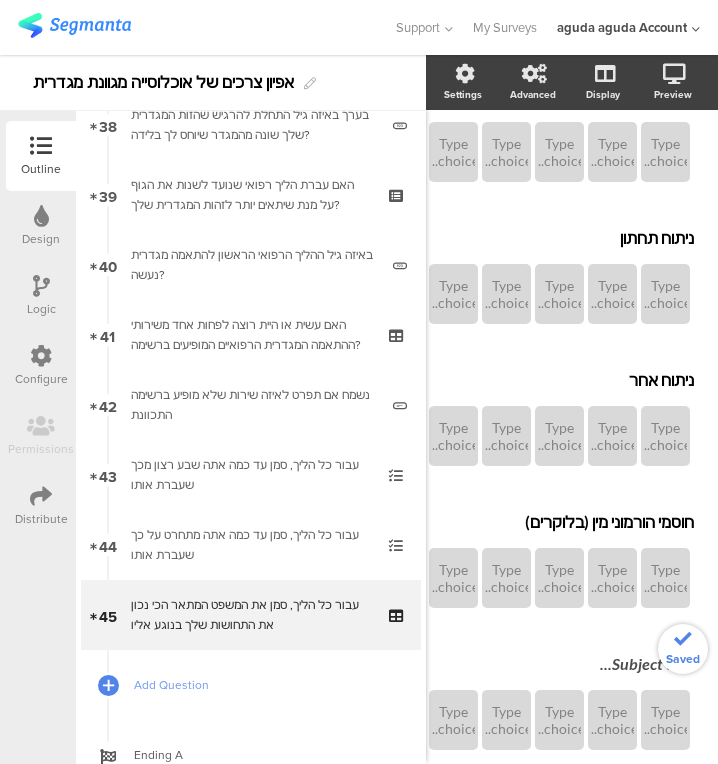 click on "Subject text..." at bounding box center (561, 663) 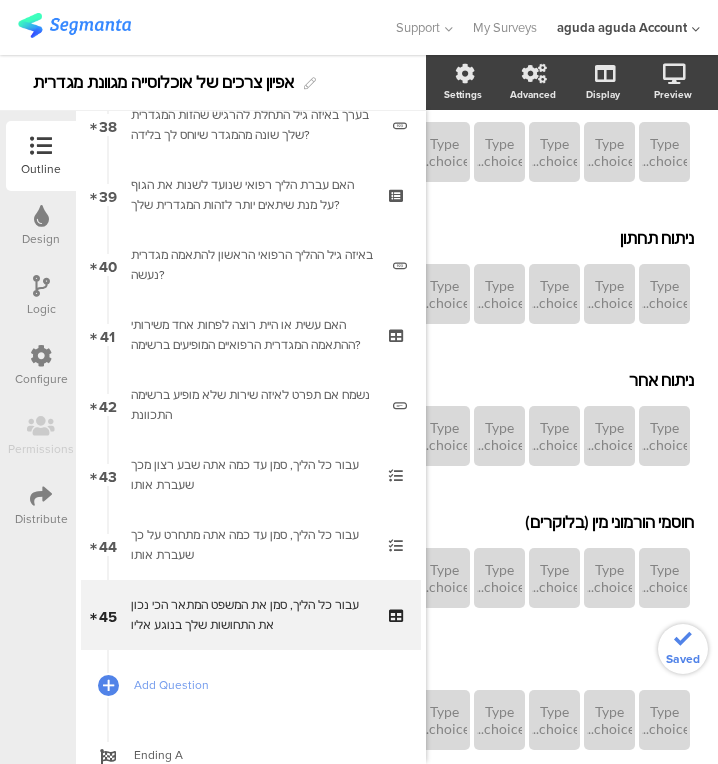 scroll, scrollTop: 270, scrollLeft: 38, axis: both 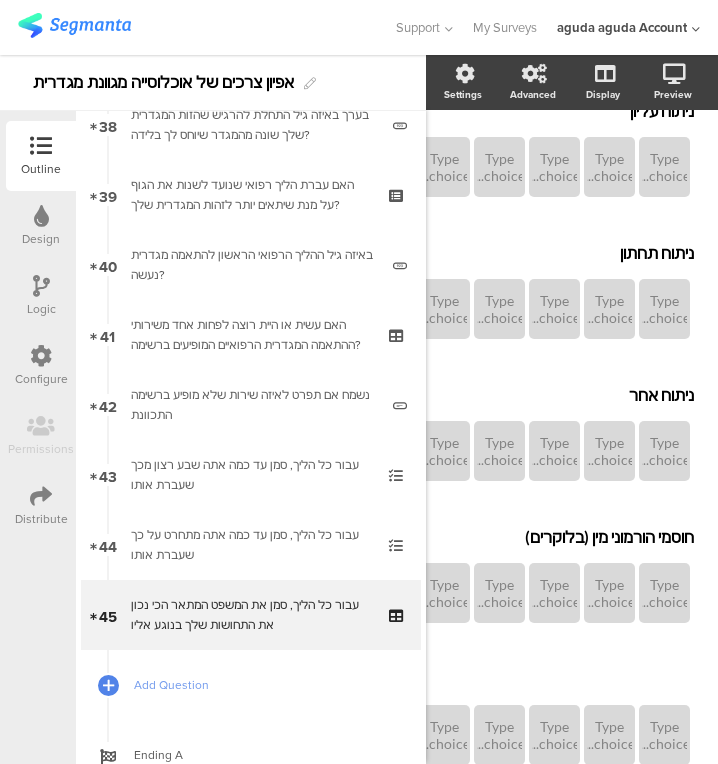 type 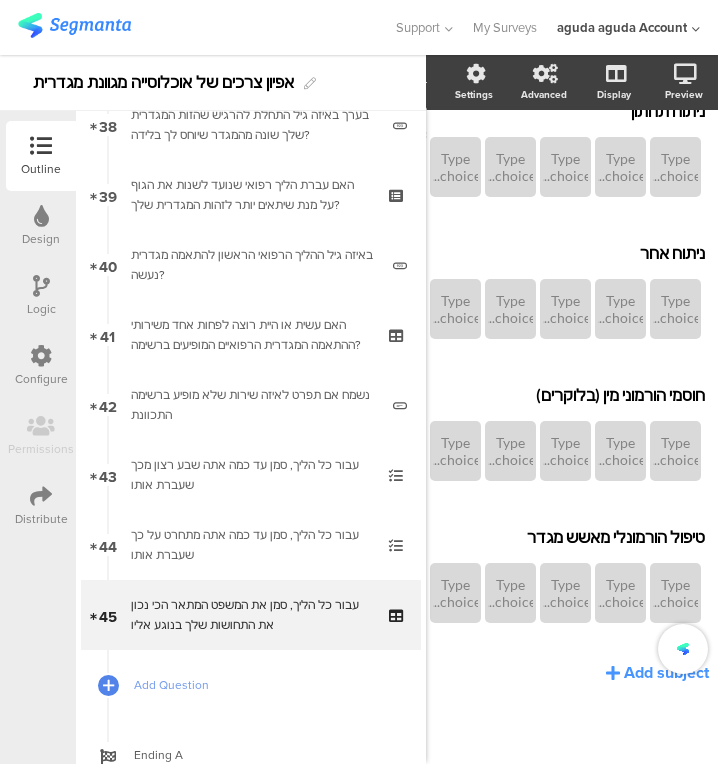 scroll, scrollTop: 427, scrollLeft: 18, axis: both 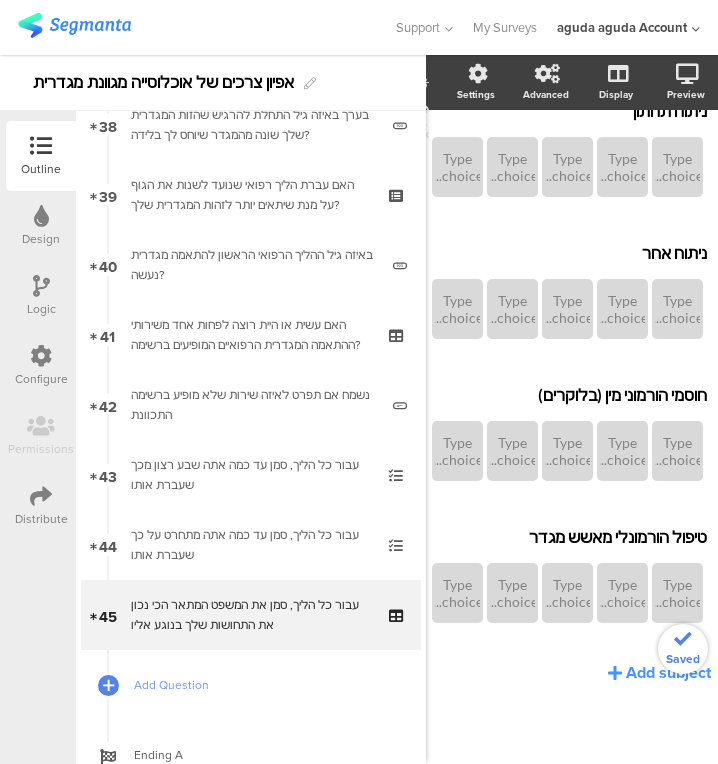 click 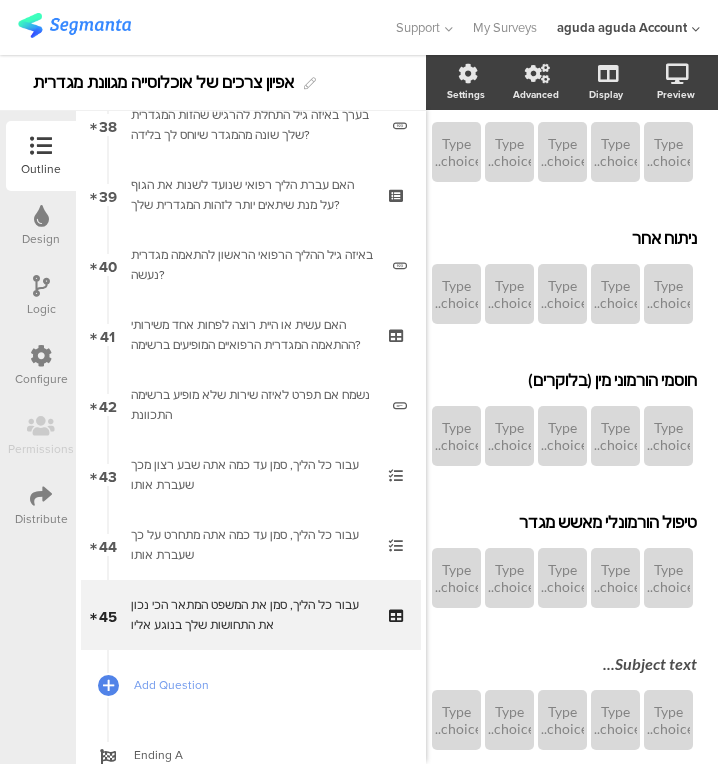 click on "Subject text..." at bounding box center [564, 663] 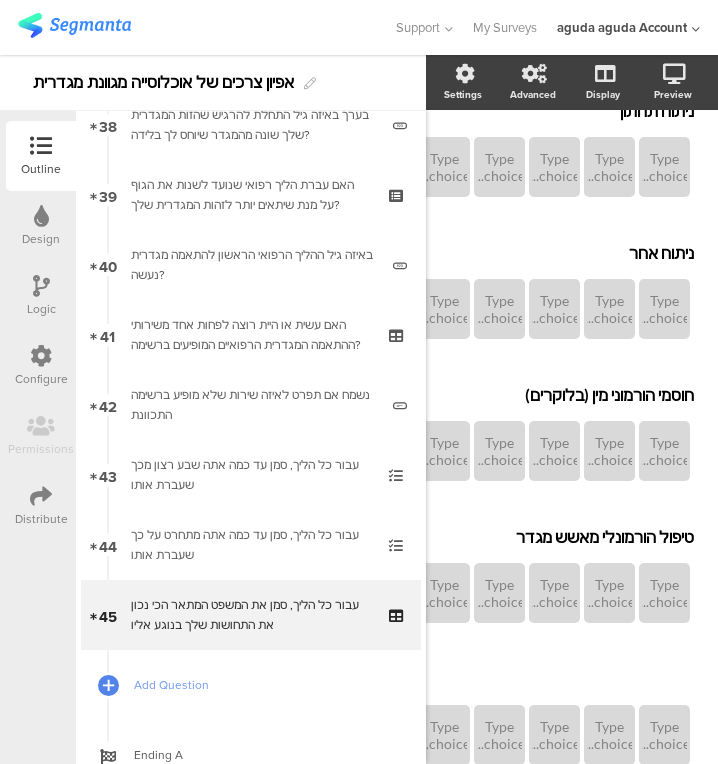 type 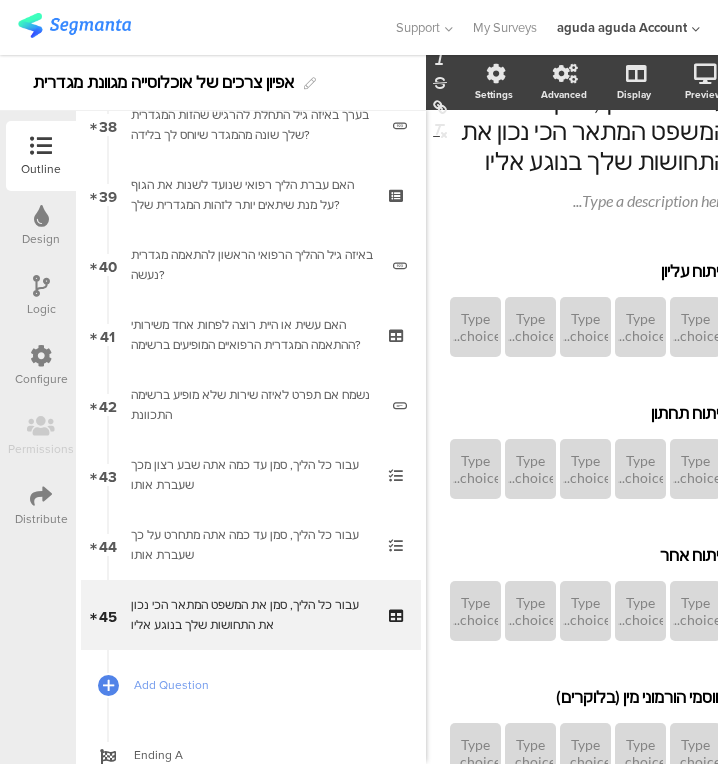 scroll, scrollTop: 110, scrollLeft: 46, axis: both 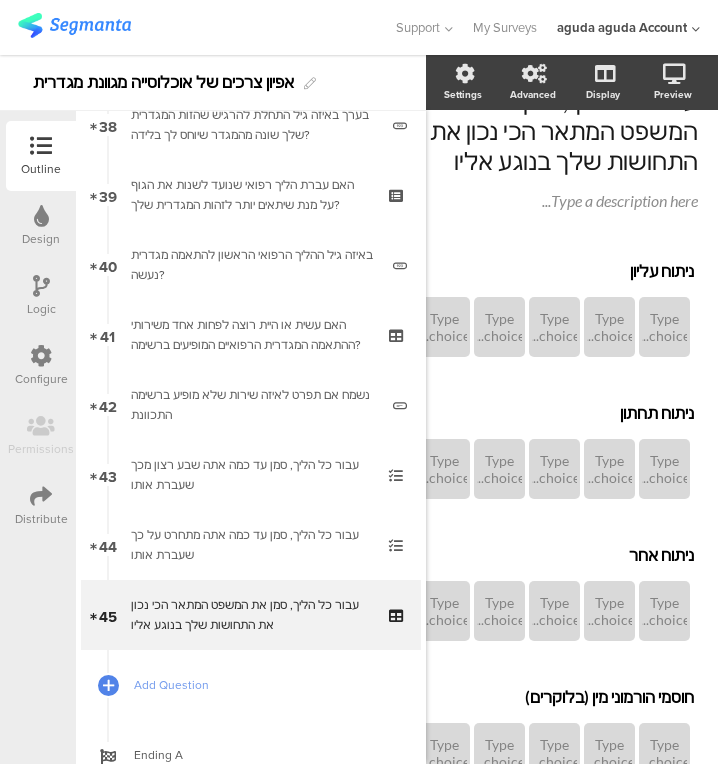 type 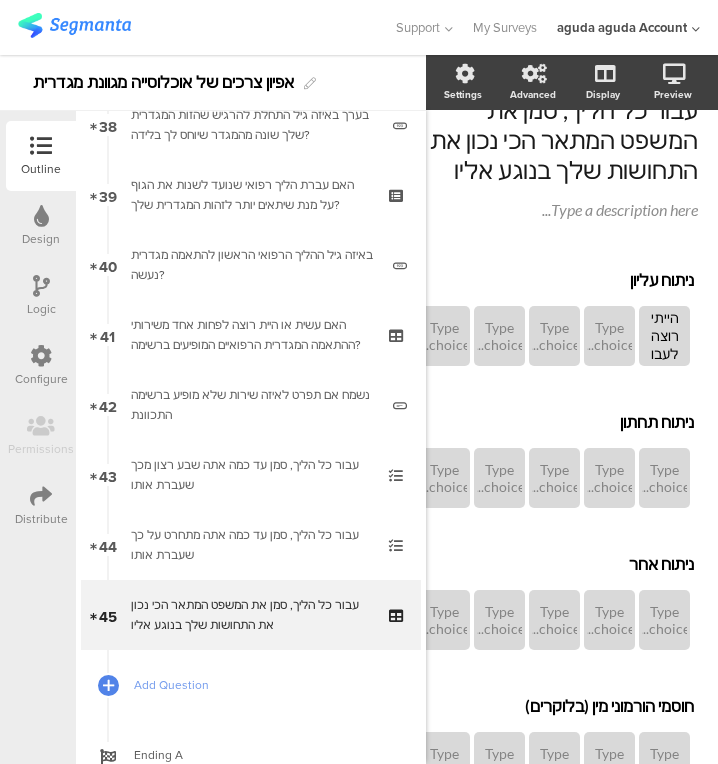 scroll, scrollTop: 92, scrollLeft: 46, axis: both 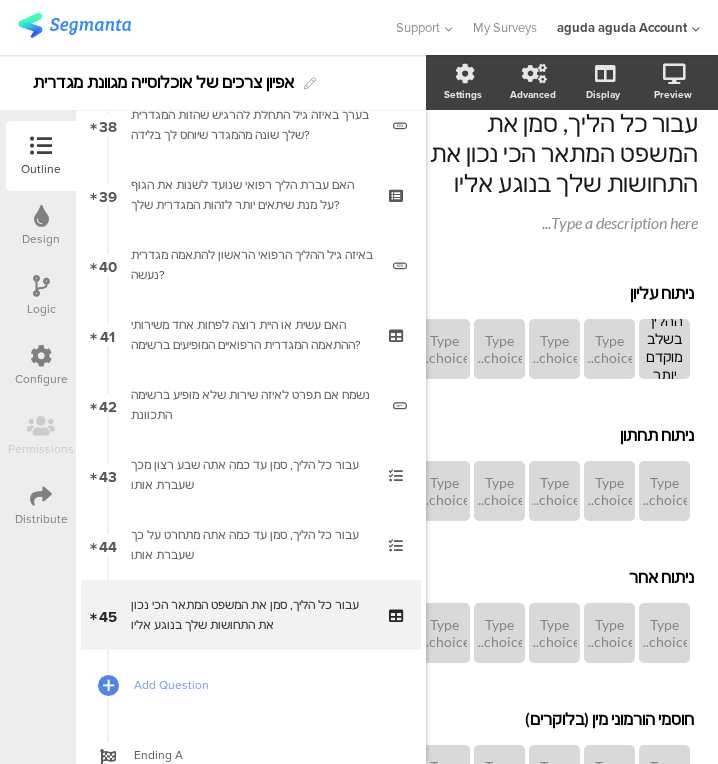 type 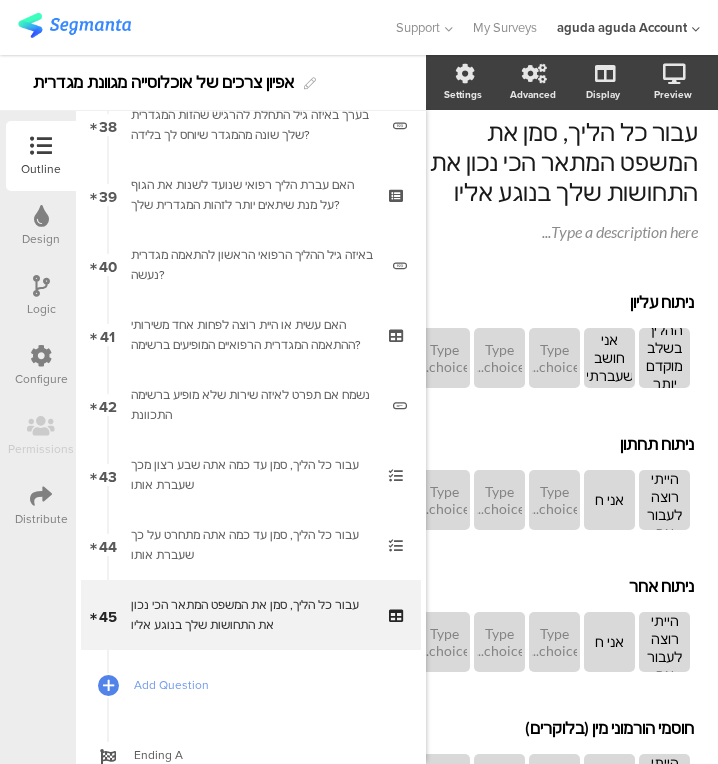 scroll, scrollTop: 71, scrollLeft: 46, axis: both 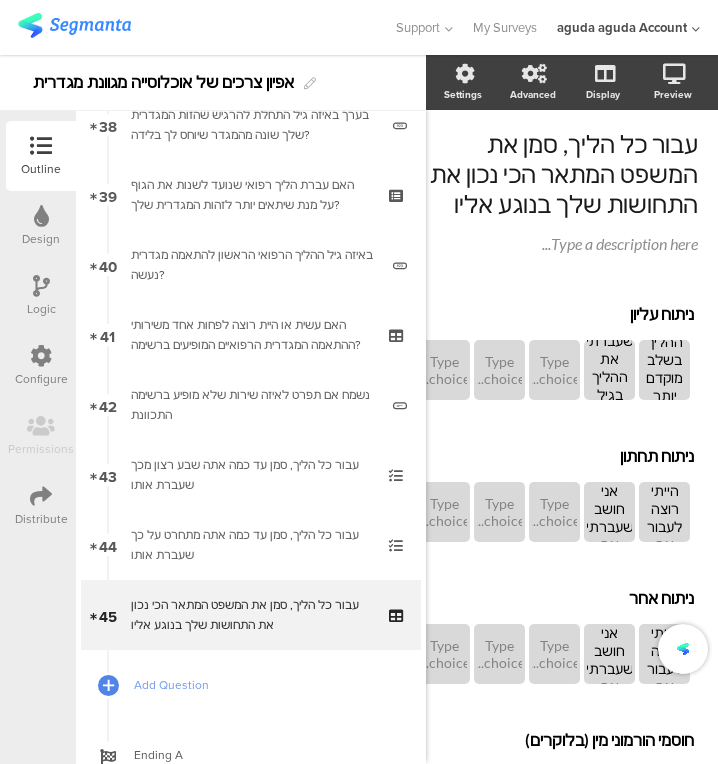 type 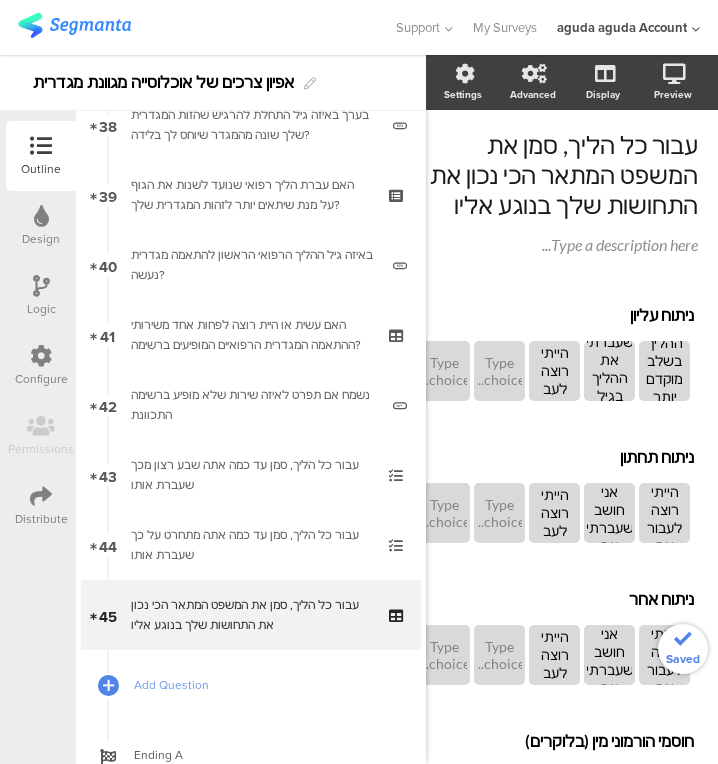 scroll, scrollTop: 58, scrollLeft: 46, axis: both 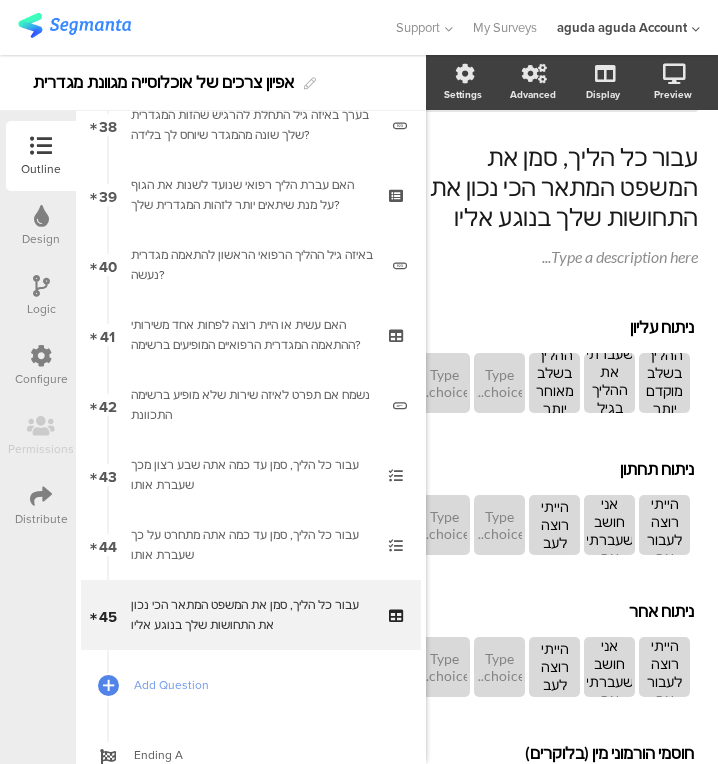 type 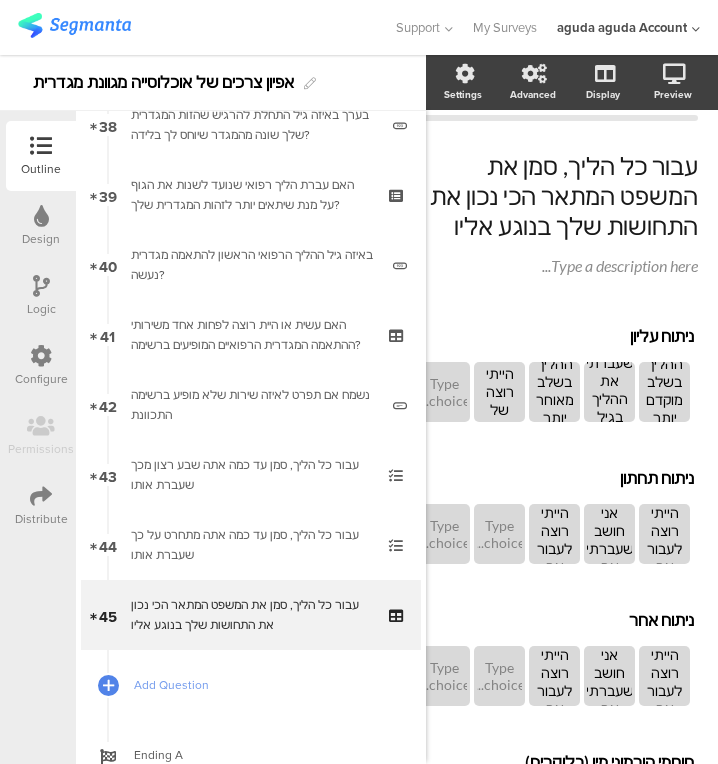 scroll, scrollTop: 36, scrollLeft: 46, axis: both 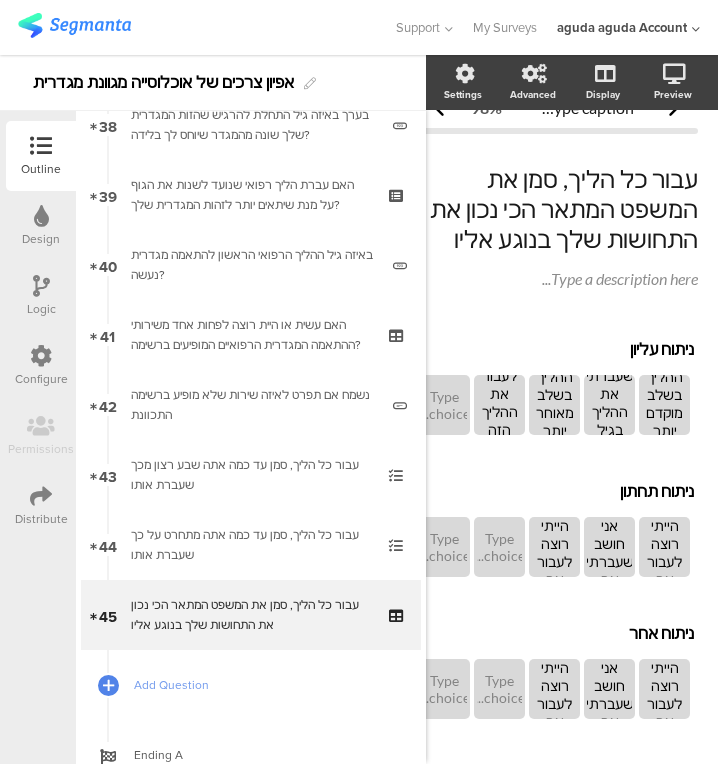 type 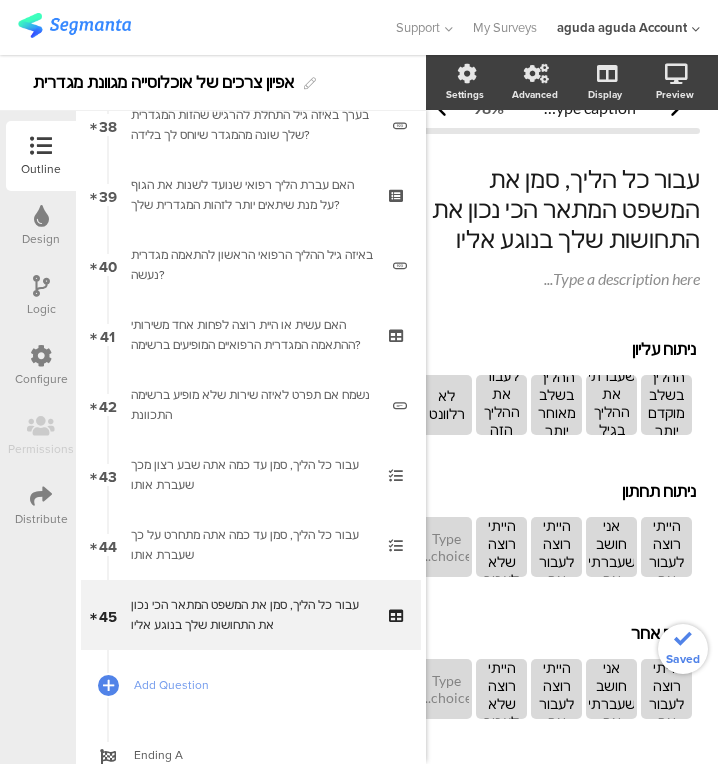 scroll, scrollTop: 23, scrollLeft: 29, axis: both 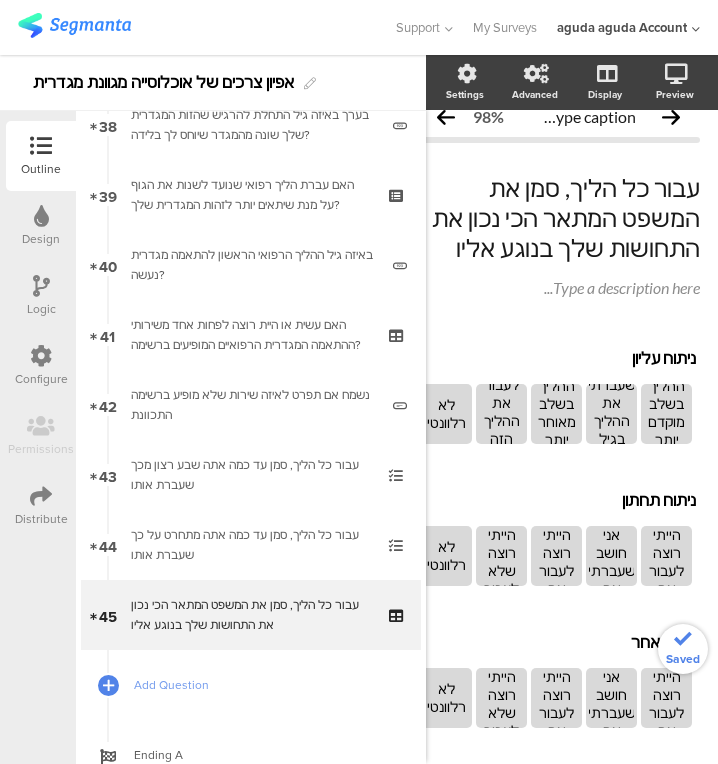 click on "האם עשית או היית רוצה לפחות אחד משירותי ההתאמה המגדרית הרפואיים המופיעים ברשימה?" at bounding box center (250, 335) 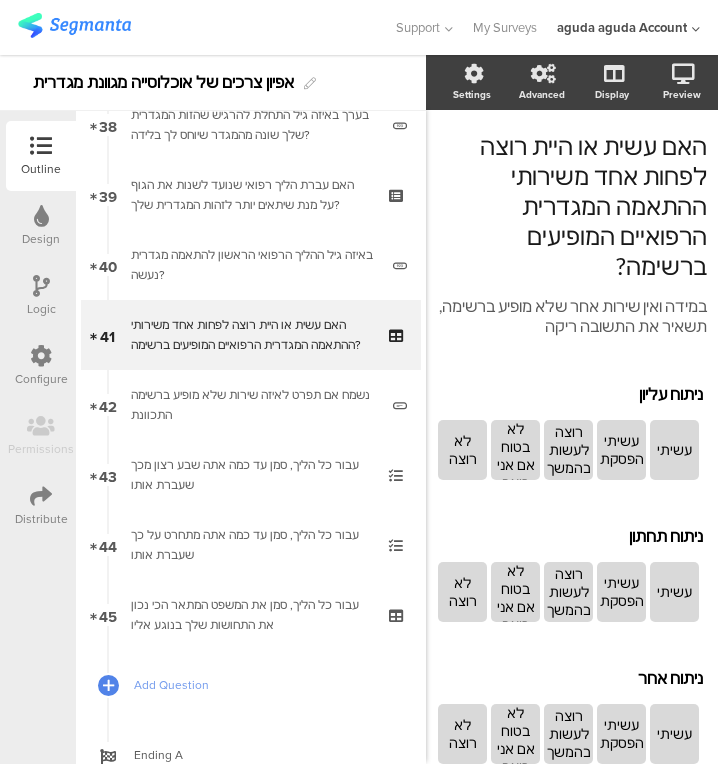 scroll, scrollTop: 65, scrollLeft: 4, axis: both 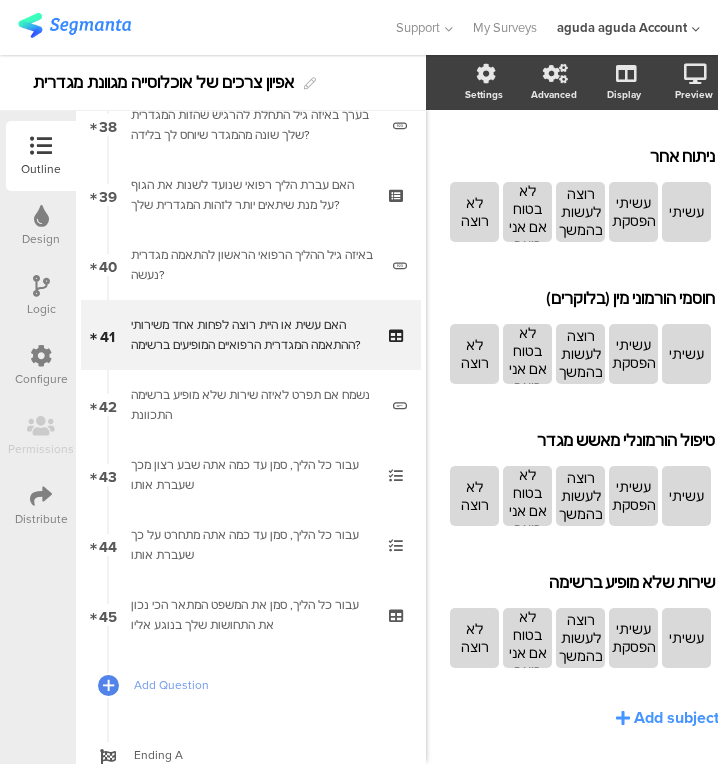 click on "שירות שלא מופיע ברשימה" at bounding box center [582, 582] 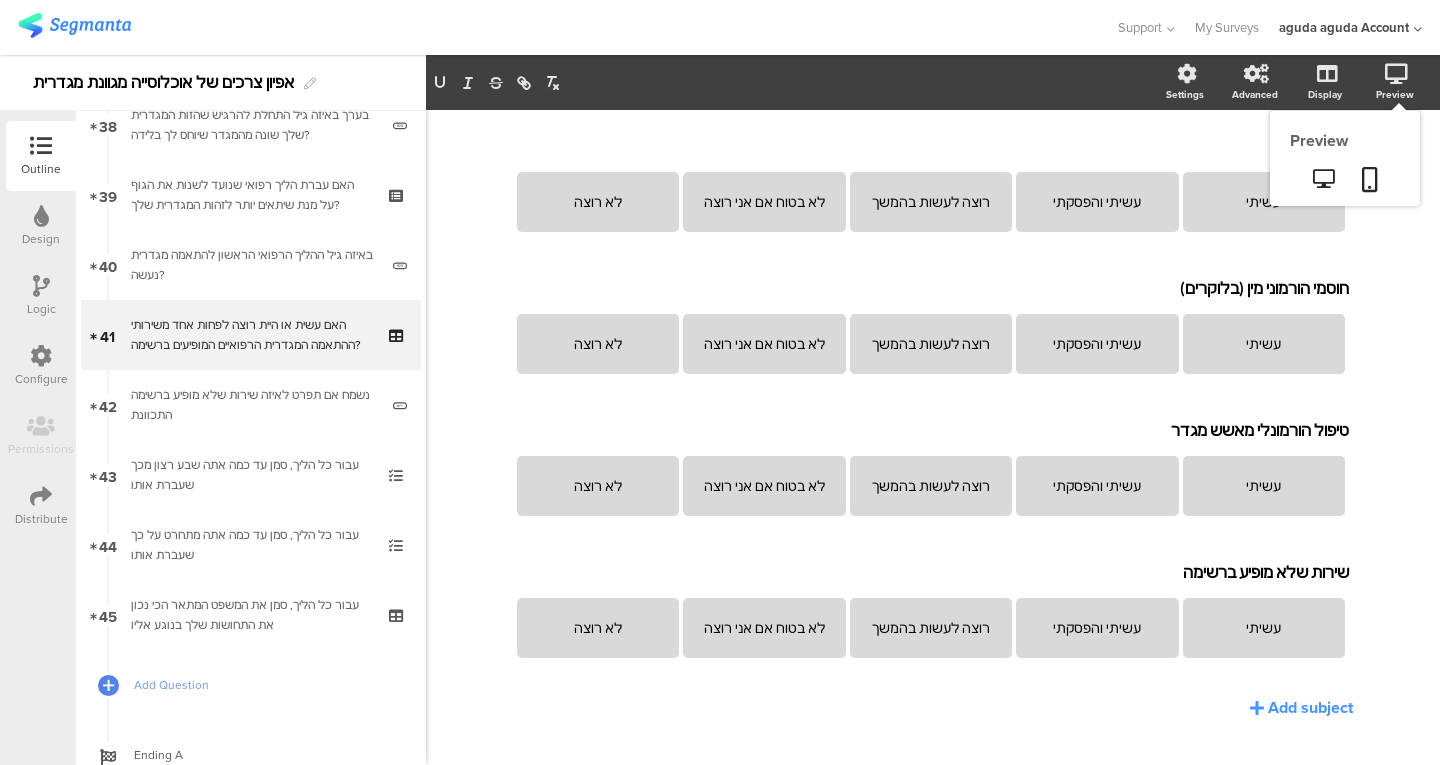 click 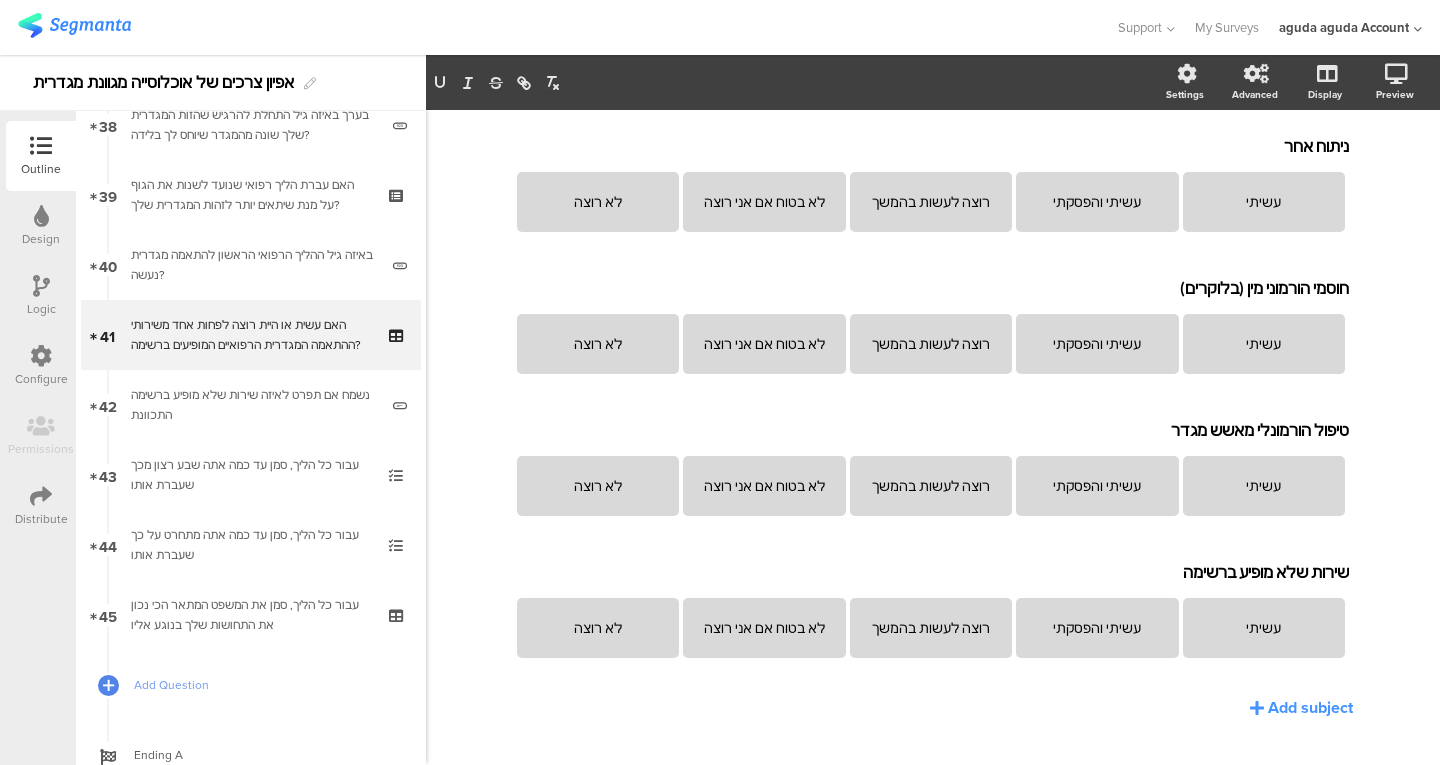 click on "שירות שלא מופיע ברשימה
שירות שלא מופיע ברשימה
שירות שלא מופיע ברשימה" at bounding box center [933, 573] 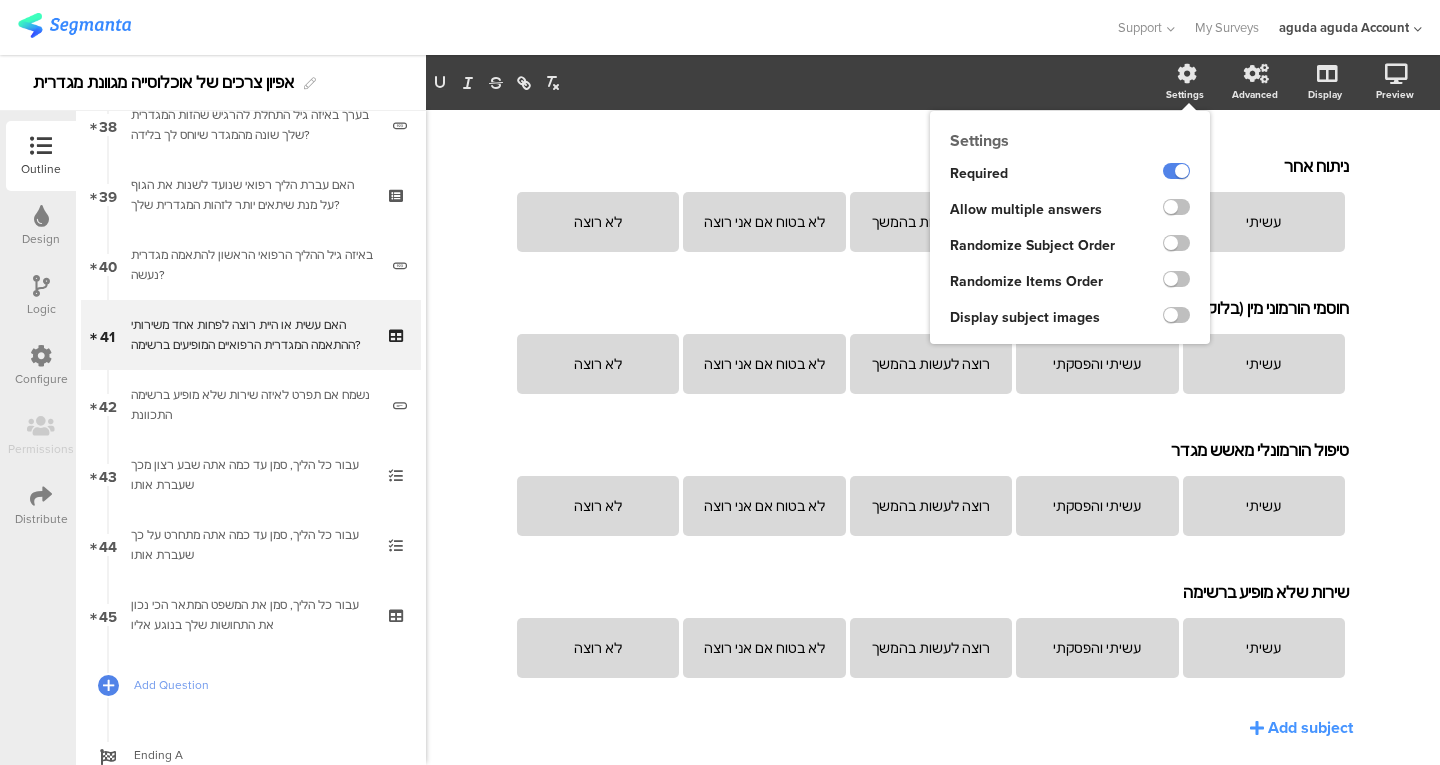 click 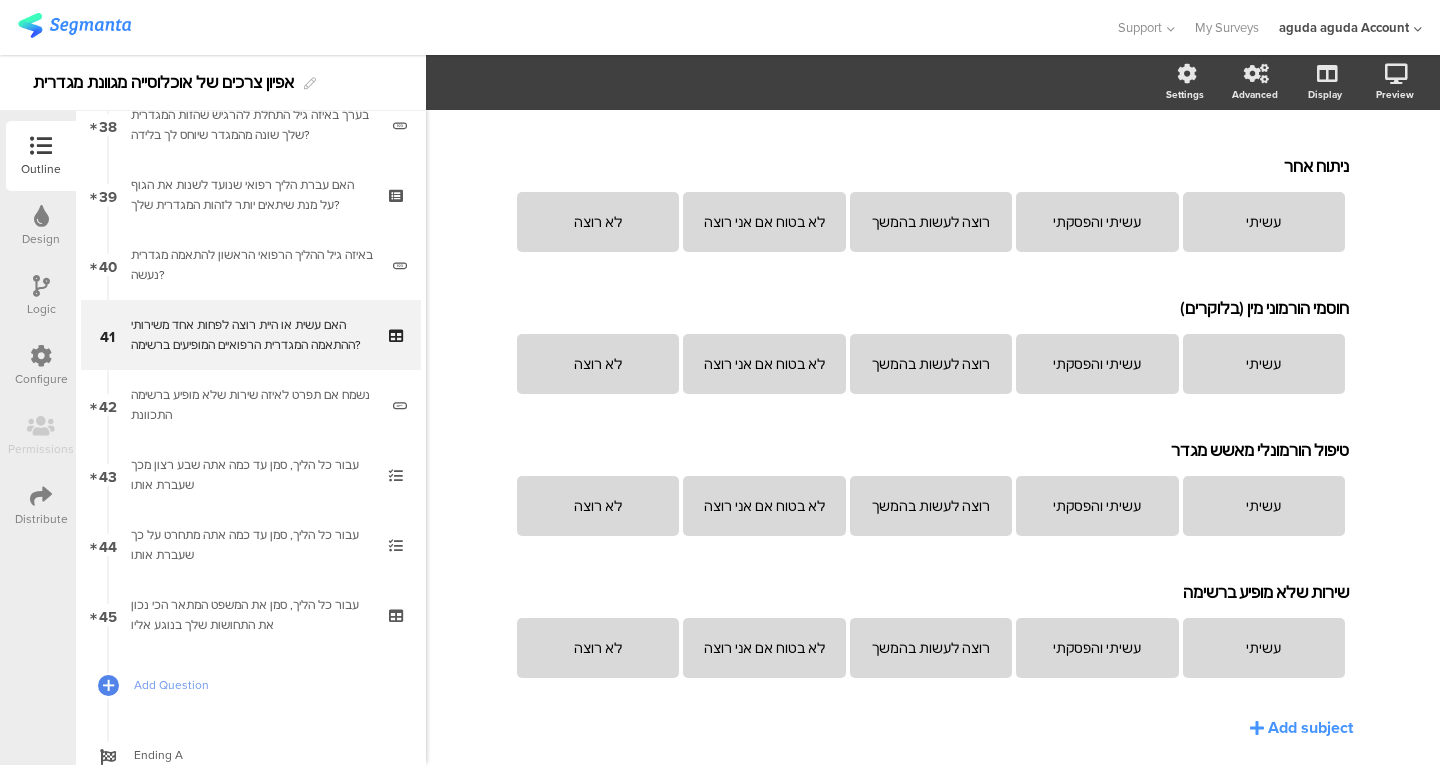 click on "עשיתי" 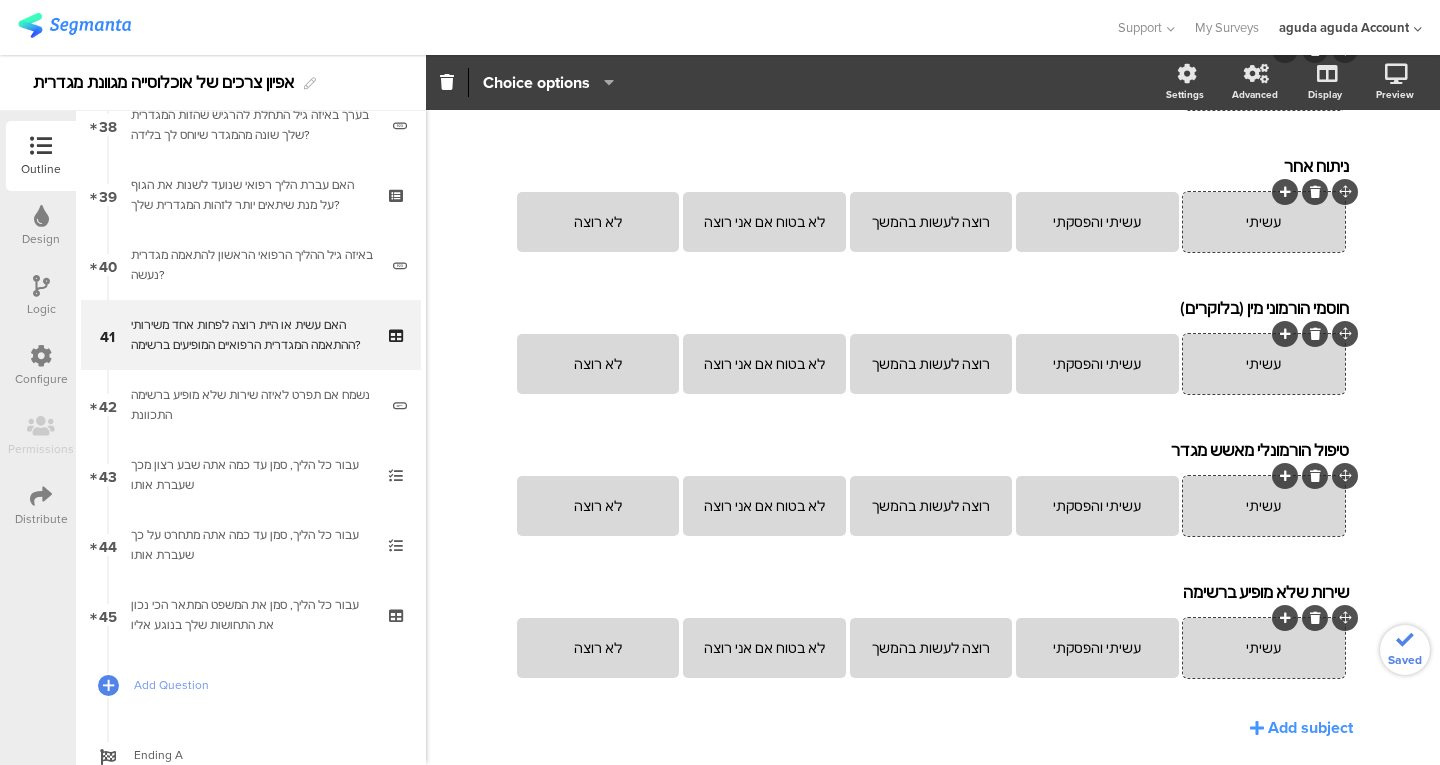 click on "שירות שלא מופיע ברשימה
שירות שלא מופיע ברשימה
עשיתי
עשיתי והפסקתי
רוצה לעשות בהמשך
לא בטוח אם אני רוצה
לא רוצה" at bounding box center [933, 630] 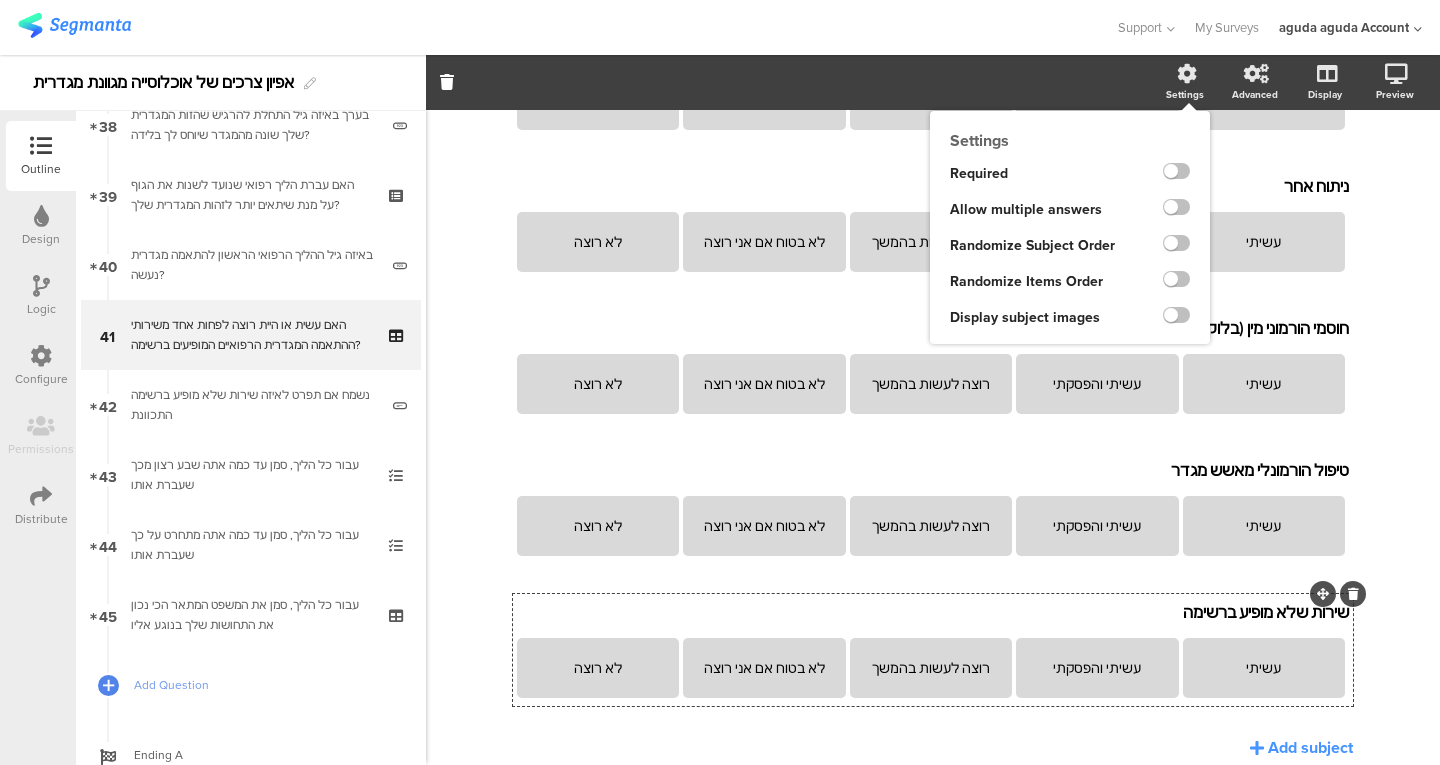 click 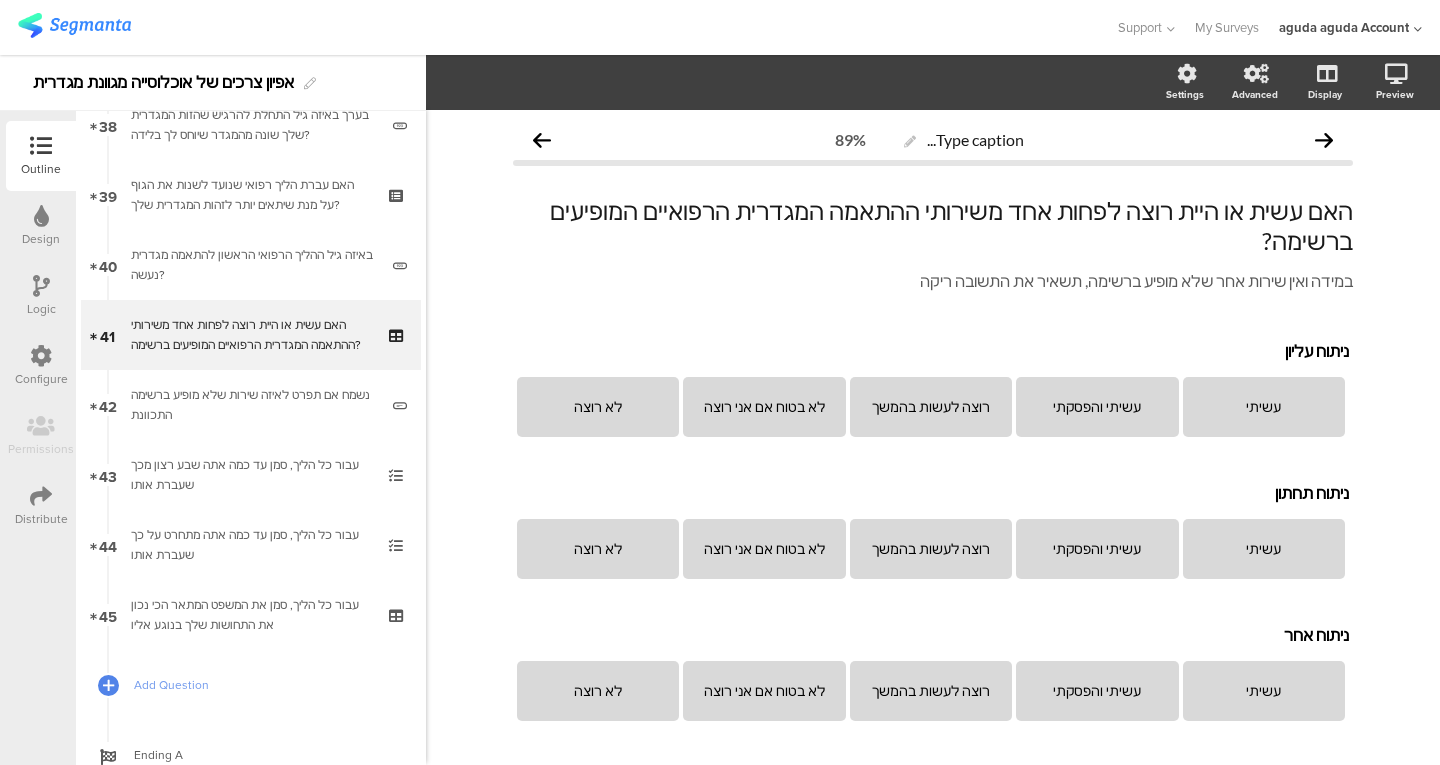 click on "במידה ואין שירות אחר שלא מופיע ברשימה, תשאיר את התשובה ריקה
במידה ואין שירות אחר שלא מופיע ברשימה, תשאיר את התשובה ריקה" 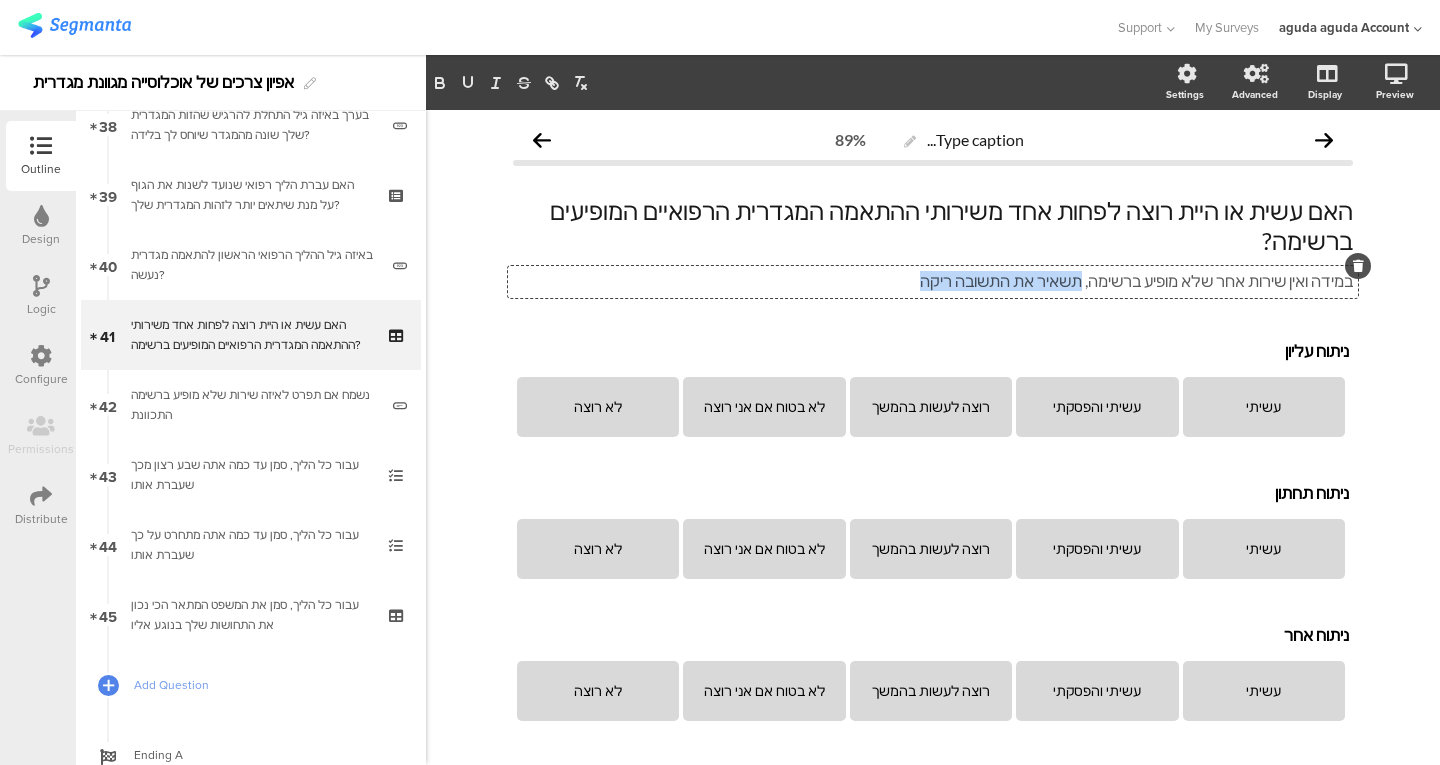drag, startPoint x: 948, startPoint y: 254, endPoint x: 1110, endPoint y: 274, distance: 163.2299 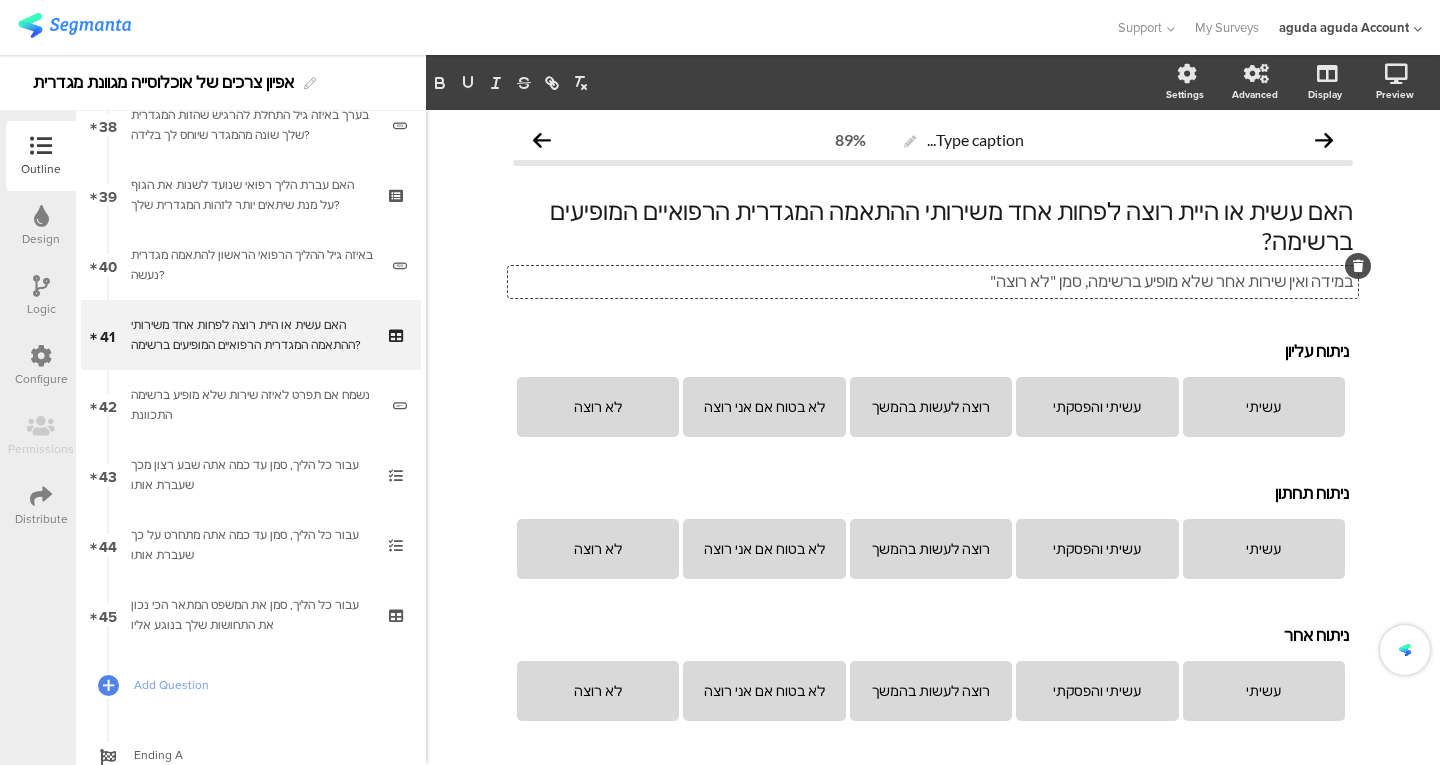 scroll, scrollTop: 493, scrollLeft: 0, axis: vertical 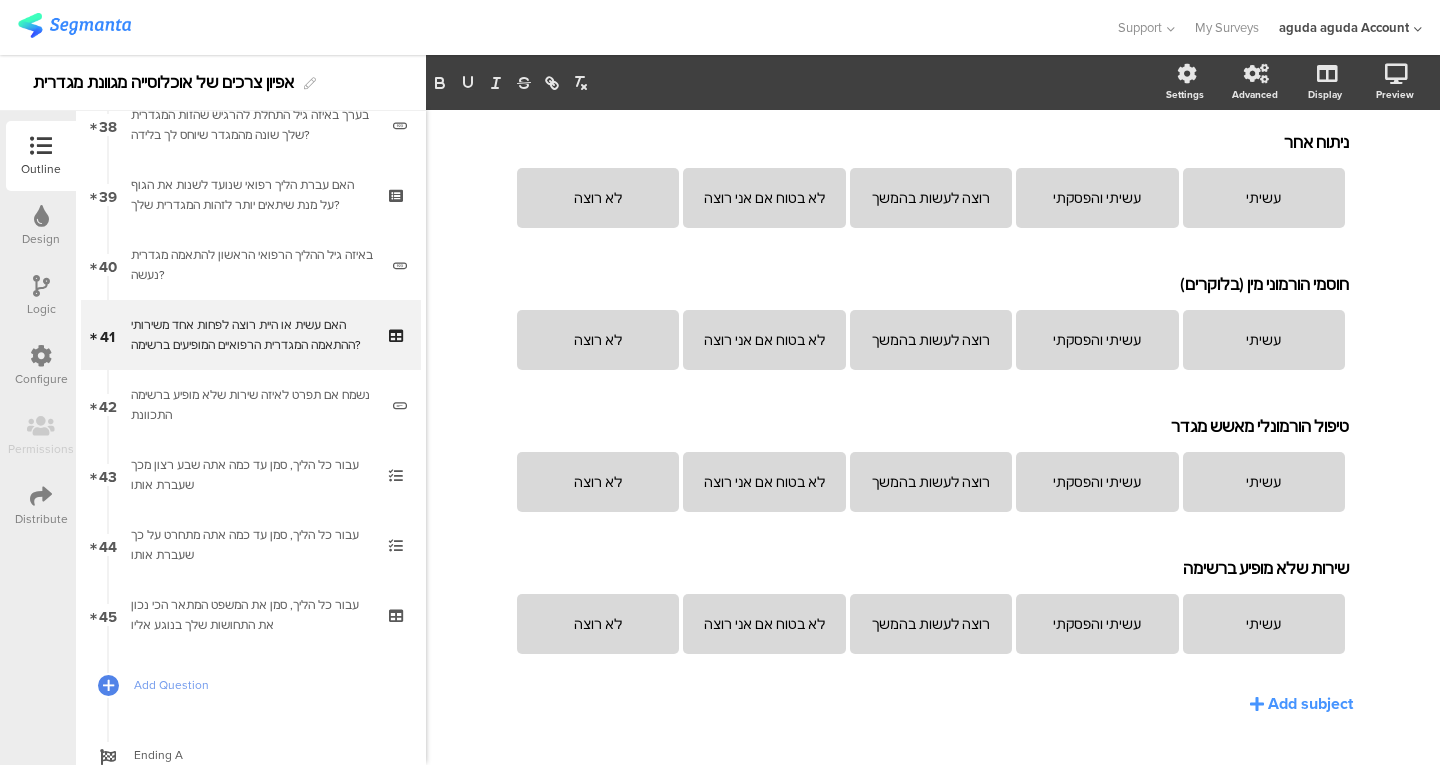click on "עשיתי והפסקתי" 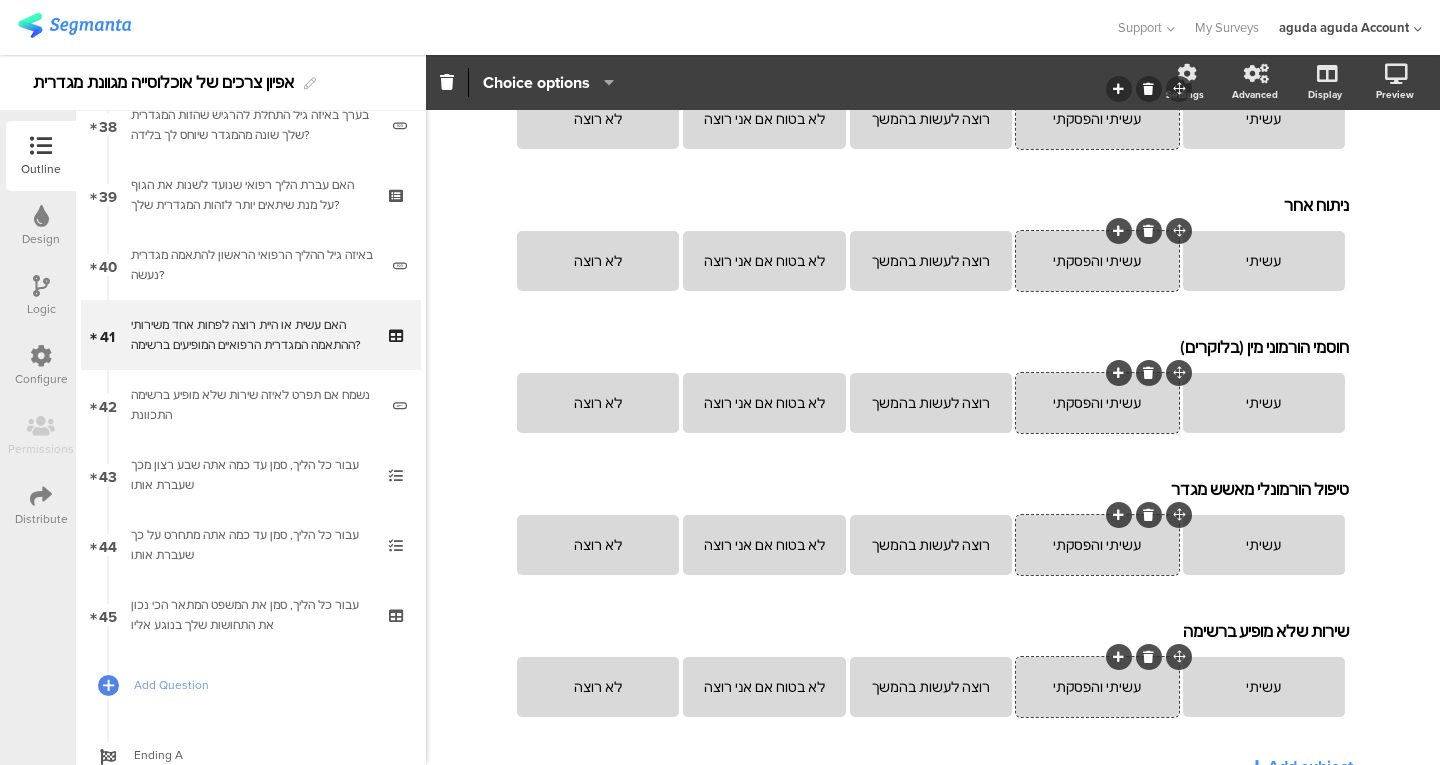 scroll, scrollTop: 493, scrollLeft: 0, axis: vertical 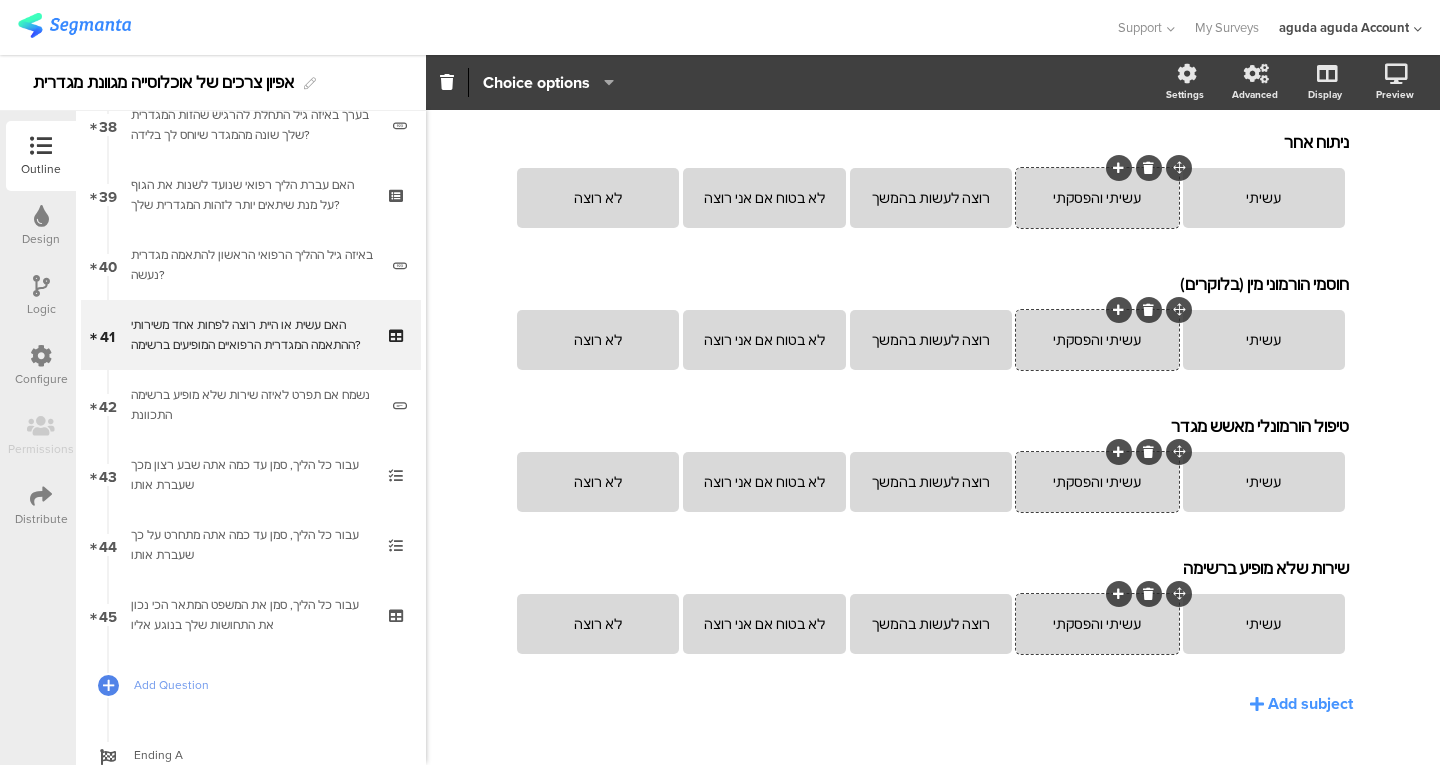 click on "Logic" at bounding box center (41, 296) 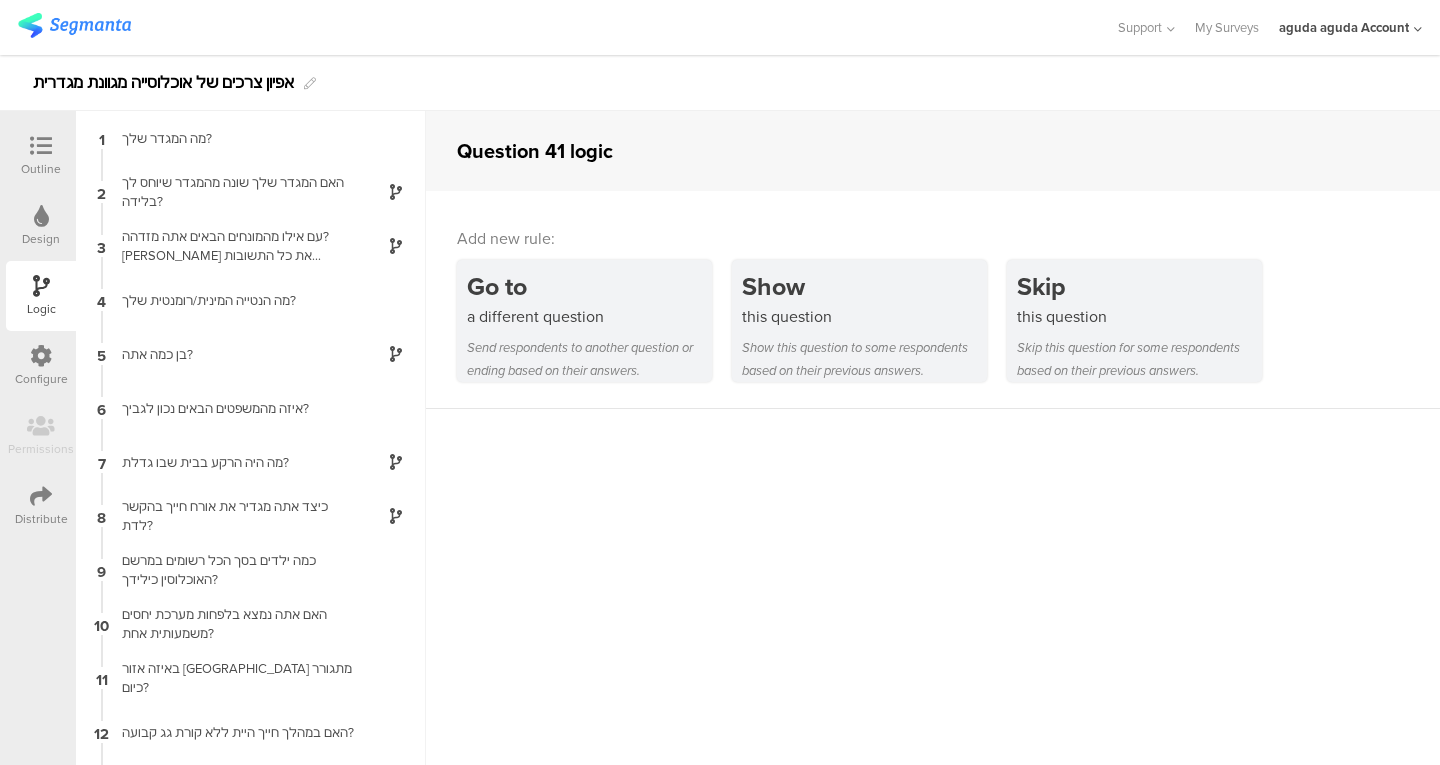 scroll, scrollTop: 80, scrollLeft: 0, axis: vertical 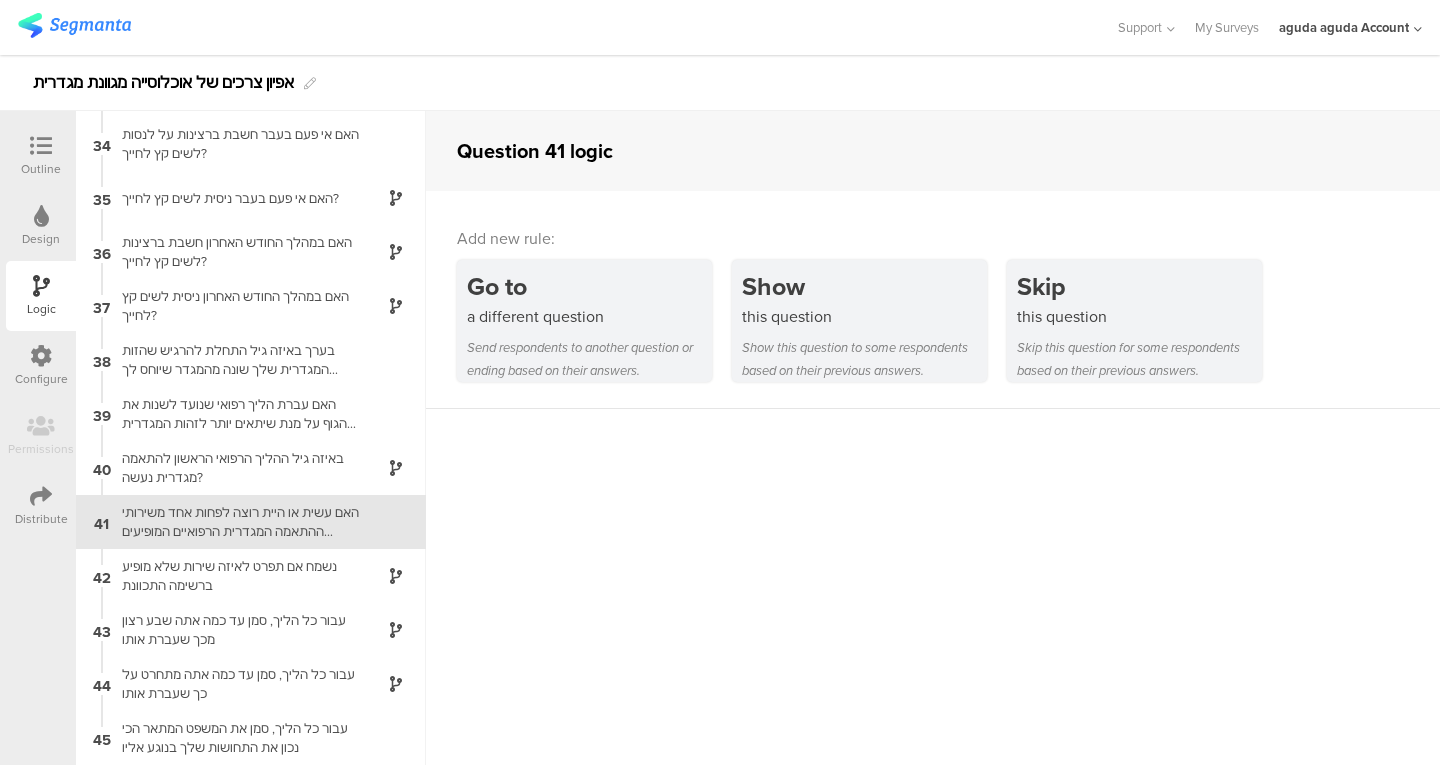 click on "נשמח אם תפרט לאיזה שירות שלא מופיע ברשימה התכוונת" at bounding box center (235, 576) 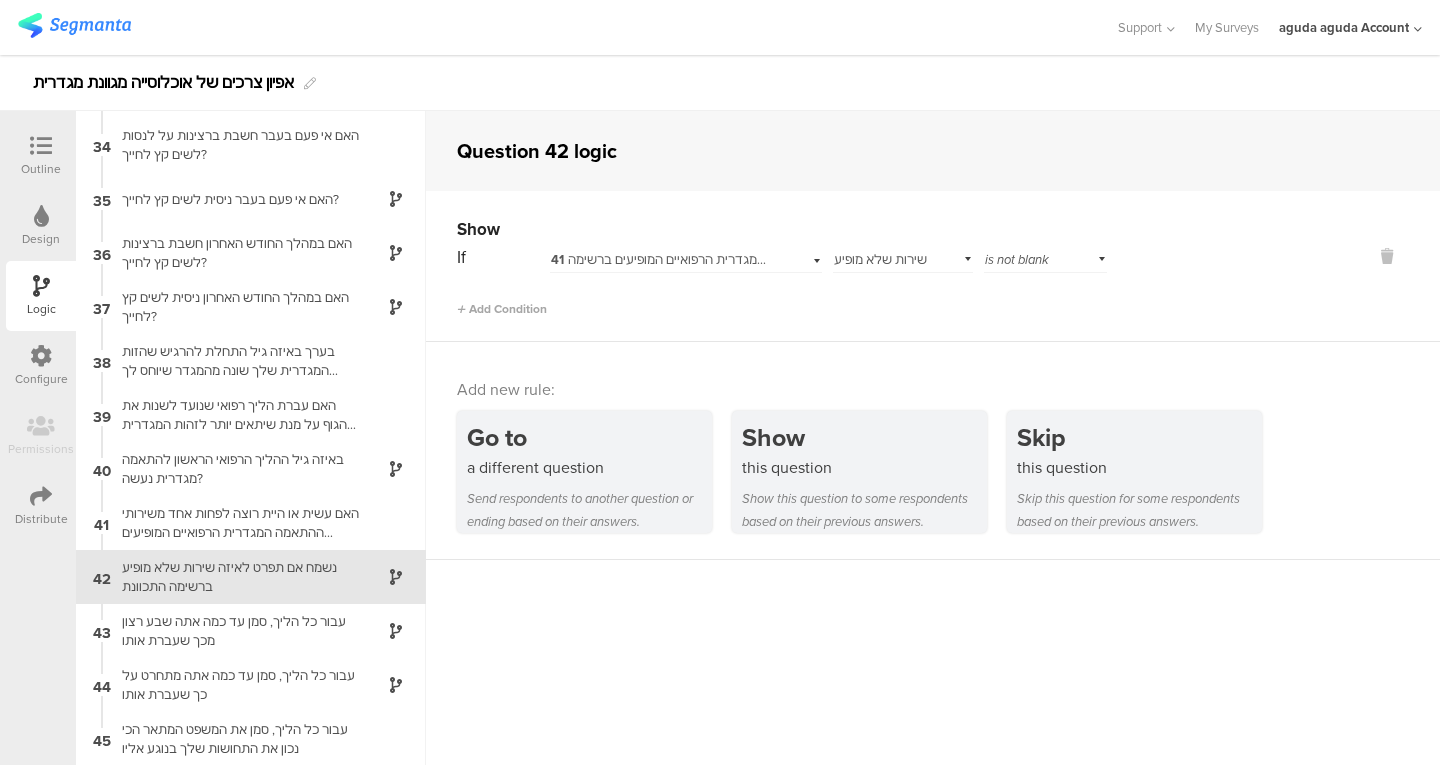 scroll, scrollTop: 1776, scrollLeft: 0, axis: vertical 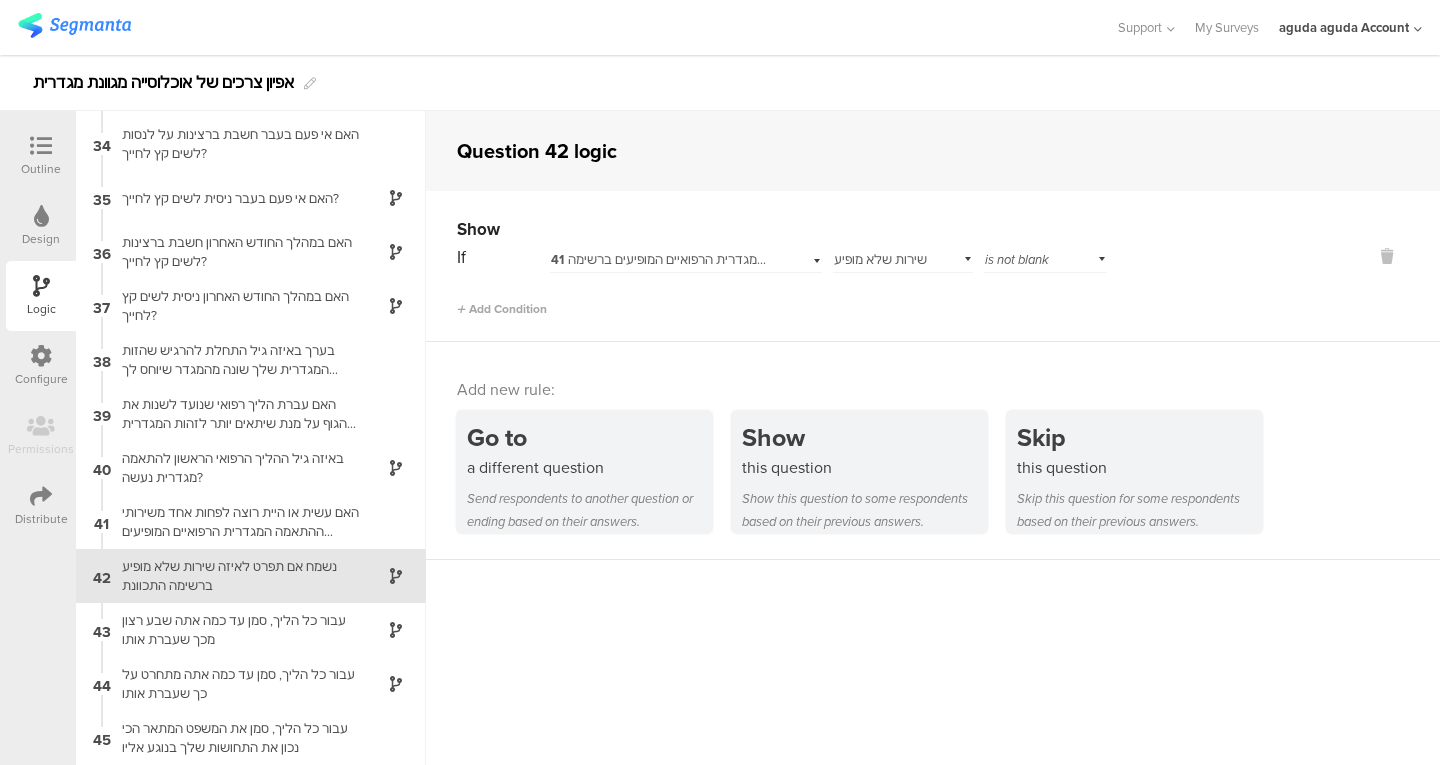 click on "is not blank" at bounding box center (1017, 259) 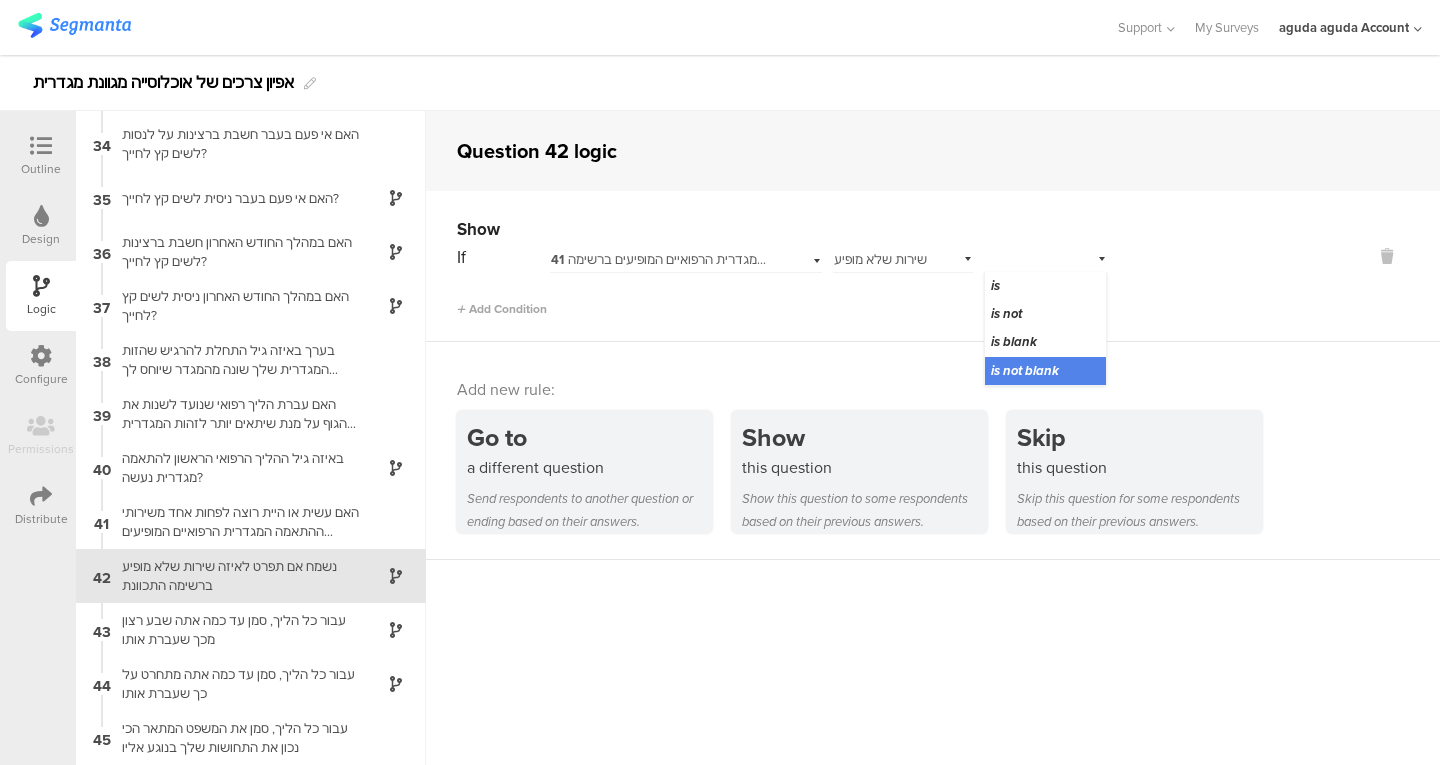 click on "is" at bounding box center [1046, 286] 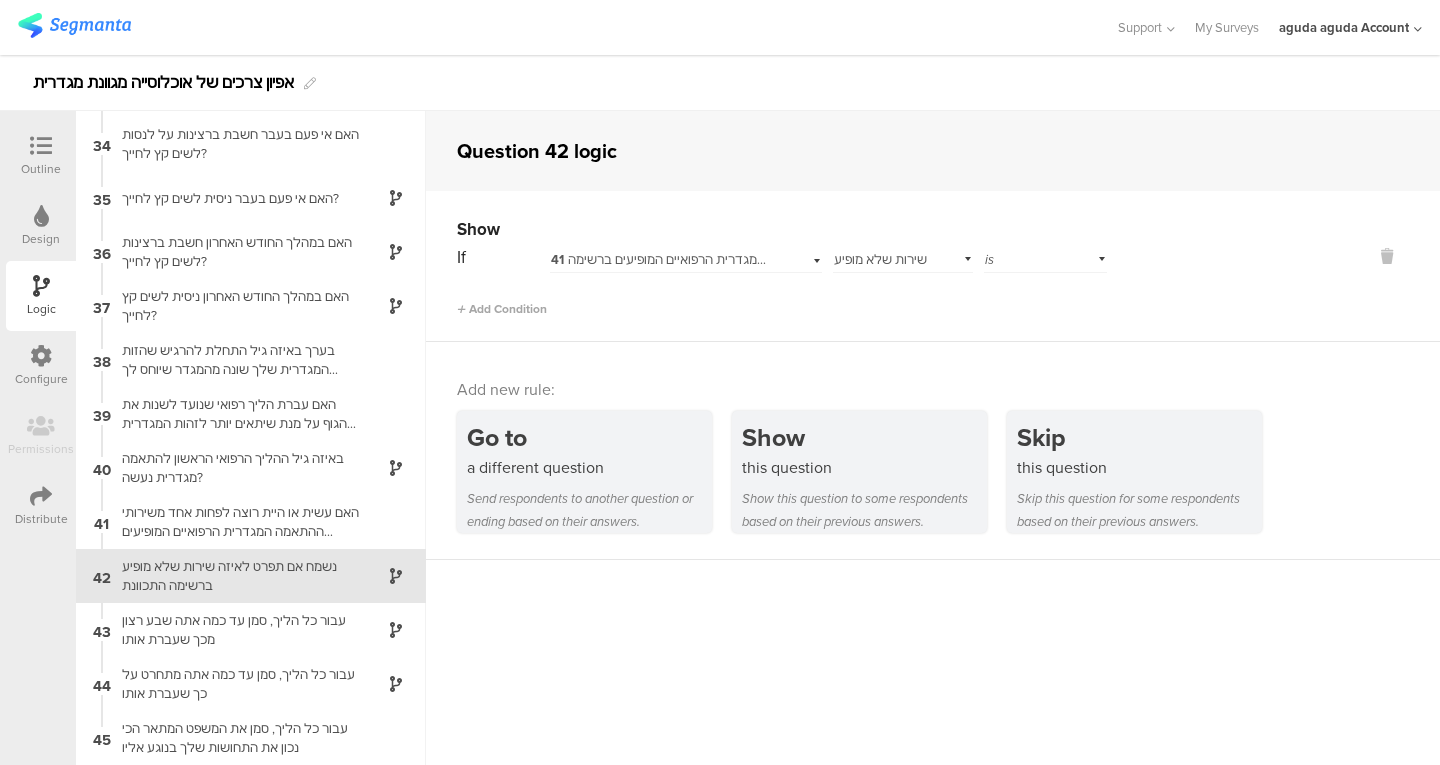 click on "If   41  האם עשית או היית רוצה לפחות אחד משירותי ההתאמה המגדרית הרפואיים המופיעים ברשימה? Select subject...   שירות שלא מופיע ברשימה
is
Add Condition" at bounding box center [869, 280] 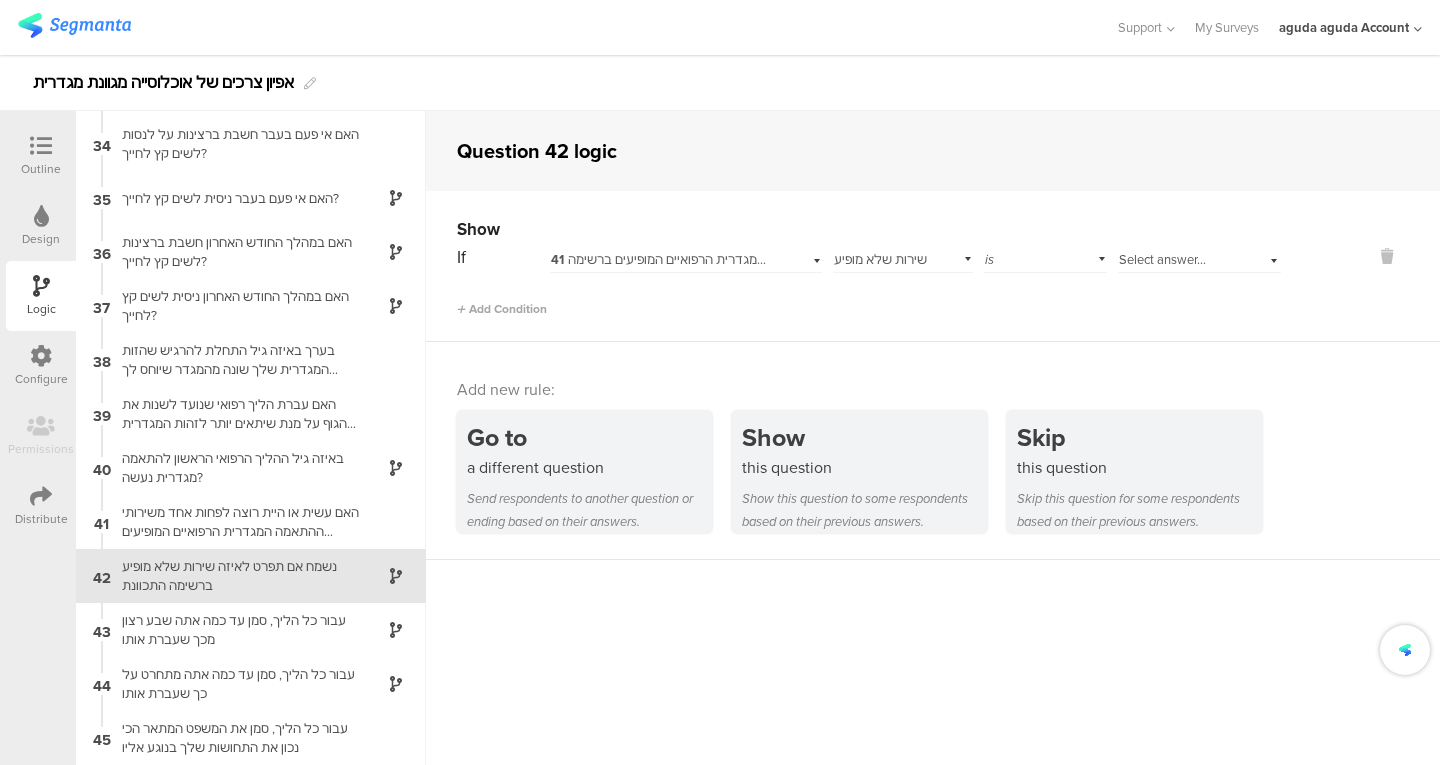 click on "is" at bounding box center (1046, 257) 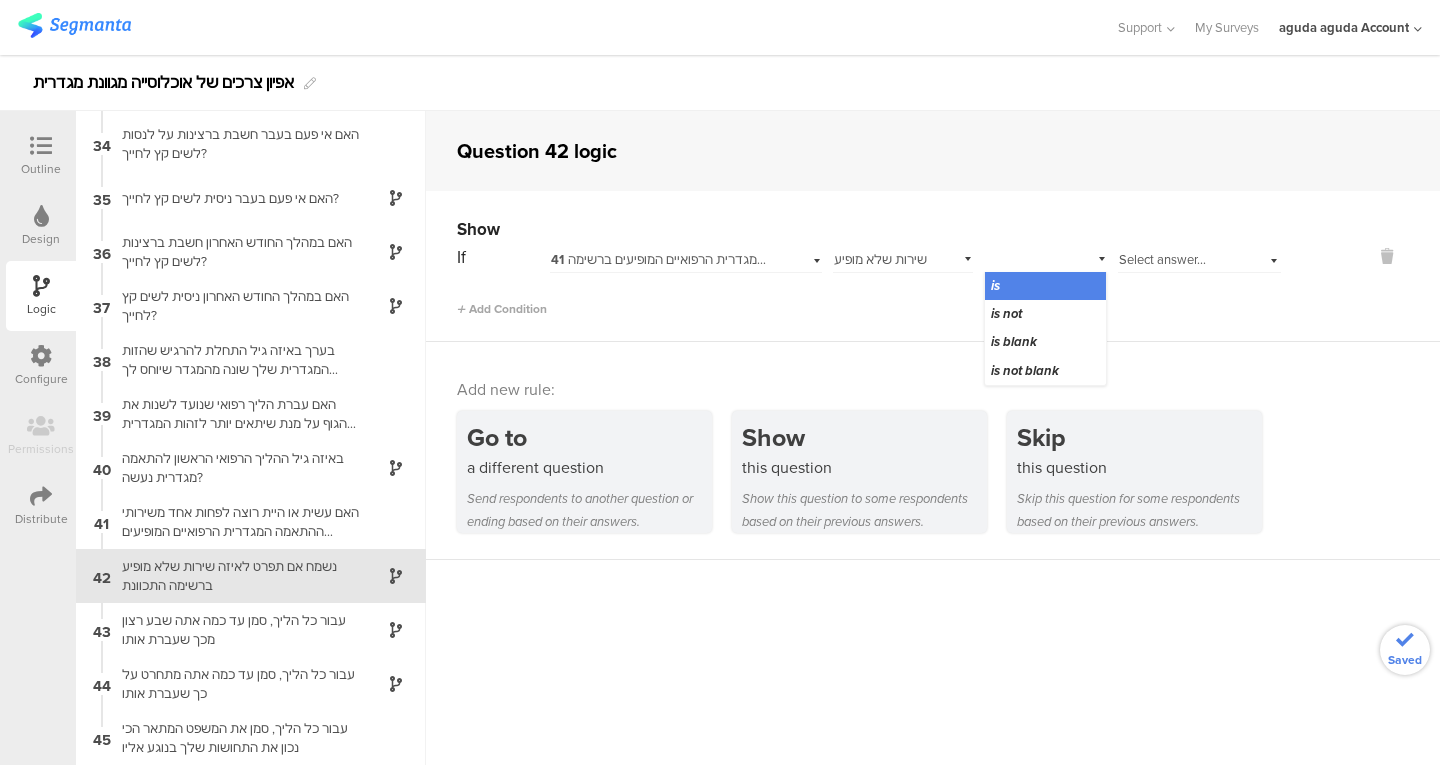 click on "is not" at bounding box center (1046, 314) 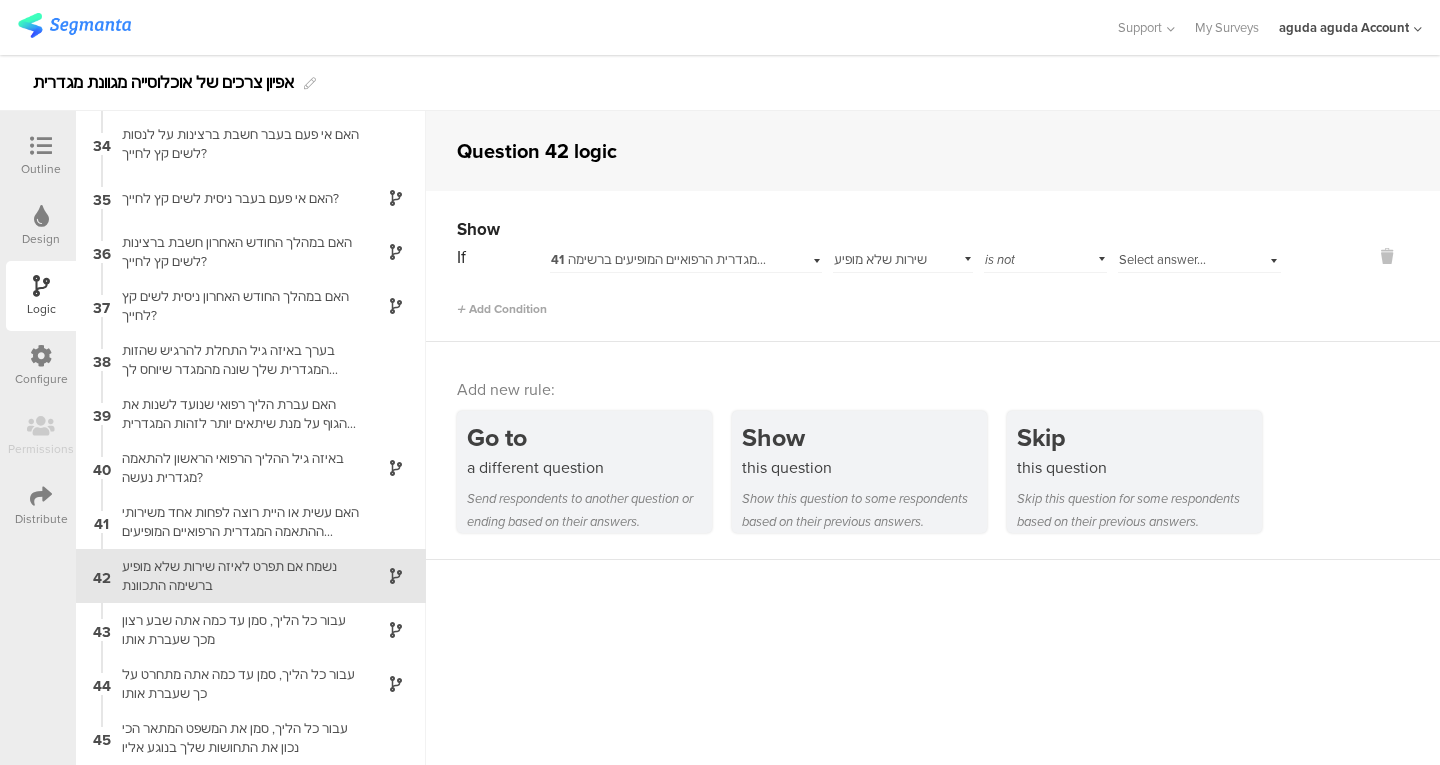 click on "Select answer..." at bounding box center (1162, 259) 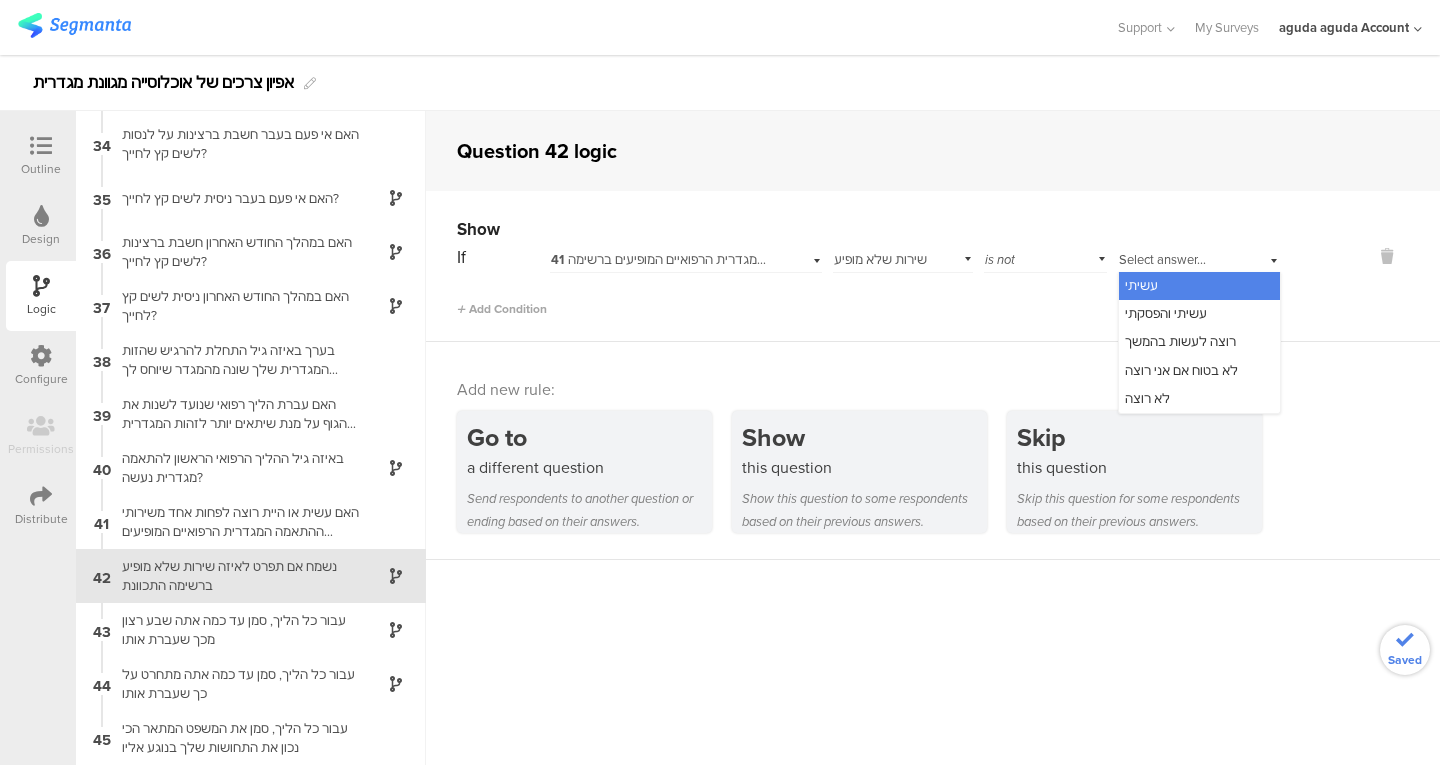 click on "לא רוצה" at bounding box center [1147, 398] 